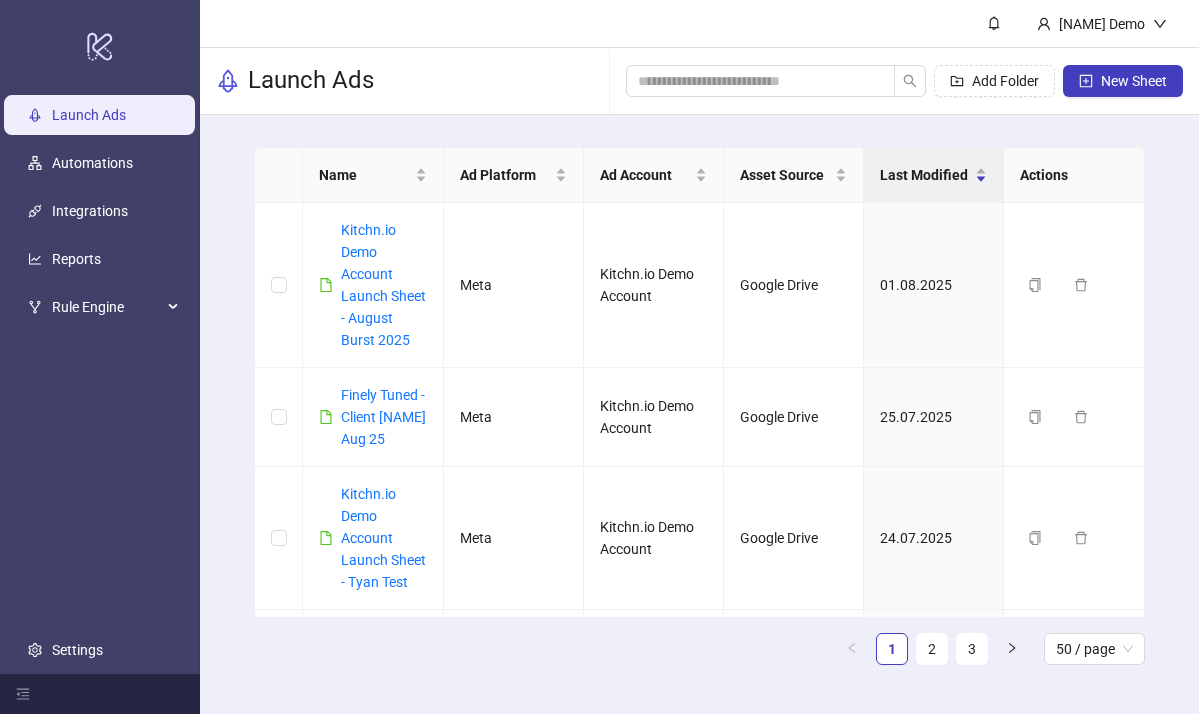 scroll, scrollTop: 0, scrollLeft: 0, axis: both 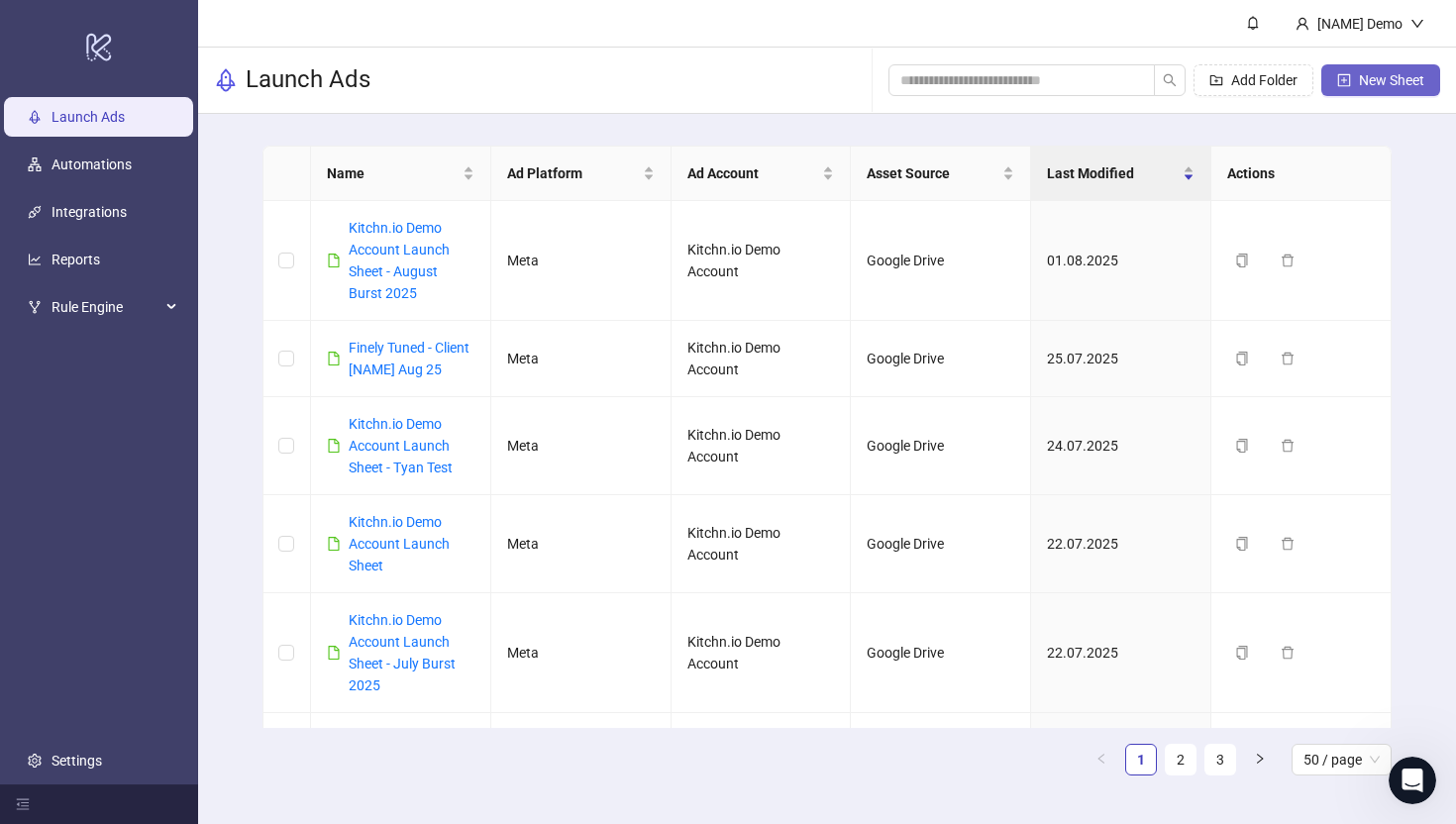 click on "New Sheet" at bounding box center [1392, 80] 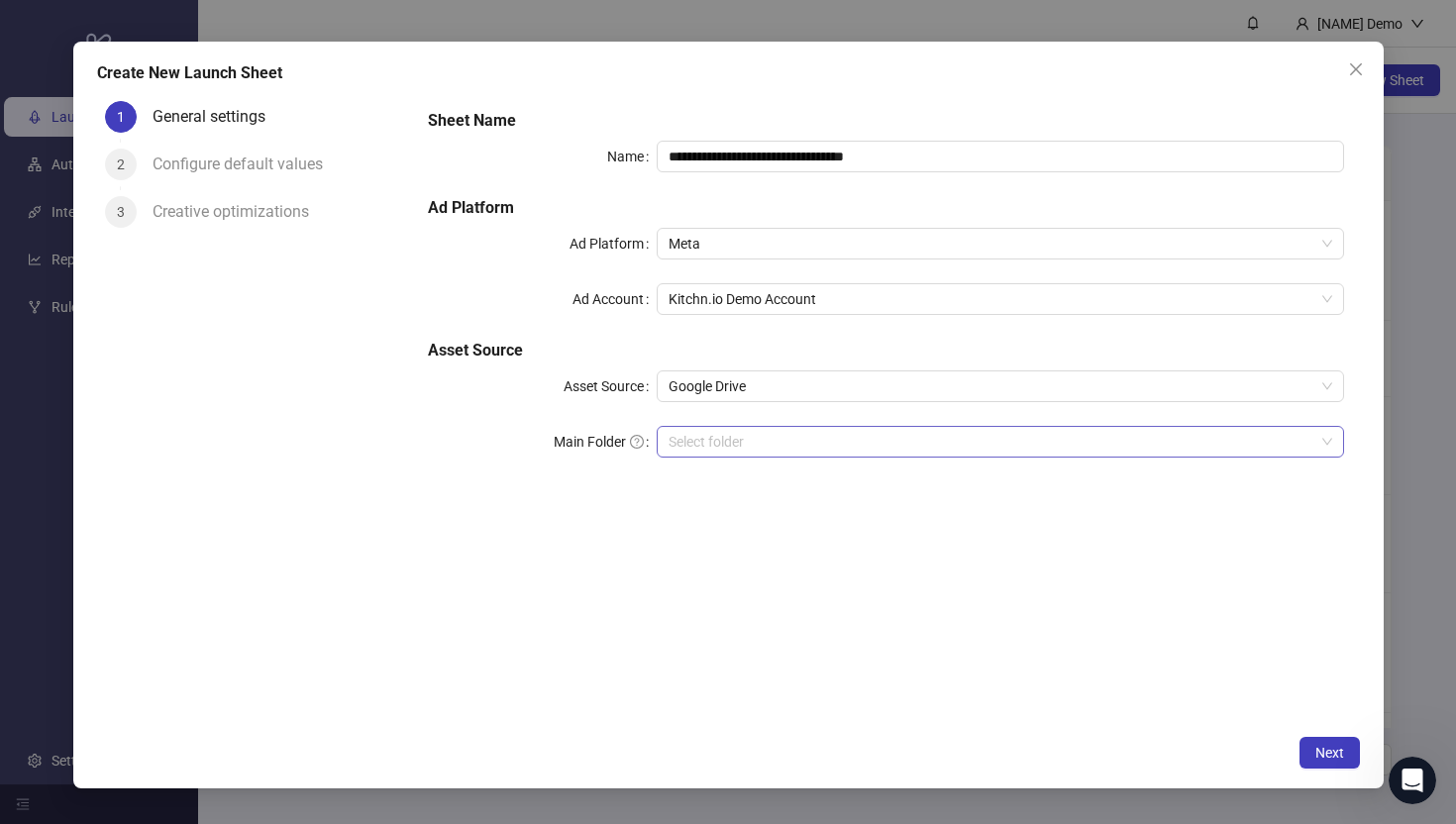 click on "Main Folder" at bounding box center (990, 442) 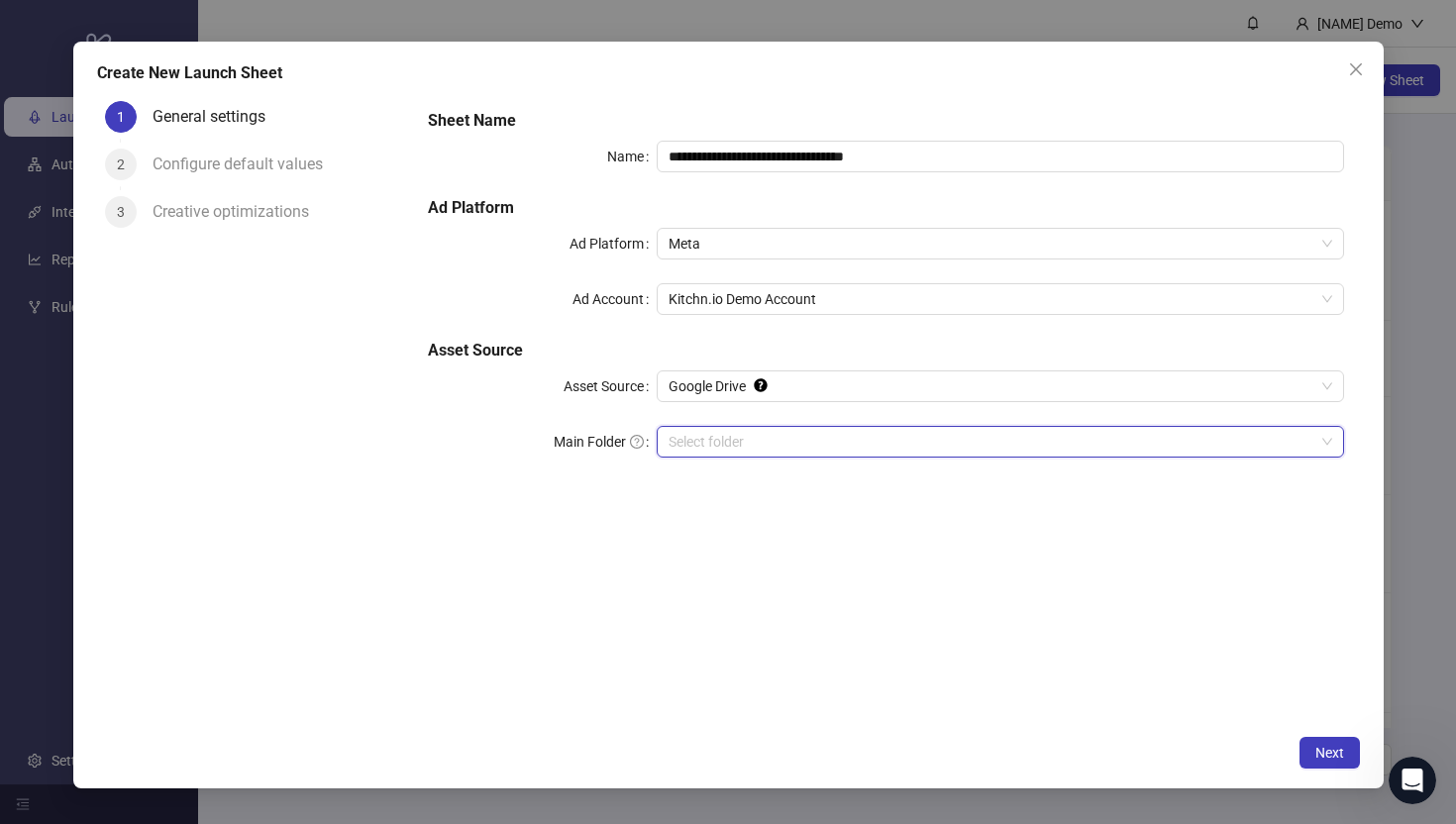 click on "Main Folder" at bounding box center [990, 442] 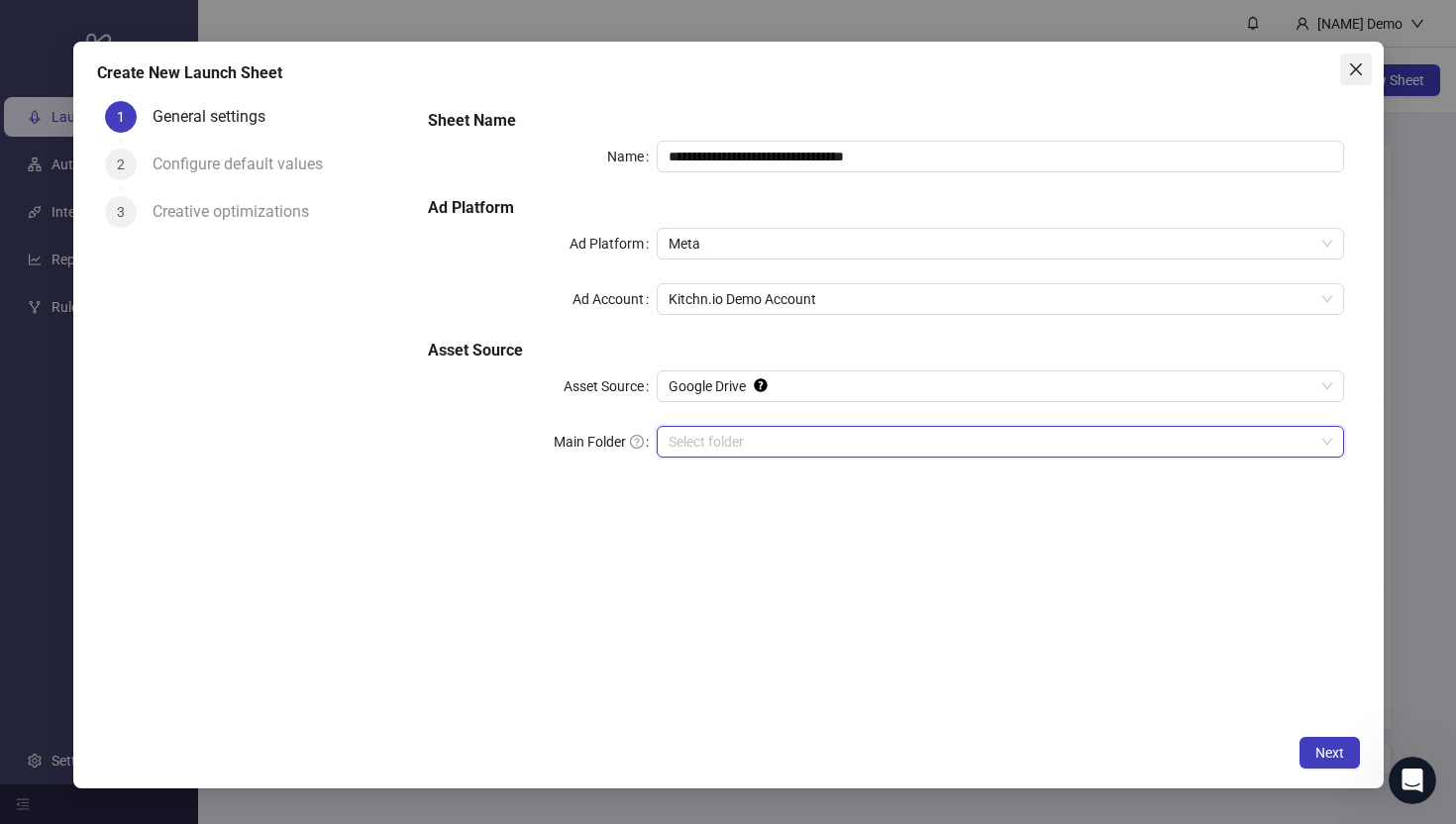 click 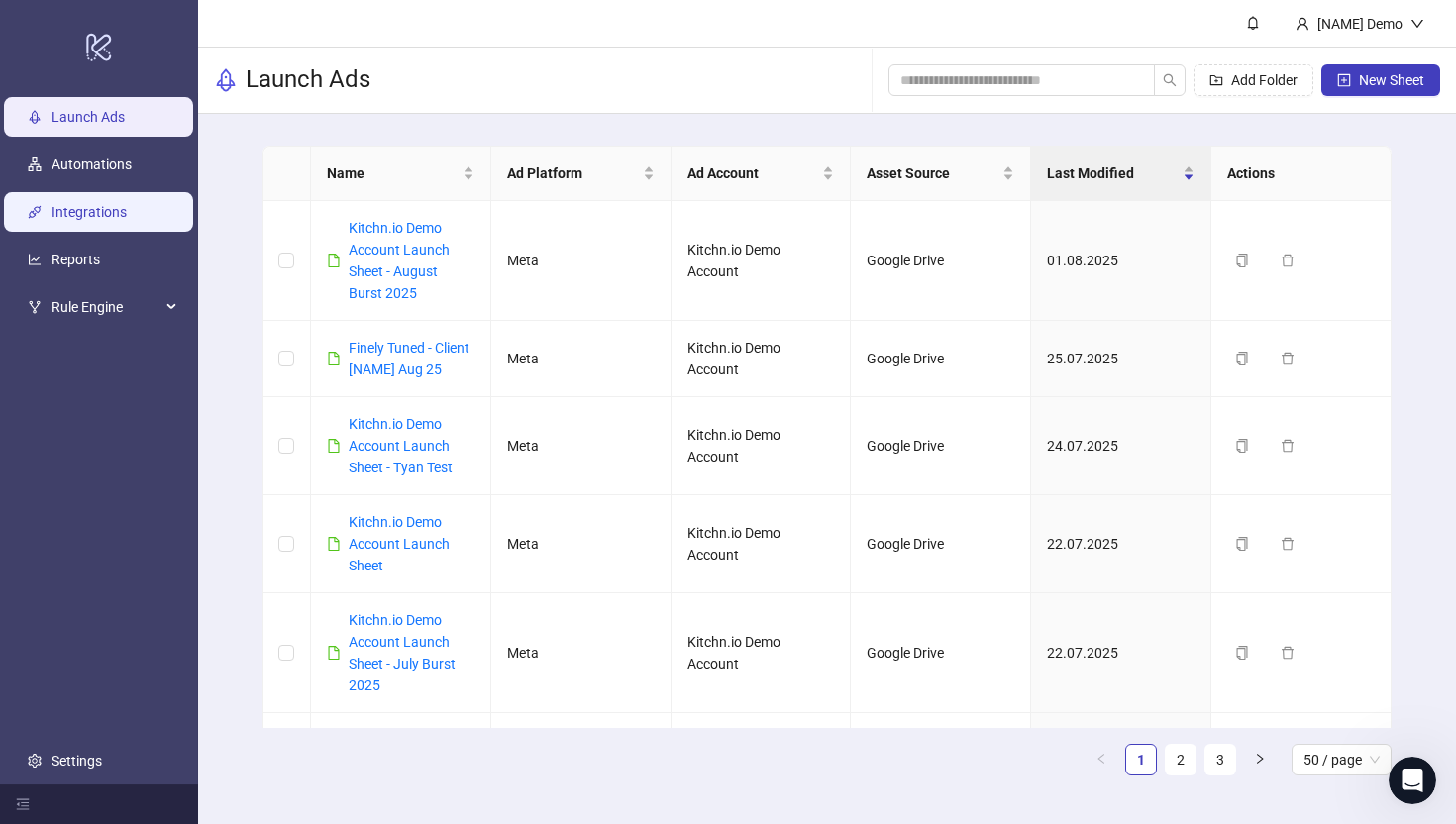click on "Integrations" at bounding box center (89, 212) 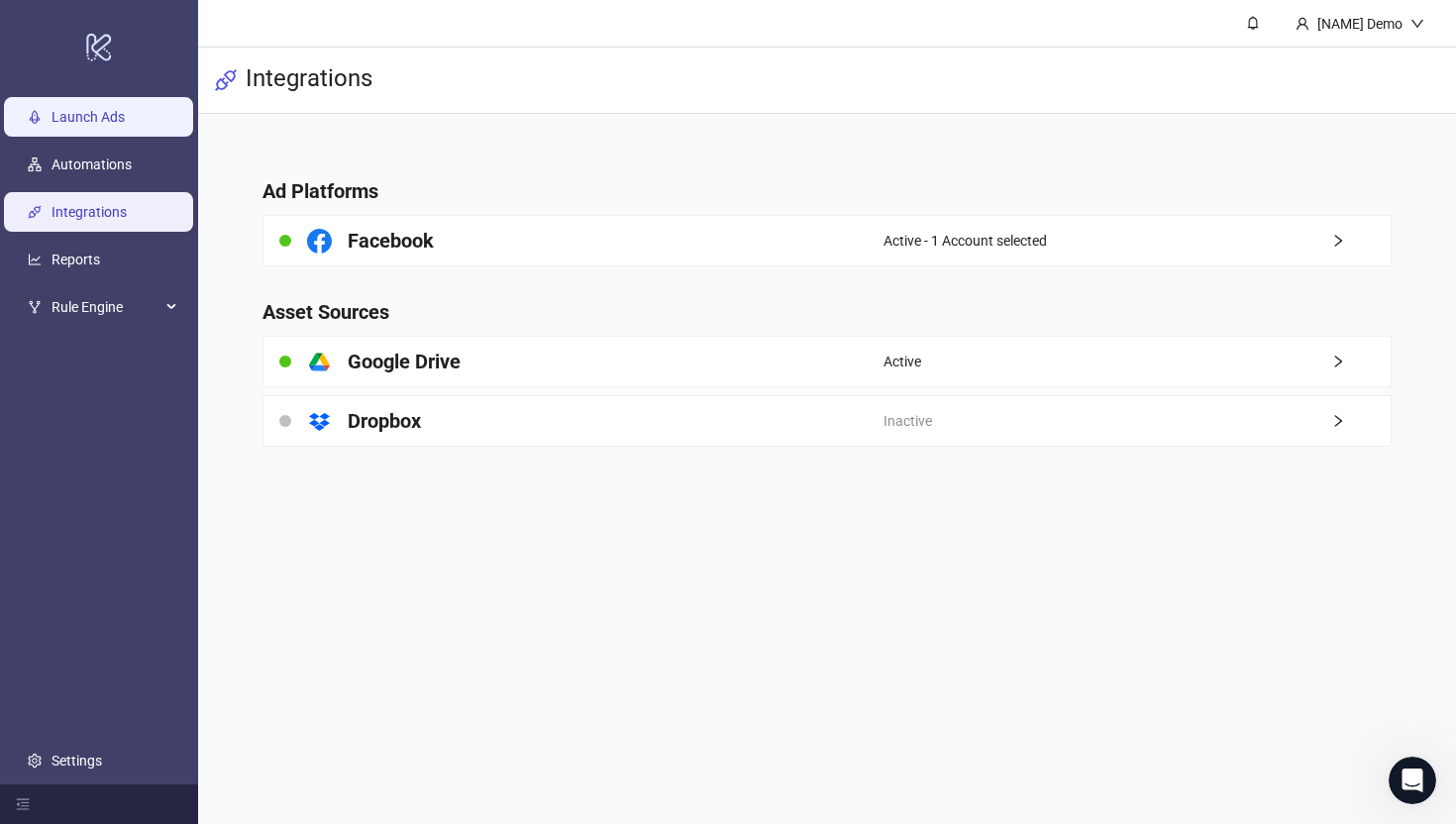 click on "Launch Ads" at bounding box center (88, 117) 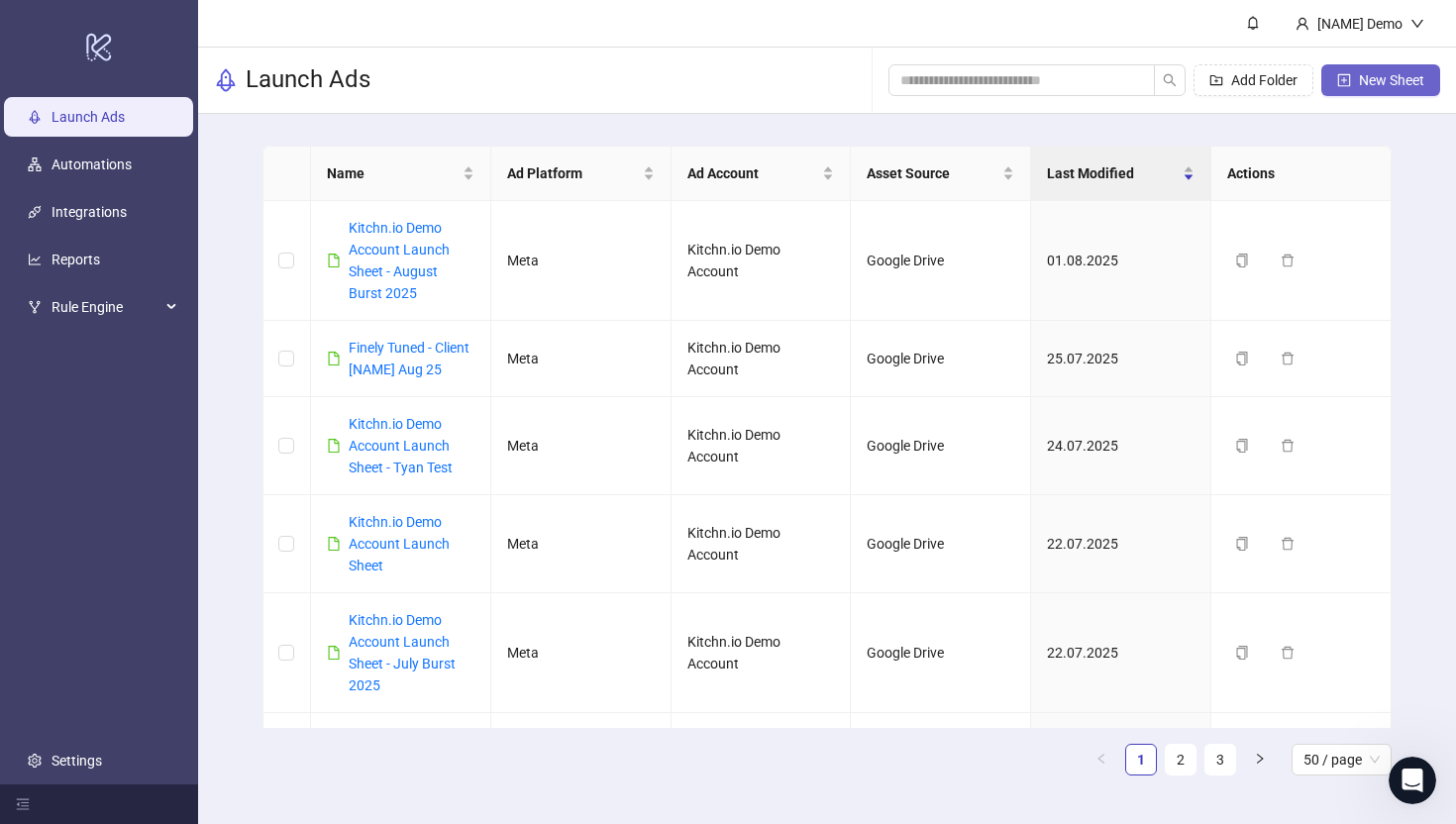 click on "New Sheet" at bounding box center (1392, 80) 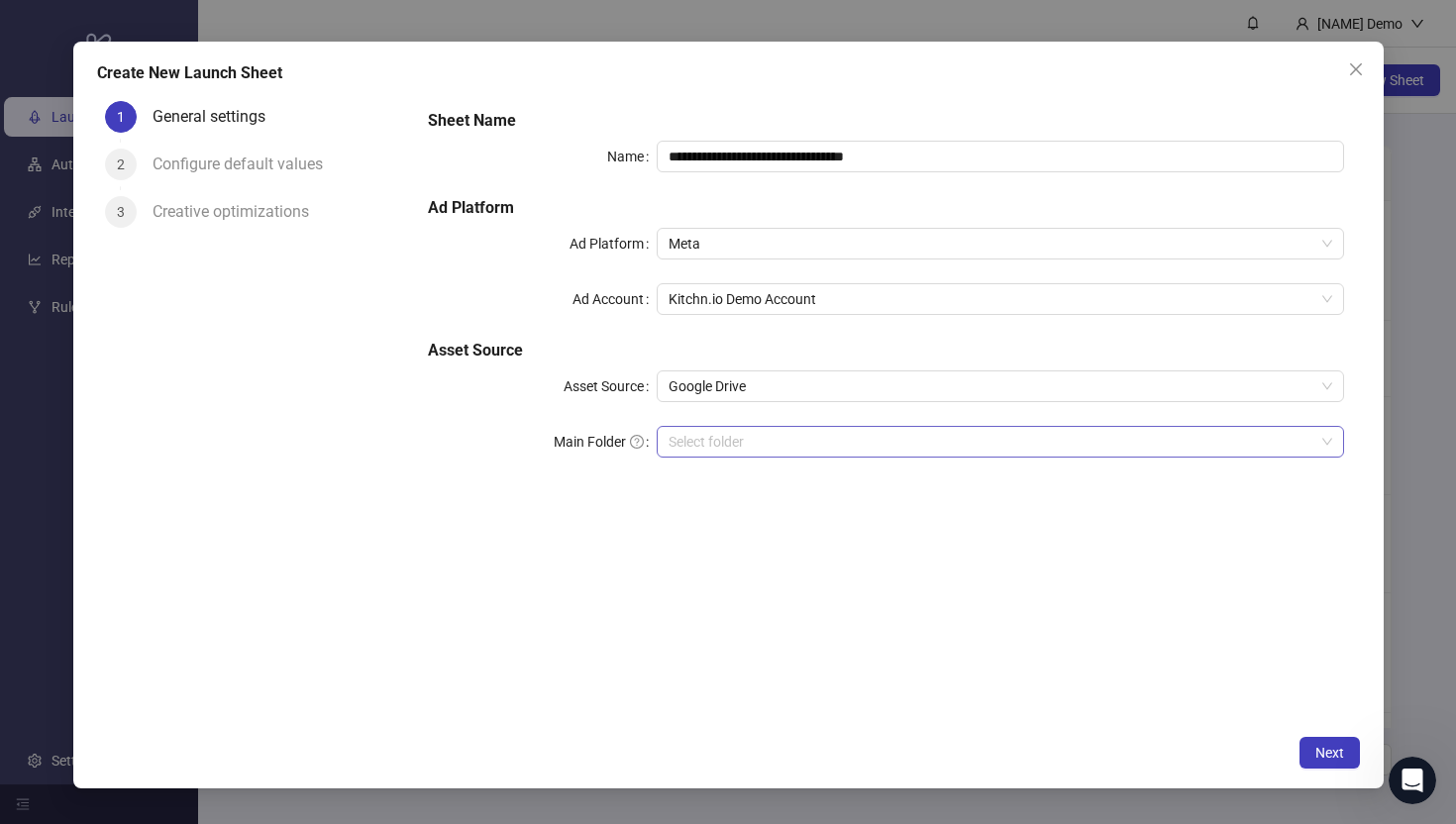click on "Main Folder" at bounding box center (990, 442) 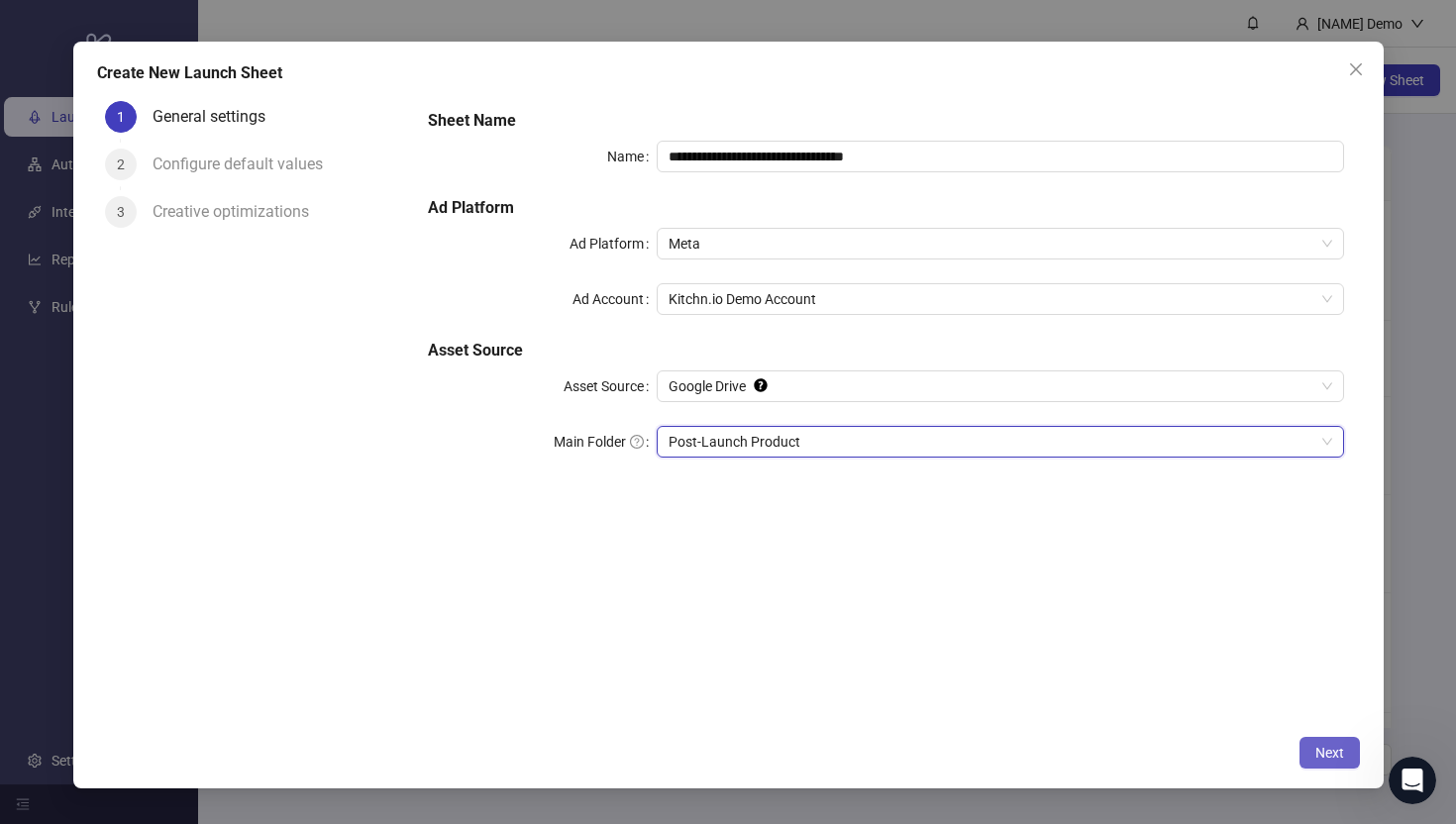click on "Next" at bounding box center (1329, 753) 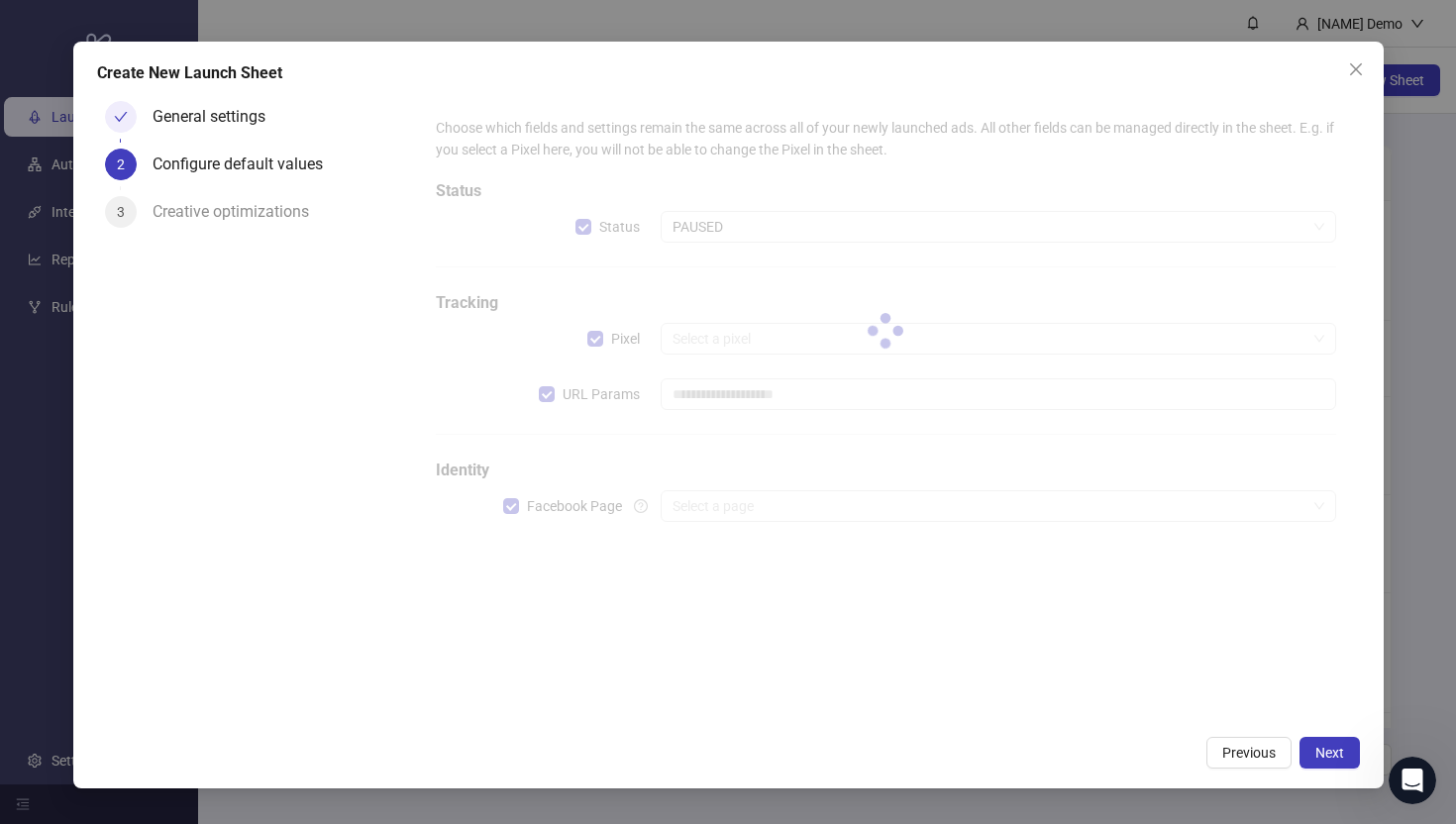 type on "**********" 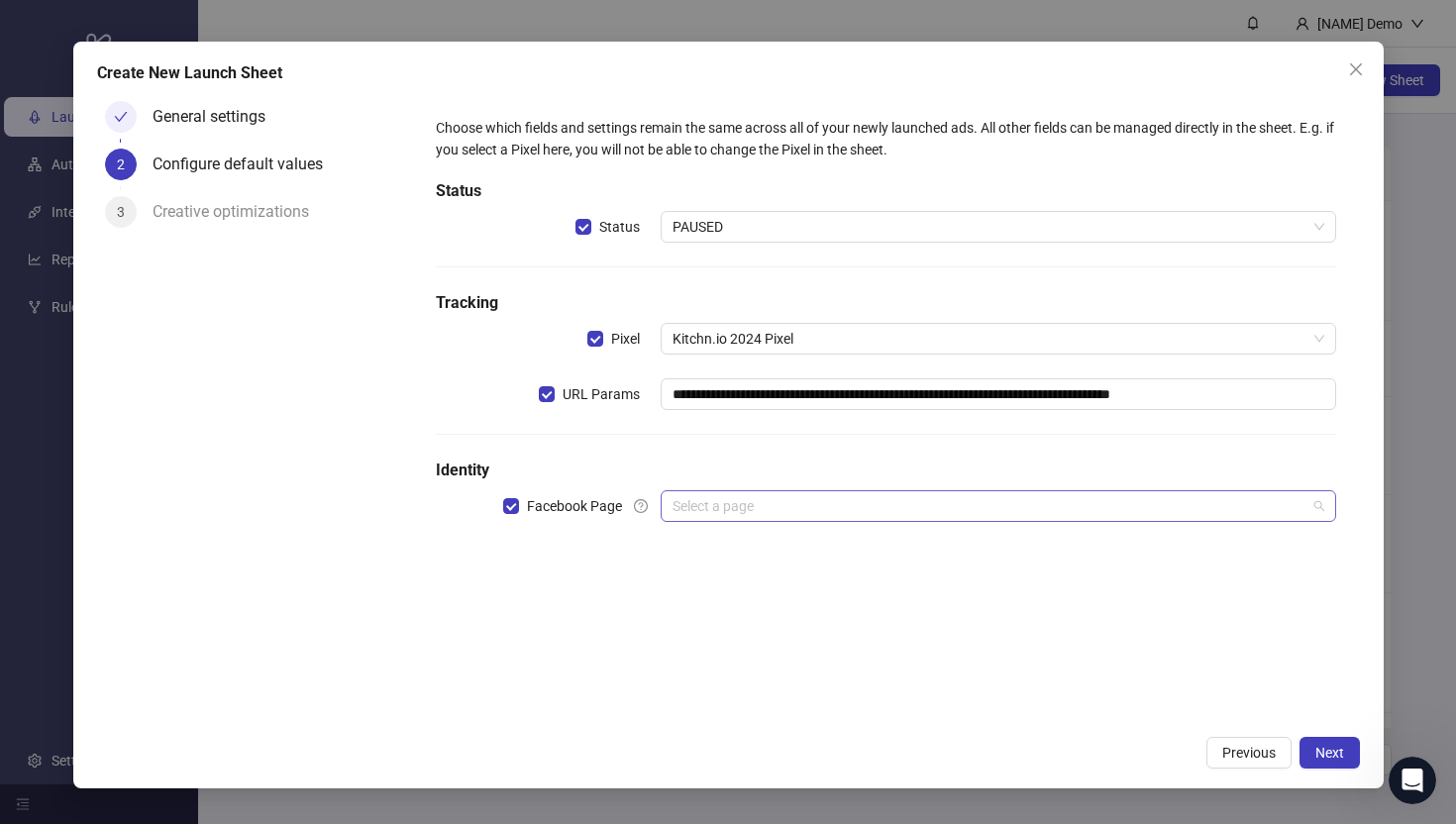 click at bounding box center (988, 506) 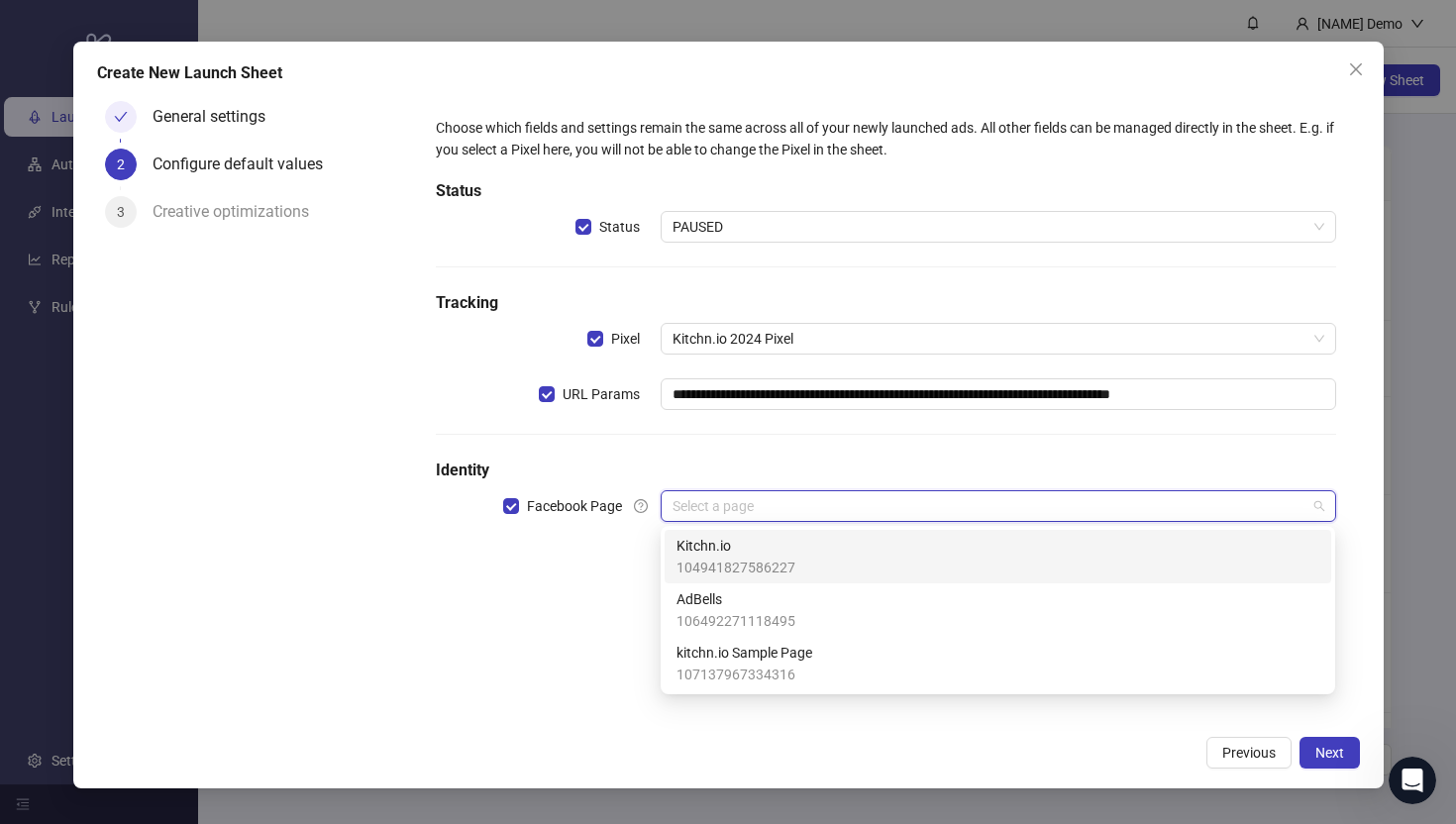 click on "Kitchn.io" at bounding box center (736, 546) 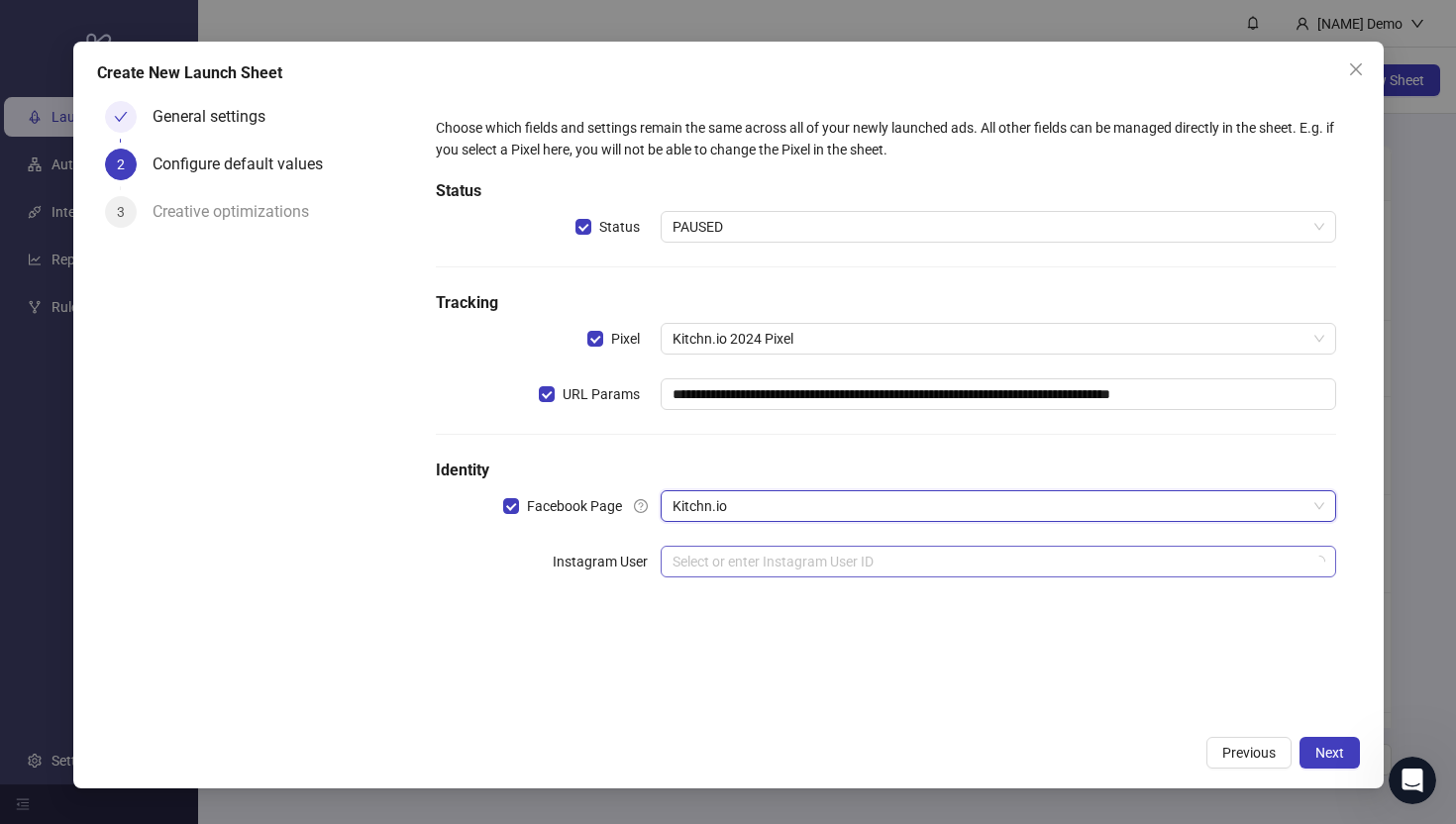 click at bounding box center [988, 562] 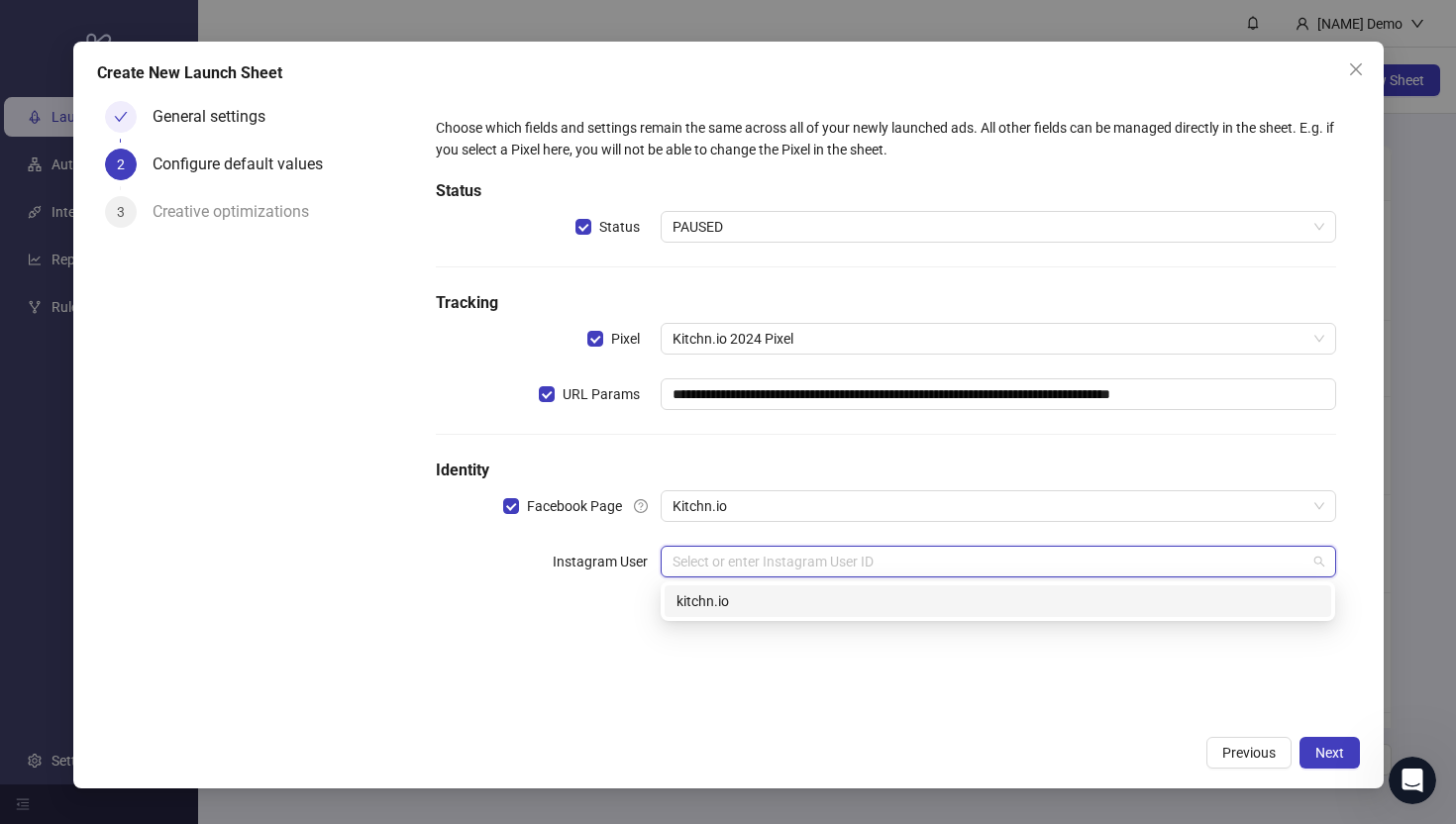 click on "kitchn.io" at bounding box center (997, 601) 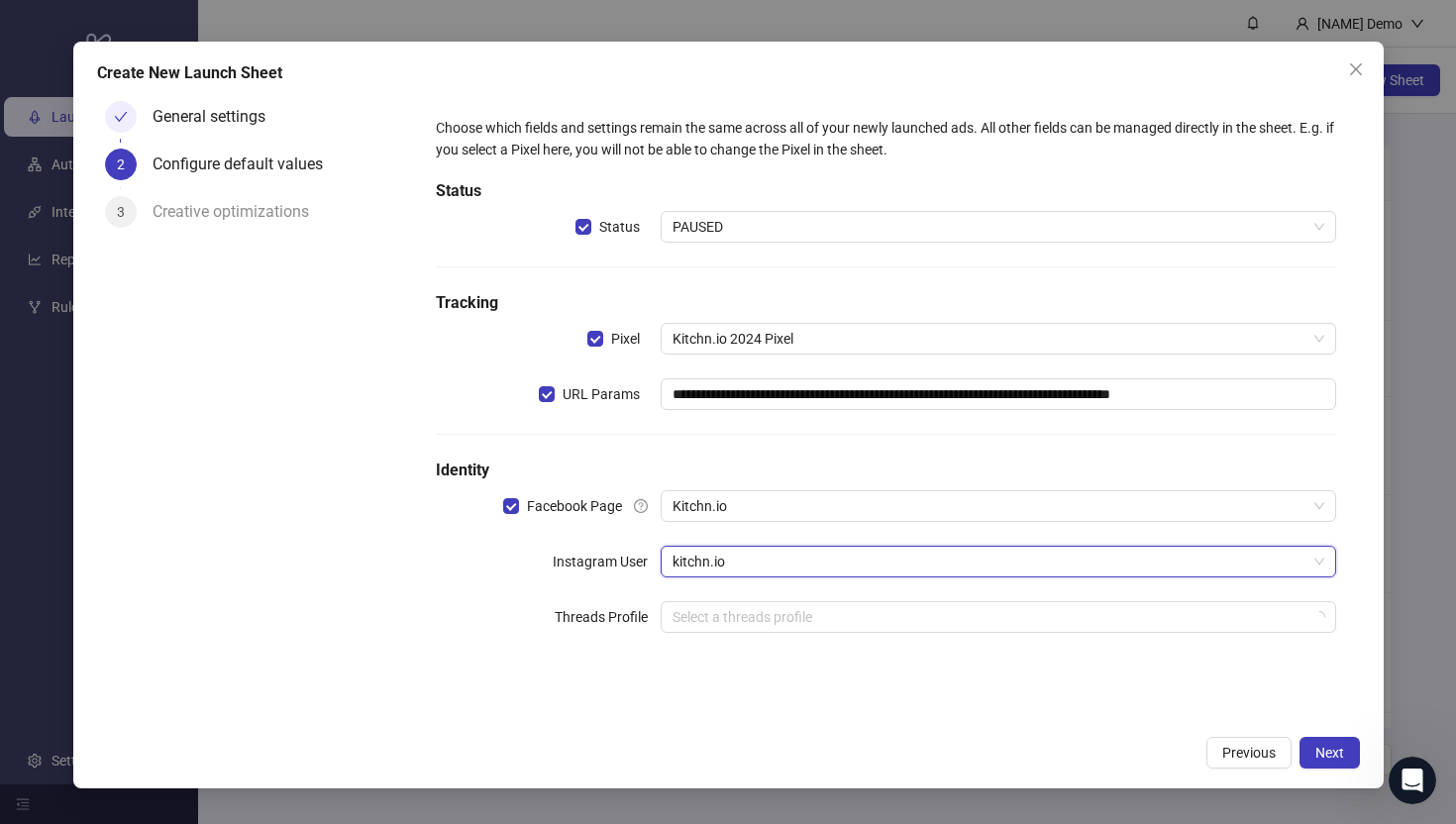 click on "**********" at bounding box center [885, 386] 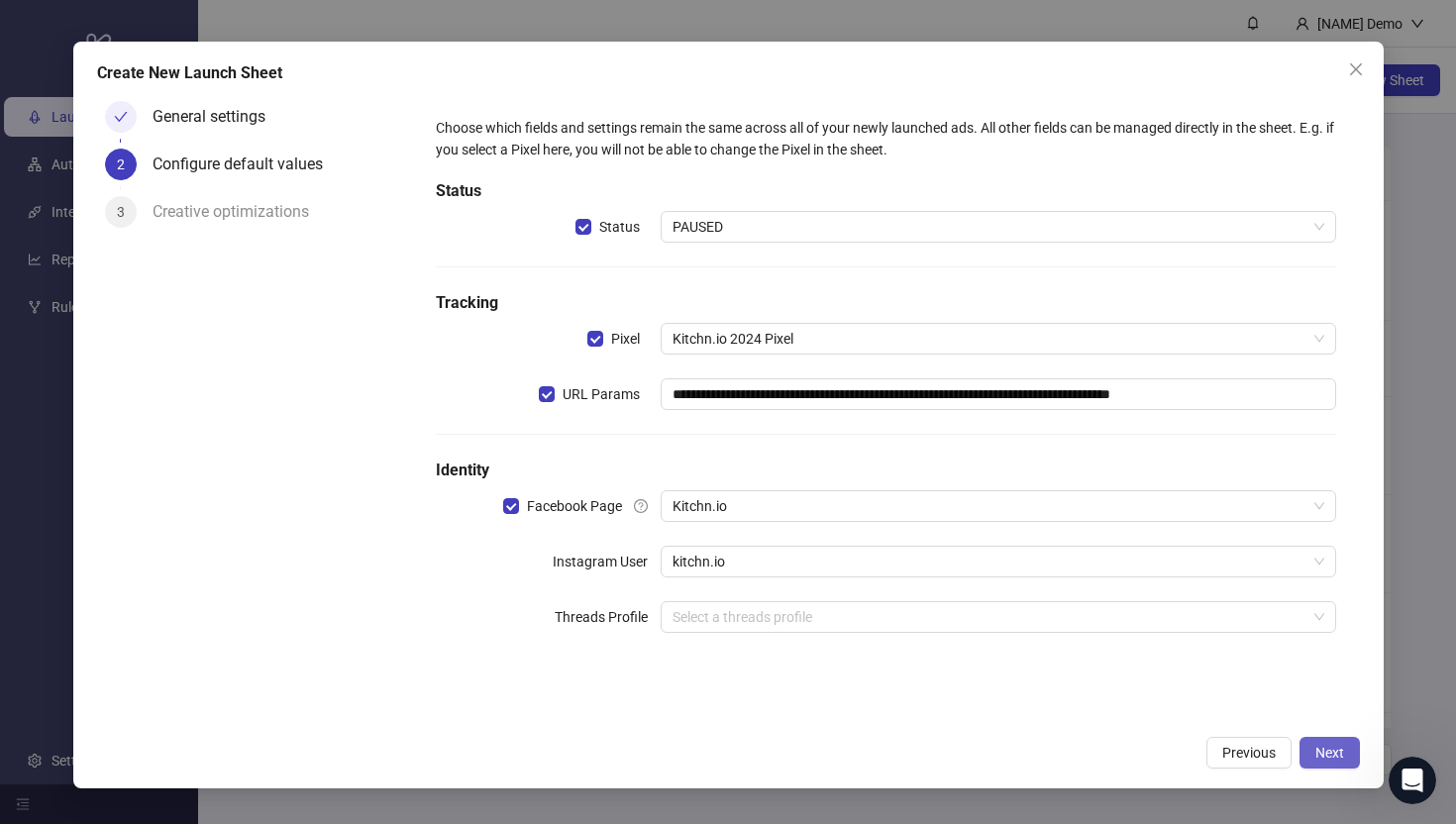 click on "Next" at bounding box center (1329, 753) 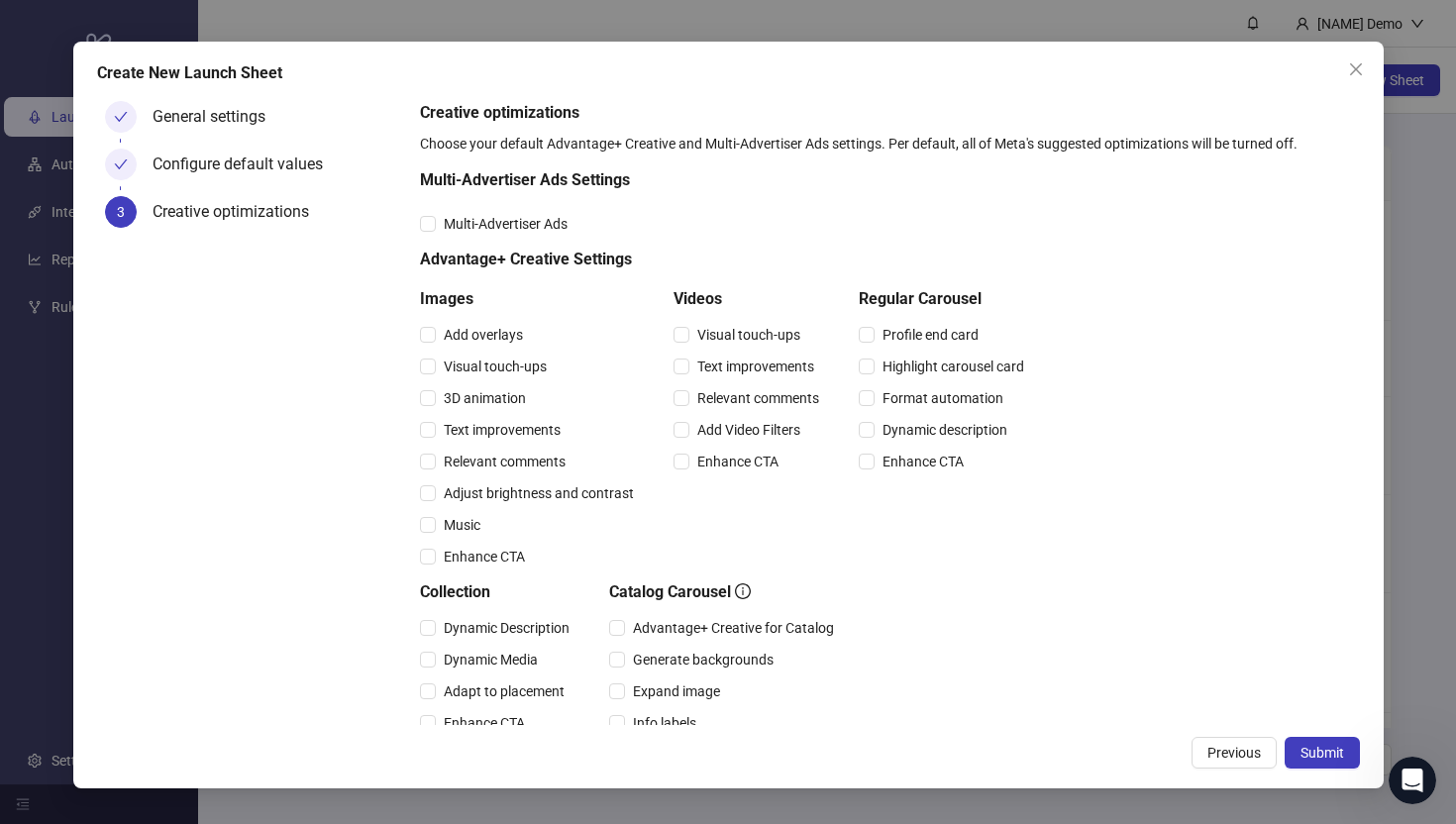 scroll, scrollTop: 187, scrollLeft: 0, axis: vertical 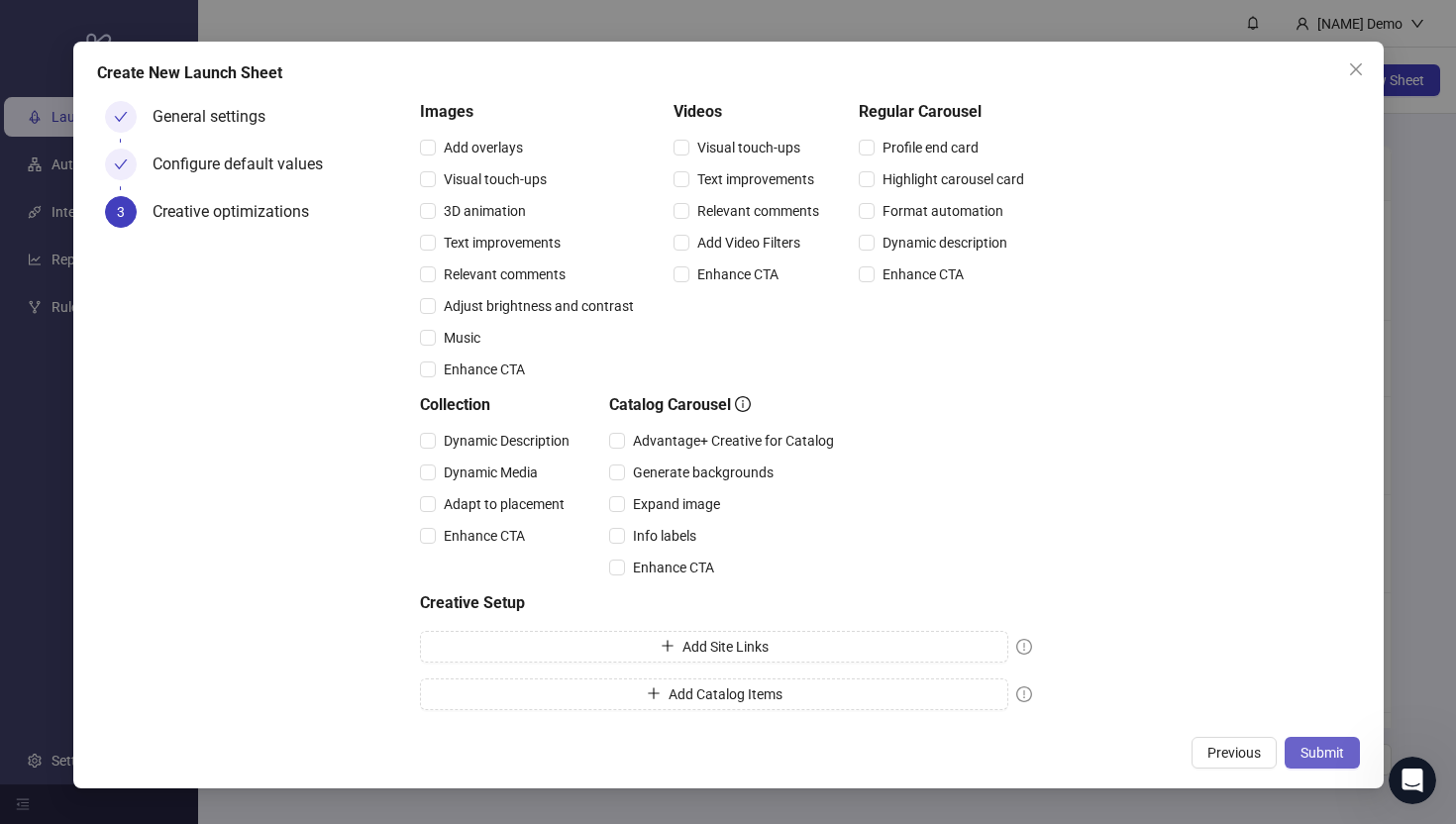 click on "Submit" at bounding box center [1322, 753] 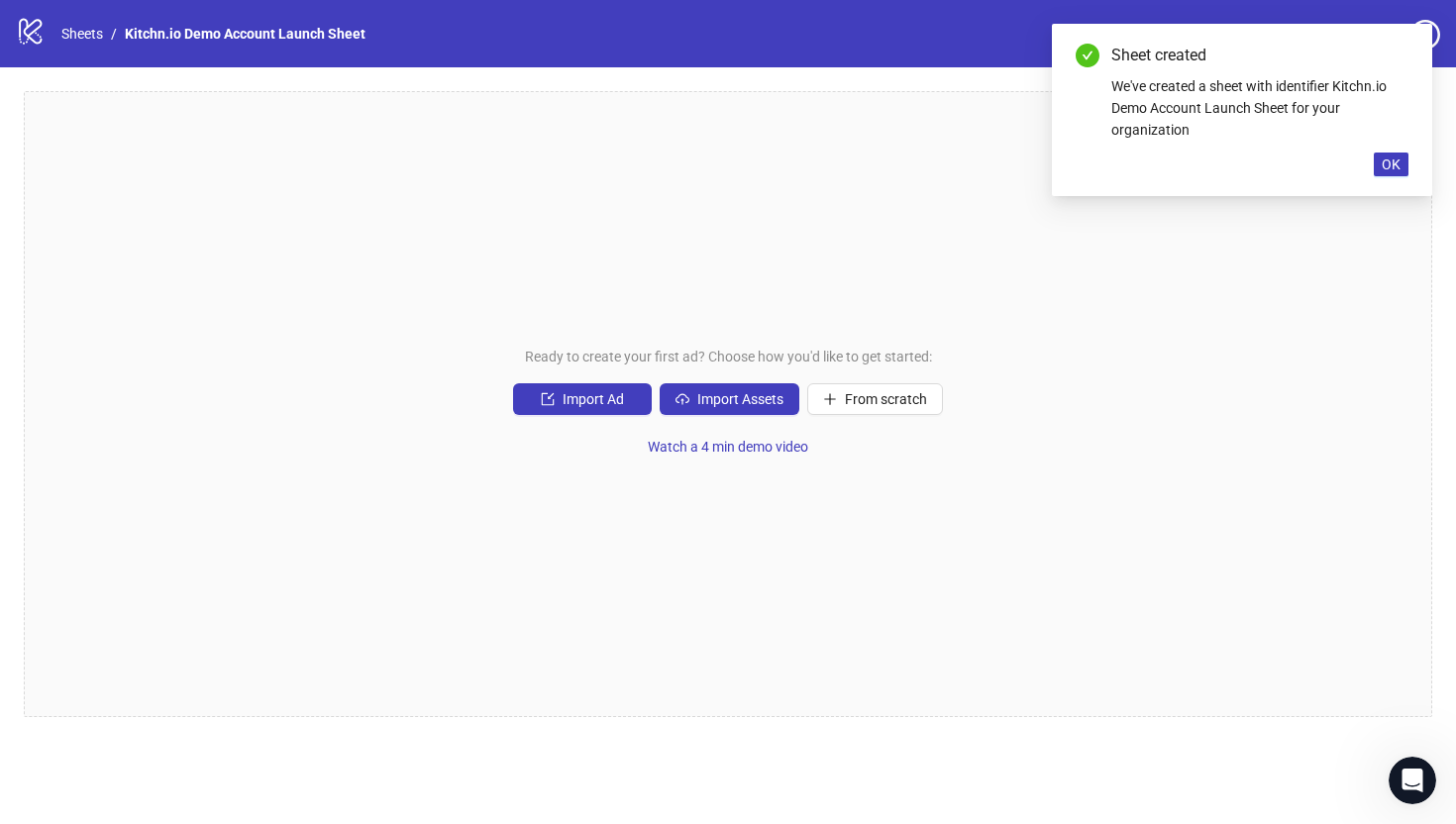 click on "Ready to create your first ad? Choose how you'd like to get started: Import Ad Import Assets From scratch Watch a 4 min demo video" at bounding box center (728, 404) 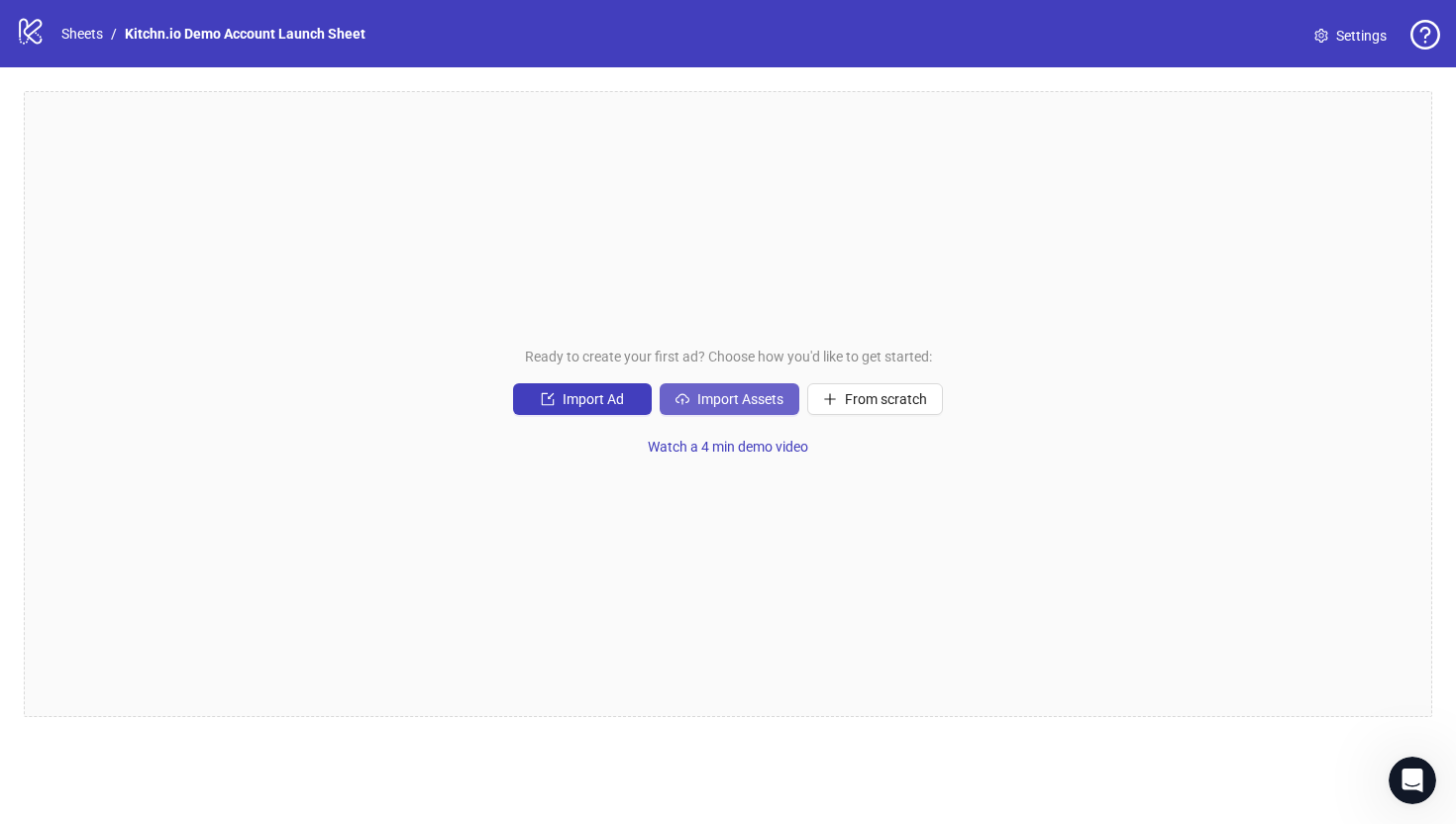 click on "Import Assets" at bounding box center [740, 399] 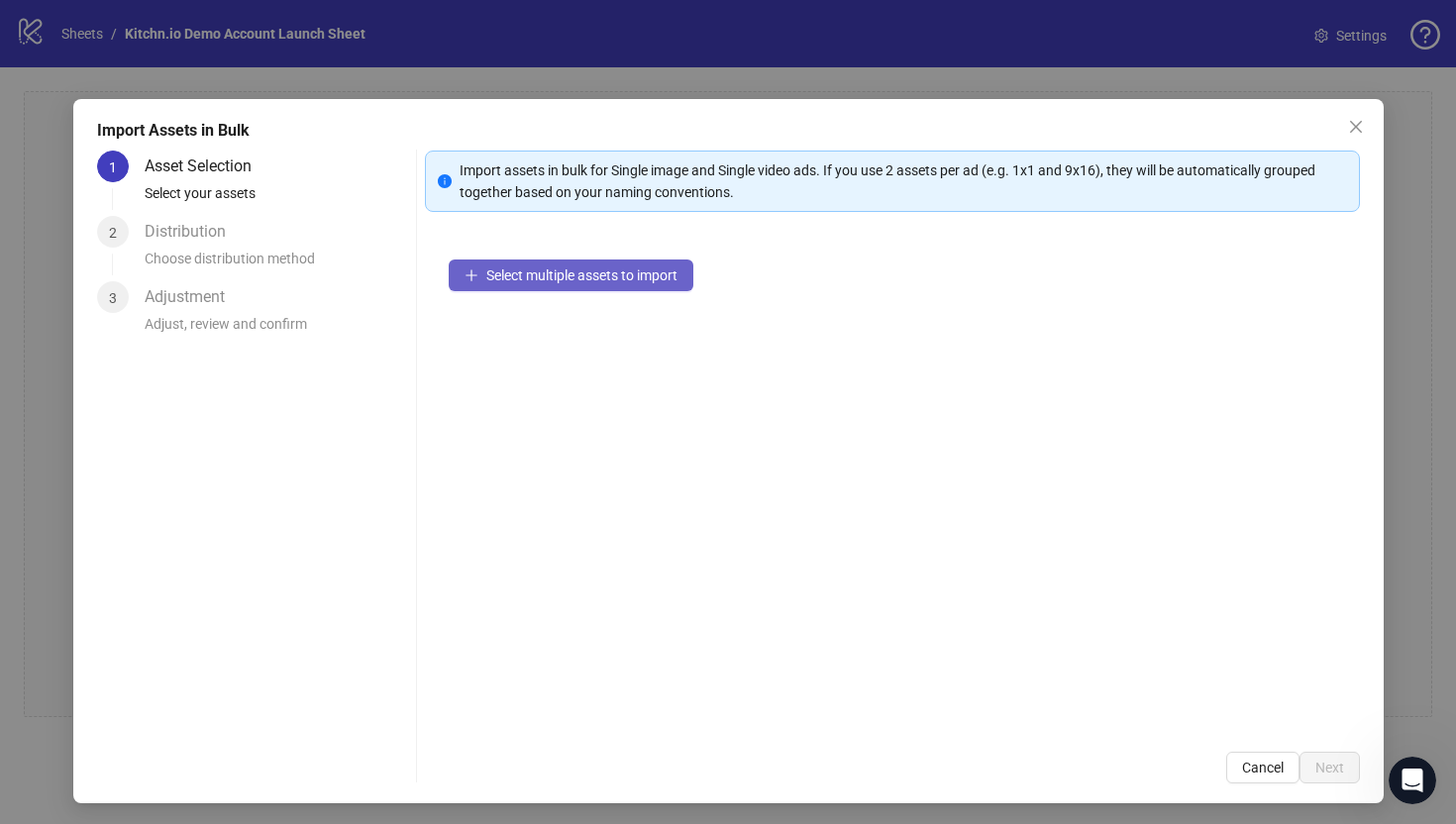 click on "Select multiple assets to import" at bounding box center [581, 275] 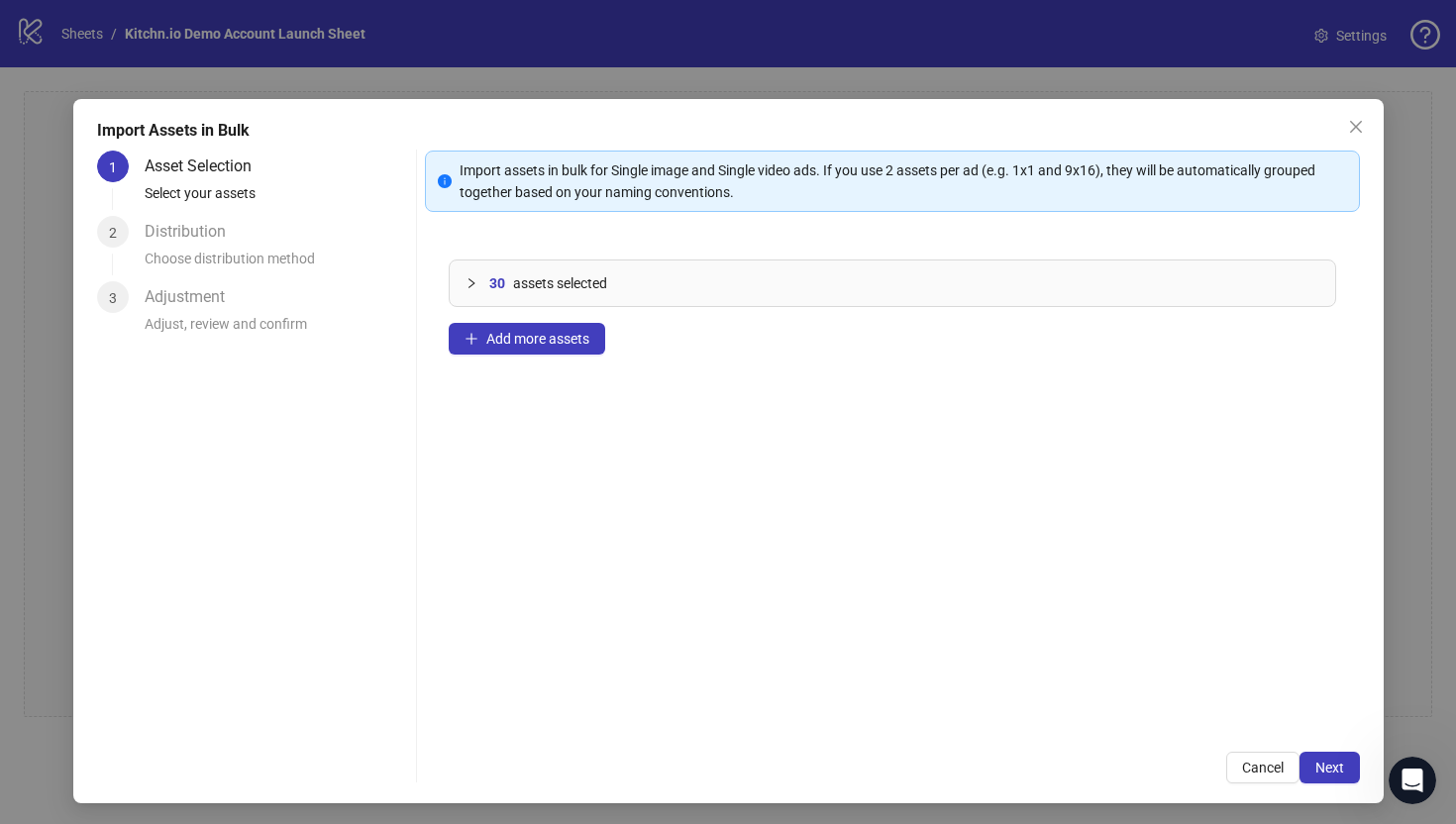 click 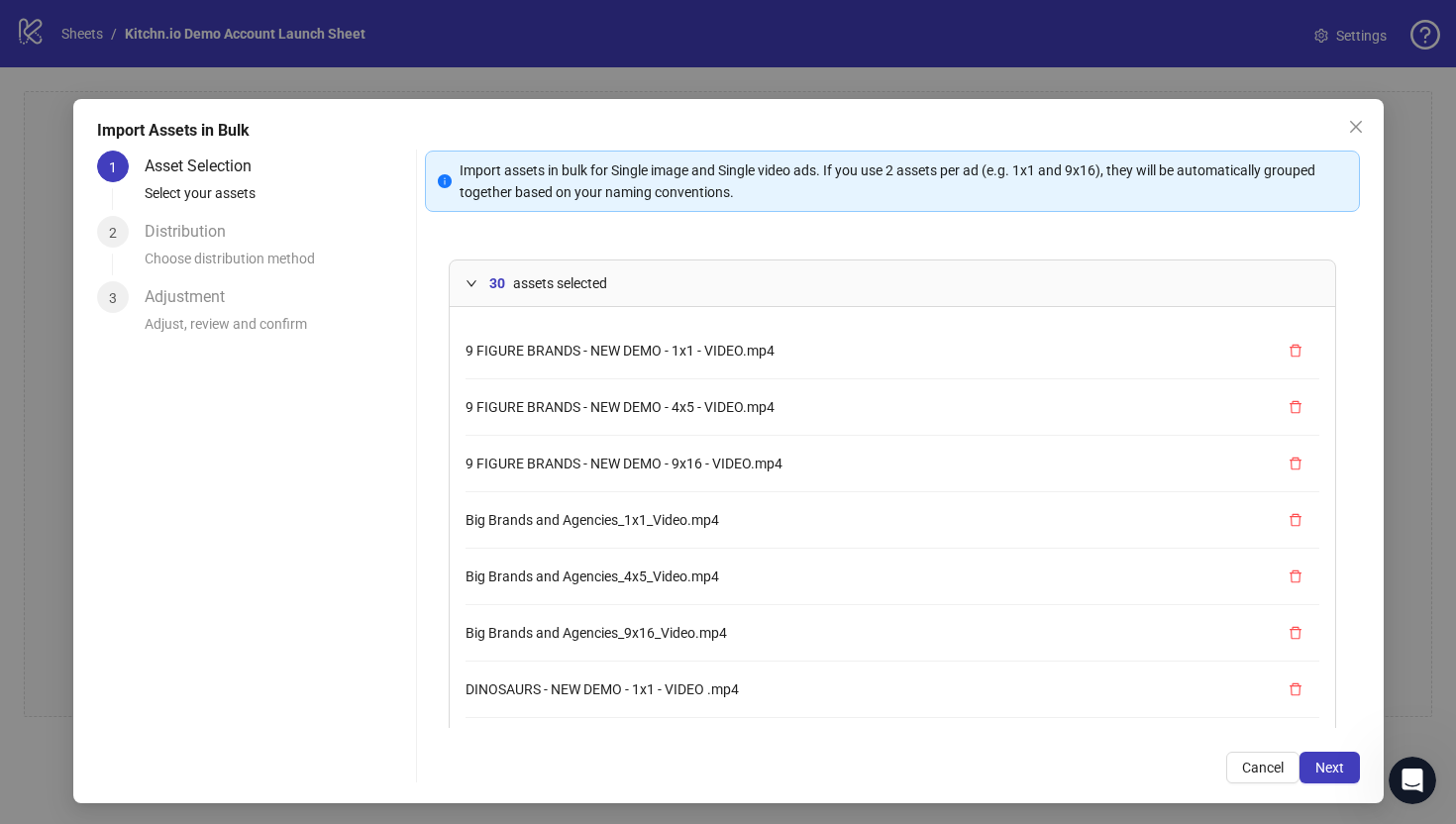 click 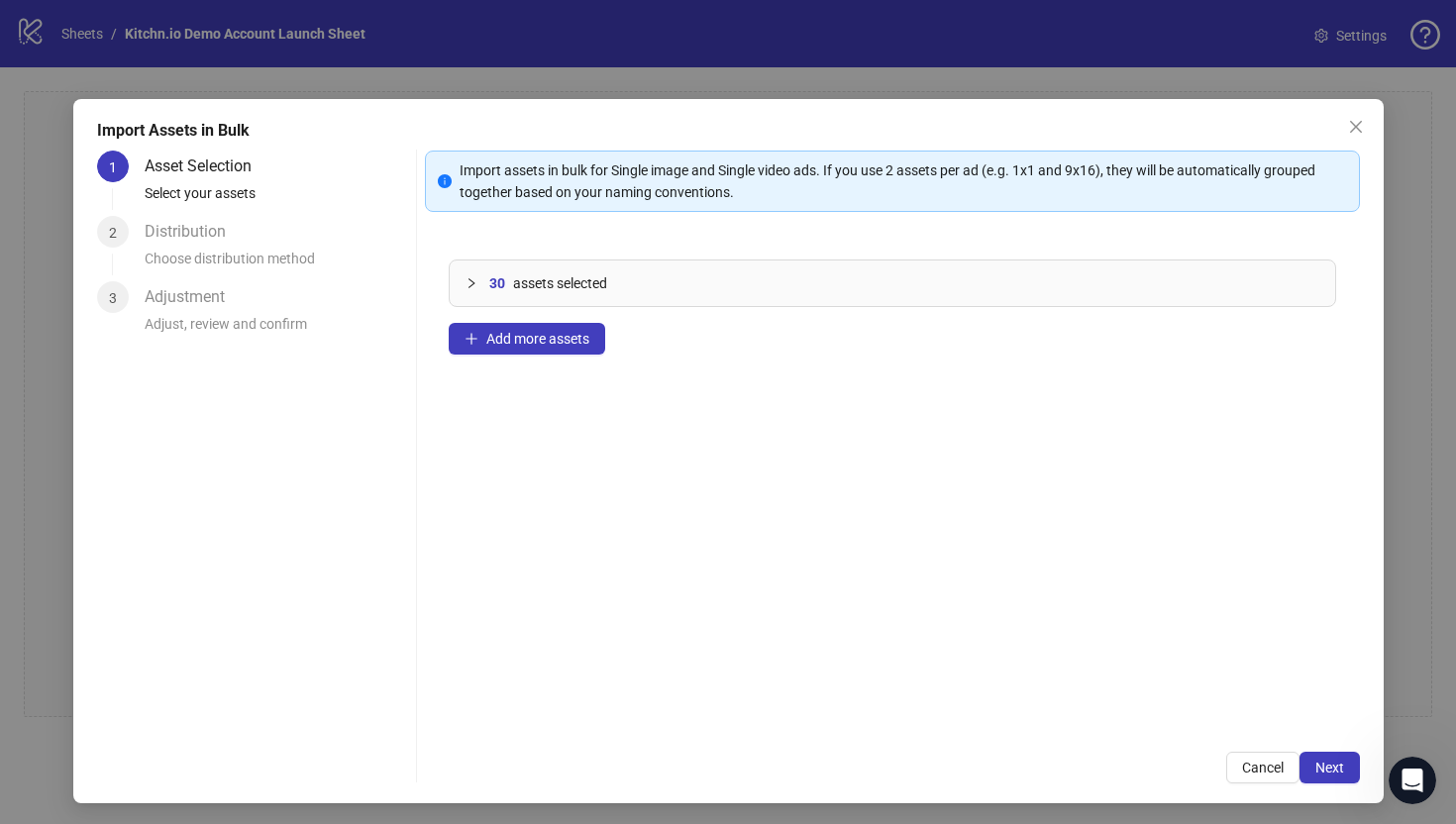 click on "Cancel" at bounding box center [1263, 768] 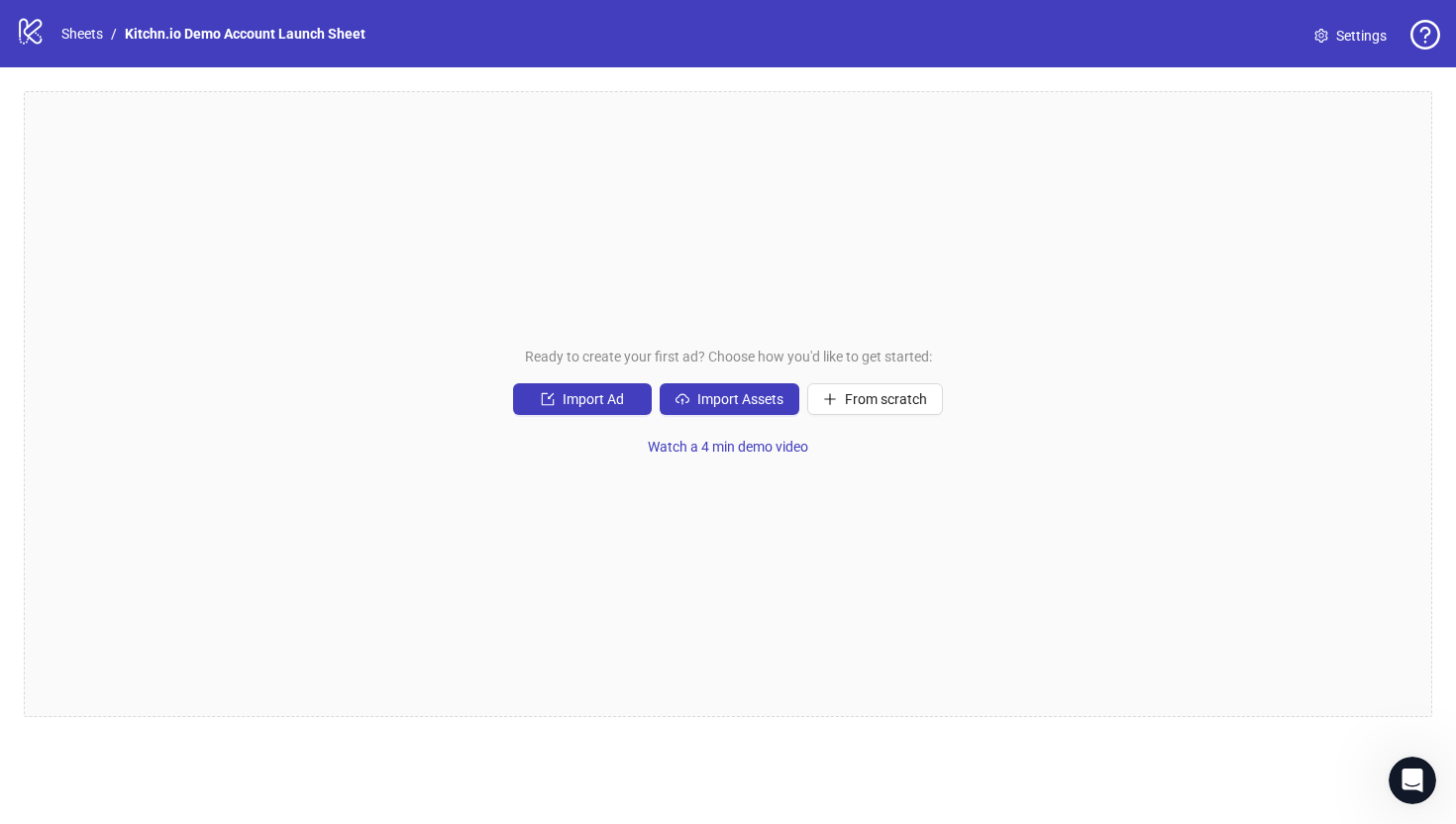 click on "Ready to create your first ad? Choose how you'd like to get started: Import Ad Import Assets From scratch Watch a 4 min demo video" at bounding box center (728, 404) 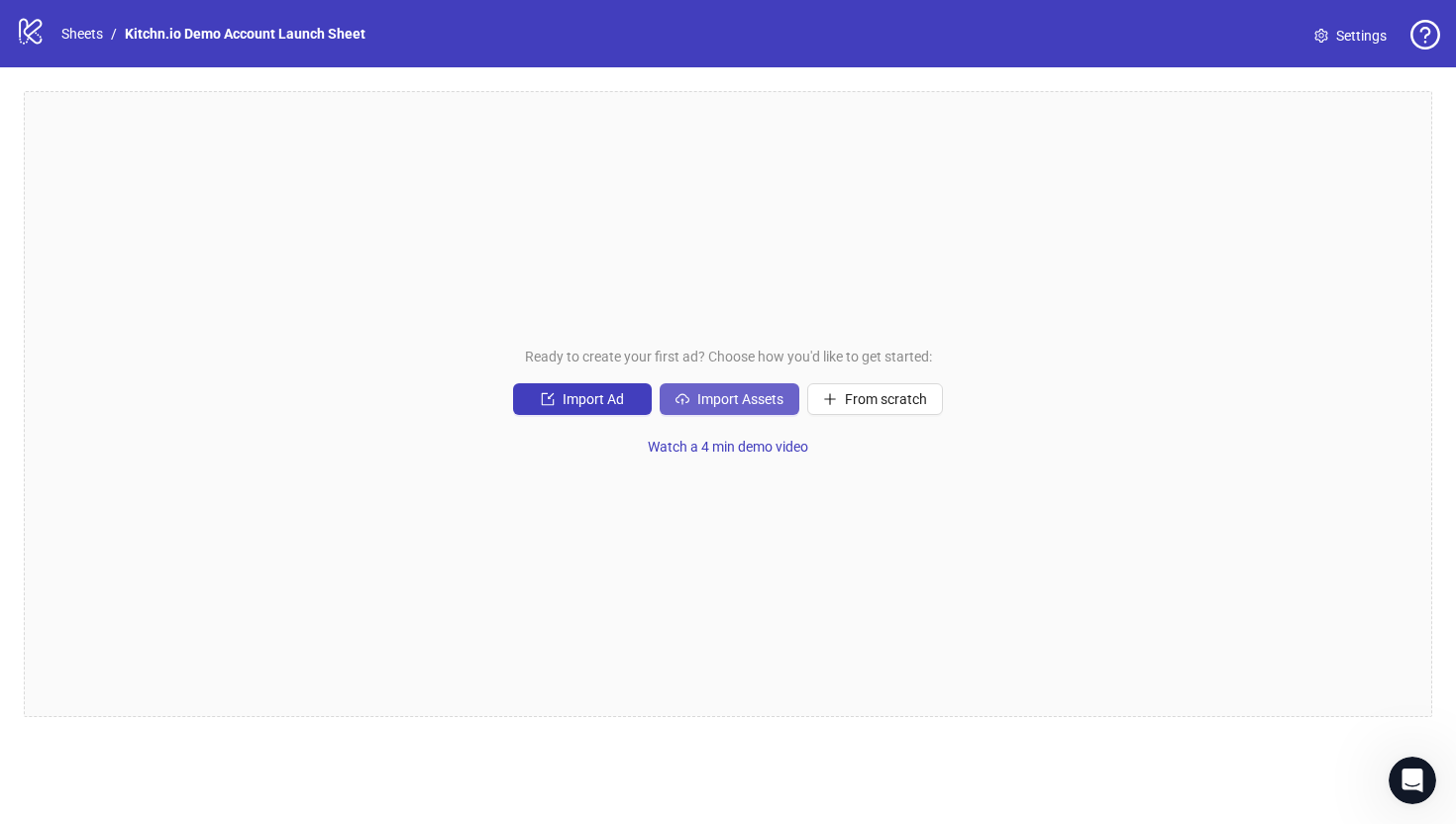 click on "Import Assets" at bounding box center (740, 399) 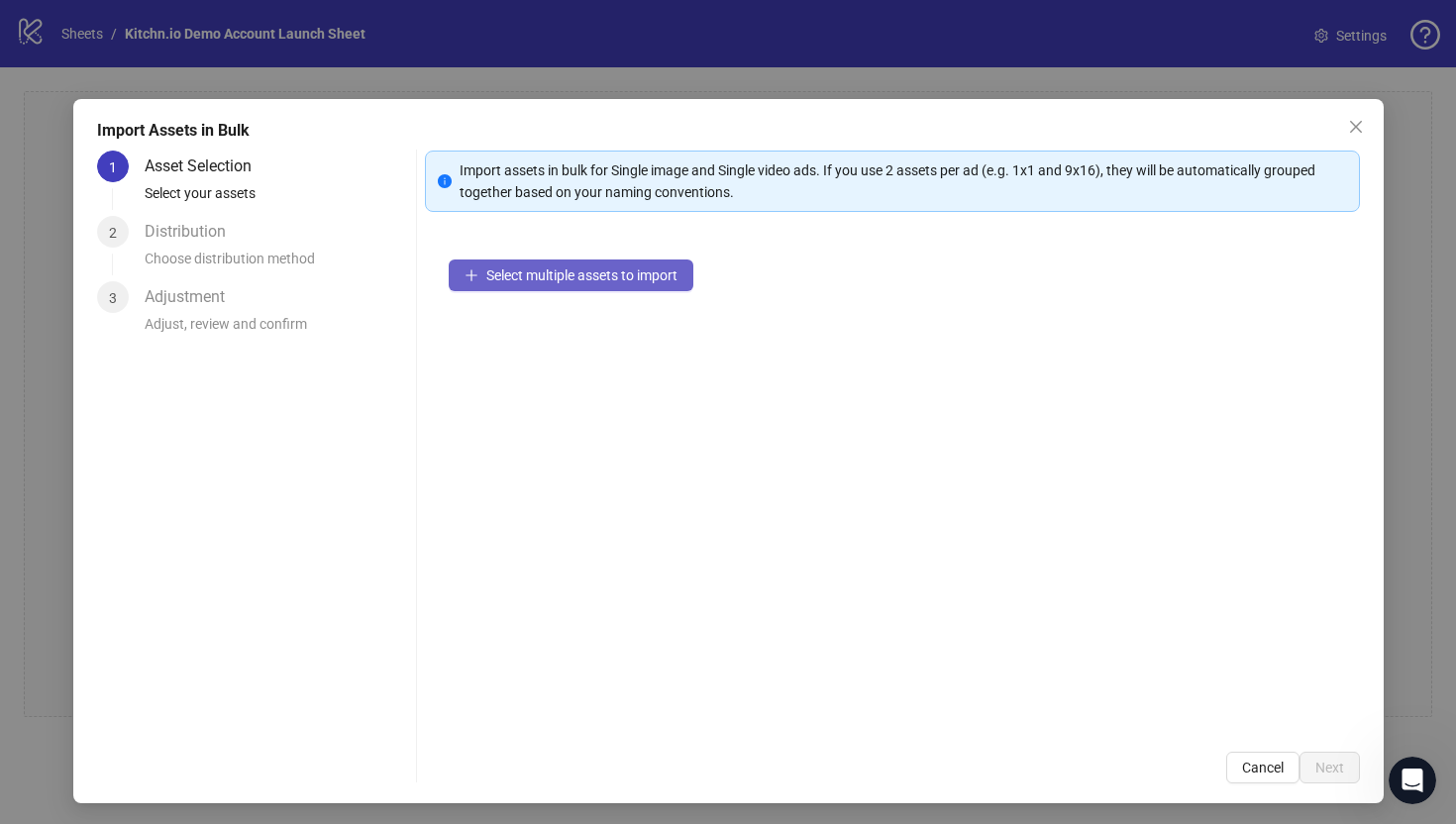 click on "Select multiple assets to import" at bounding box center (581, 275) 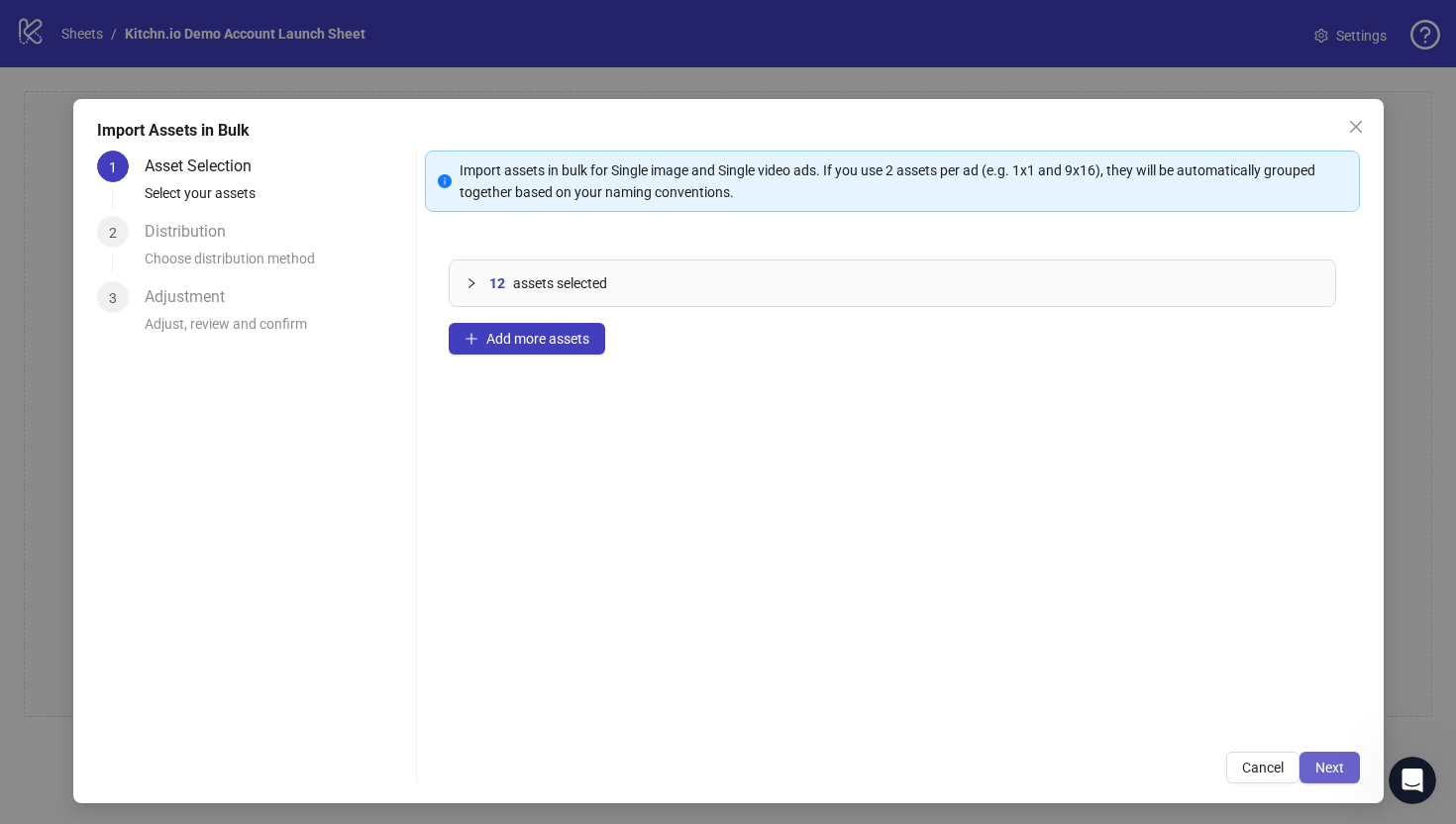 click on "Next" at bounding box center [1329, 768] 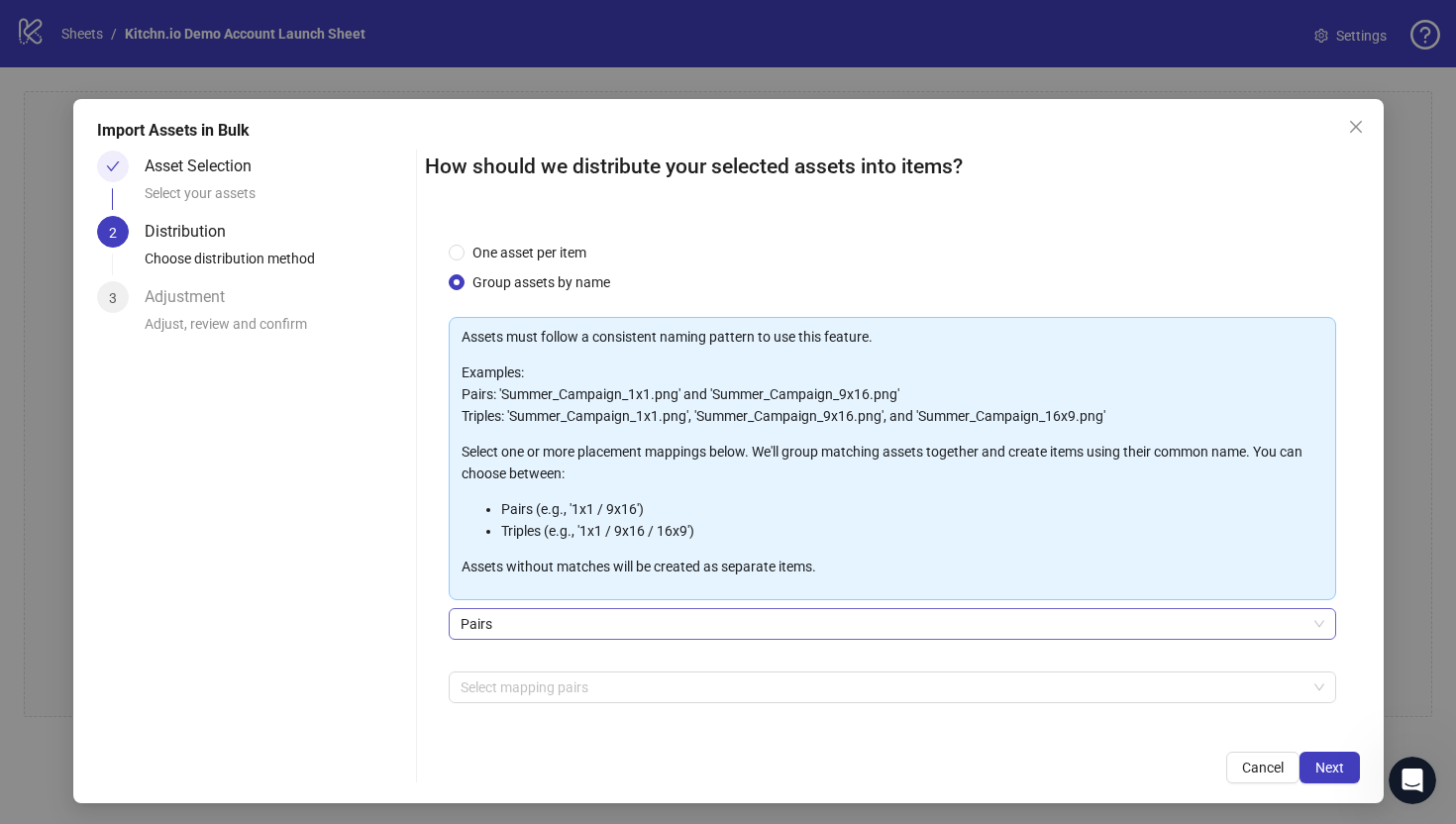 drag, startPoint x: 524, startPoint y: 643, endPoint x: 525, endPoint y: 633, distance: 10.049876 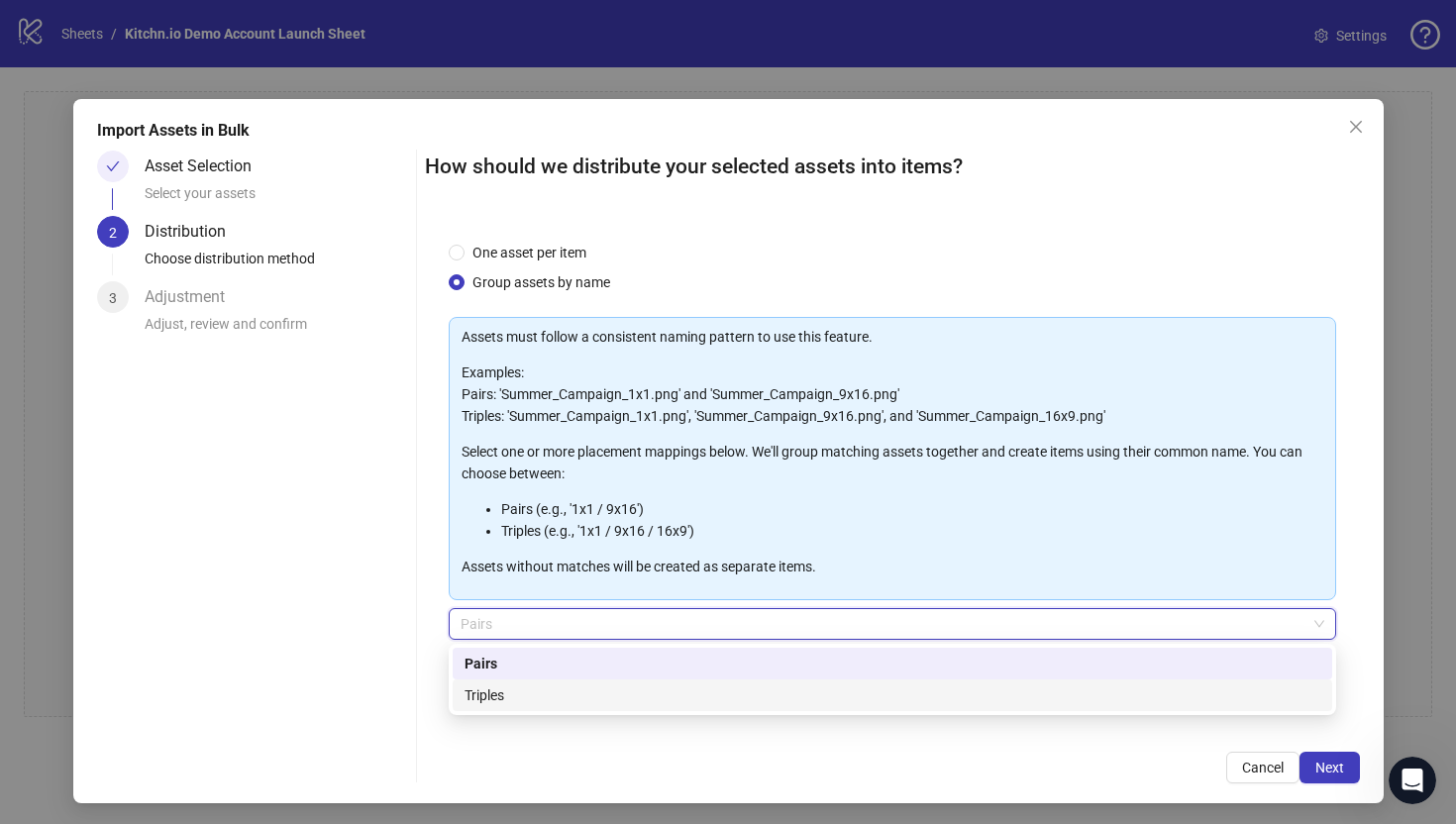 click on "Triples" at bounding box center (892, 695) 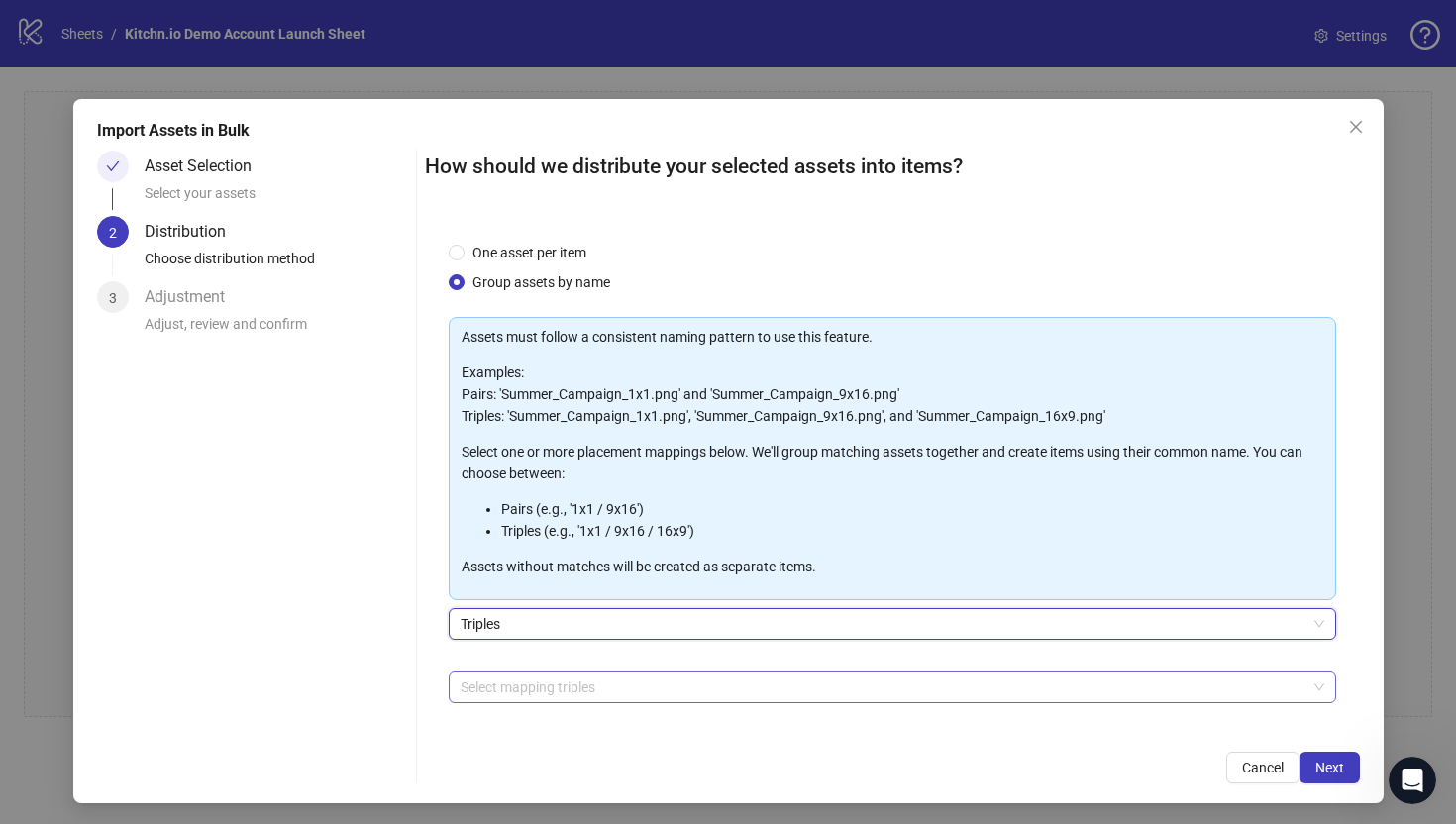 click at bounding box center (882, 687) 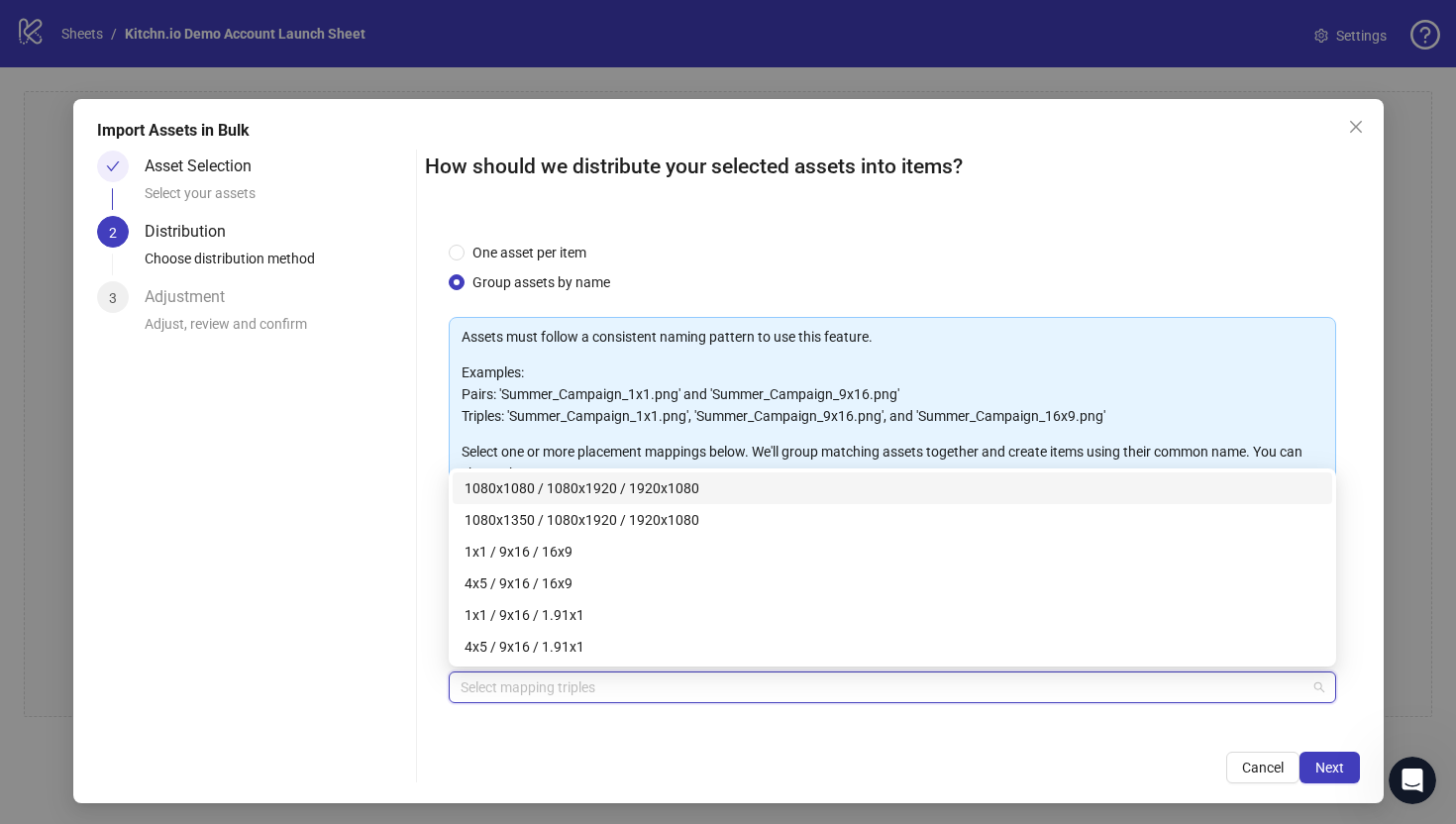 click on "Distribution" at bounding box center [193, 232] 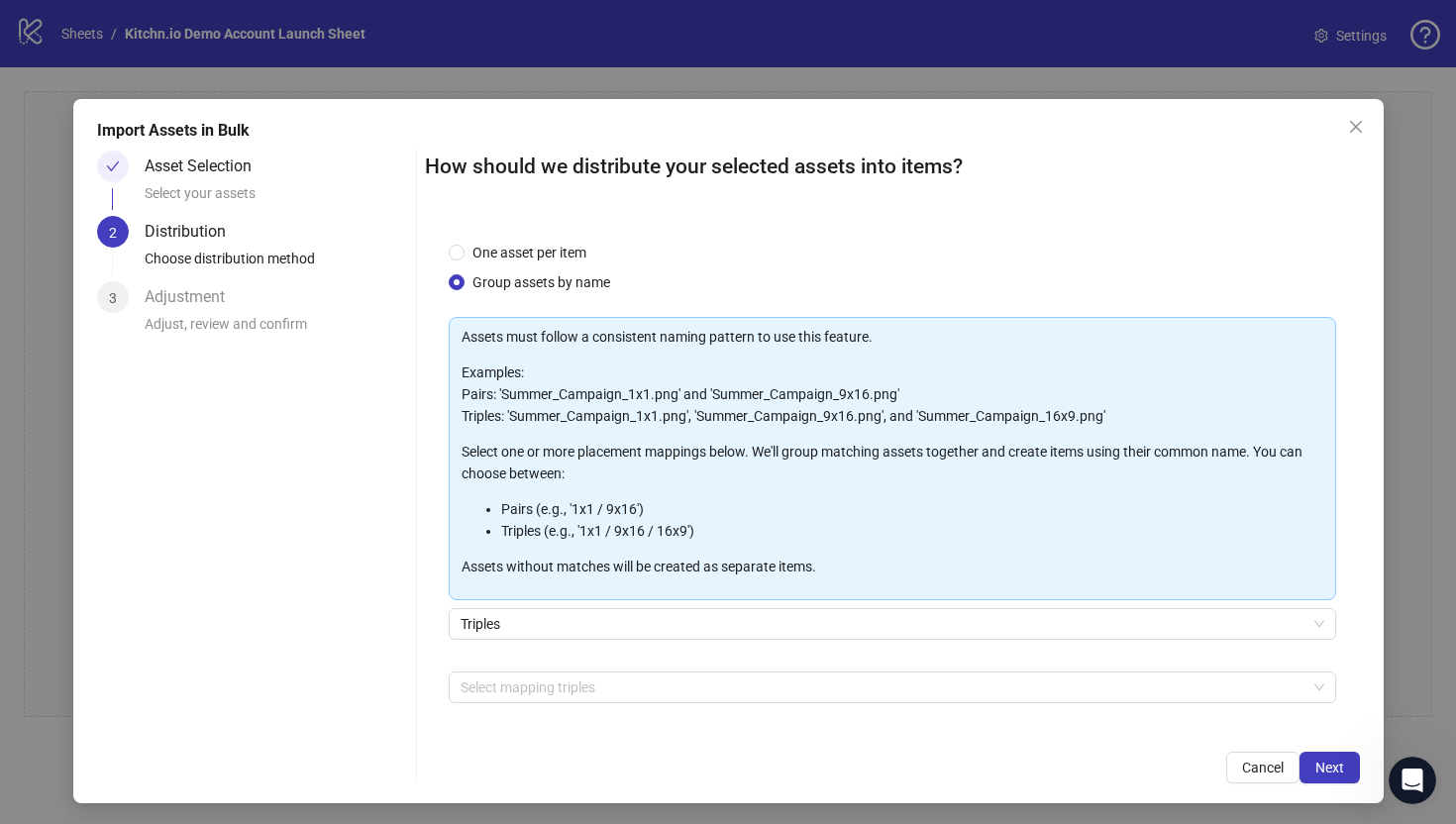 click on "Cancel" at bounding box center (1263, 768) 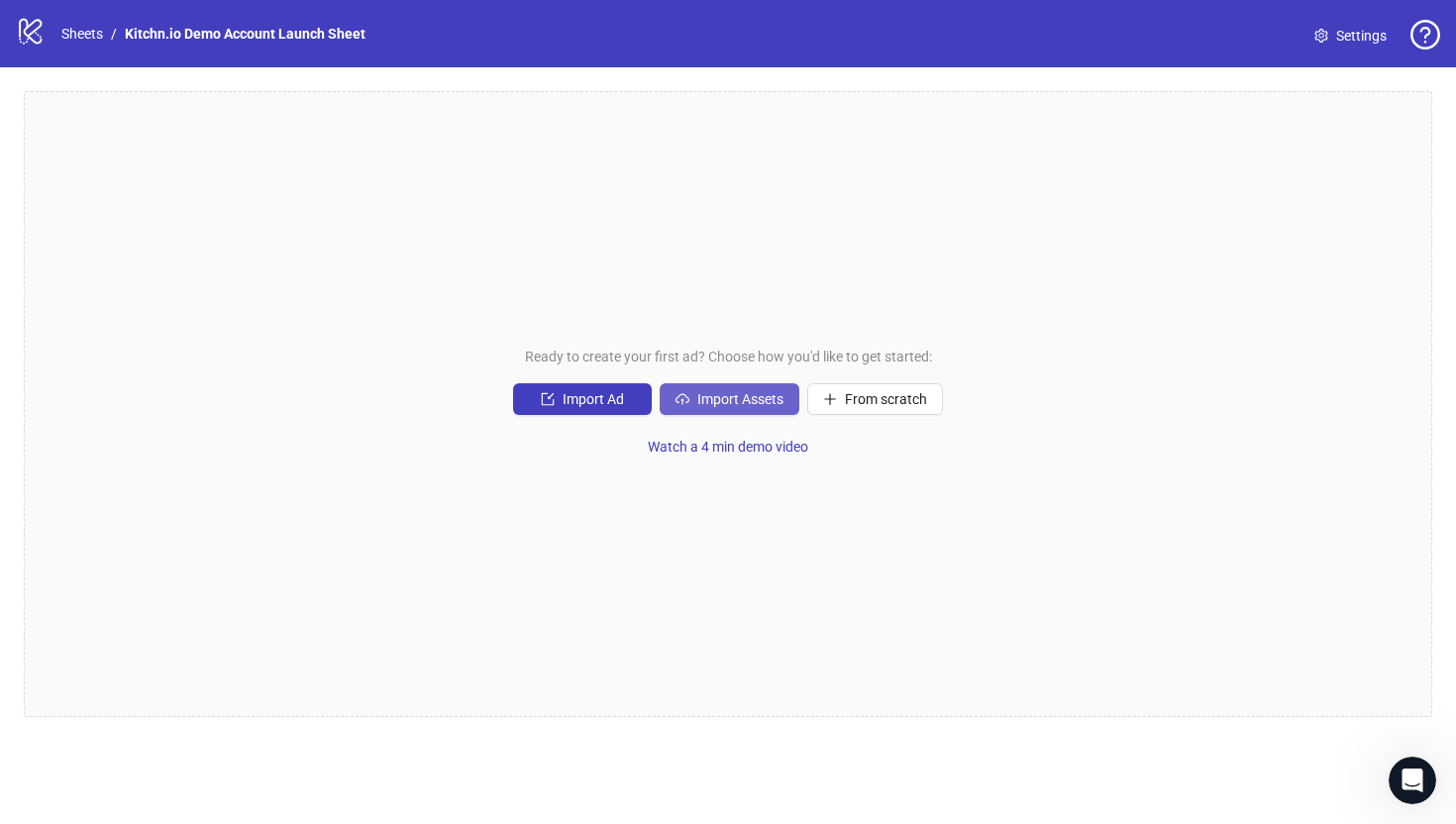 click on "Import Assets" at bounding box center (740, 399) 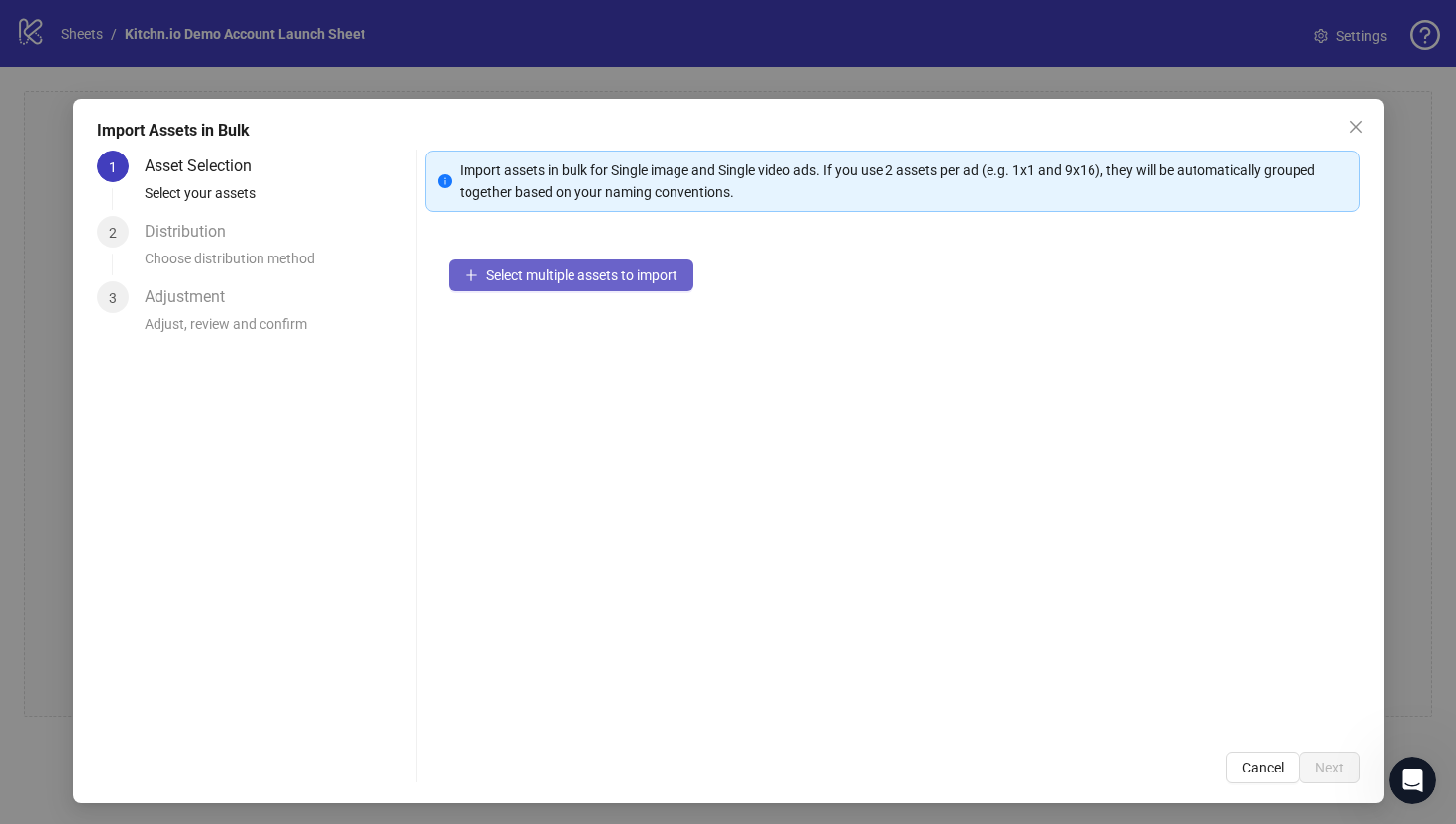 click on "Select multiple assets to import" at bounding box center (581, 275) 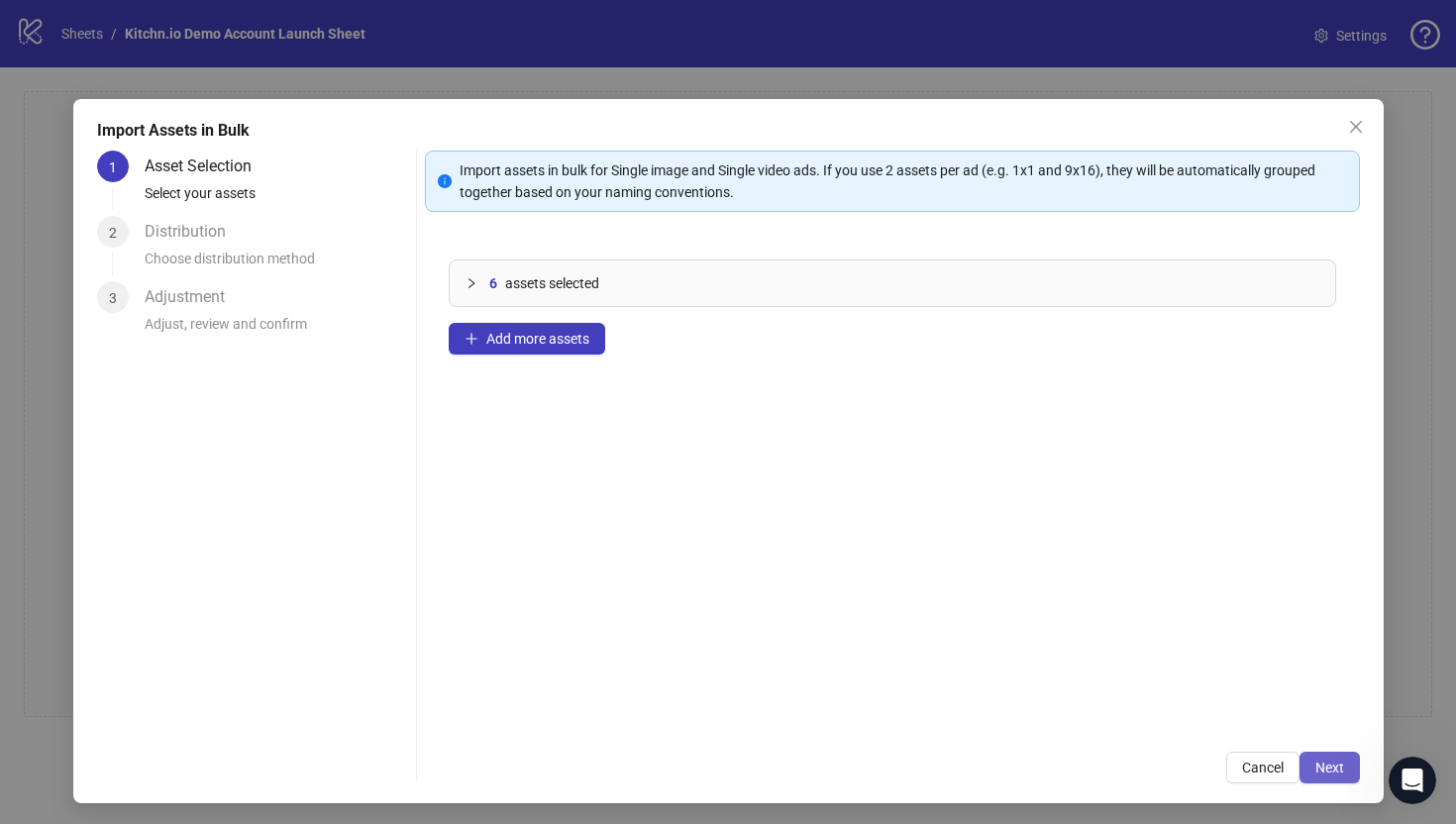 click on "Next" at bounding box center [1329, 768] 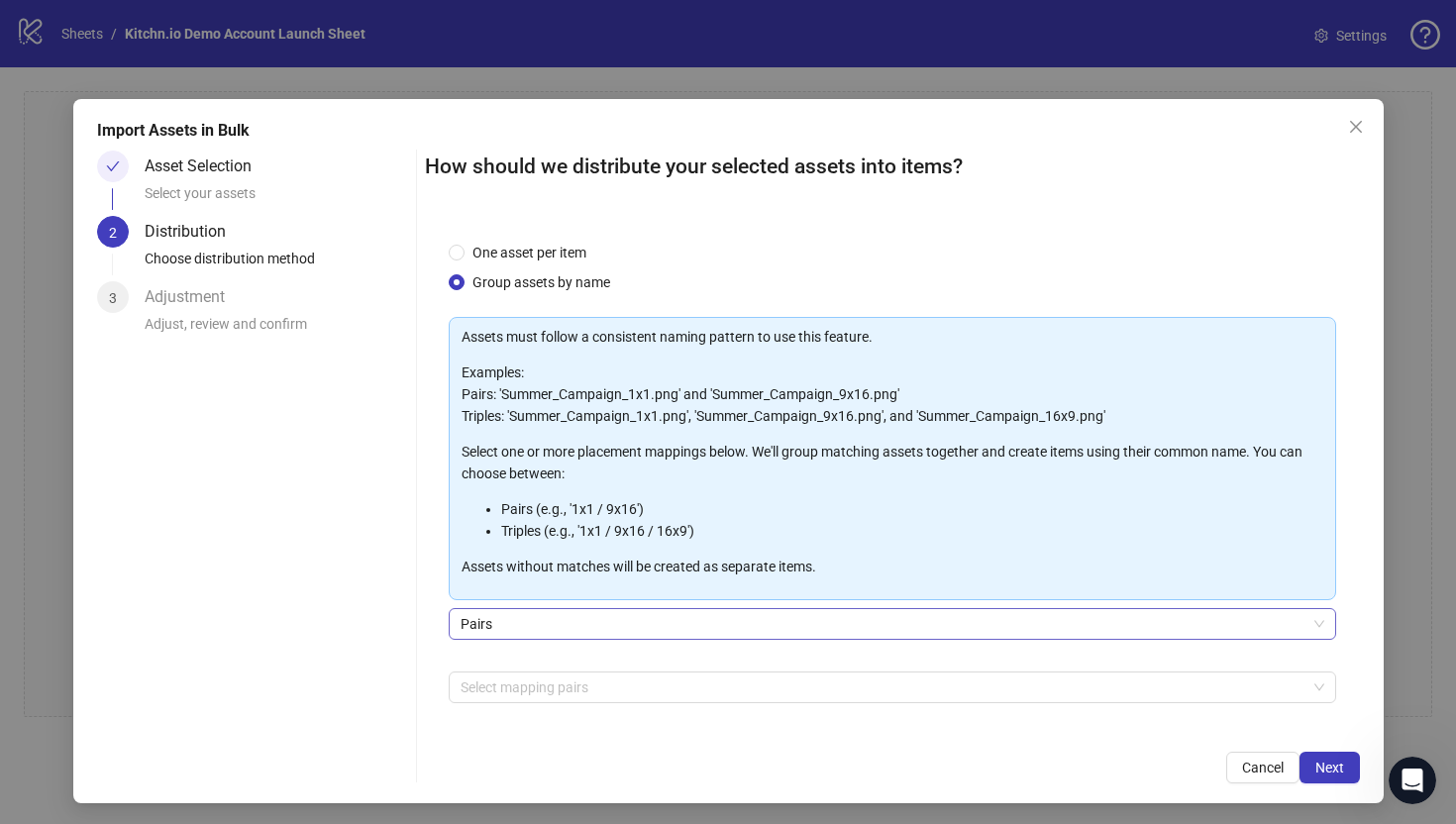 click on "Pairs" at bounding box center (892, 624) 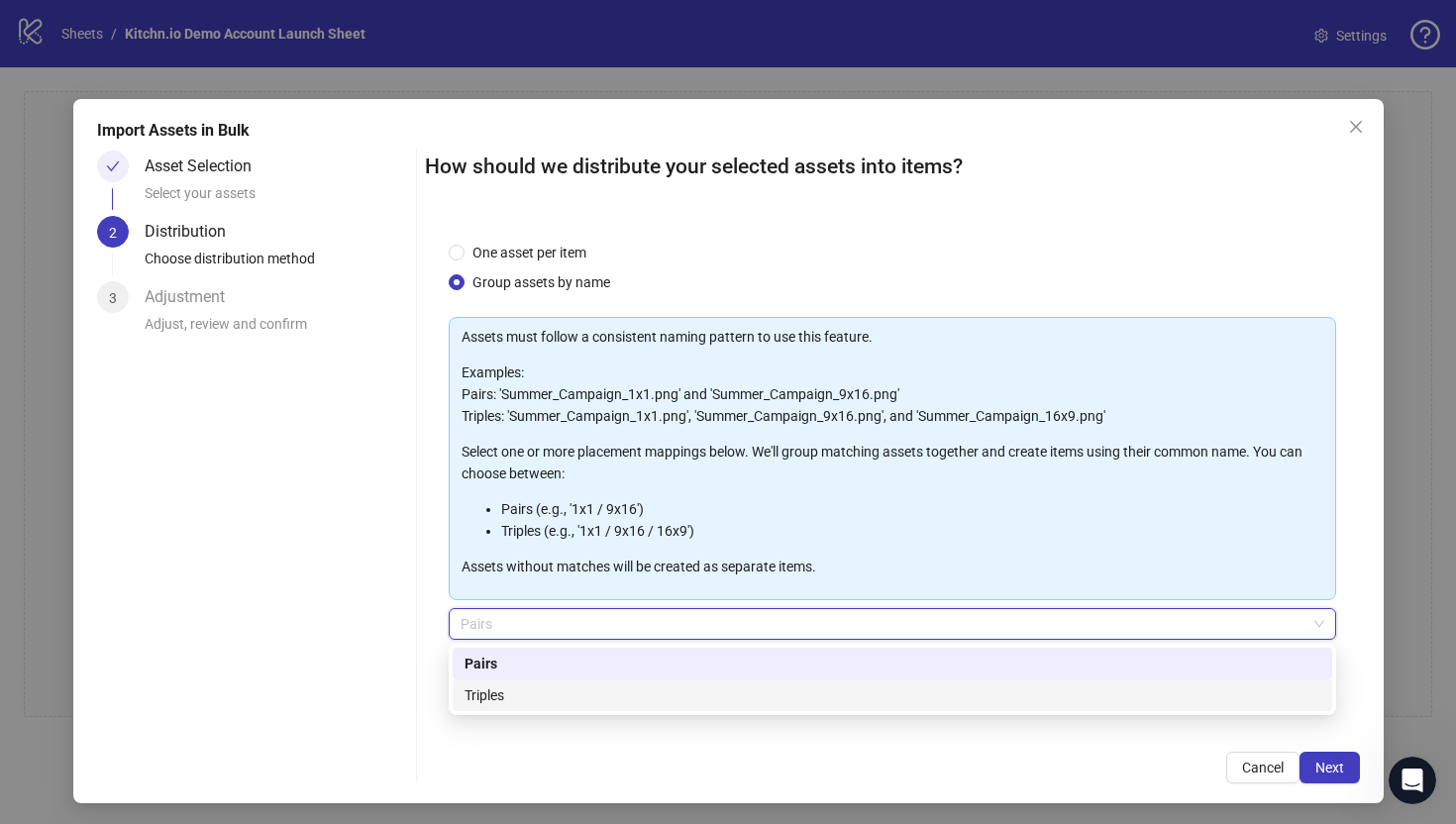 click on "Triples" at bounding box center [892, 695] 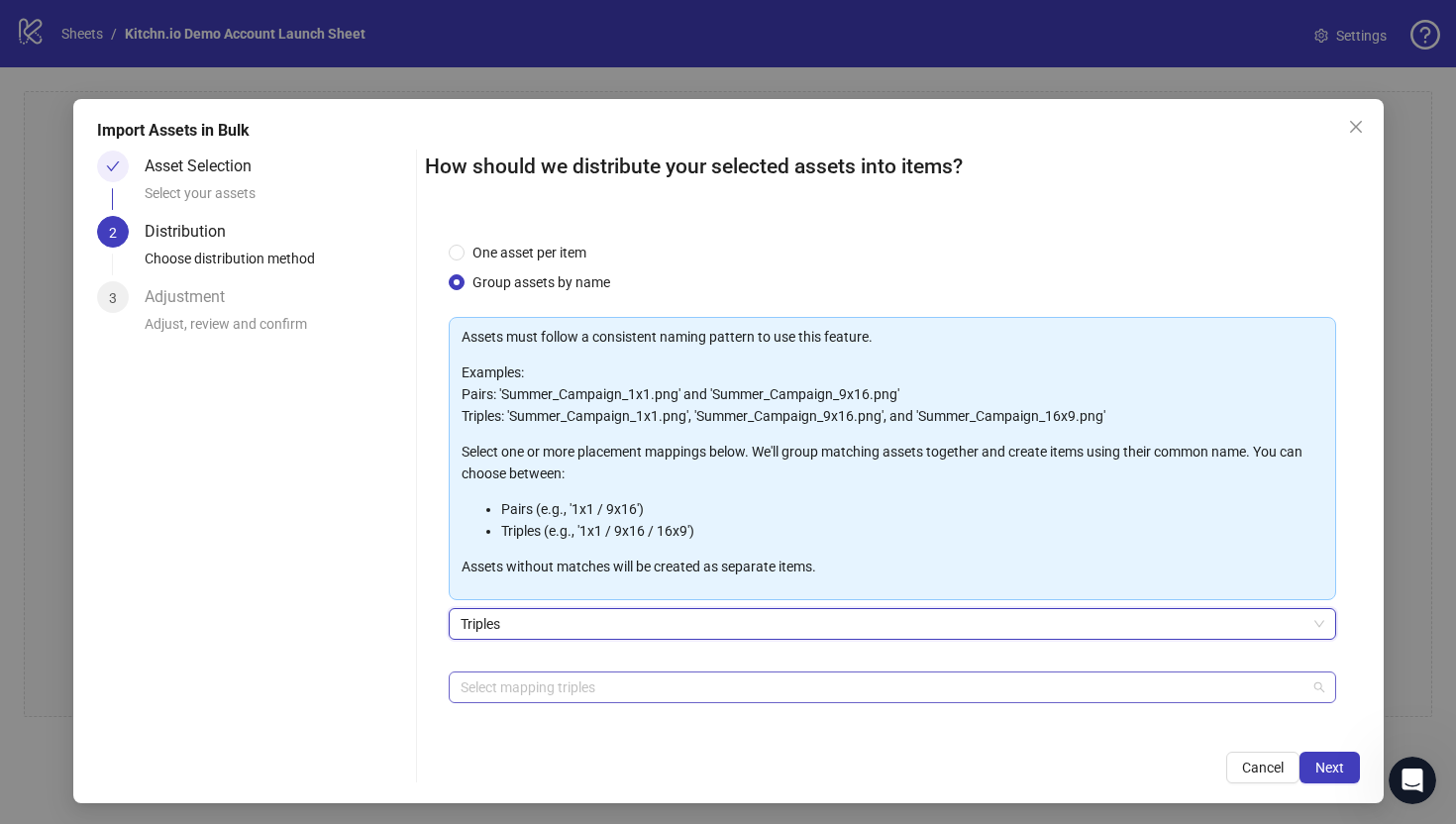 click at bounding box center (882, 687) 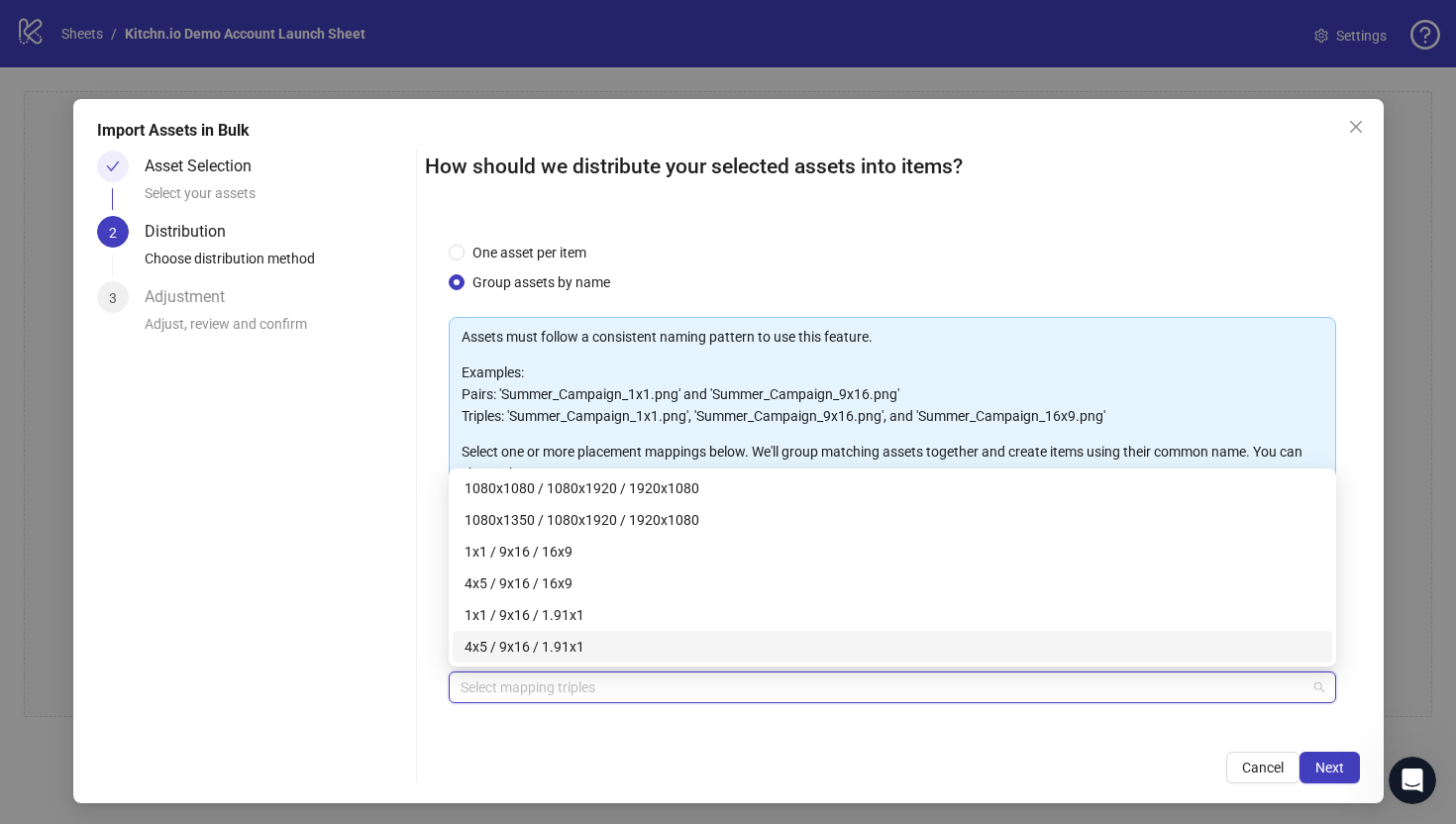 click on "How should we distribute your selected assets into items? One asset per item Group assets by name Assets must follow a consistent naming pattern to use this feature. Examples: Pairs: 'Summer_Campaign_1x1.png' and 'Summer_Campaign_9x16.png' Triples: 'Summer_Campaign_1x1.png', 'Summer_Campaign_9x16.png', and 'Summer_Campaign_16x9.png' Select one or more placement mappings below. We'll group matching assets together and create items using their common name. You can choose between: Pairs (e.g., '1x1 / 9x16') Triples (e.g., '1x1 / 9x16 / 16x9') Assets without matches will be created as separate items. Triples   Select mapping triples + Add Custom Triple Cancel Next" at bounding box center (892, 466) 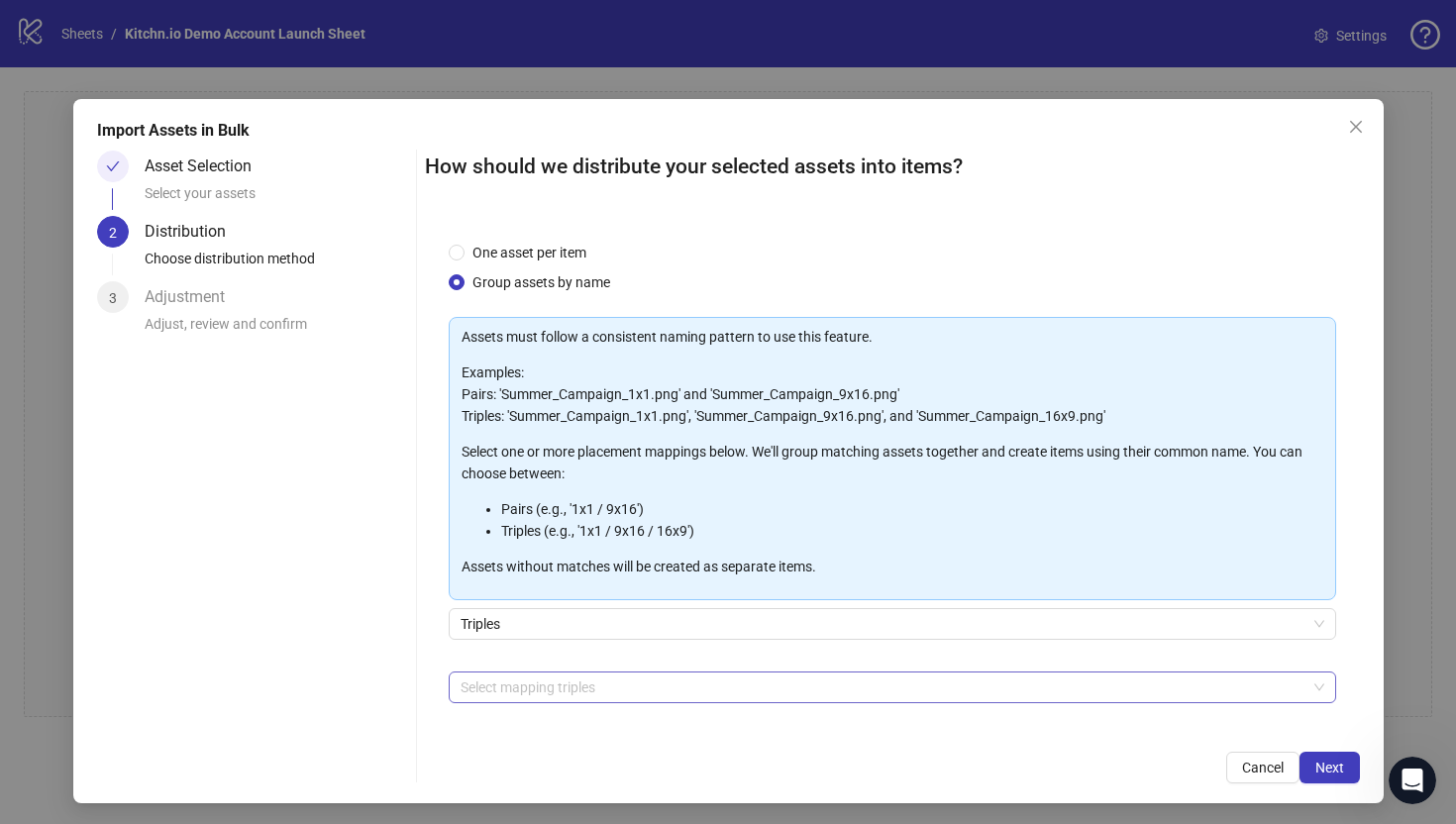 scroll, scrollTop: 69, scrollLeft: 0, axis: vertical 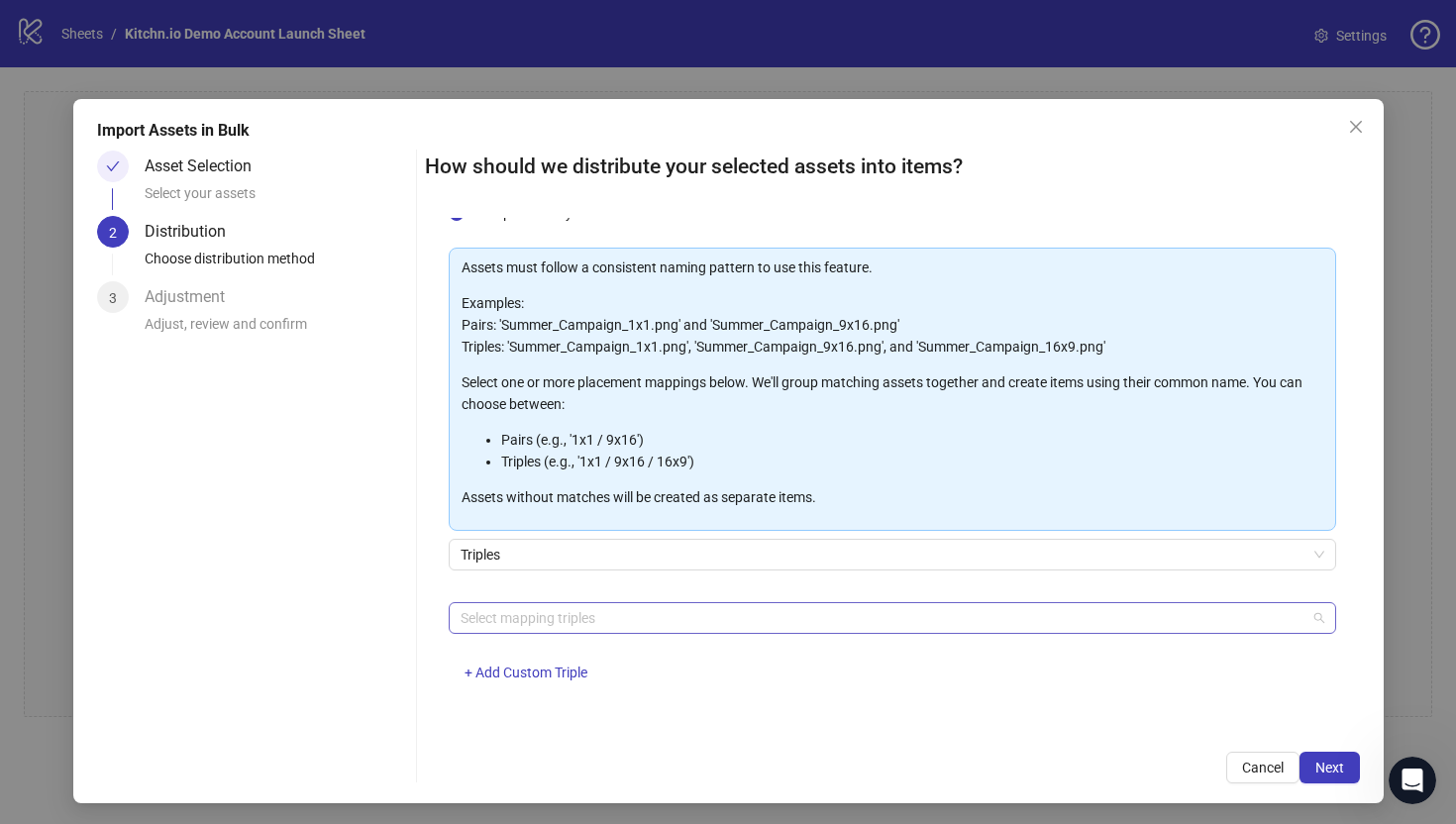 click at bounding box center [882, 618] 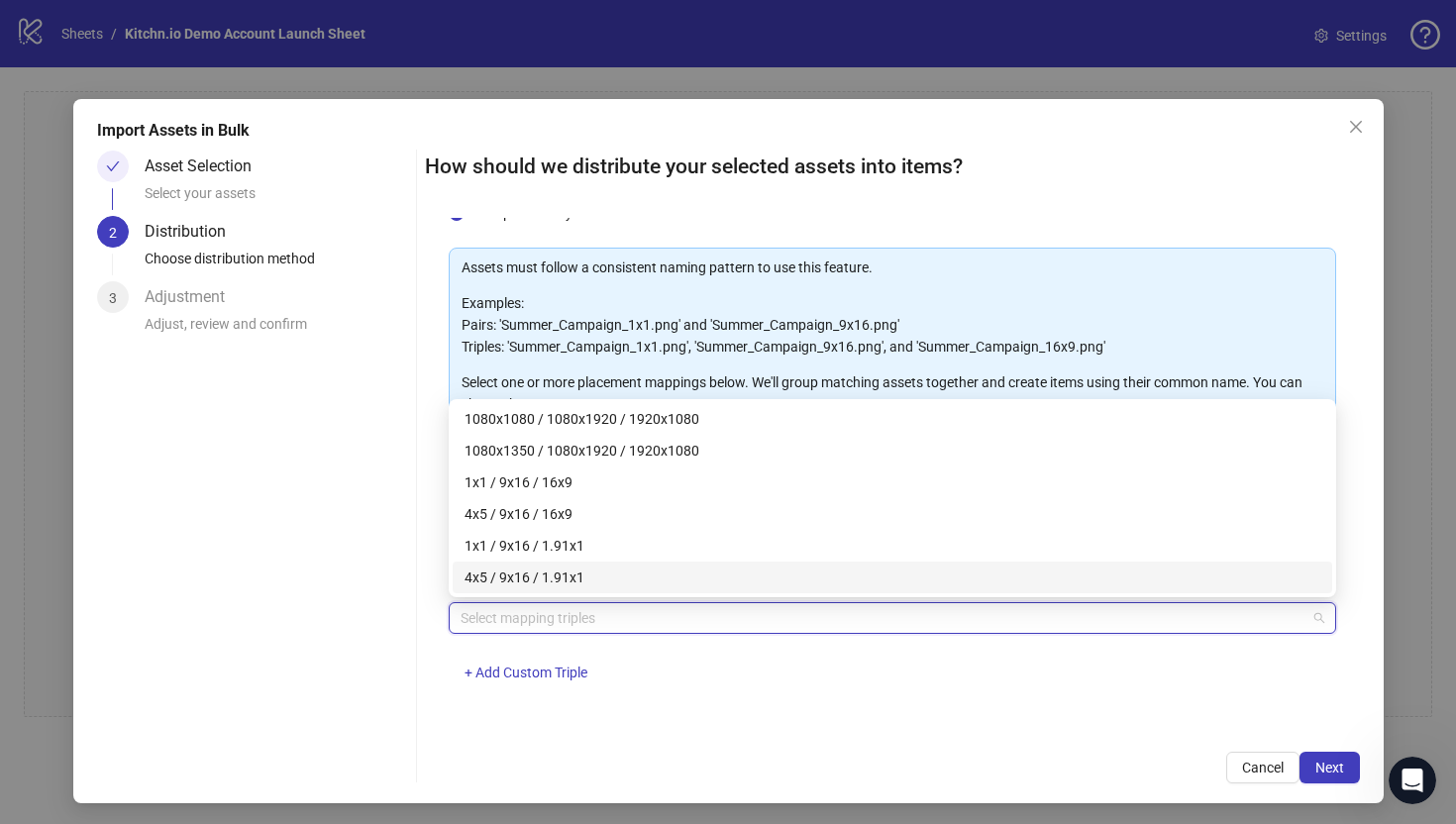 click on "One asset per item Group assets by name Assets must follow a consistent naming pattern to use this feature. Examples: Pairs: 'Summer_Campaign_1x1.png' and 'Summer_Campaign_9x16.png' Triples: 'Summer_Campaign_1x1.png', 'Summer_Campaign_9x16.png', and 'Summer_Campaign_16x9.png' Select one or more placement mappings below. We'll group matching assets together and create items using their common name. You can choose between: Pairs (e.g., '1x1 / 9x16') Triples (e.g., '1x1 / 9x16 / 16x9') Assets without matches will be created as separate items. Triples   Select mapping triples + Add Custom Triple" at bounding box center [892, 472] 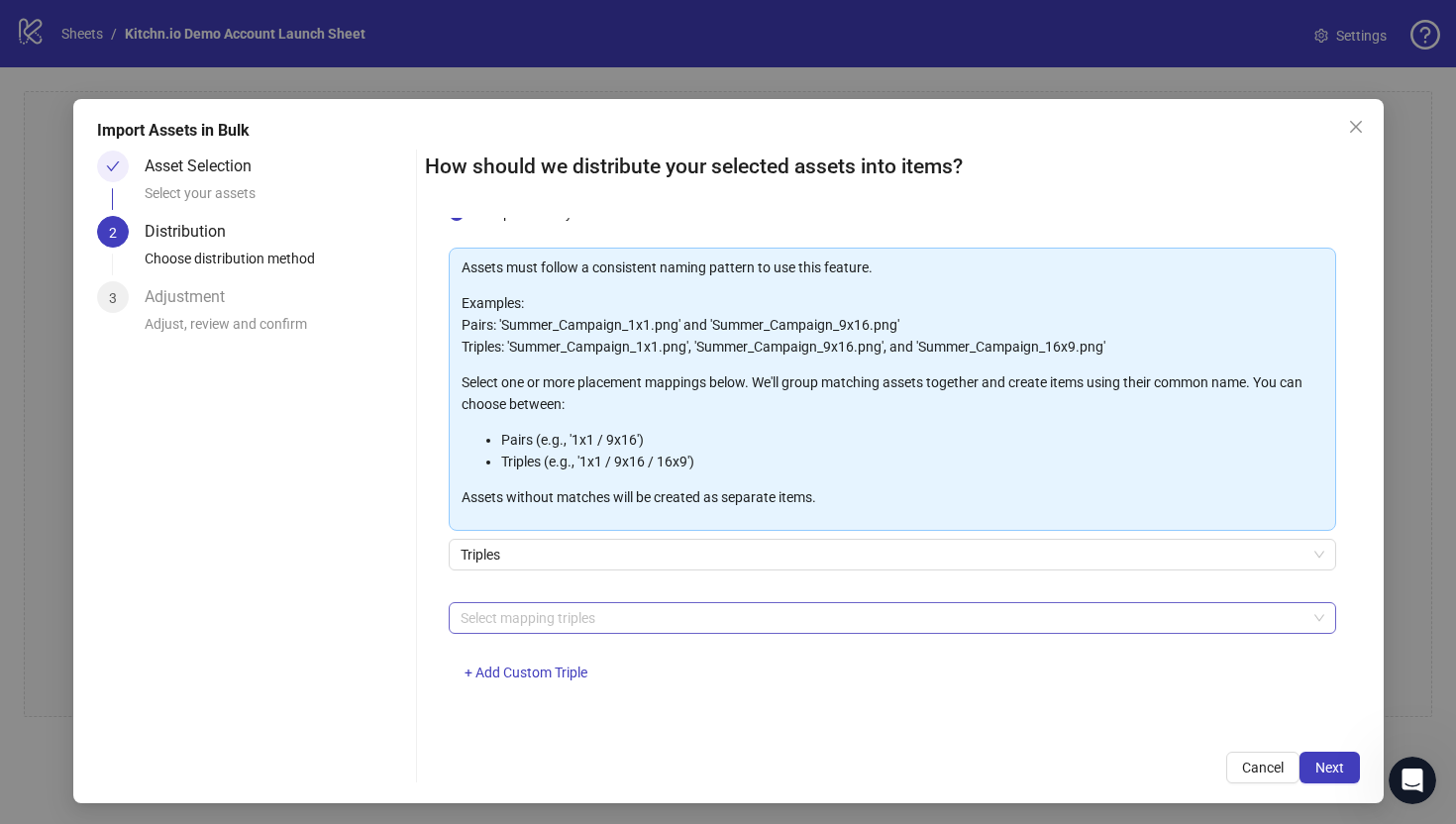 click at bounding box center (882, 618) 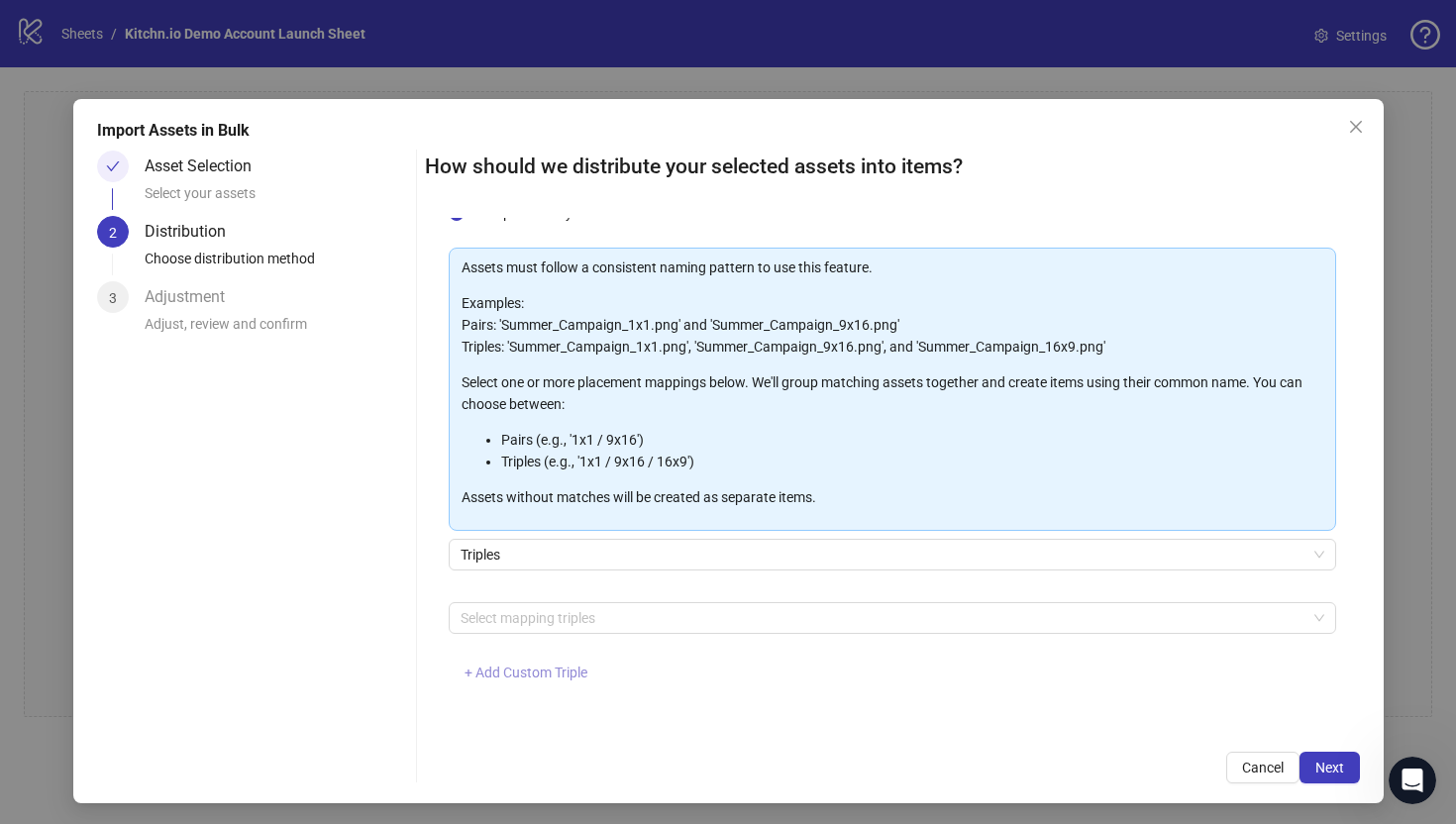 click on "+ Add Custom Triple" at bounding box center (526, 672) 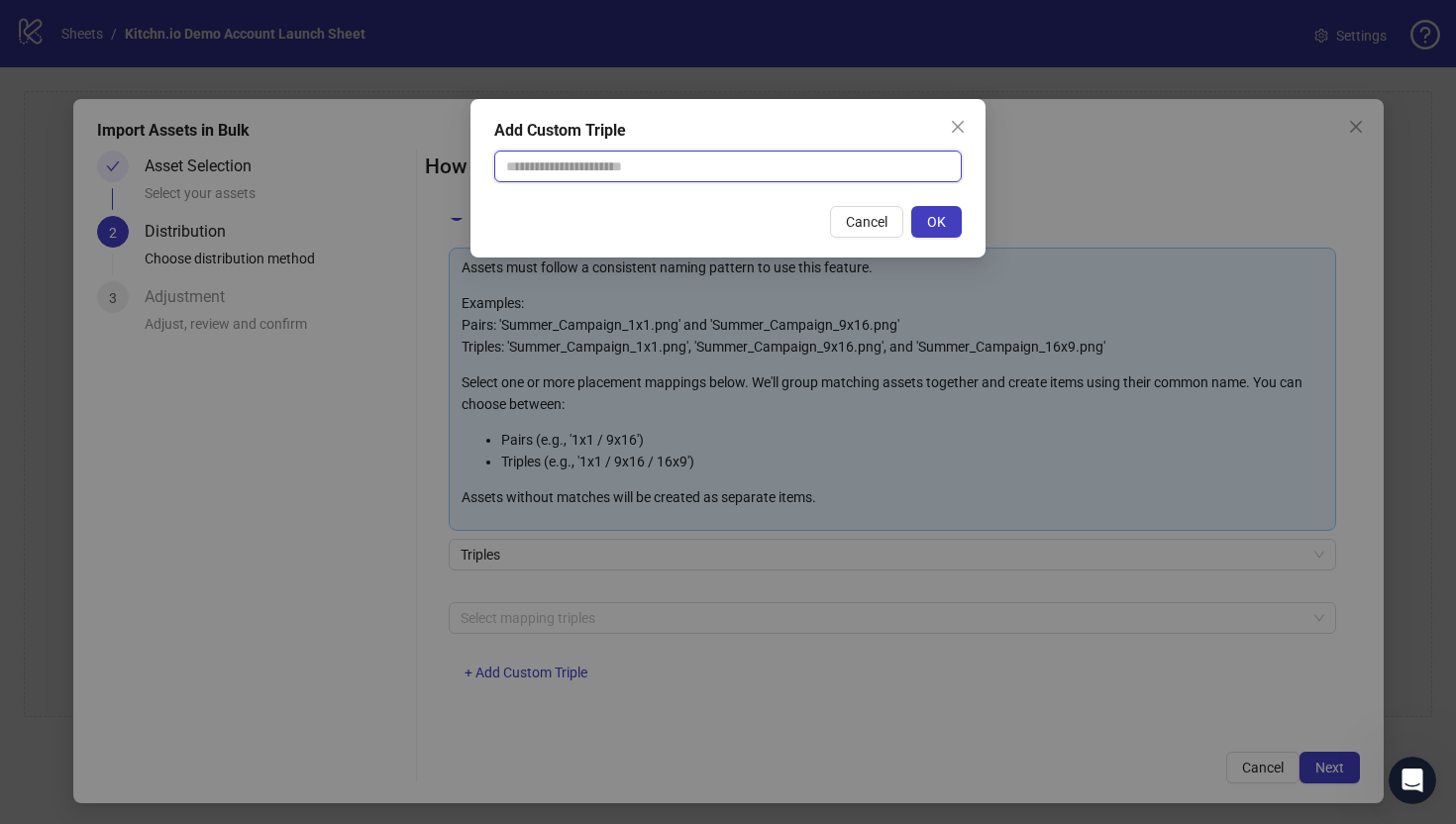 click at bounding box center [728, 166] 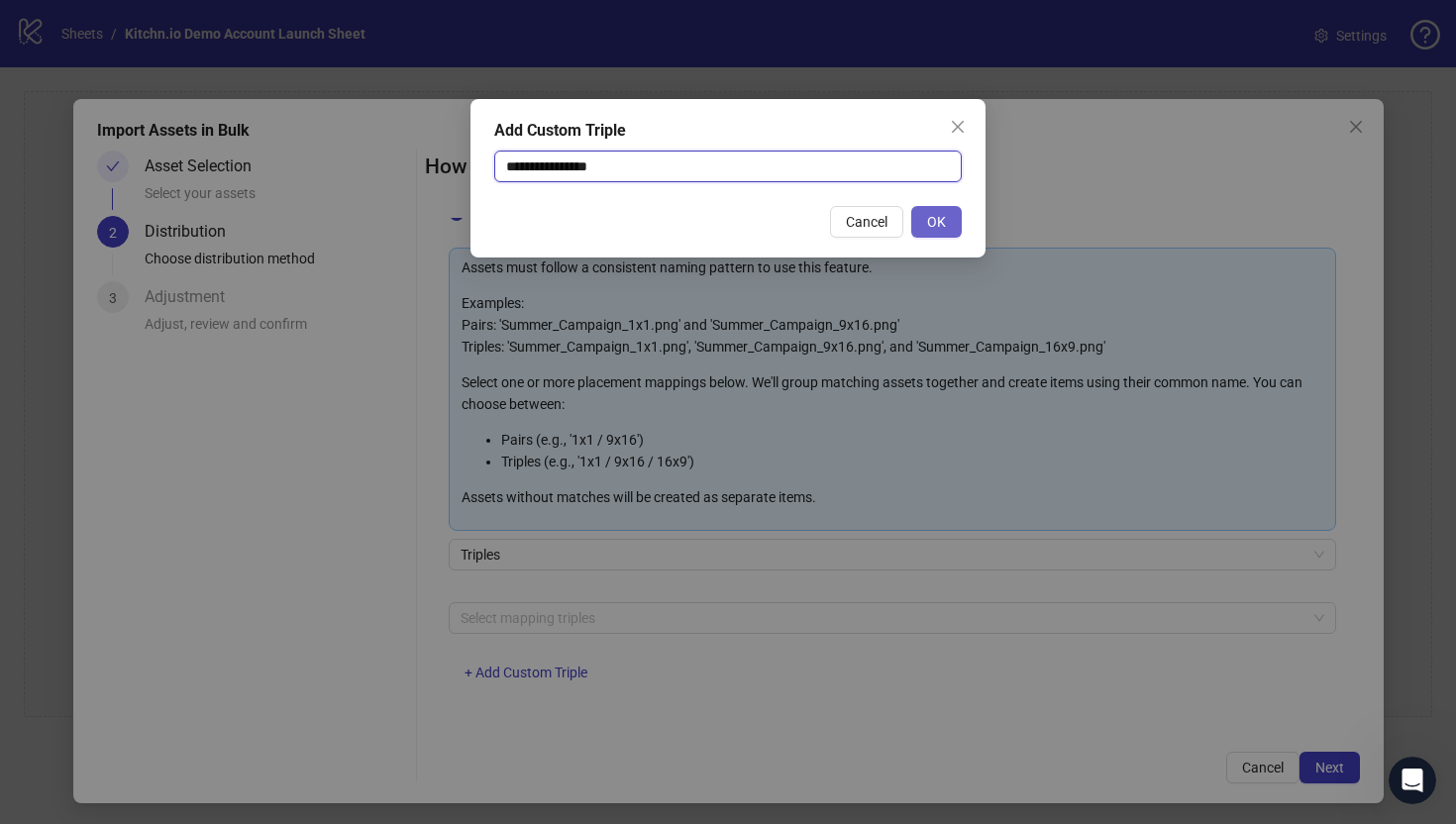 type on "**********" 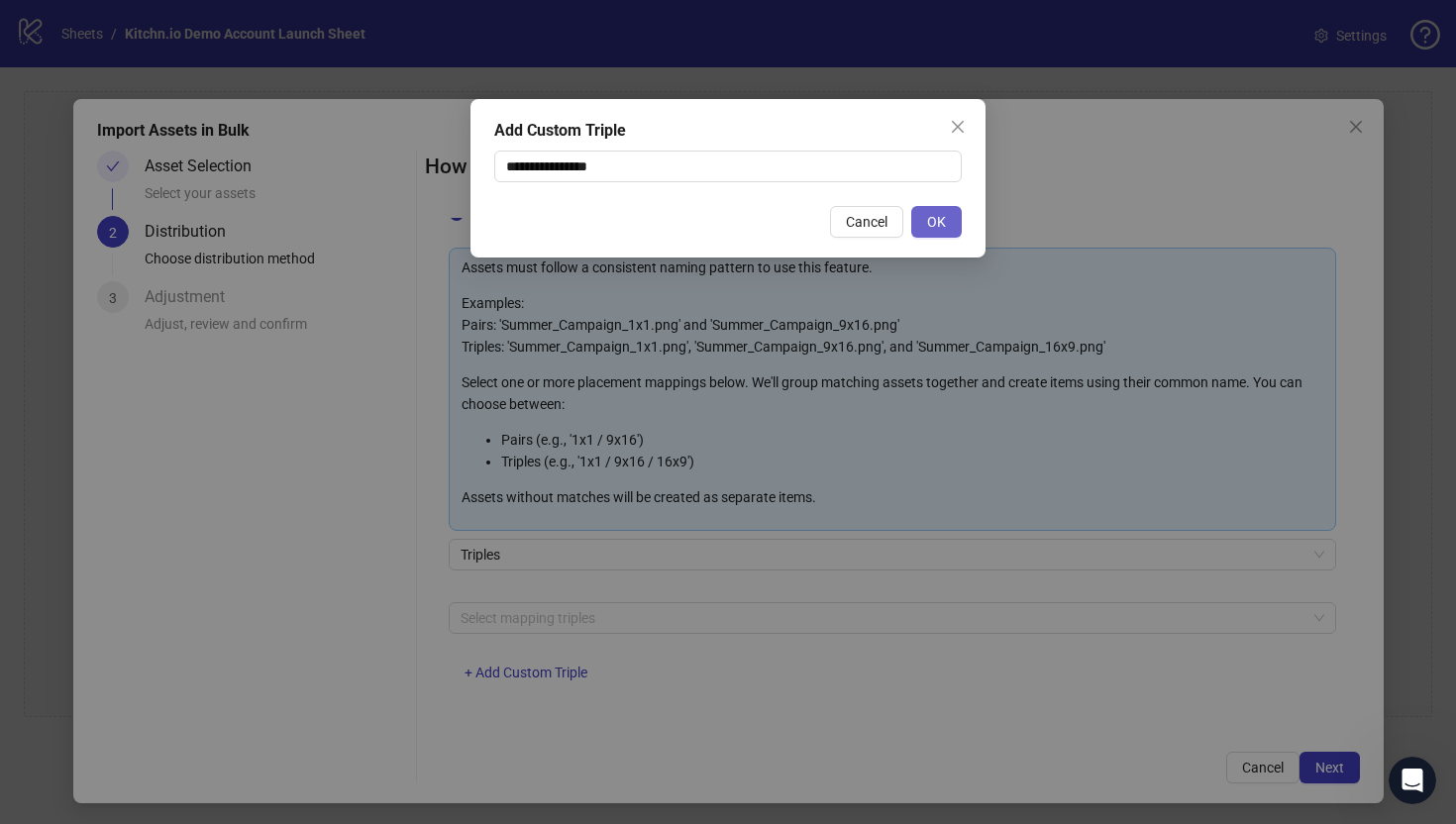 click on "OK" at bounding box center [936, 222] 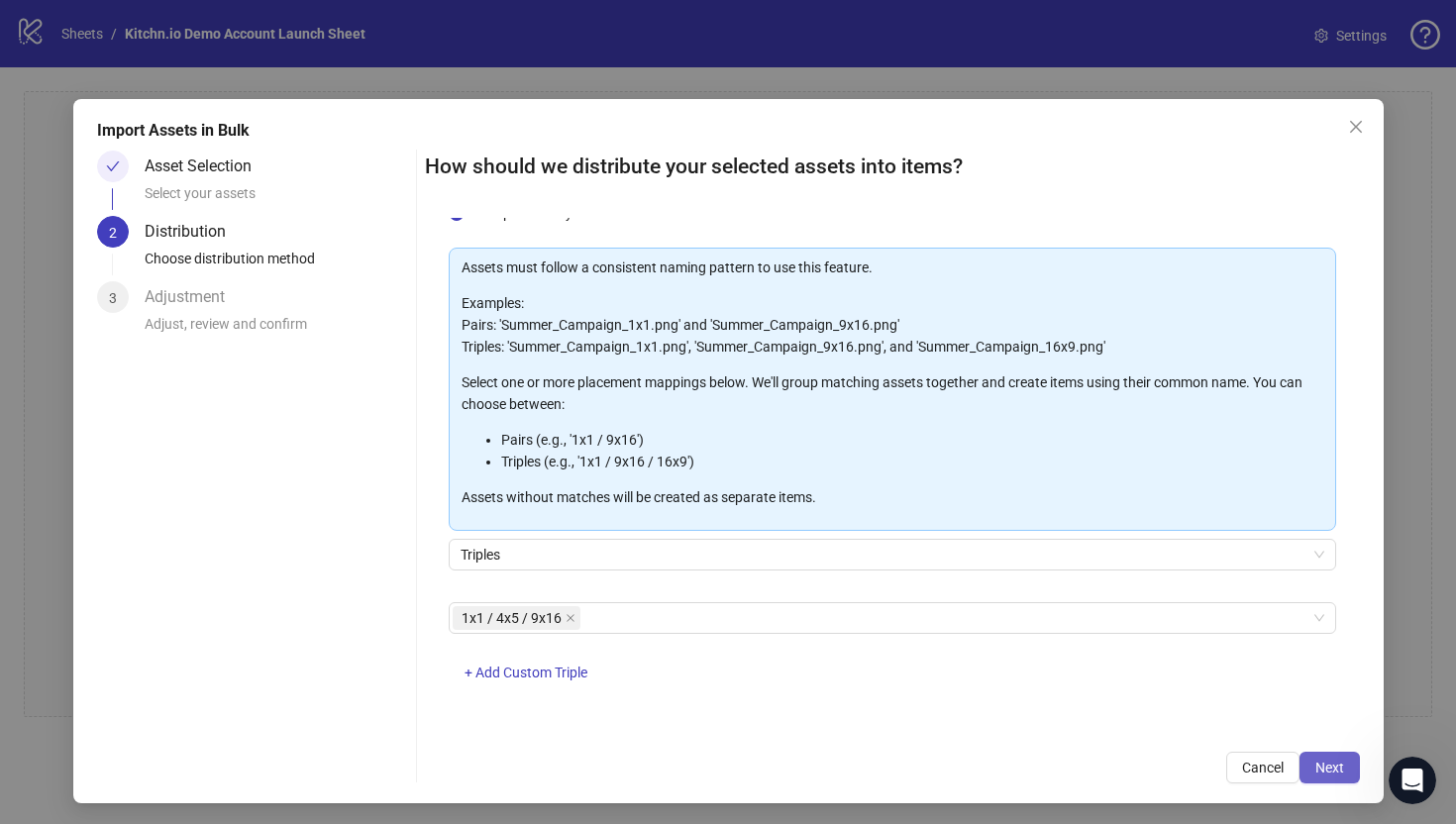 click on "Next" at bounding box center [1329, 768] 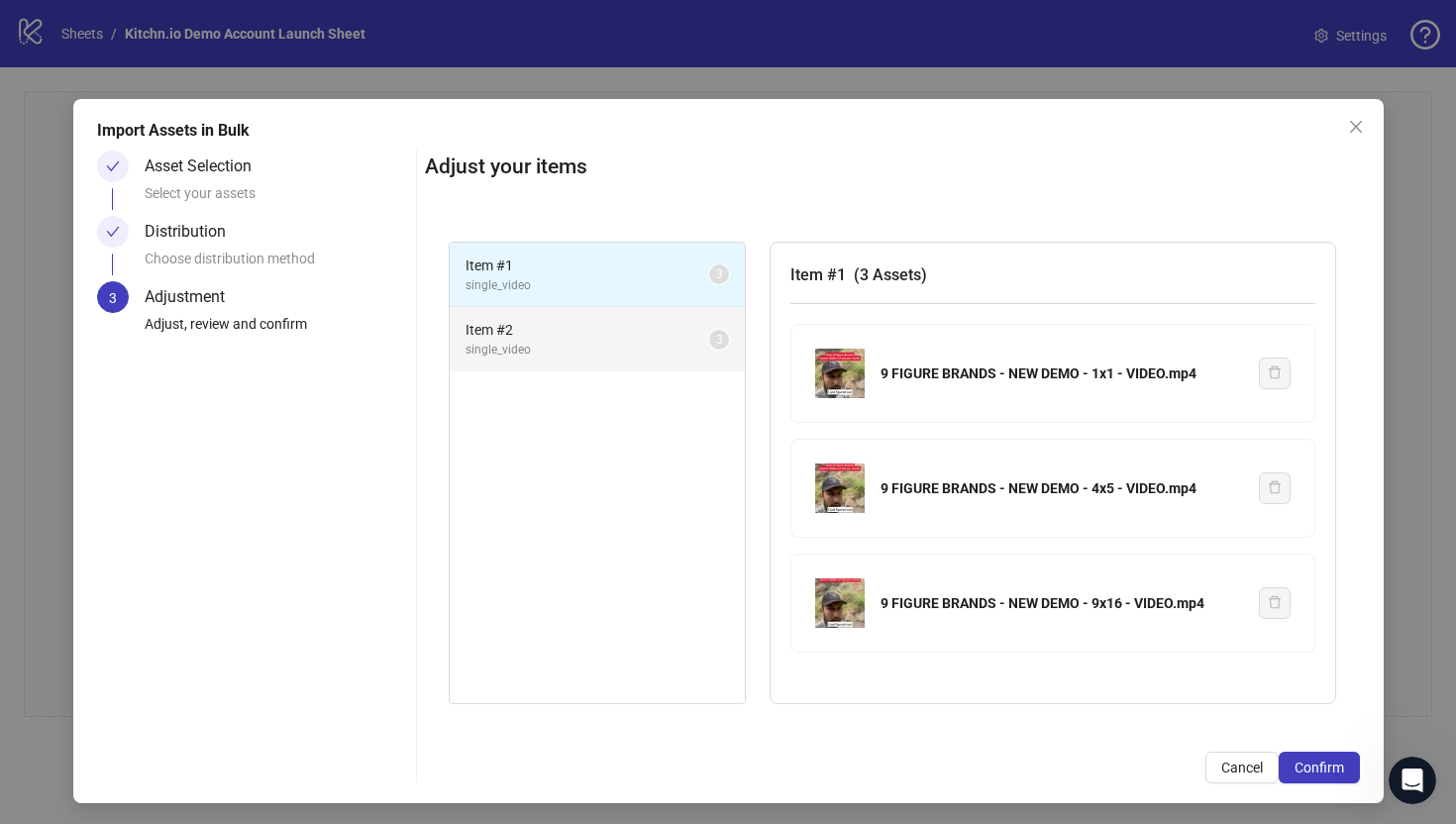 click on "single_video" at bounding box center [587, 350] 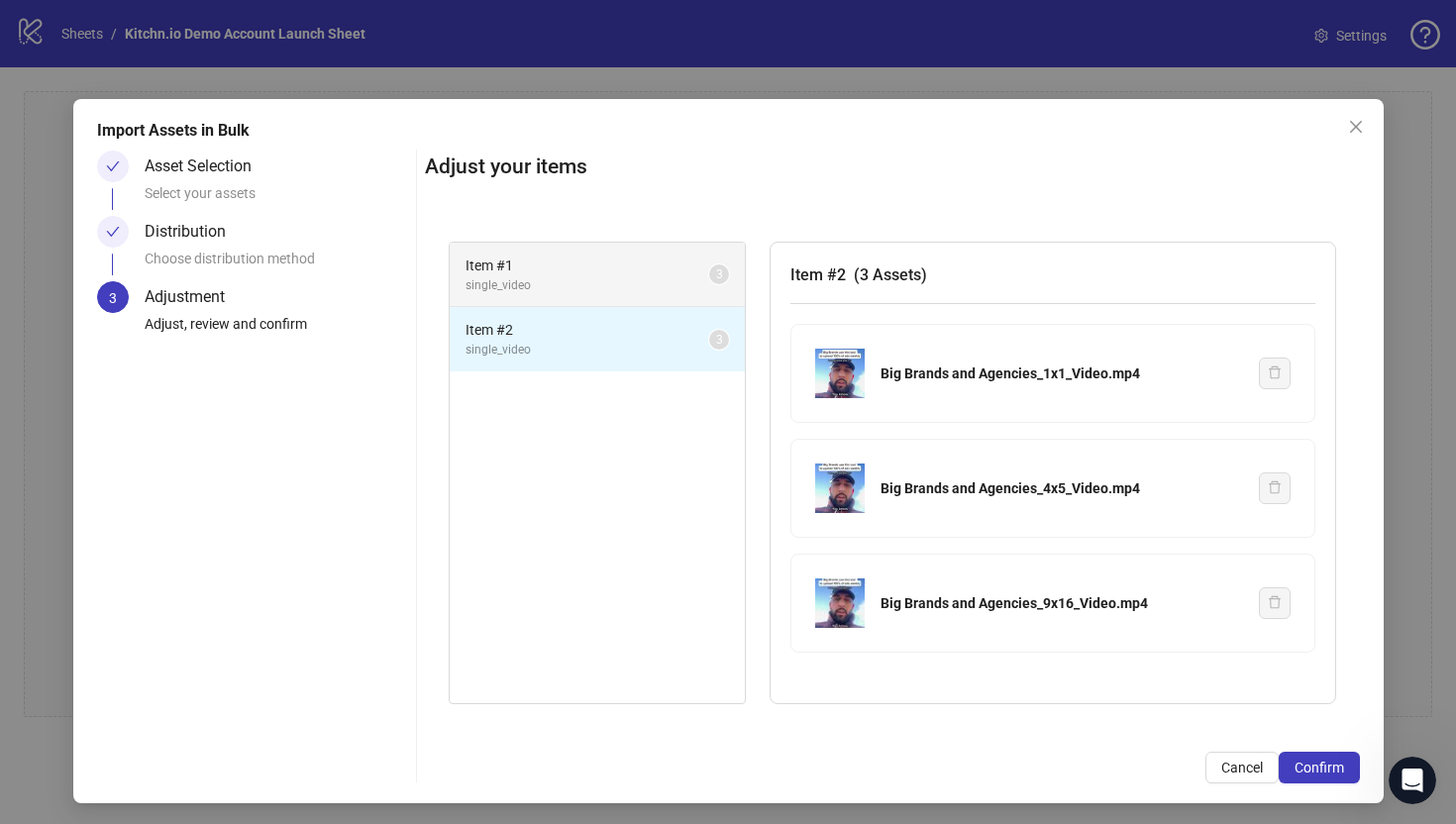 click on "Item # 1" at bounding box center (587, 265) 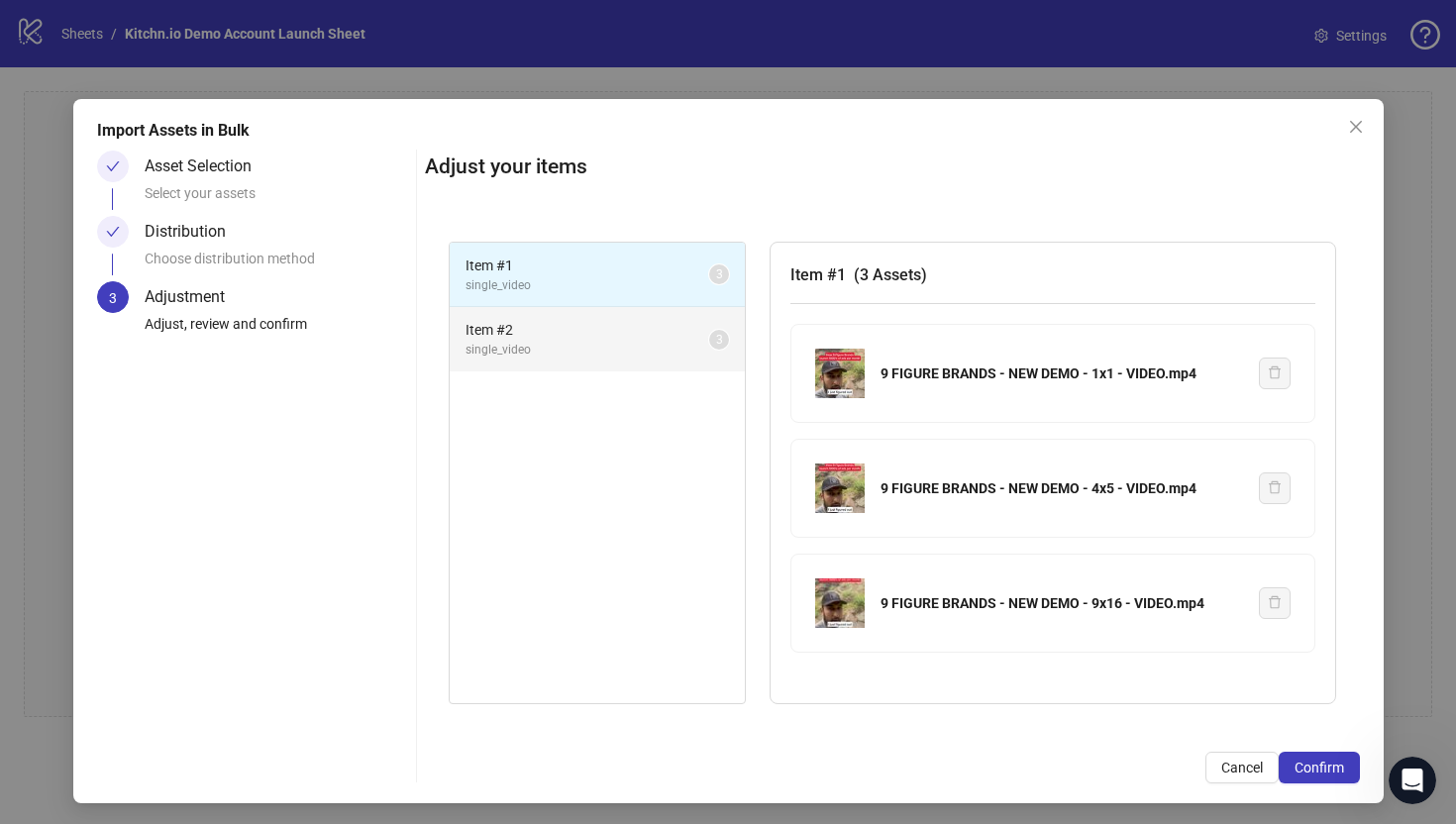 click on "single_video" at bounding box center (587, 350) 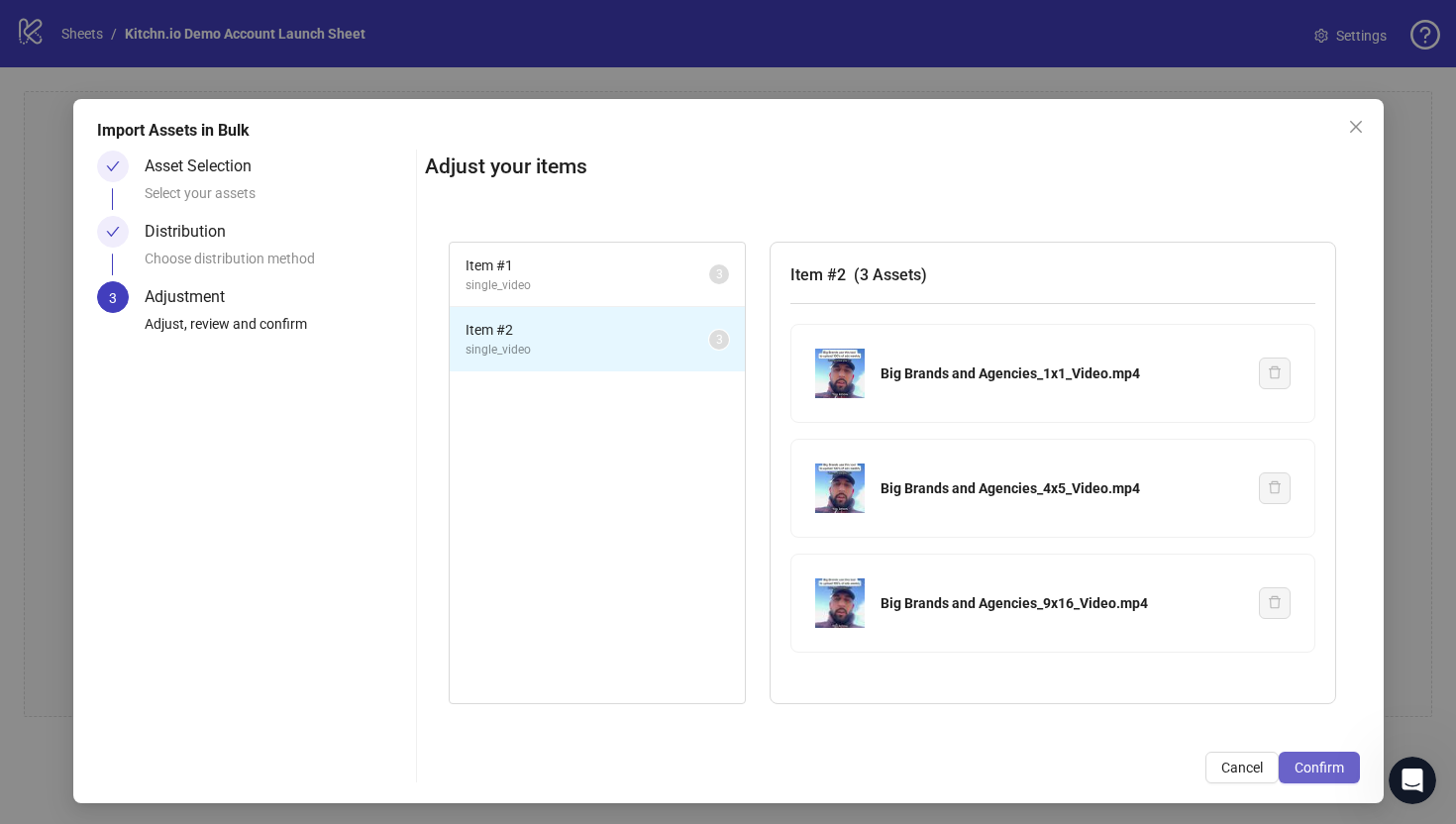 click on "Confirm" at bounding box center (1319, 768) 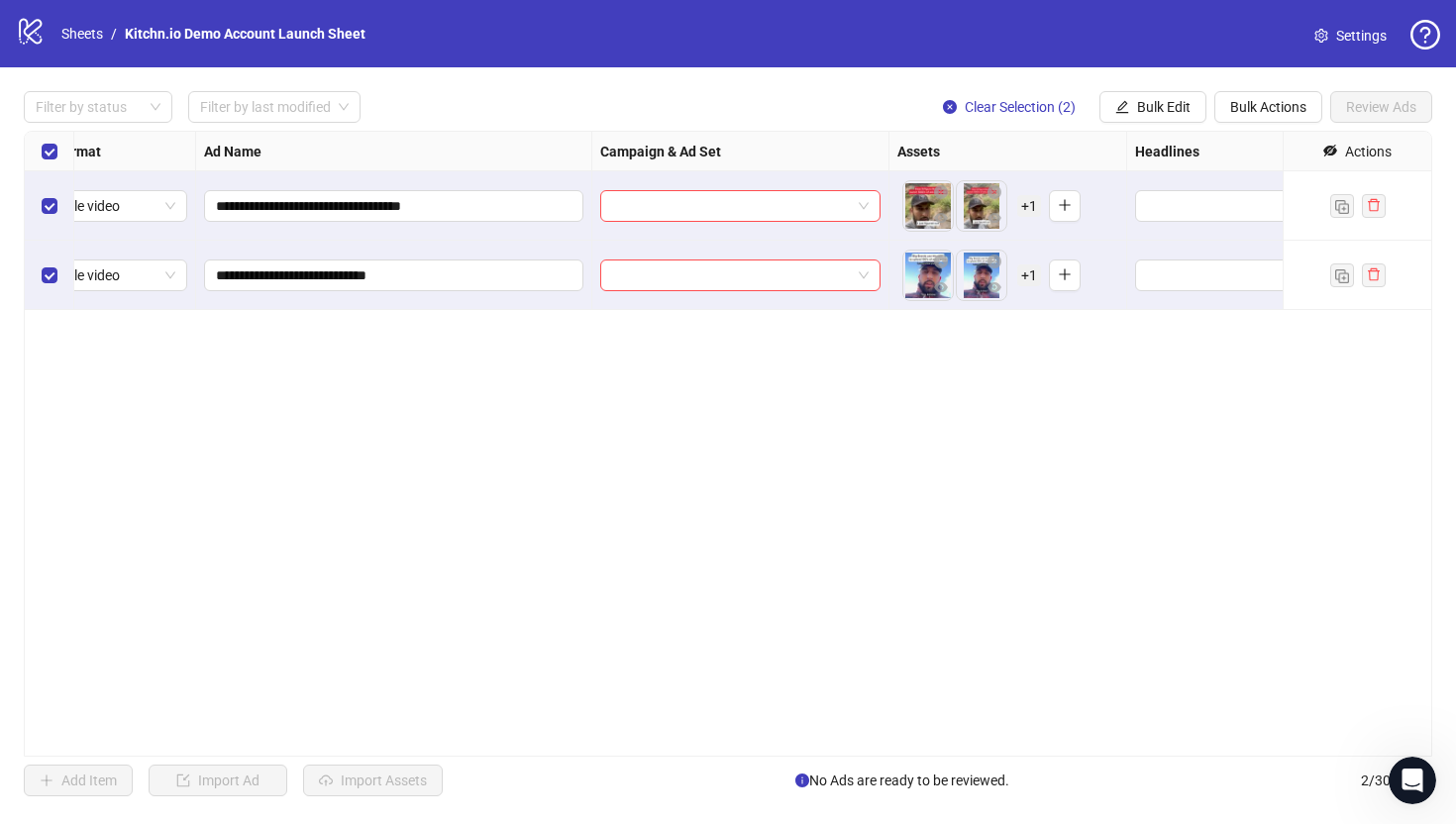 scroll, scrollTop: 0, scrollLeft: 0, axis: both 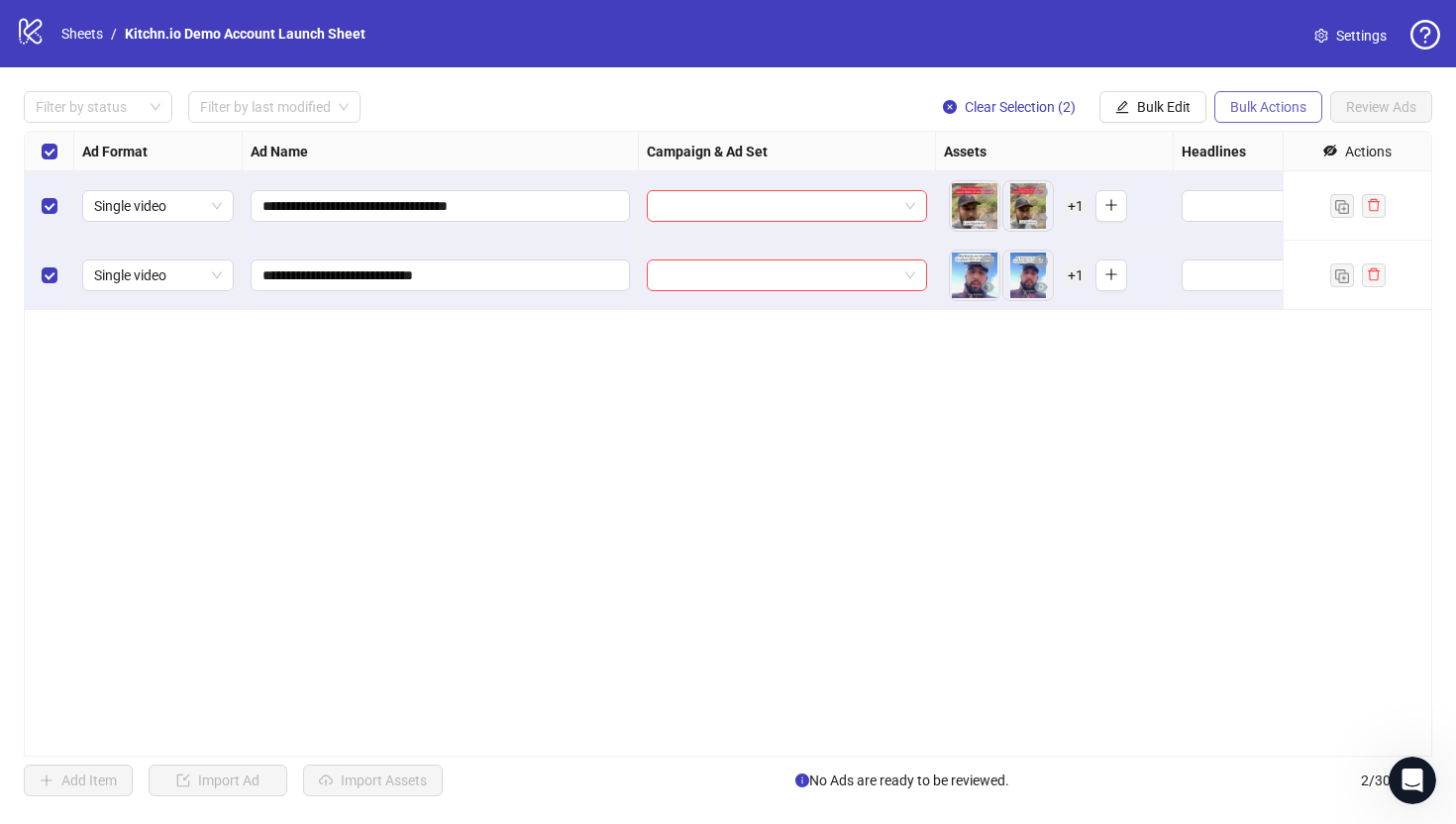 click on "Bulk Actions" at bounding box center [1268, 107] 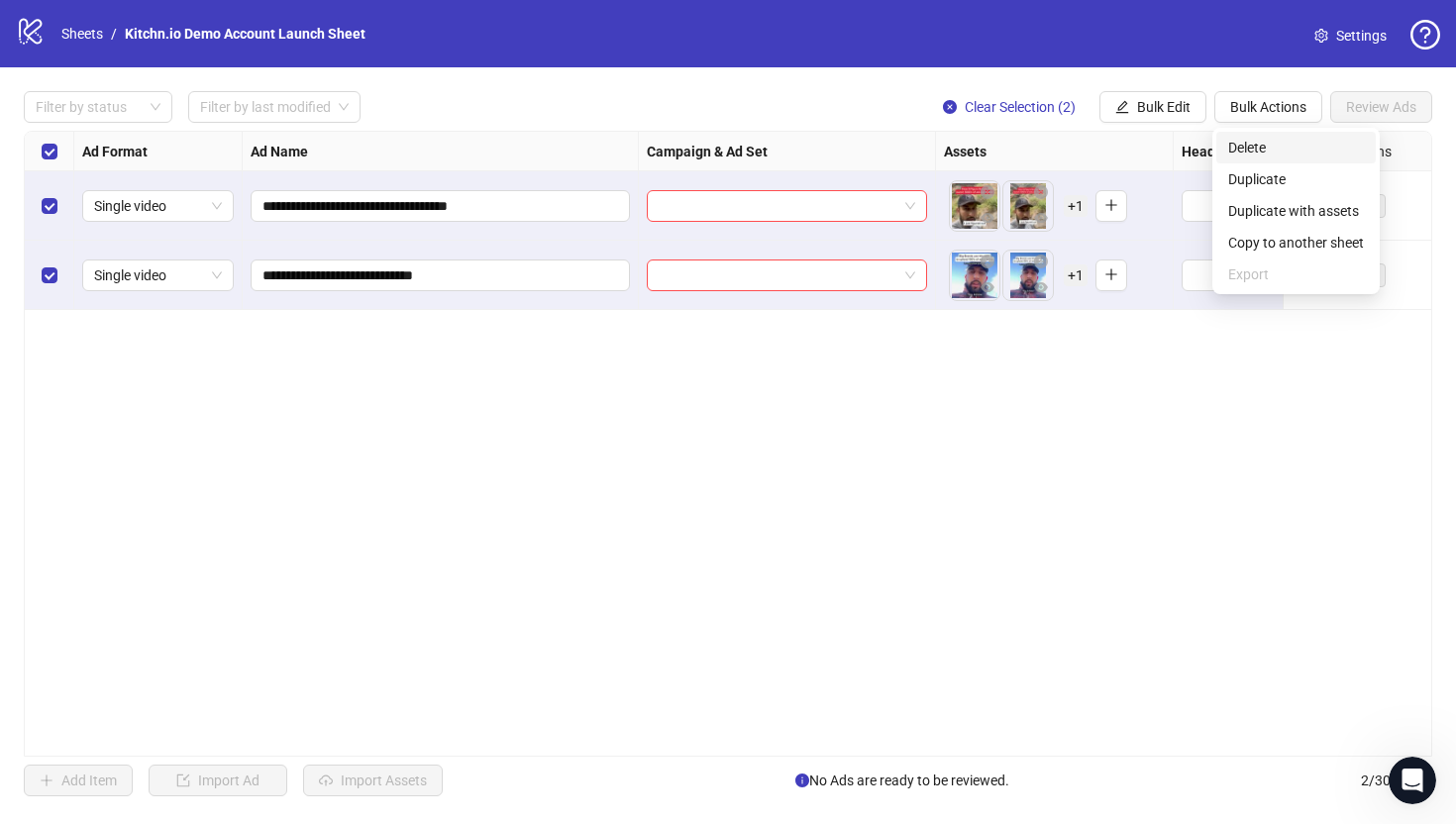 click on "Delete" at bounding box center (1296, 148) 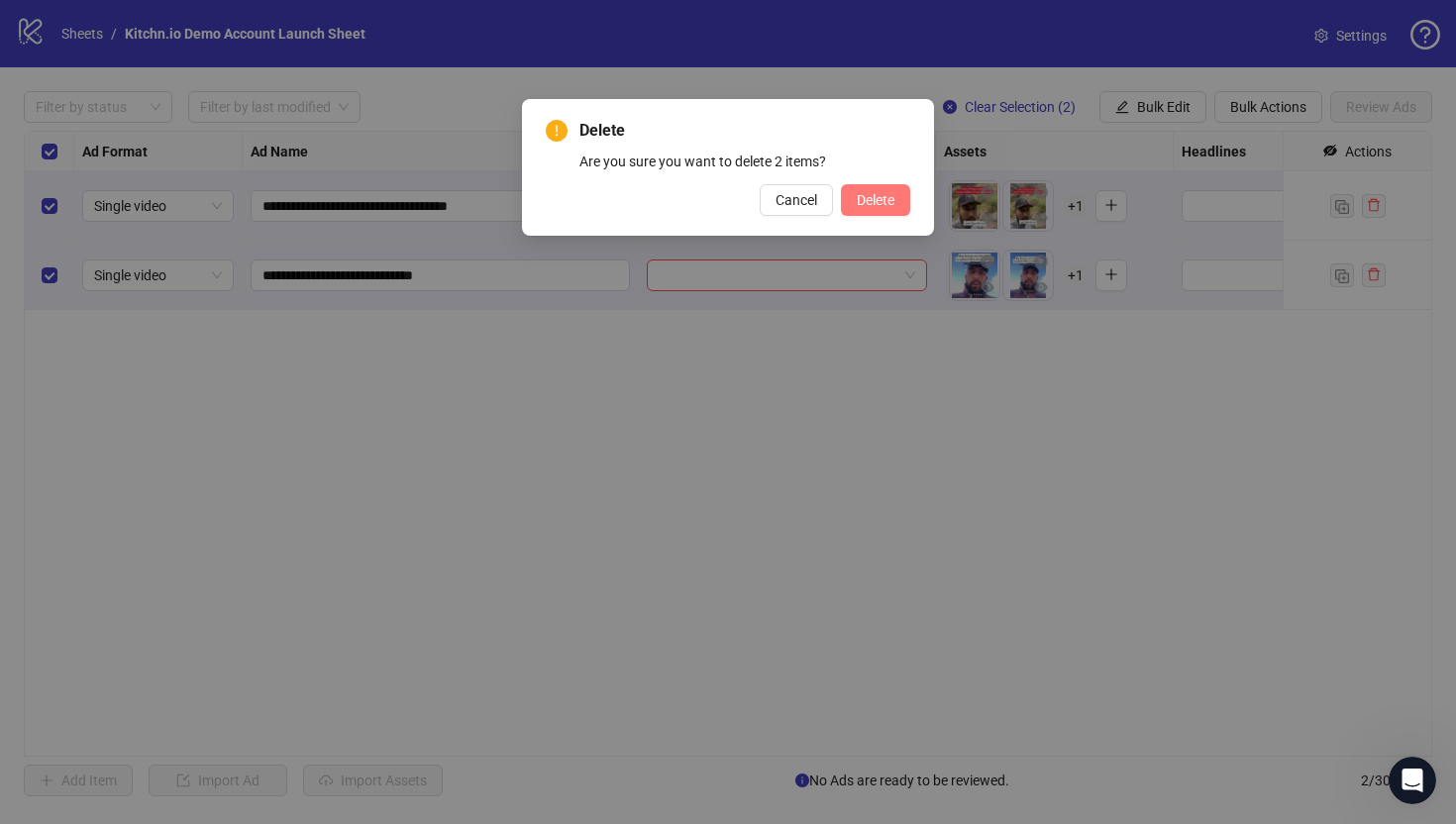 click on "Delete" at bounding box center [876, 200] 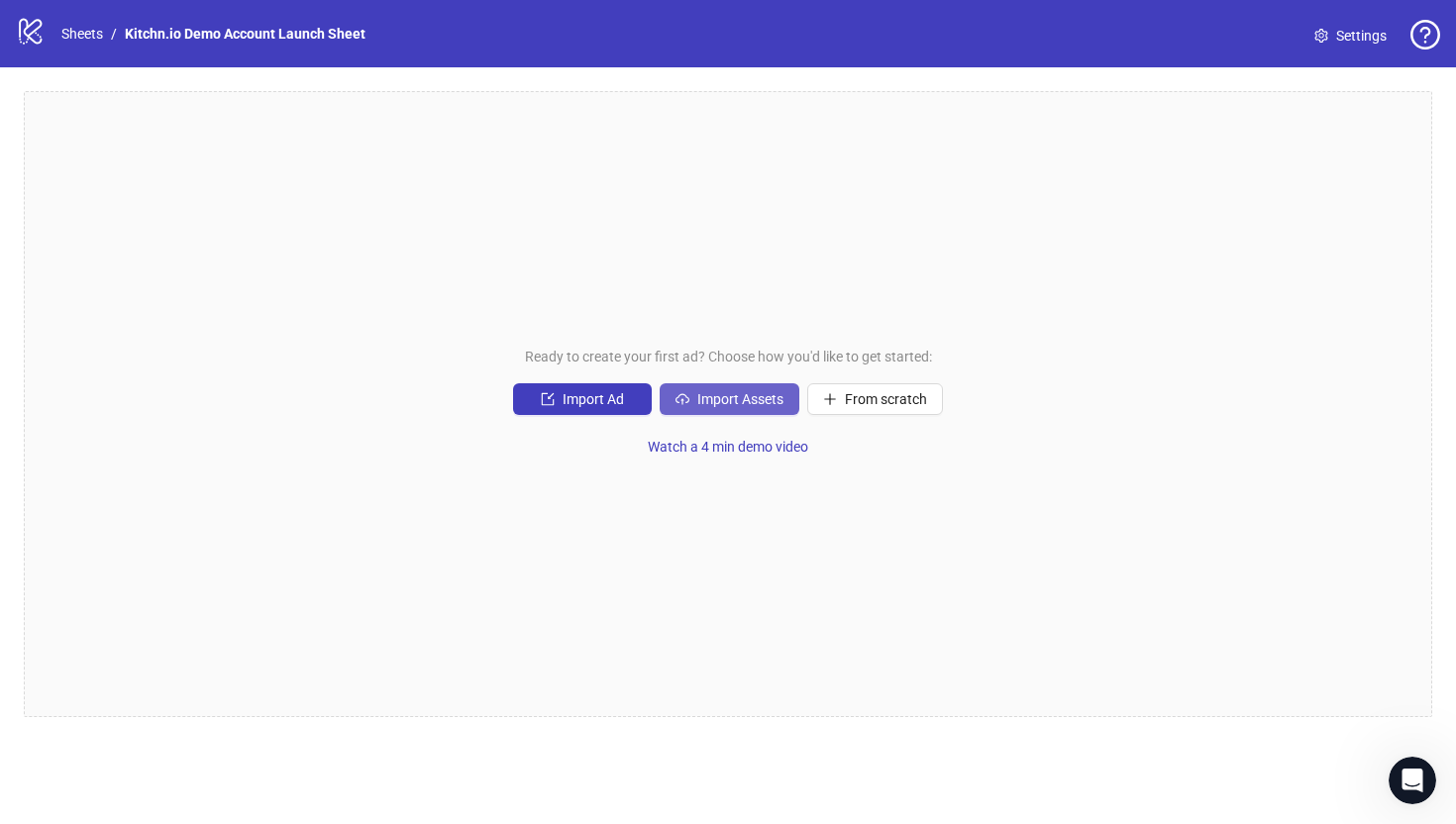 click on "Import Assets" at bounding box center [740, 399] 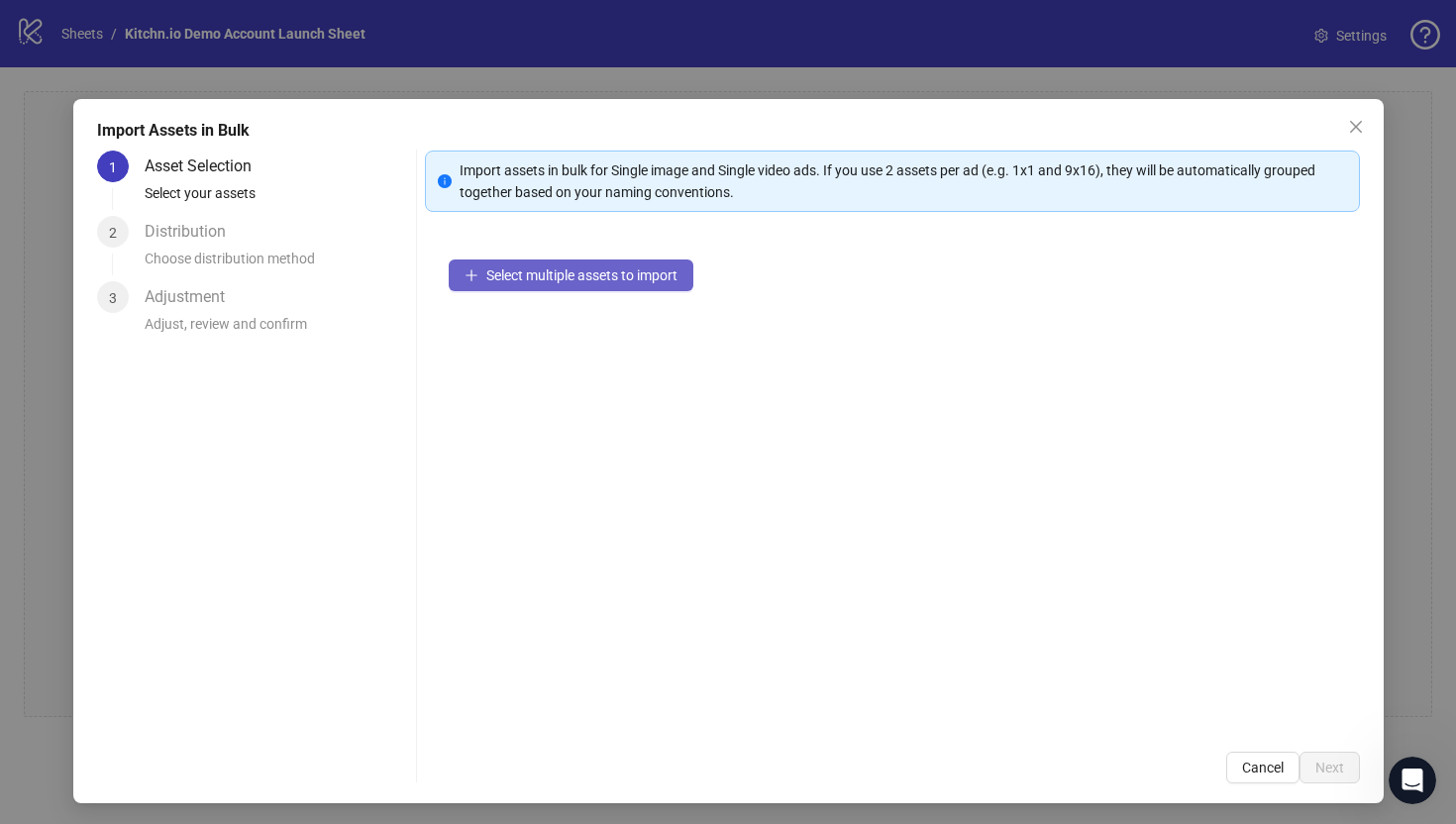 click on "Select multiple assets to import" at bounding box center [571, 275] 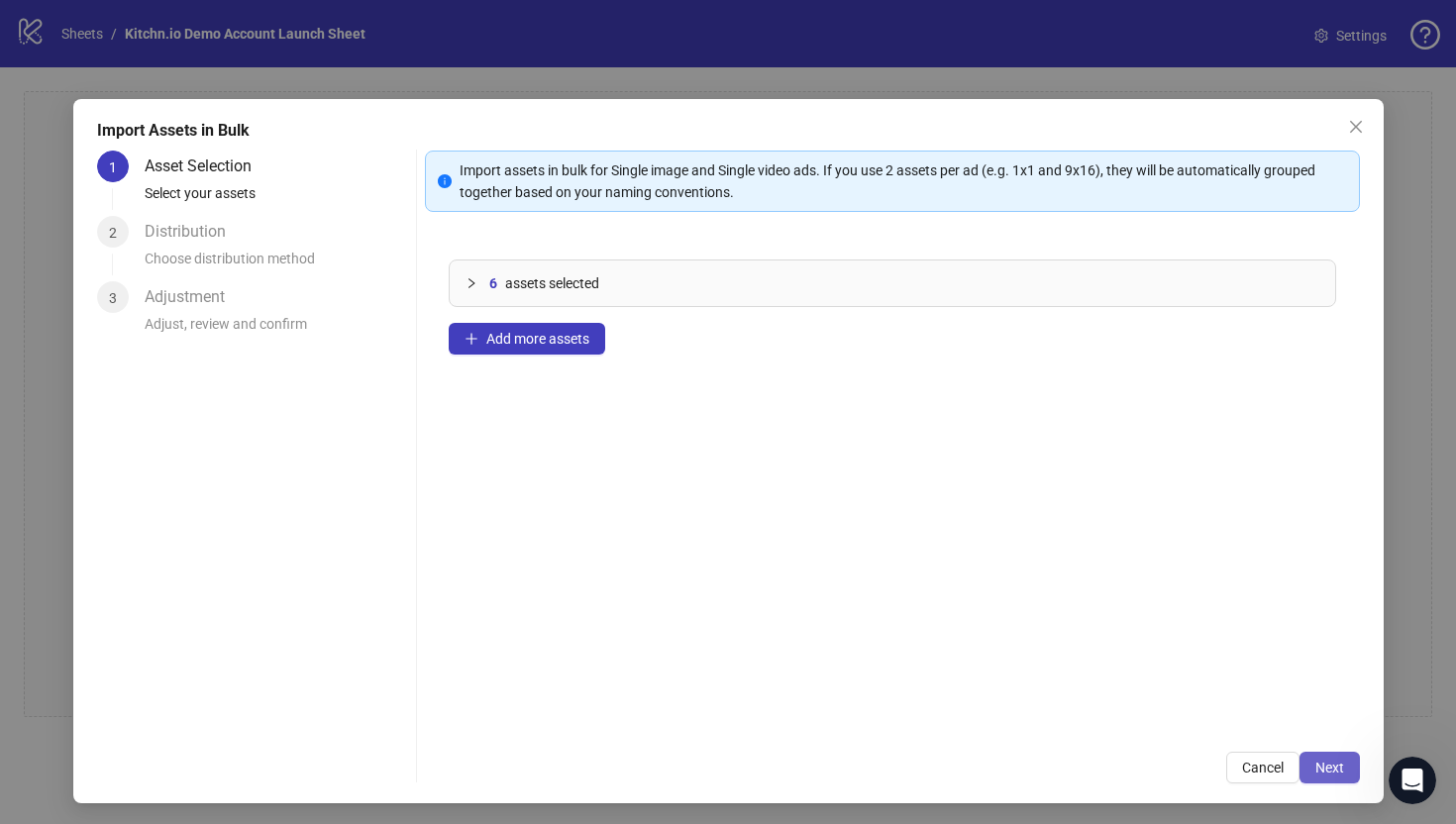 click on "Next" at bounding box center [1329, 768] 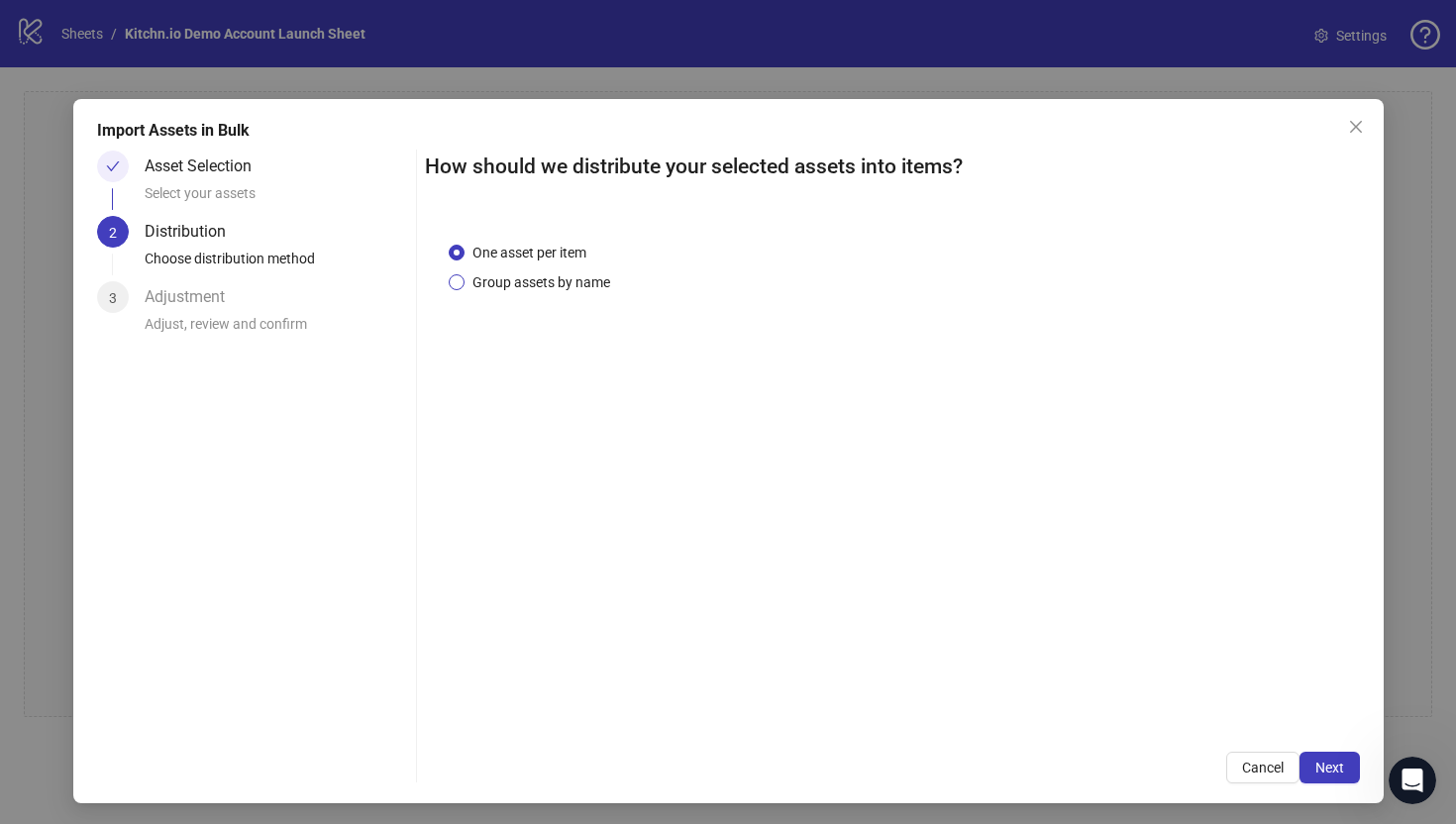 click on "Group assets by name" at bounding box center [541, 282] 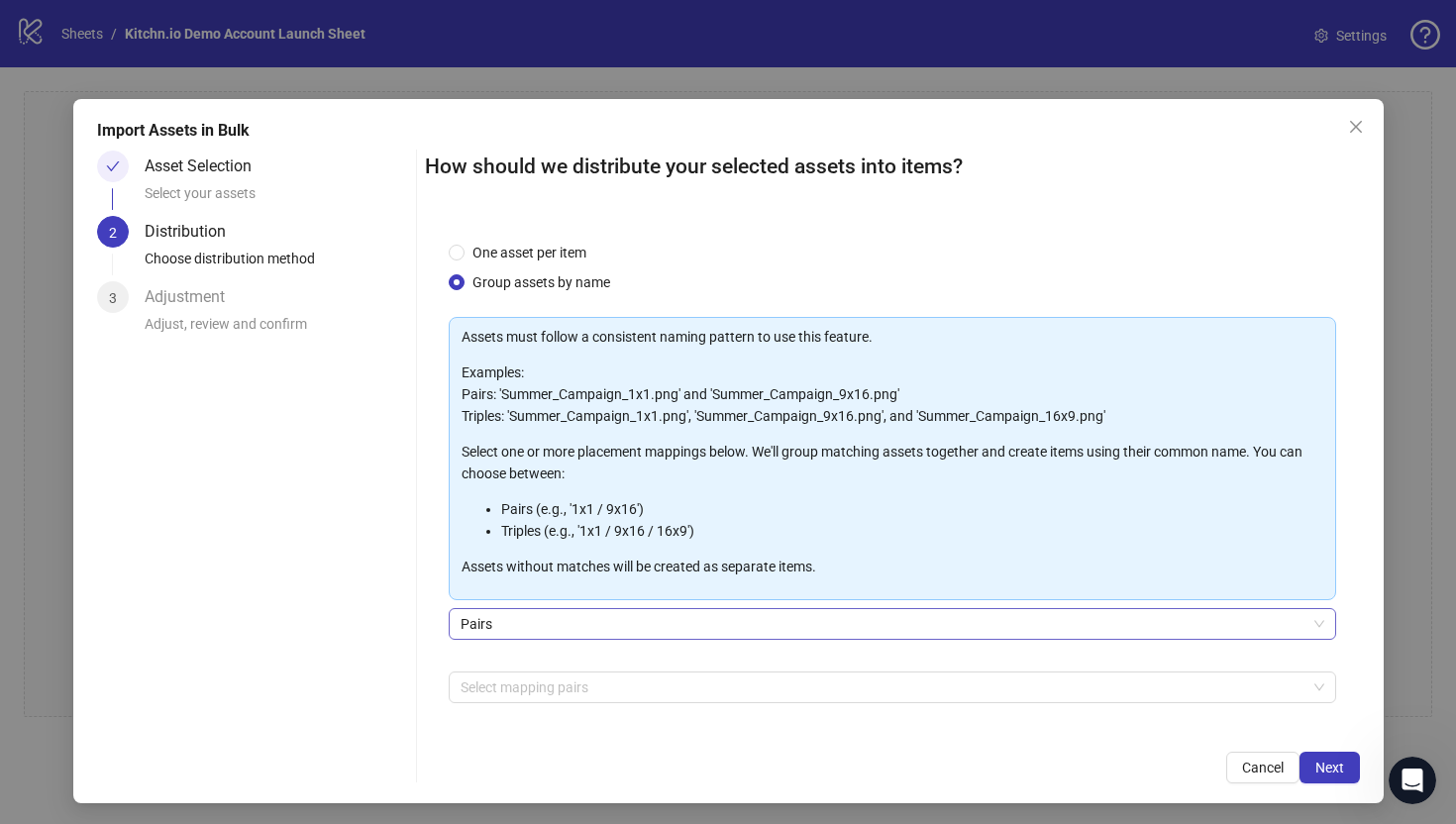 click on "Pairs" at bounding box center (892, 624) 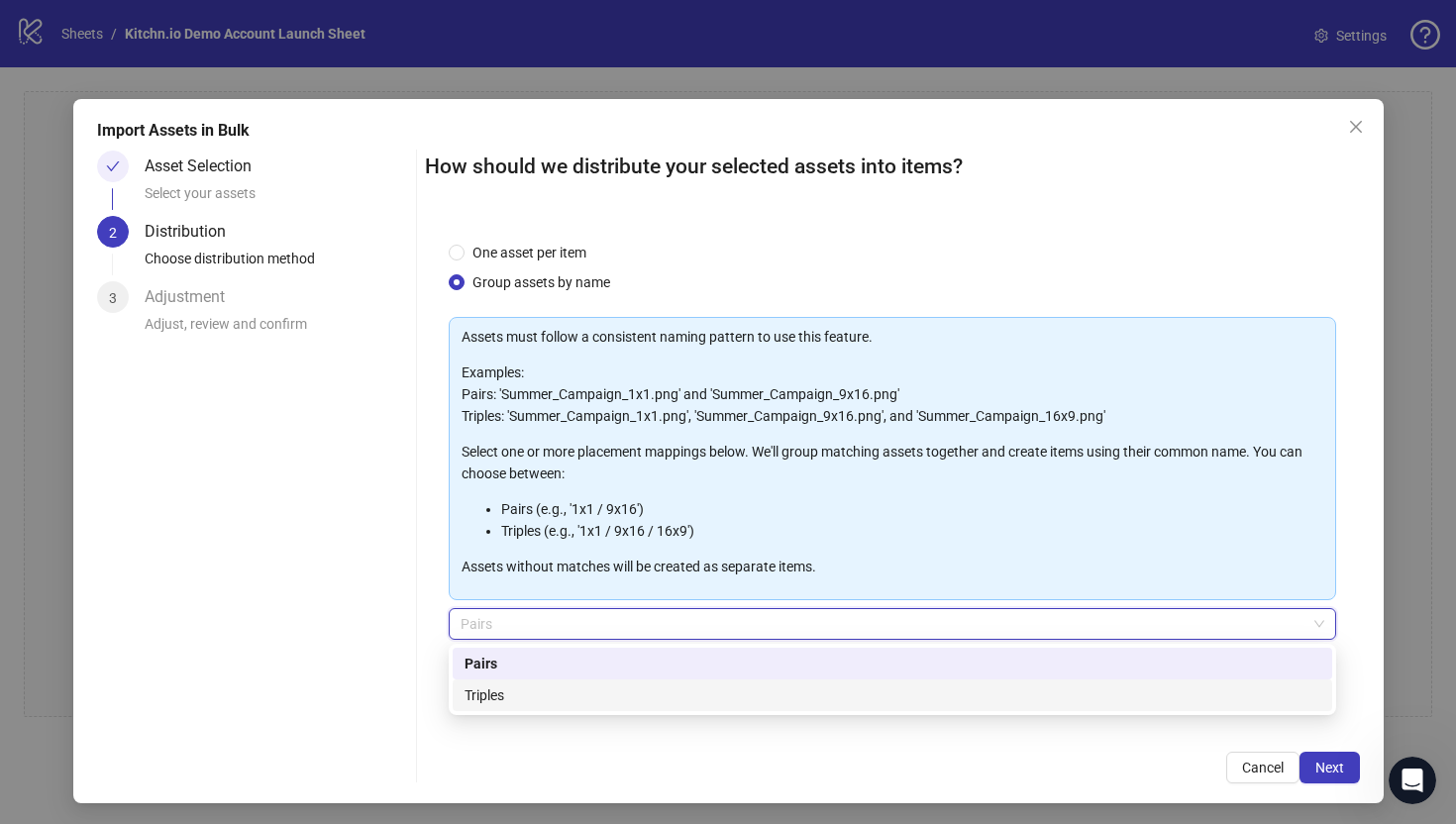 click on "Triples" at bounding box center [892, 695] 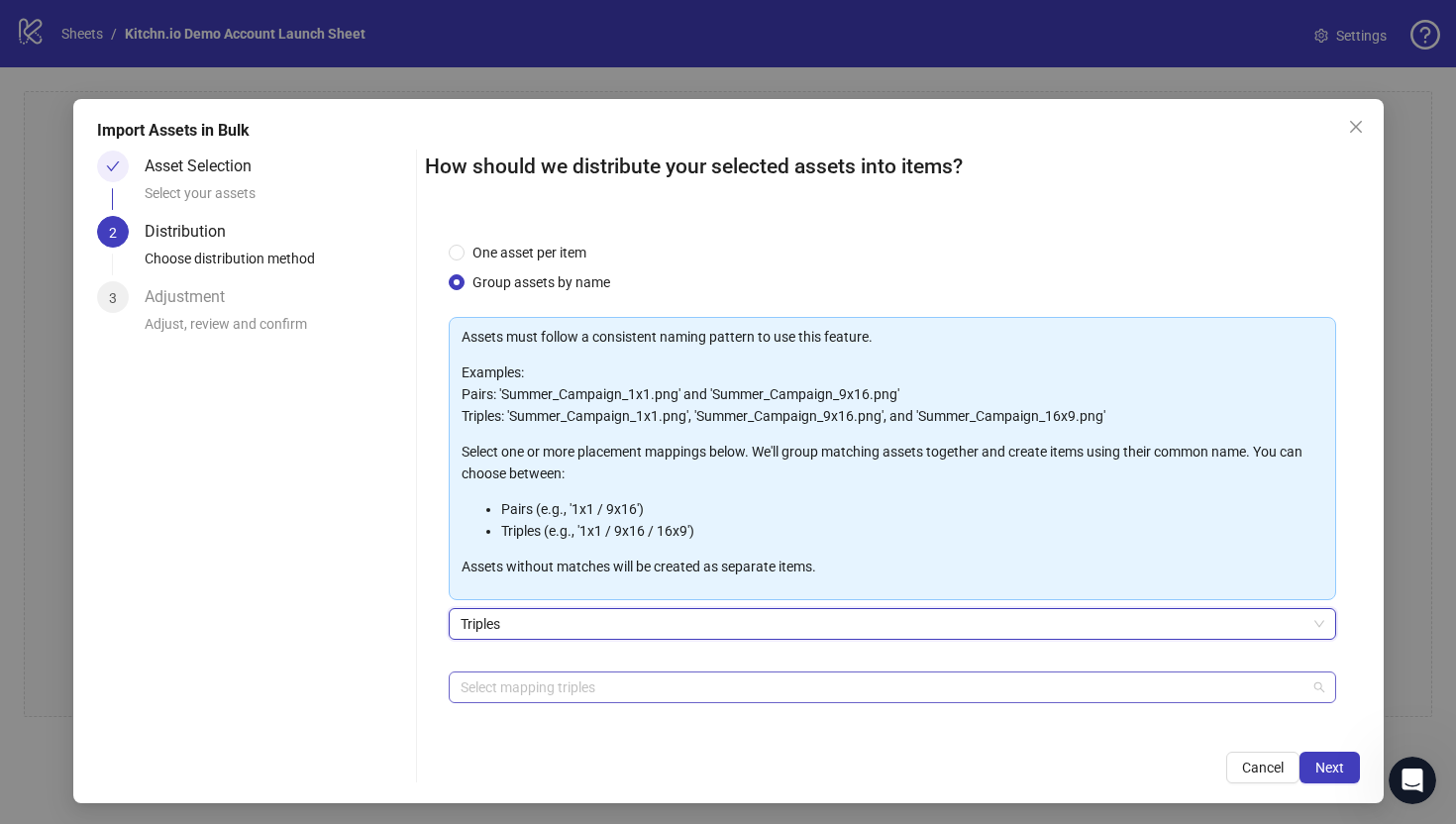 click on "Select mapping triples" at bounding box center (892, 687) 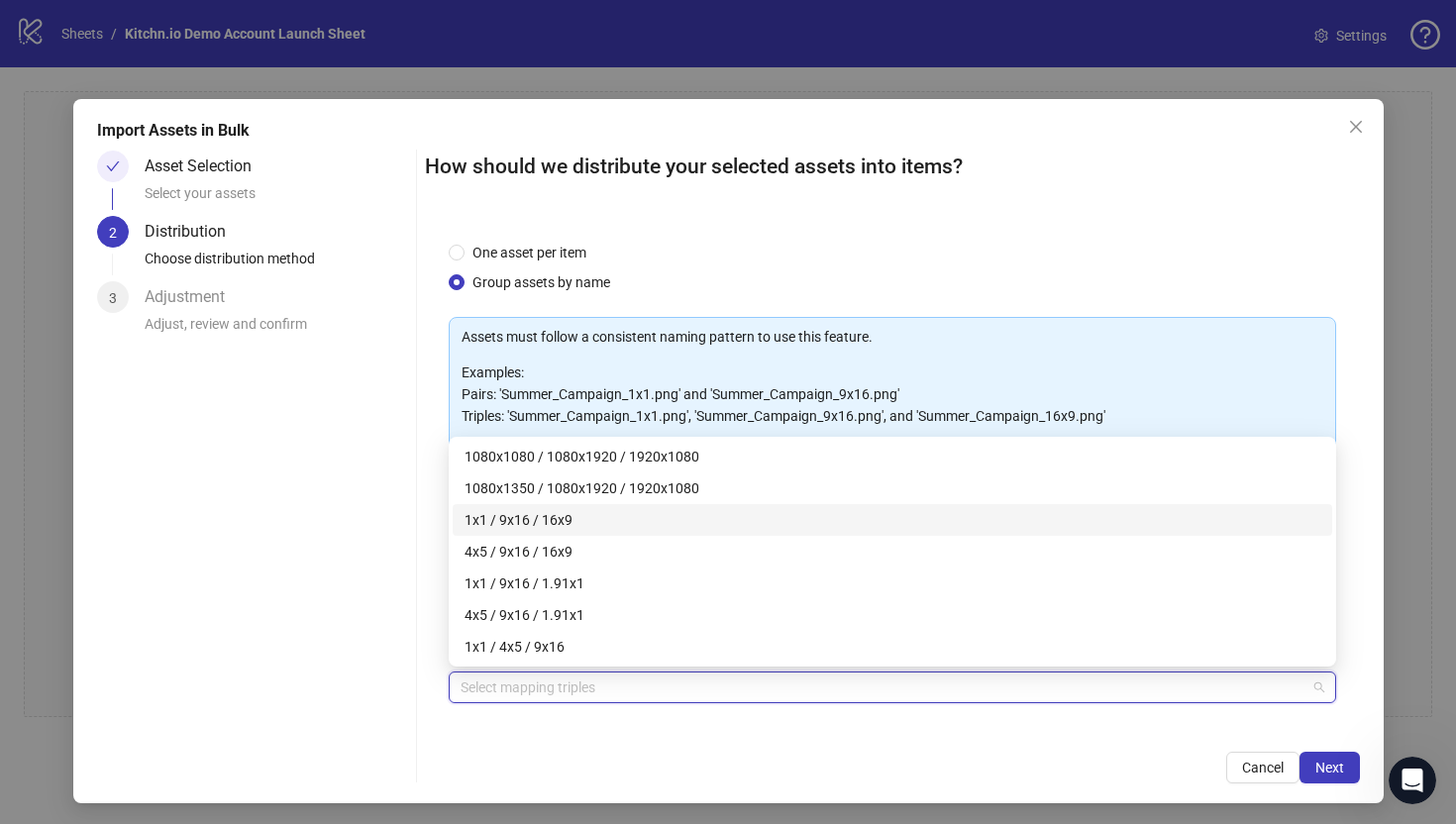 click on "1x1 / 9x16 / 16x9" at bounding box center [892, 520] 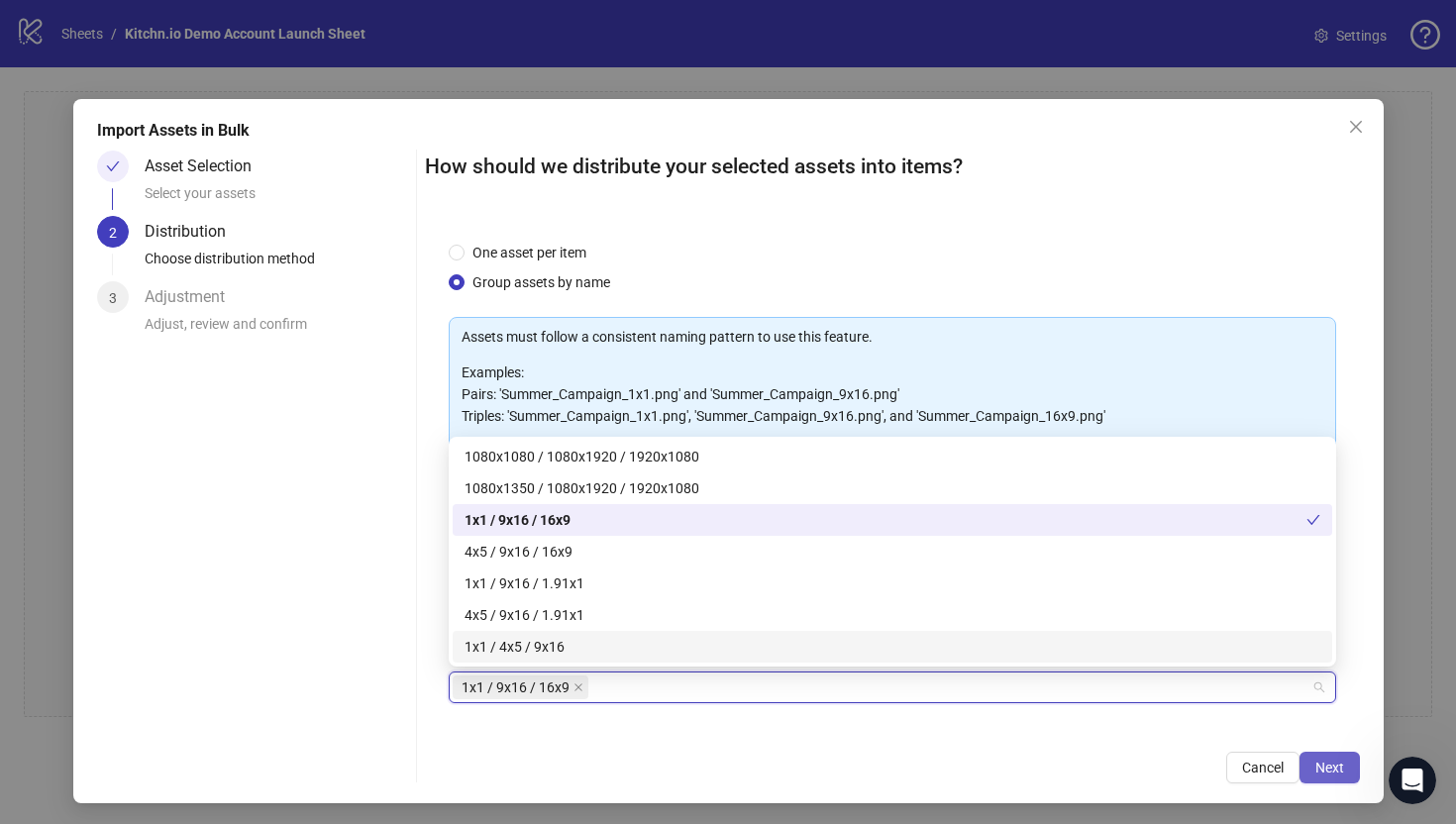 click on "Next" at bounding box center (1329, 768) 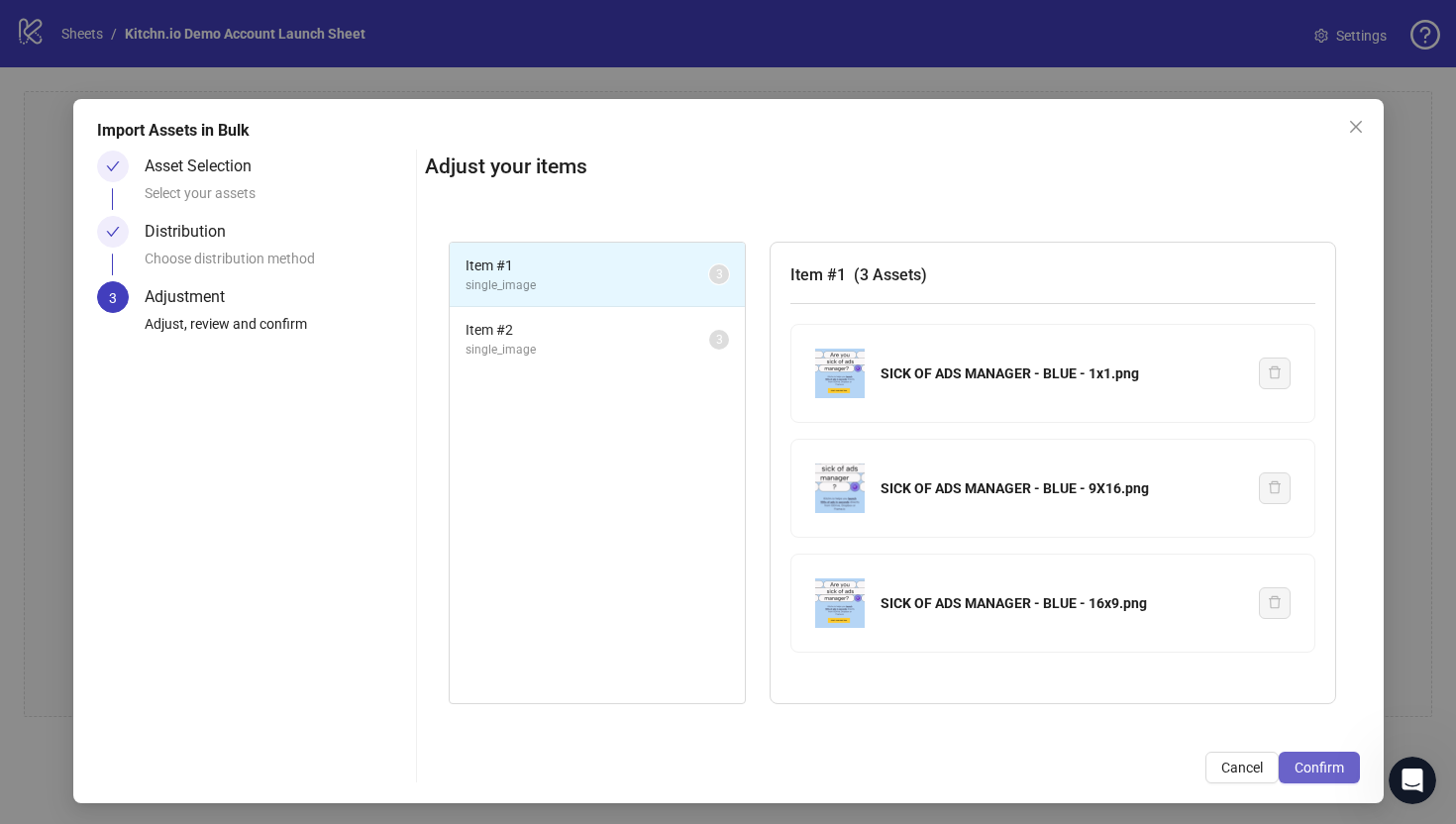 click on "Confirm" at bounding box center (1319, 768) 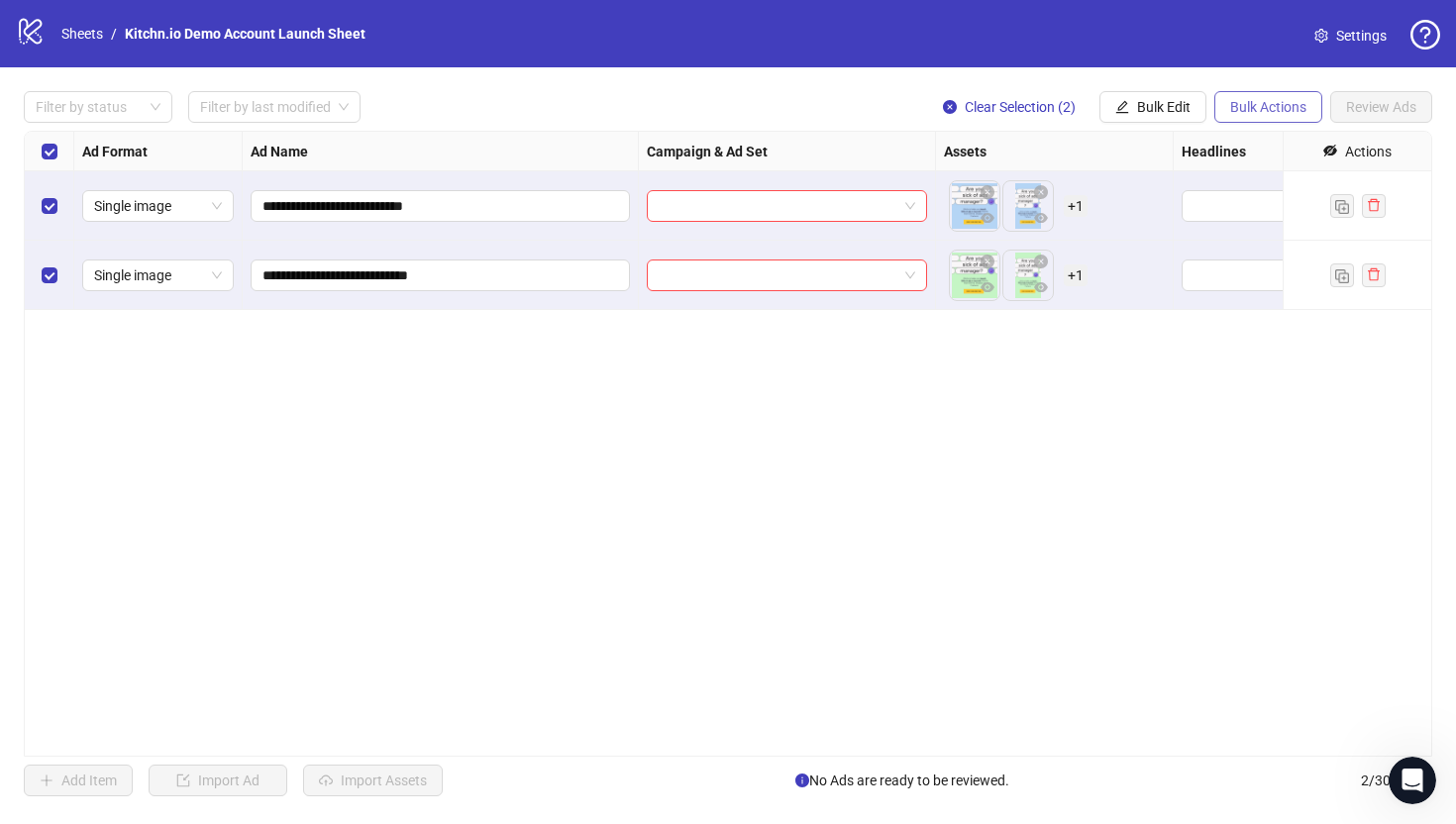 click on "Bulk Actions" at bounding box center [1268, 107] 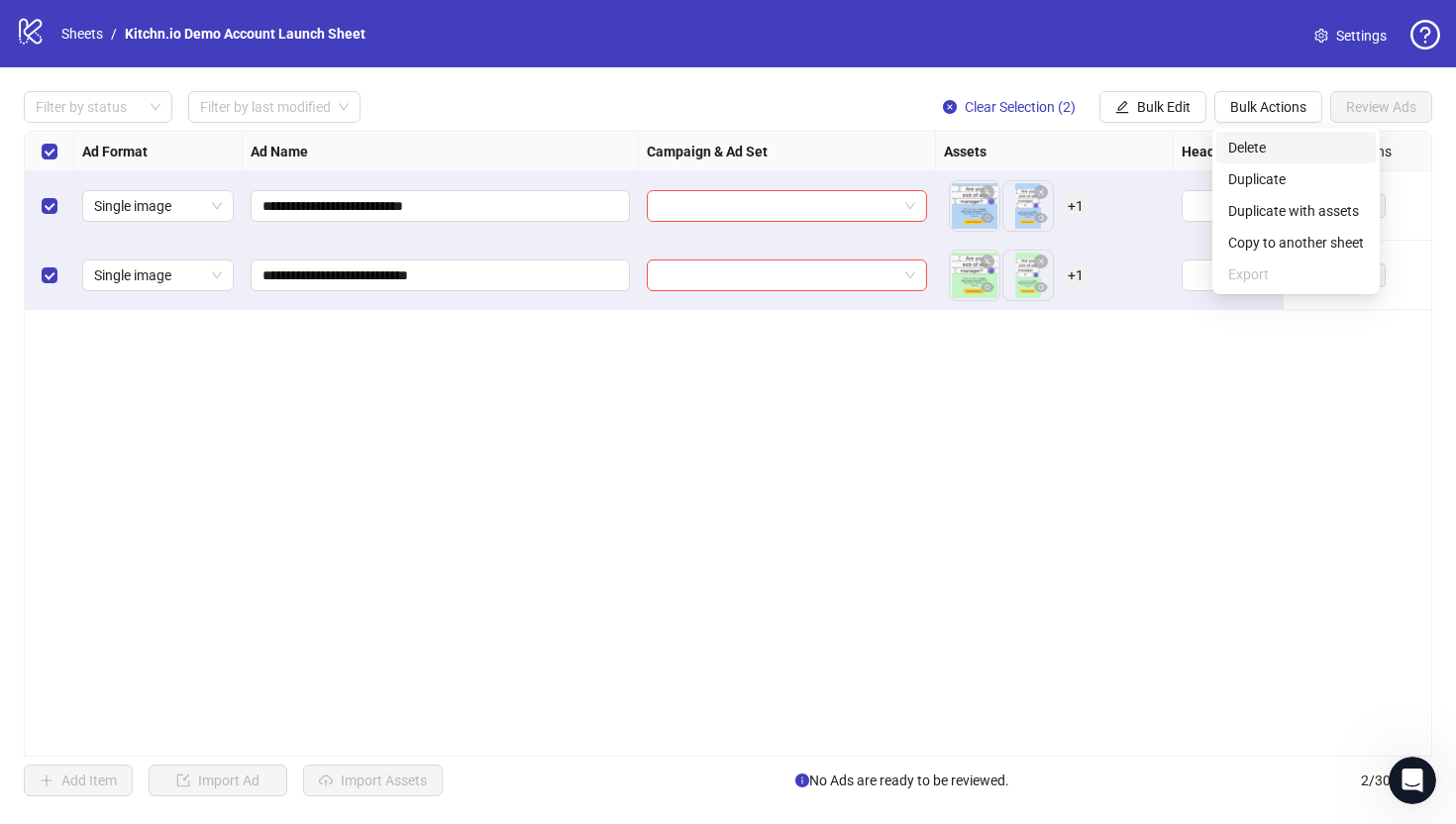 click on "Delete" at bounding box center (1296, 148) 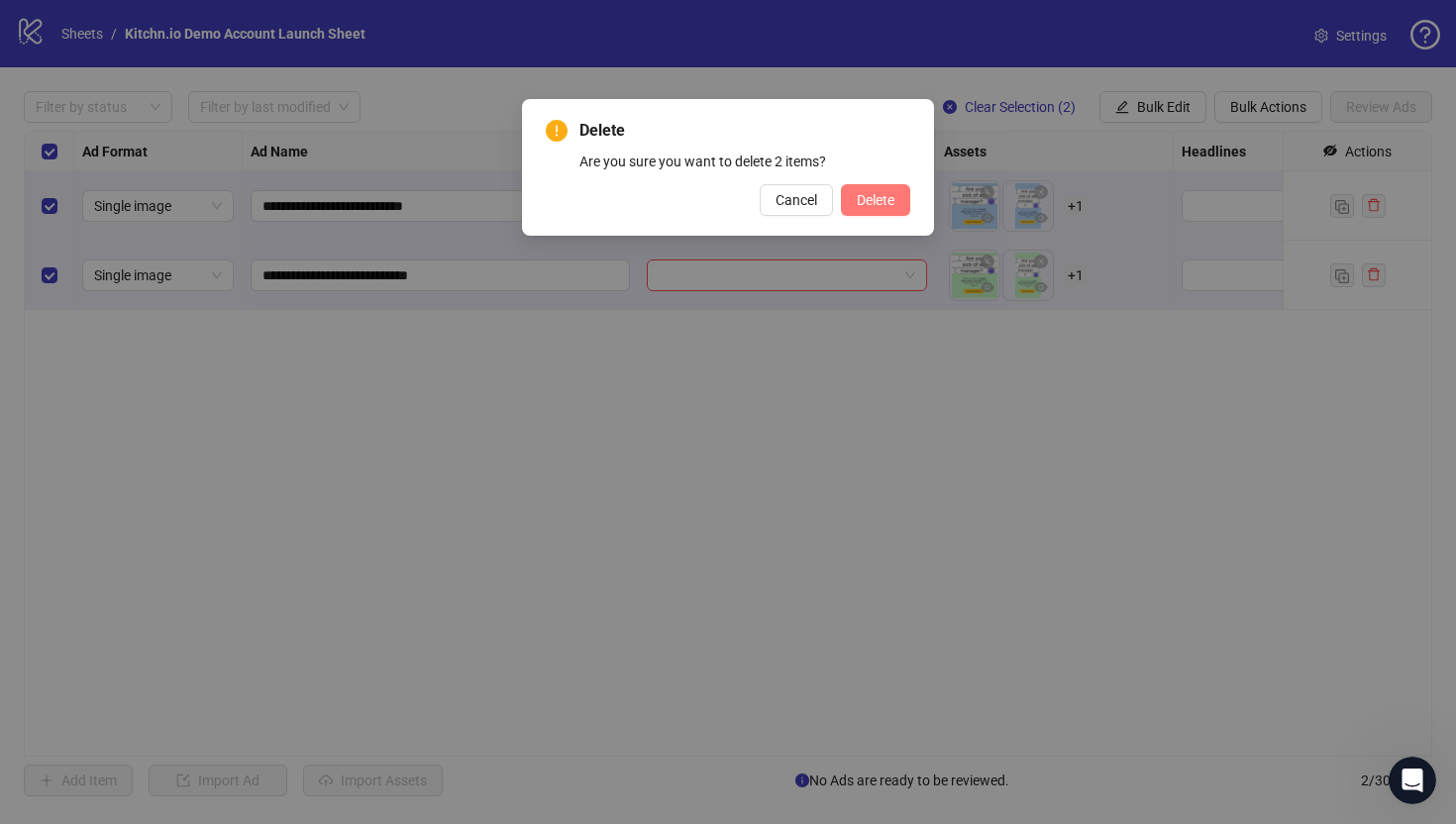 click on "Delete" at bounding box center (876, 200) 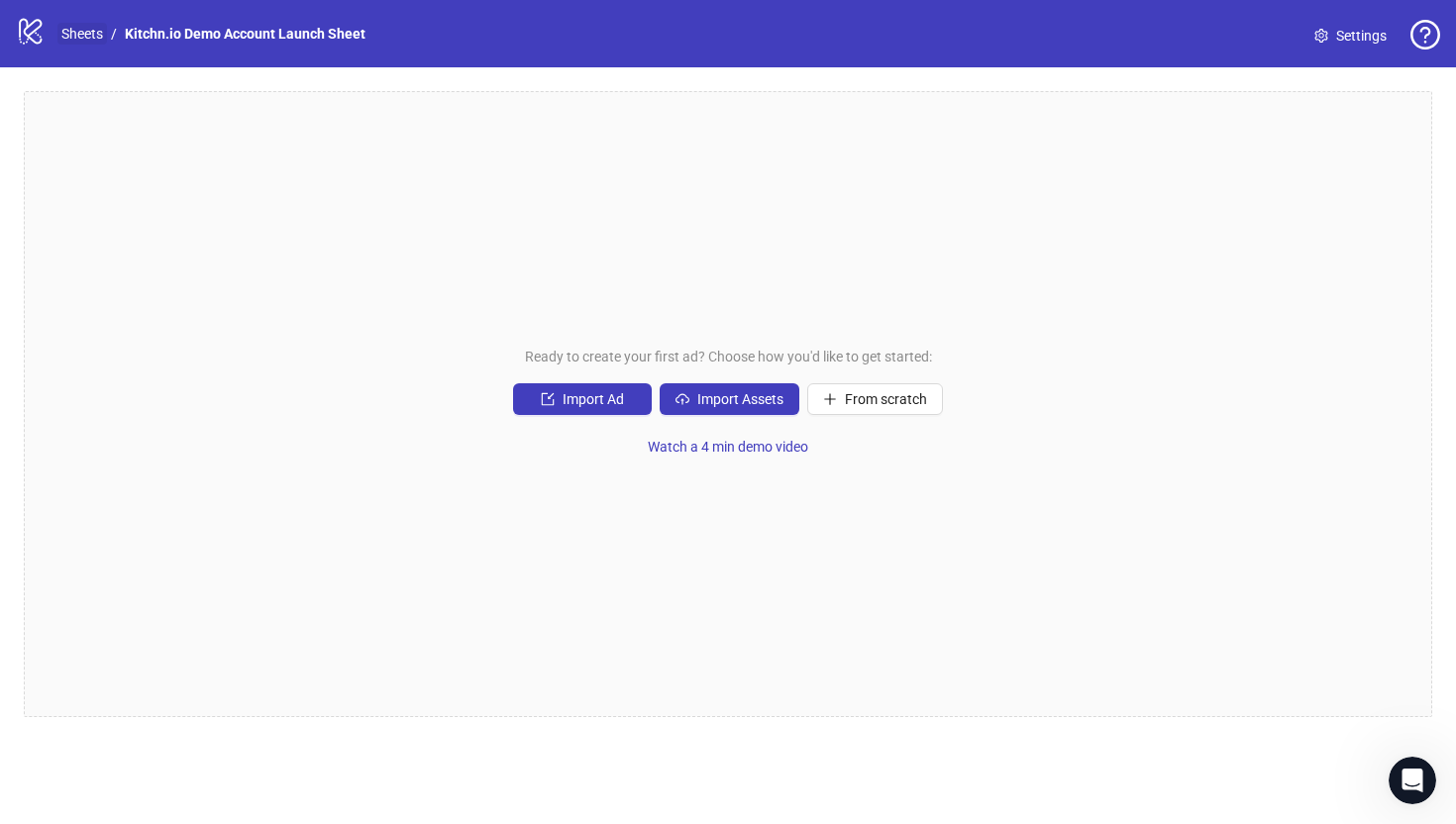 click on "Sheets" at bounding box center (82, 34) 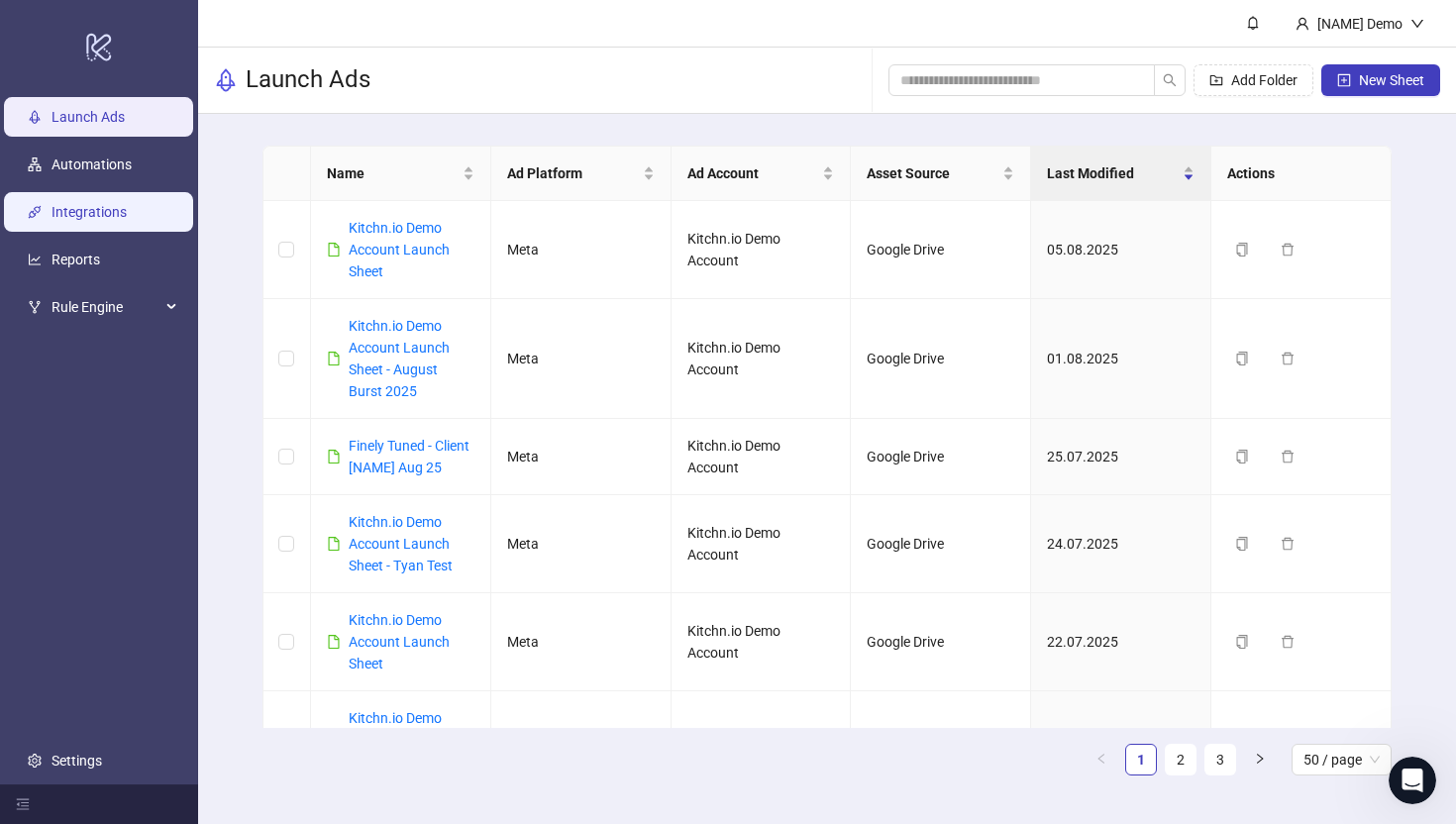 click on "Integrations" at bounding box center [89, 212] 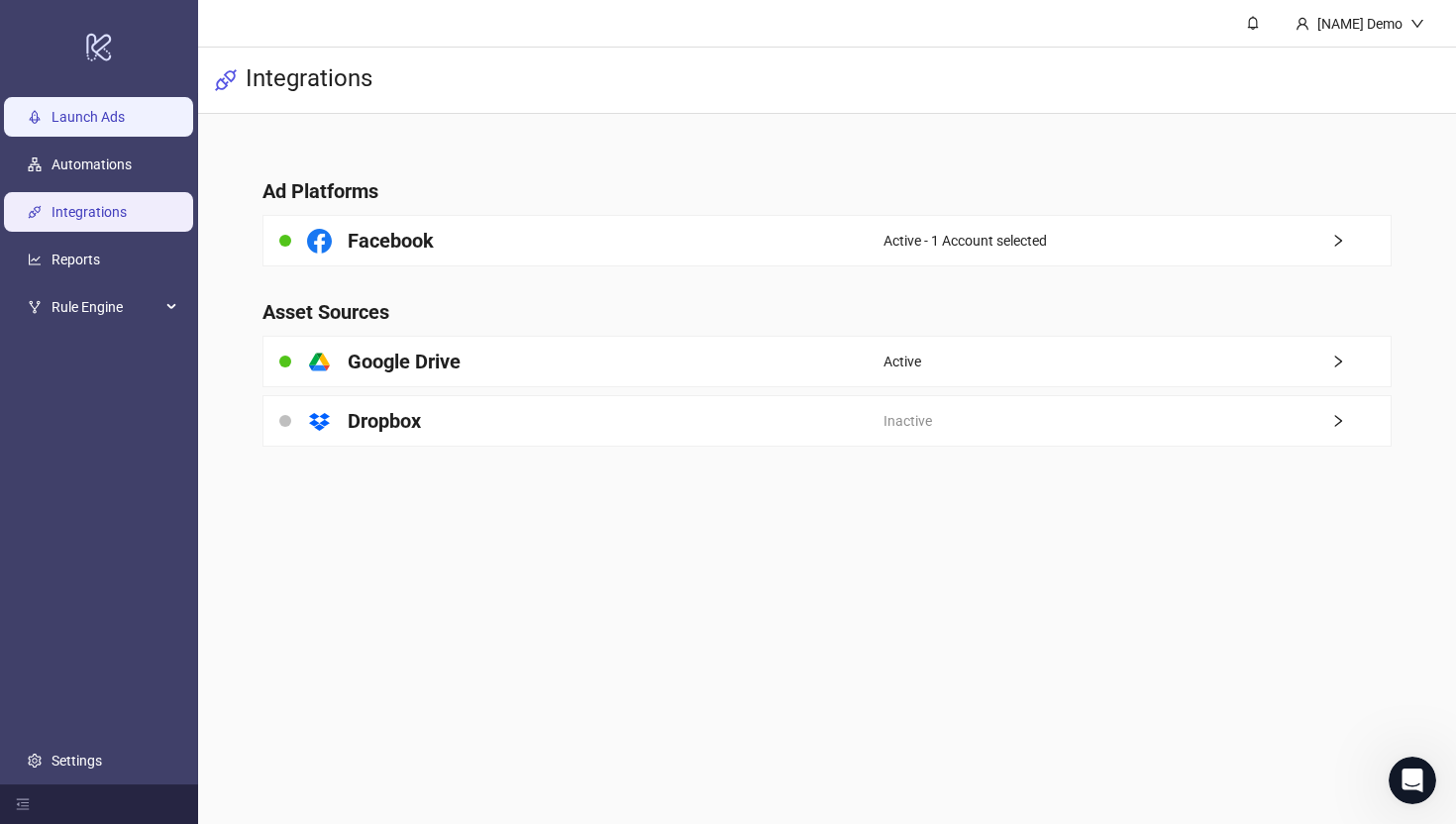click on "Launch Ads" at bounding box center [88, 117] 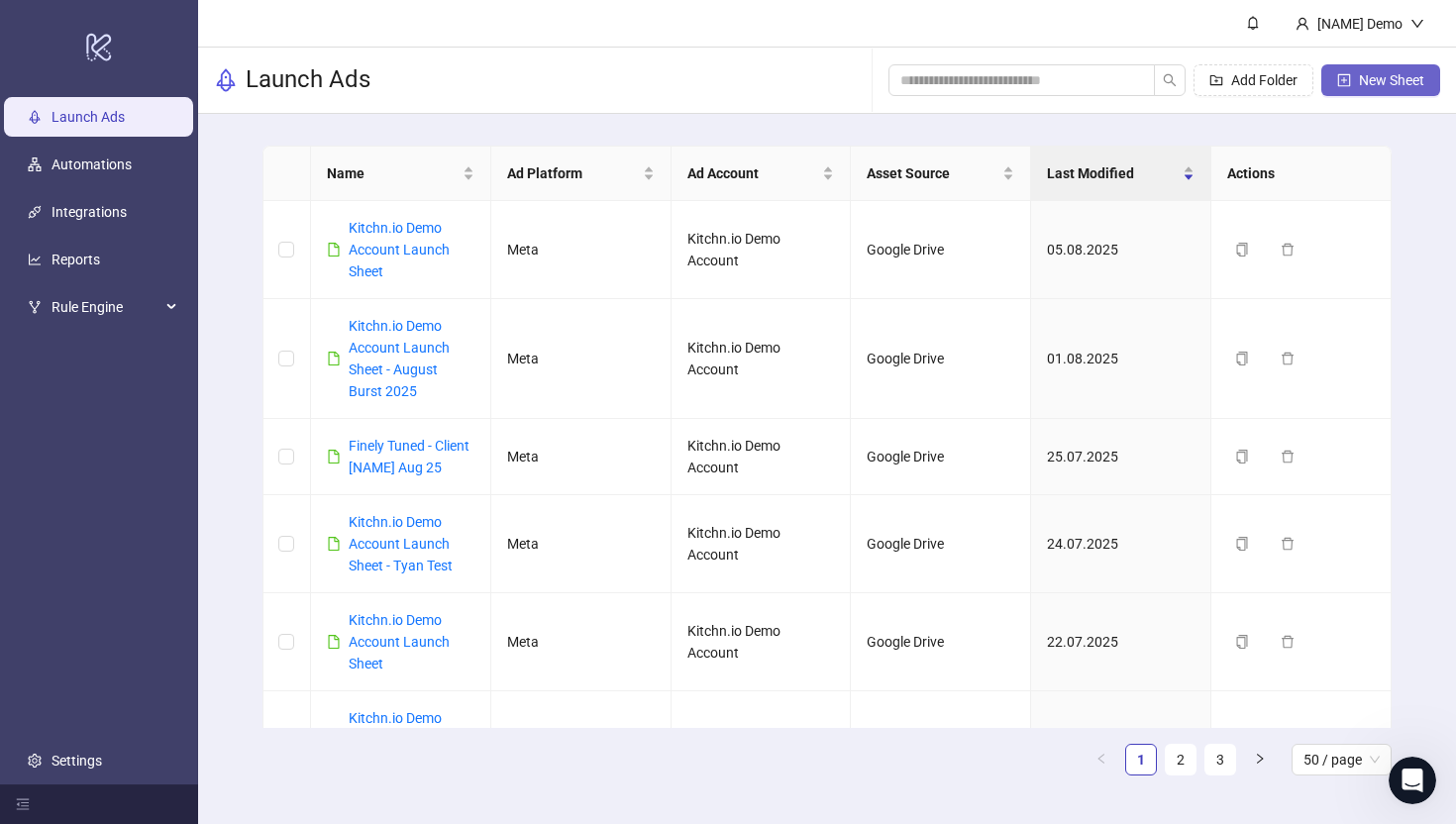 click on "New Sheet" at bounding box center [1392, 80] 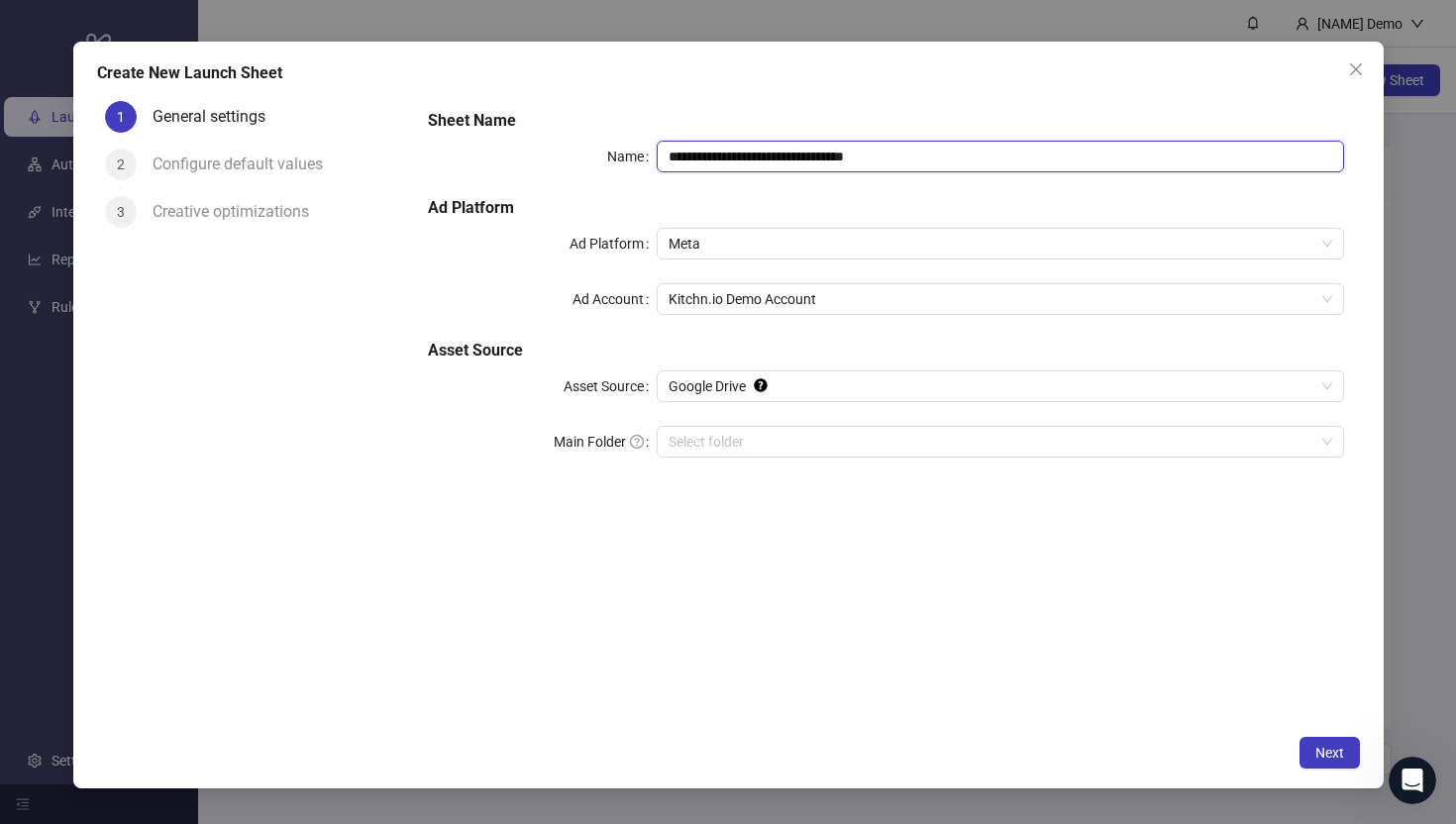 click on "**********" at bounding box center (999, 156) 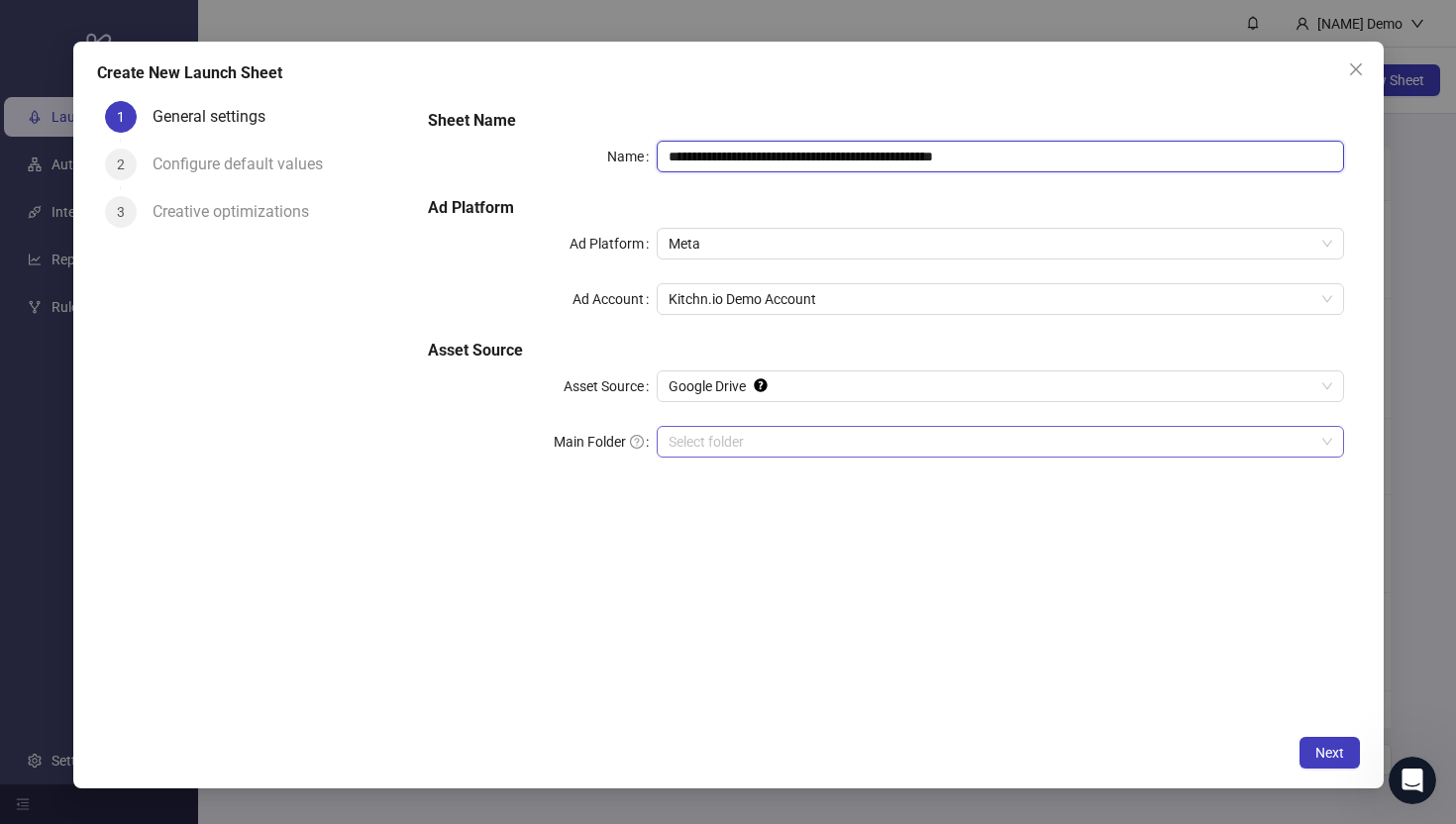 type on "**********" 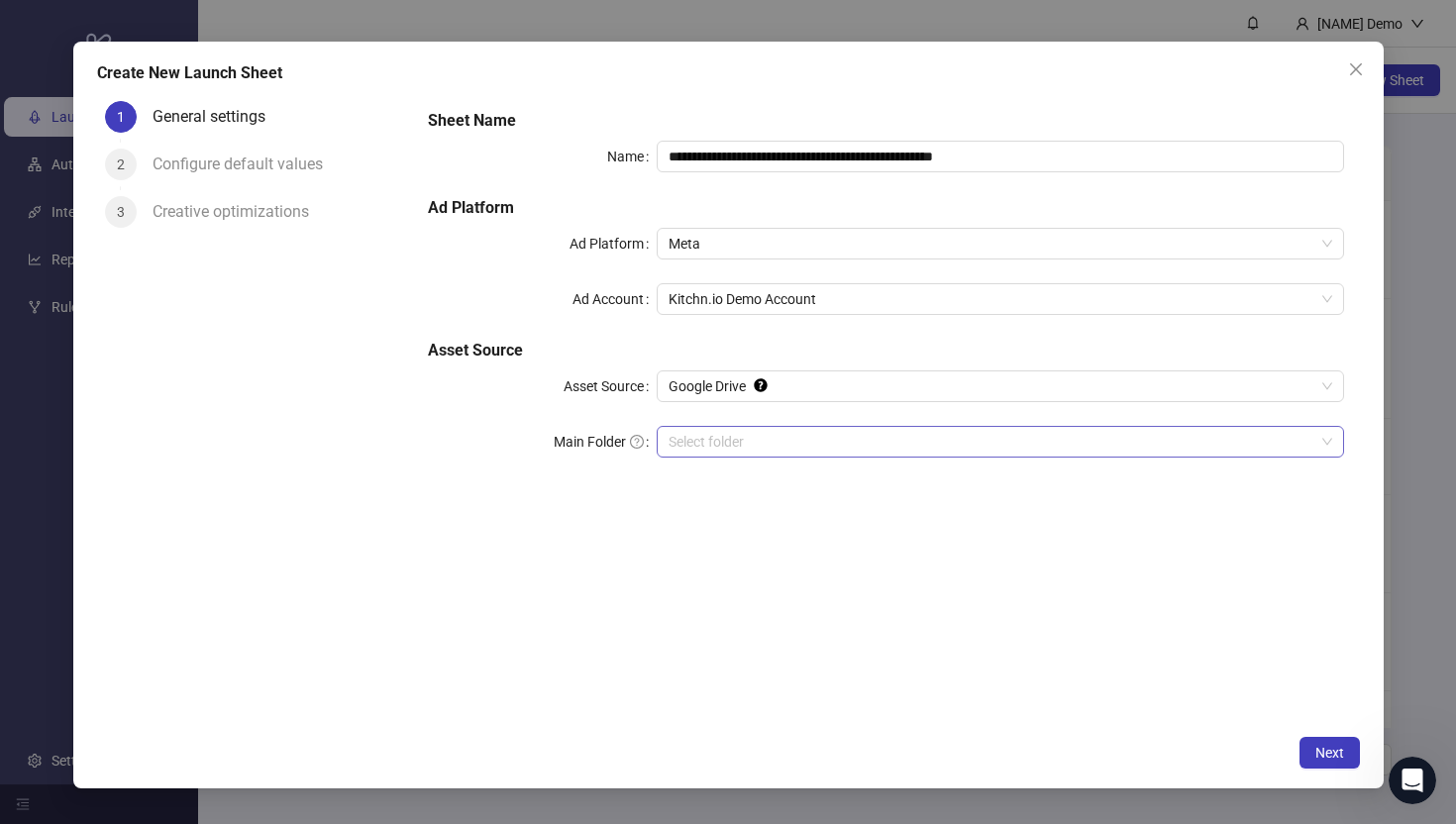 click on "Main Folder" at bounding box center (990, 442) 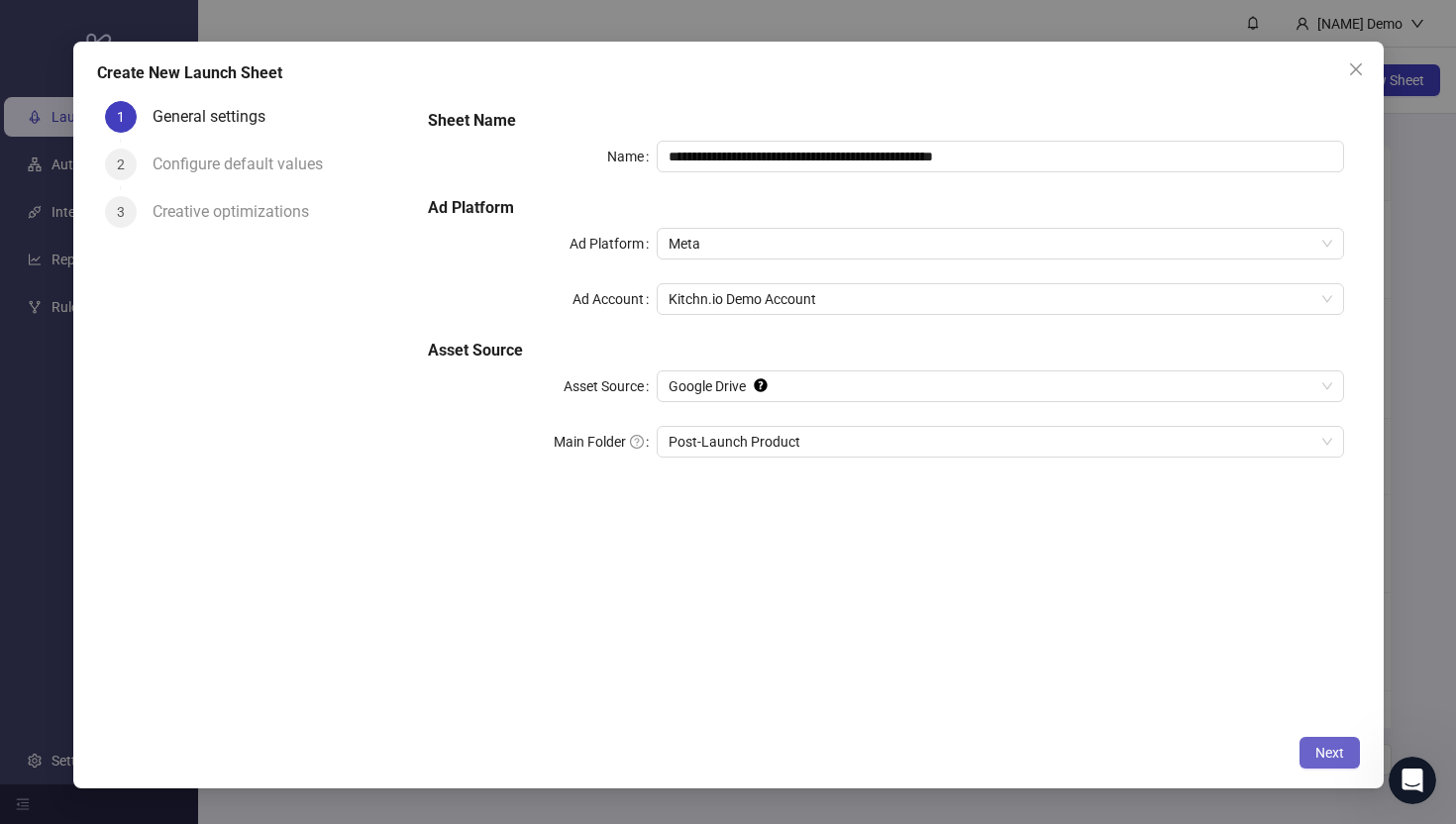 click on "Next" at bounding box center (1329, 753) 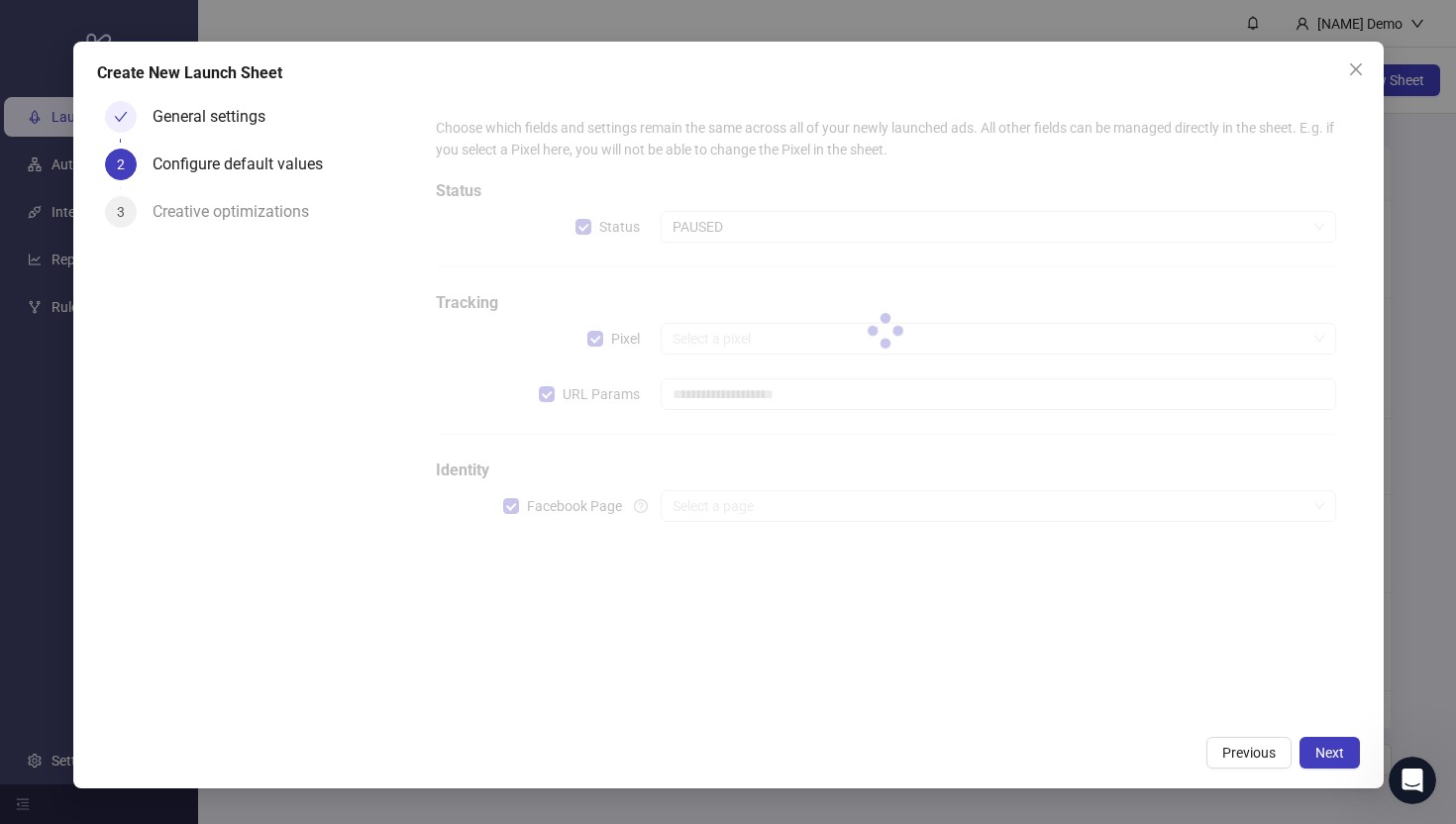 type on "**********" 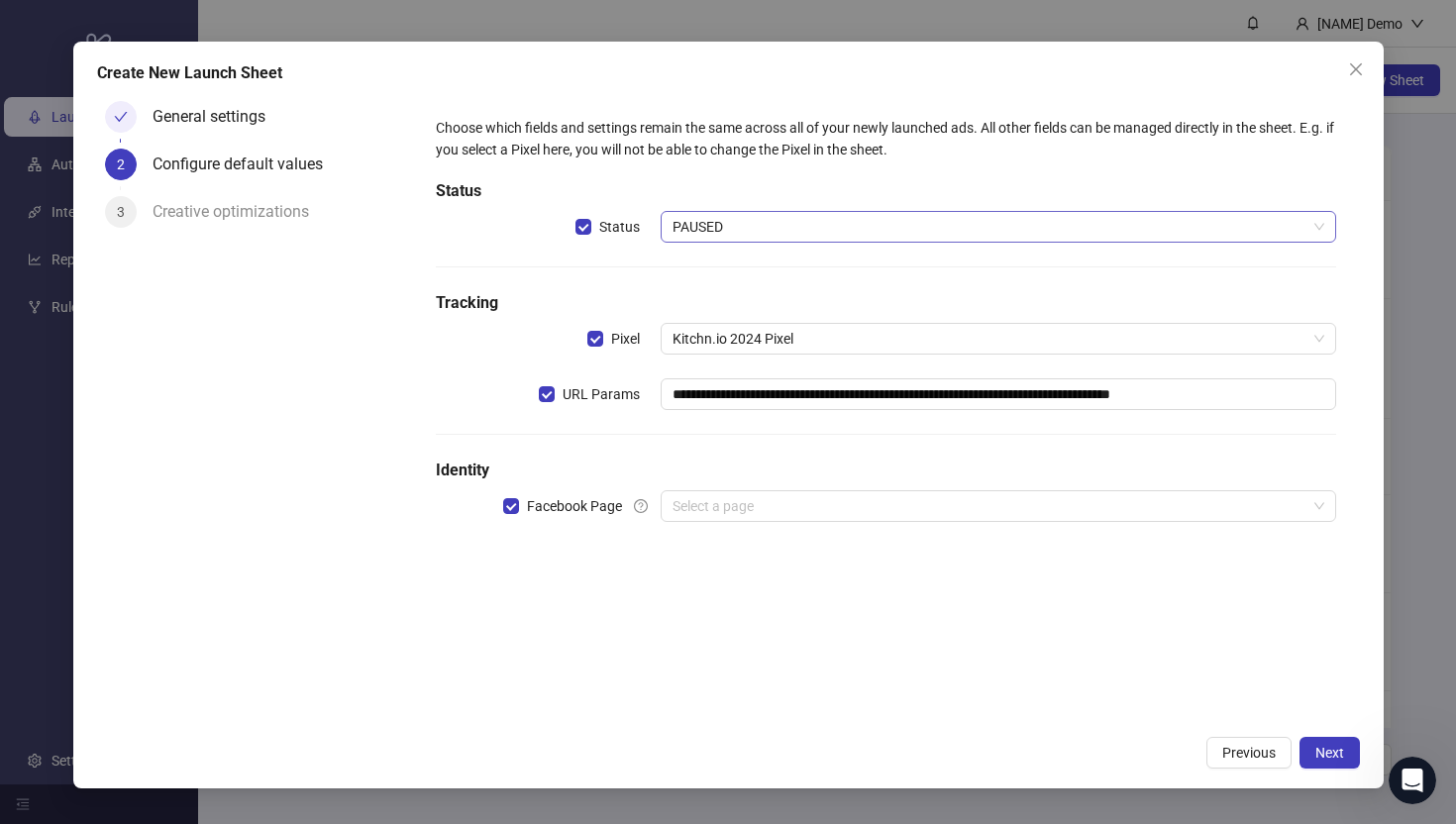 click on "PAUSED" at bounding box center [997, 227] 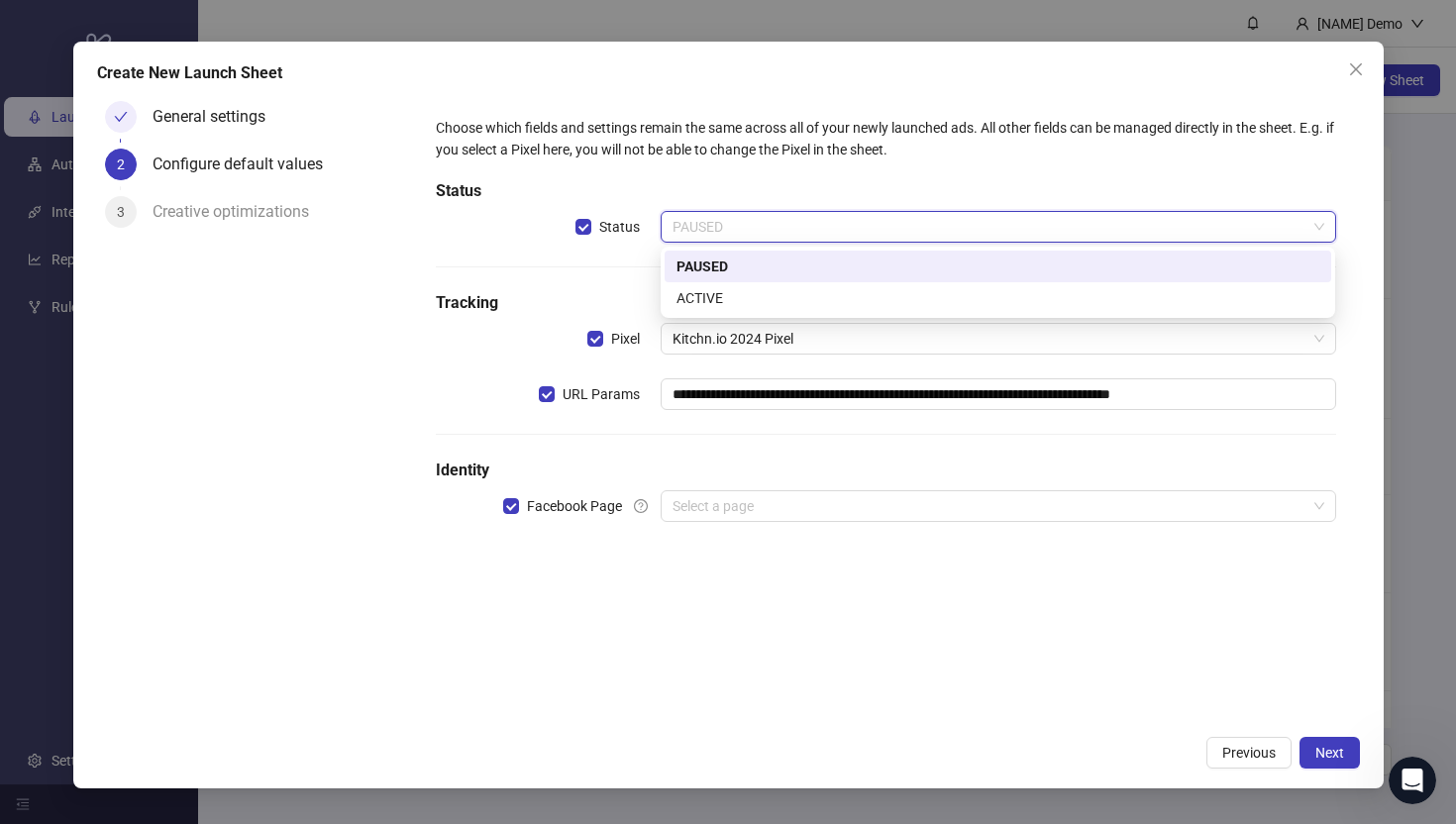click on "PAUSED" at bounding box center (997, 266) 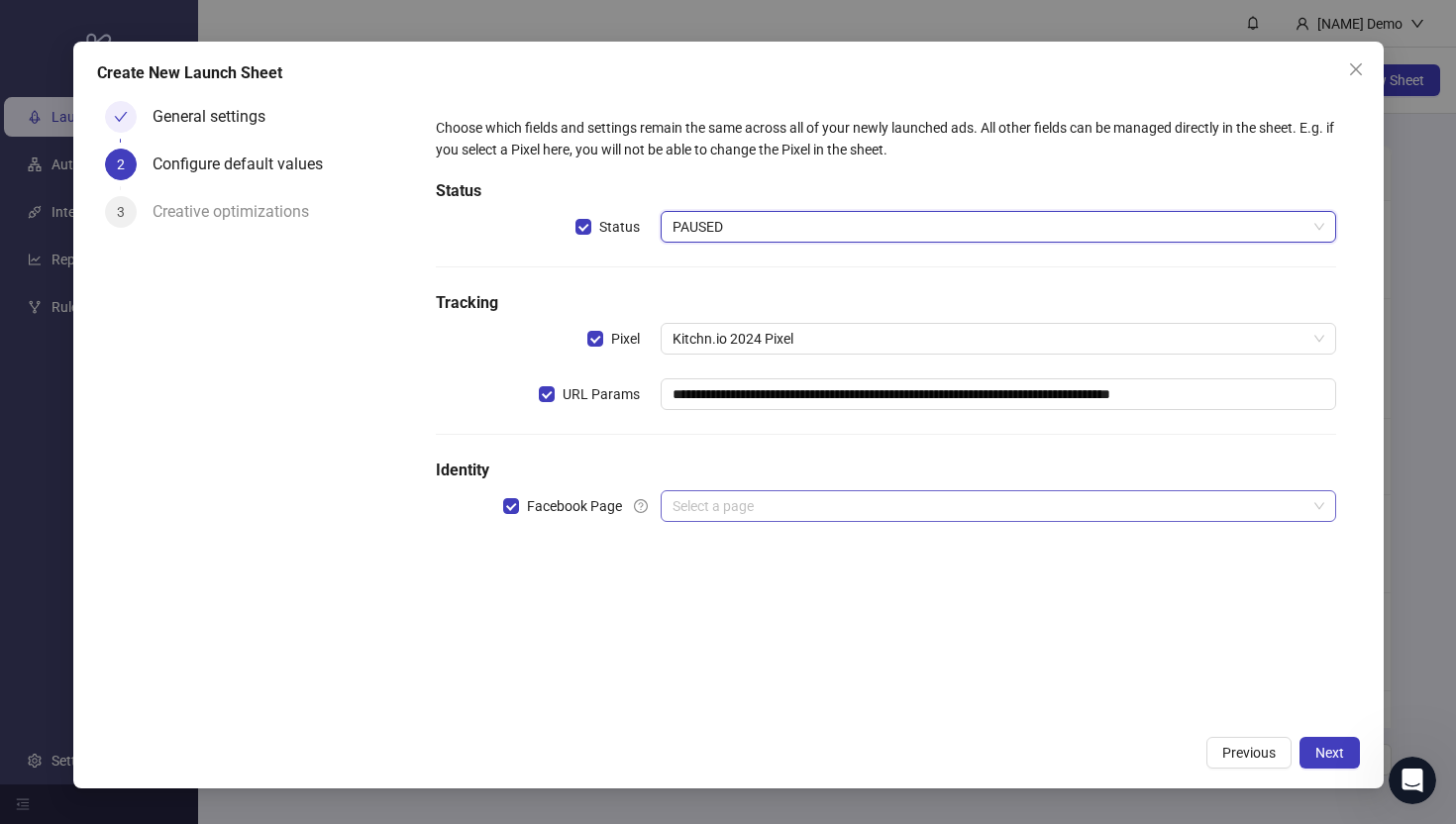 click at bounding box center [988, 506] 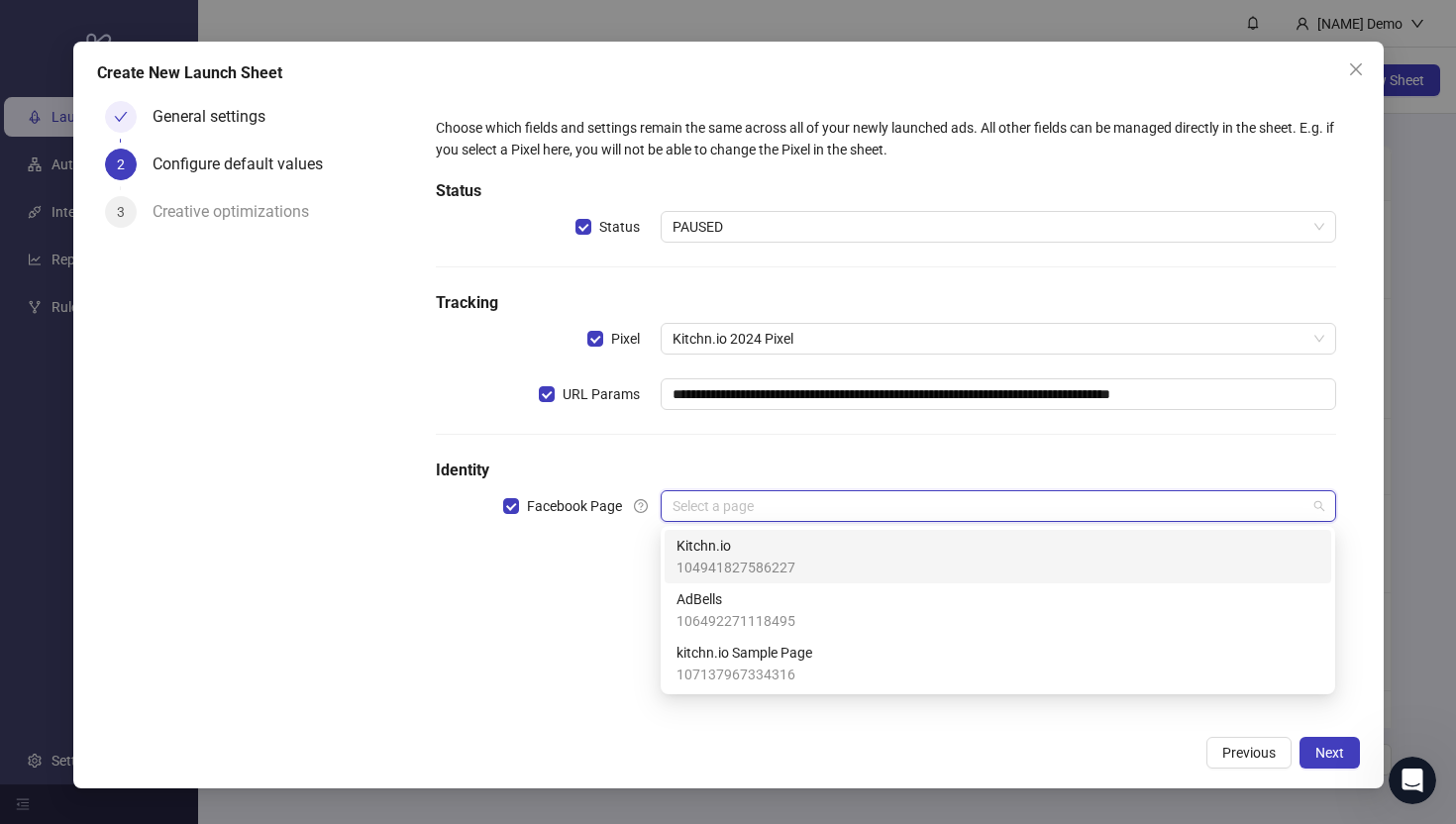 click on "Kitchn.io" at bounding box center (736, 546) 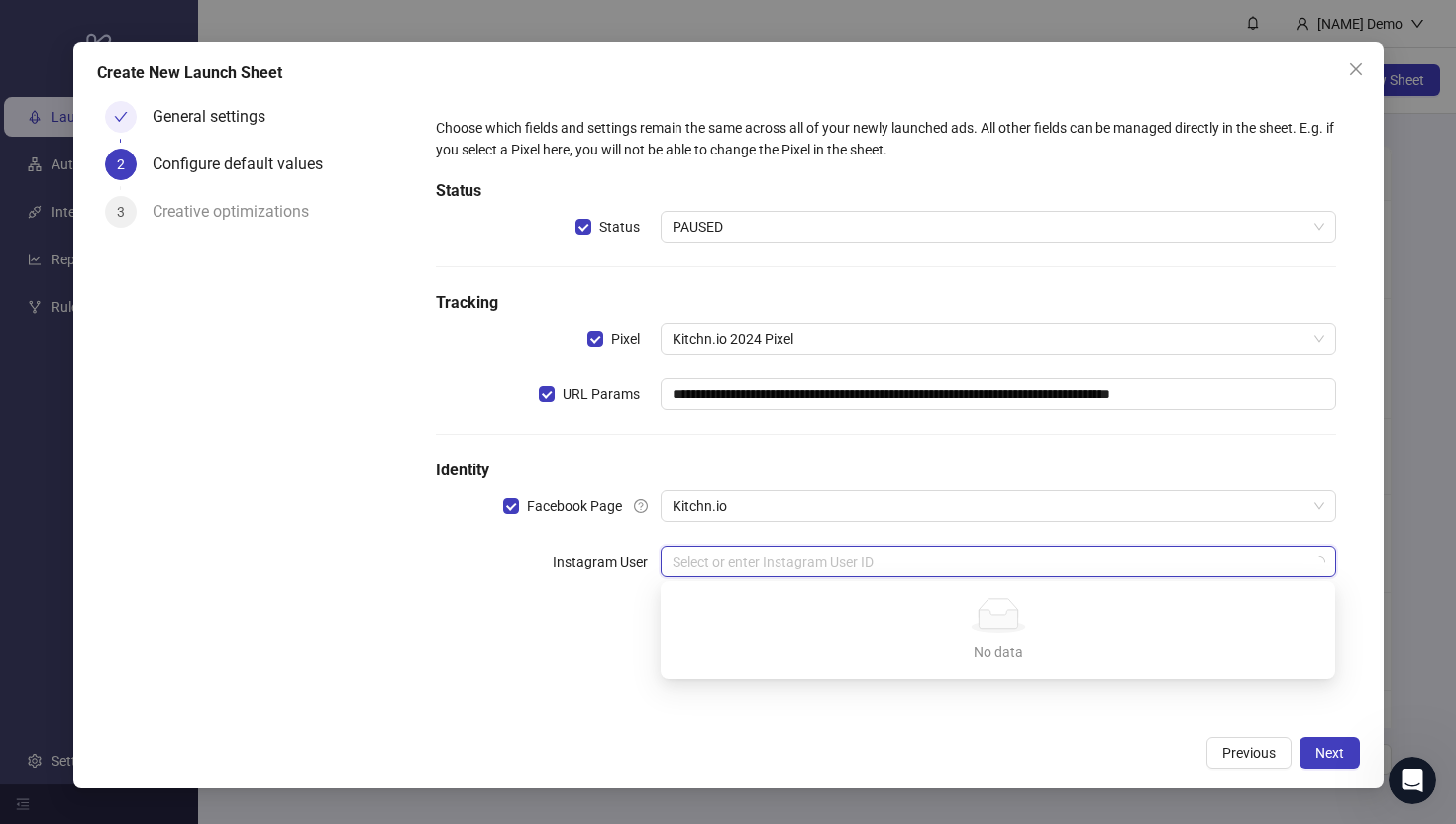 click at bounding box center (988, 562) 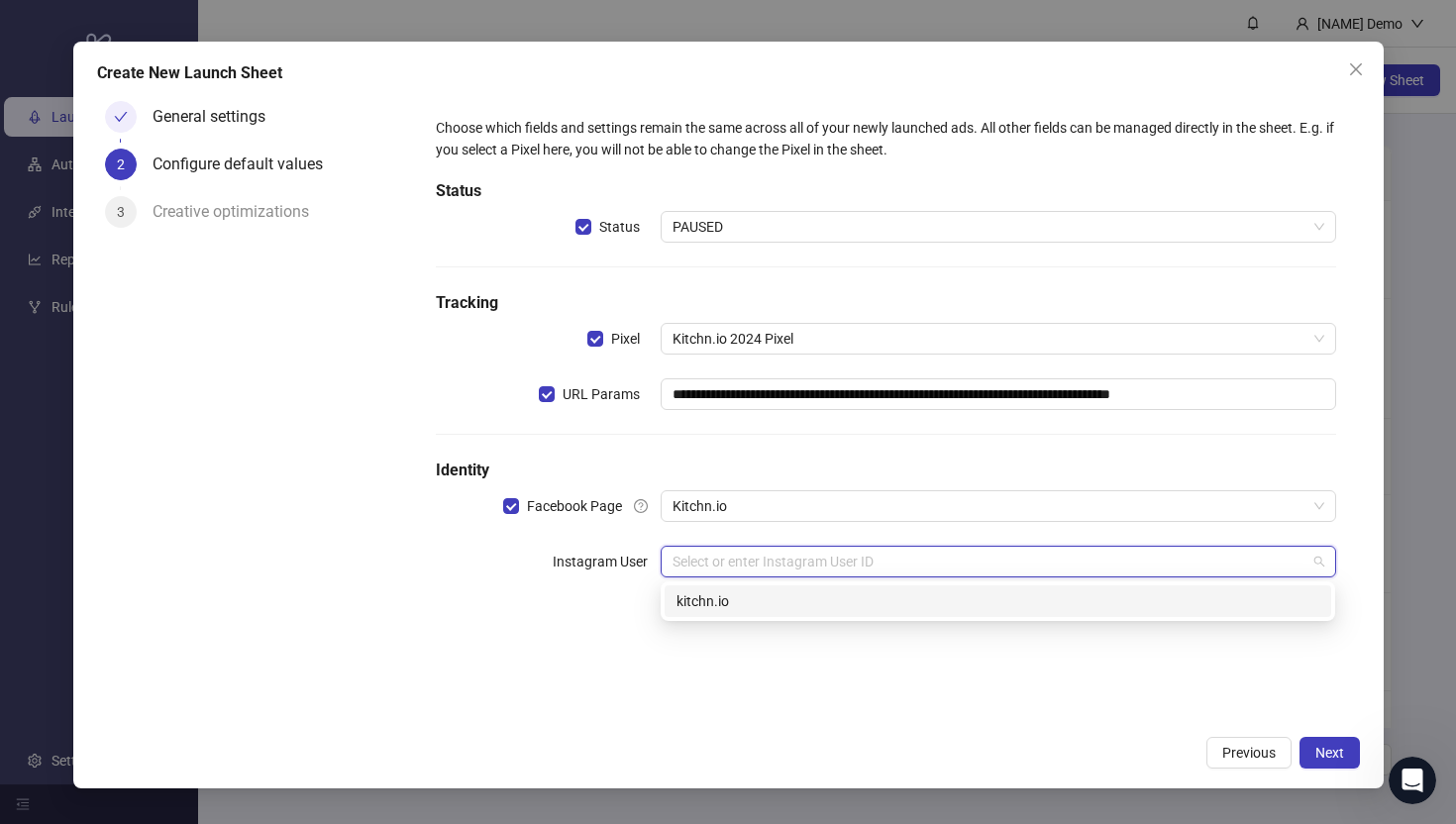 click on "kitchn.io" at bounding box center [997, 601] 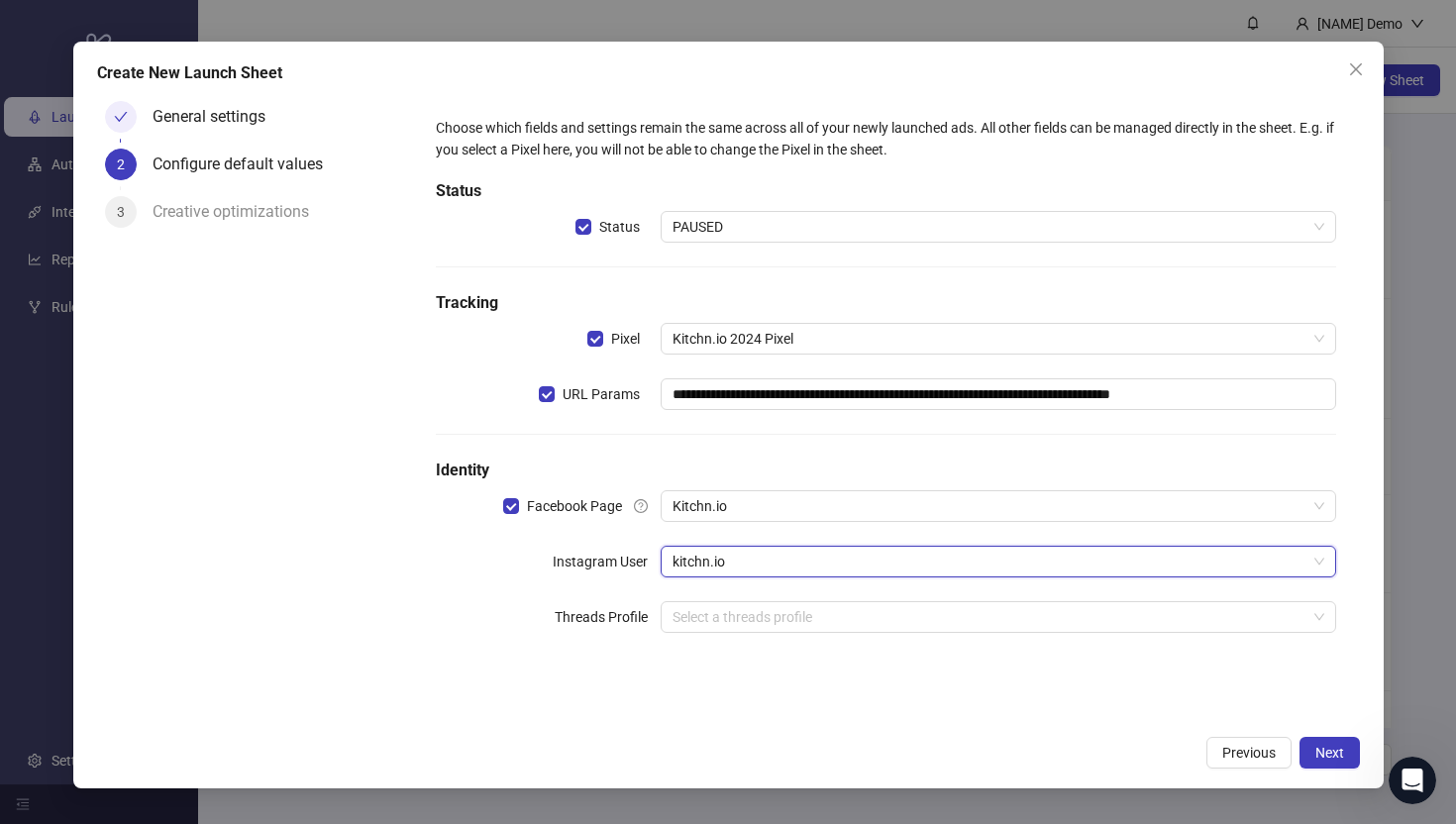 click on "Threads Profile" at bounding box center (548, 617) 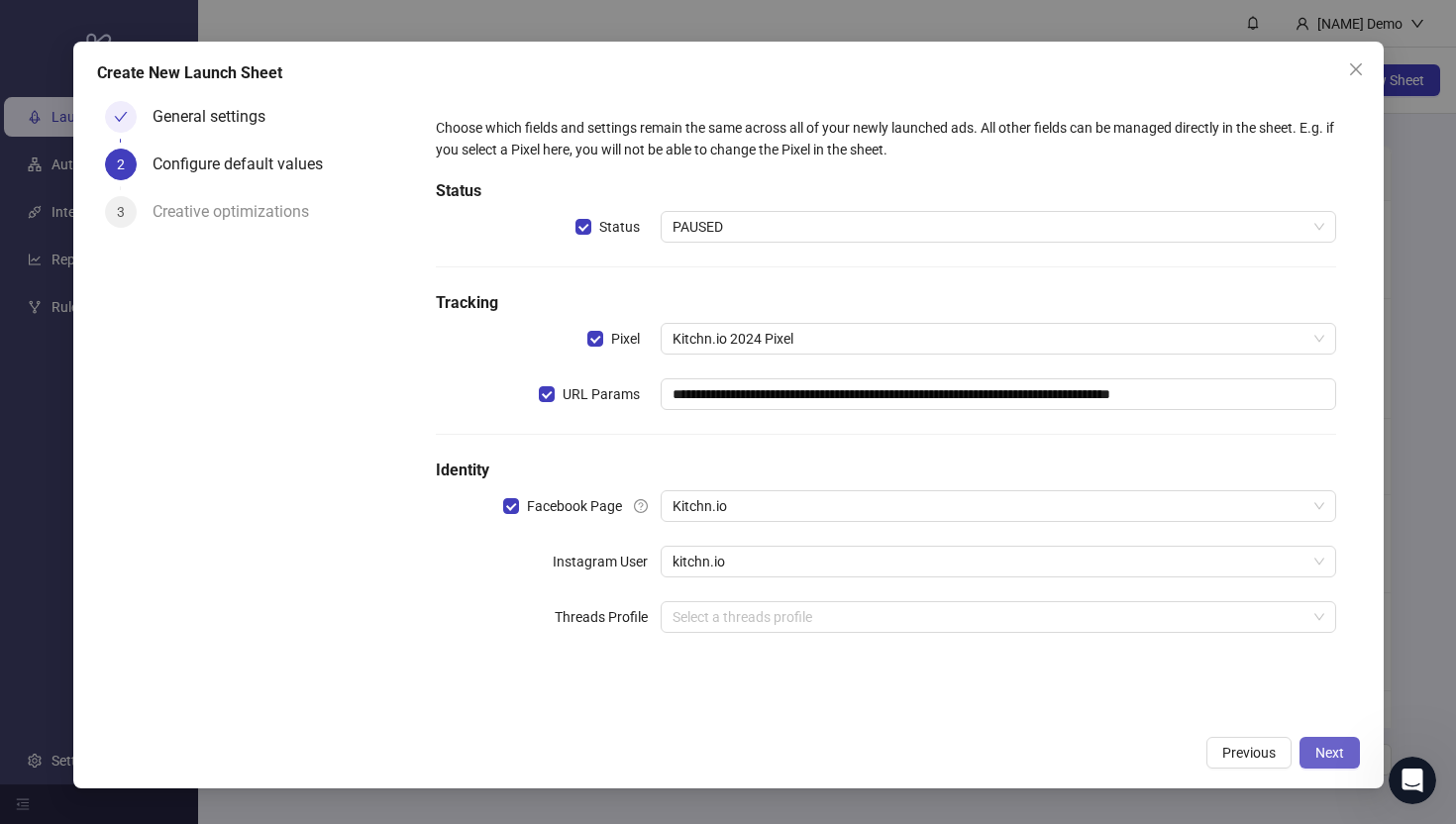 click on "Next" at bounding box center [1329, 753] 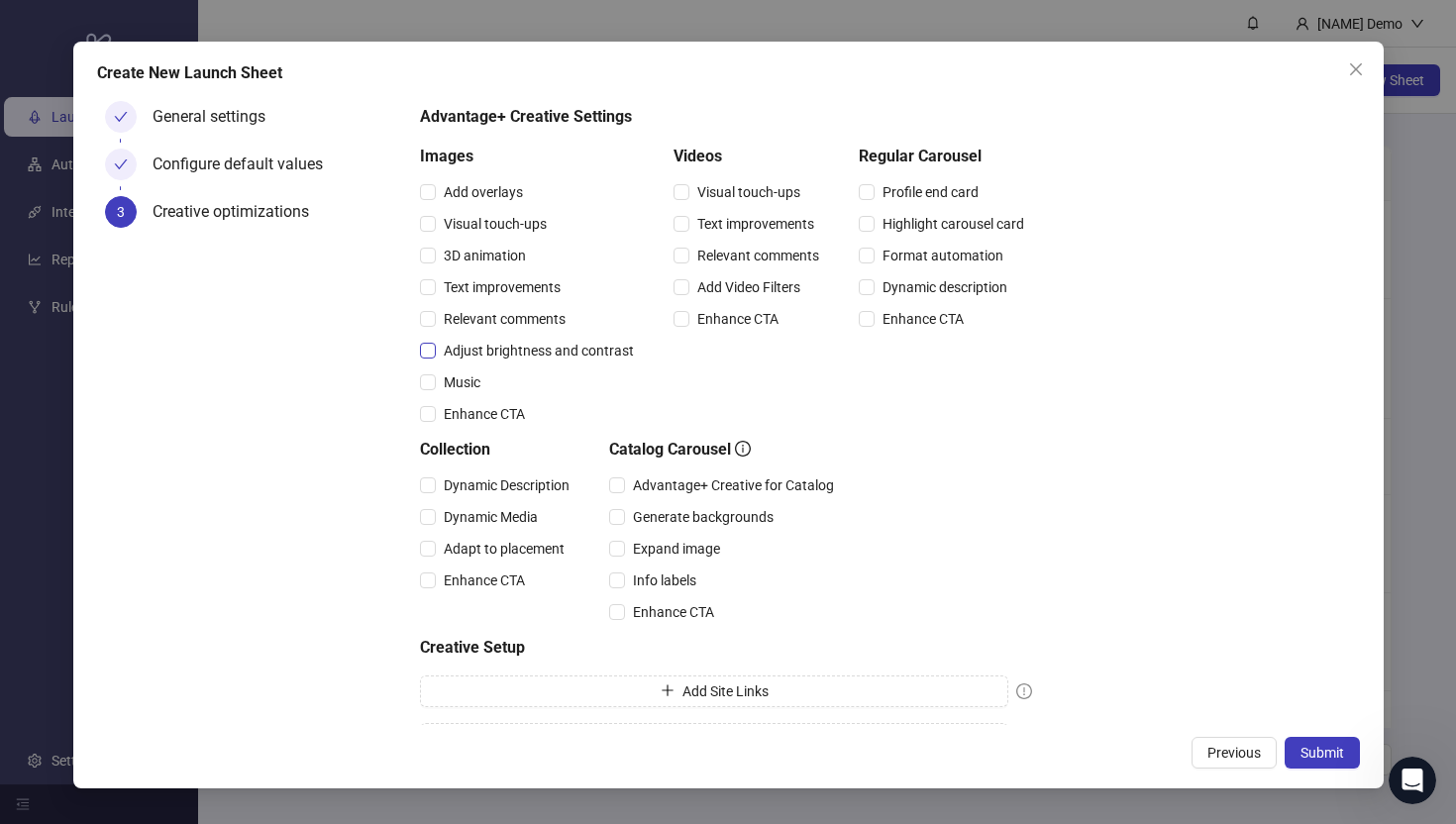 scroll, scrollTop: 187, scrollLeft: 0, axis: vertical 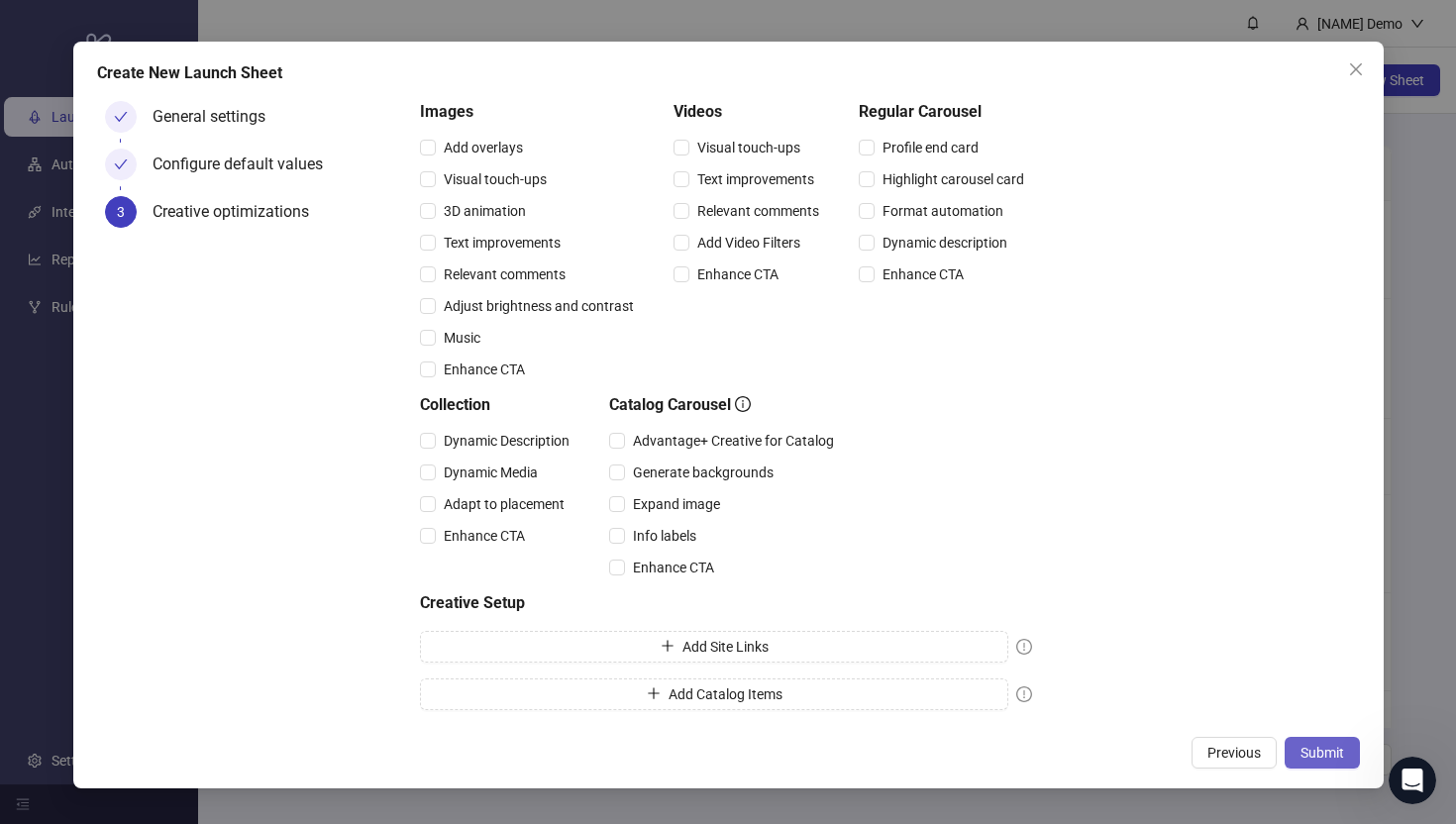 click on "Submit" at bounding box center (1322, 753) 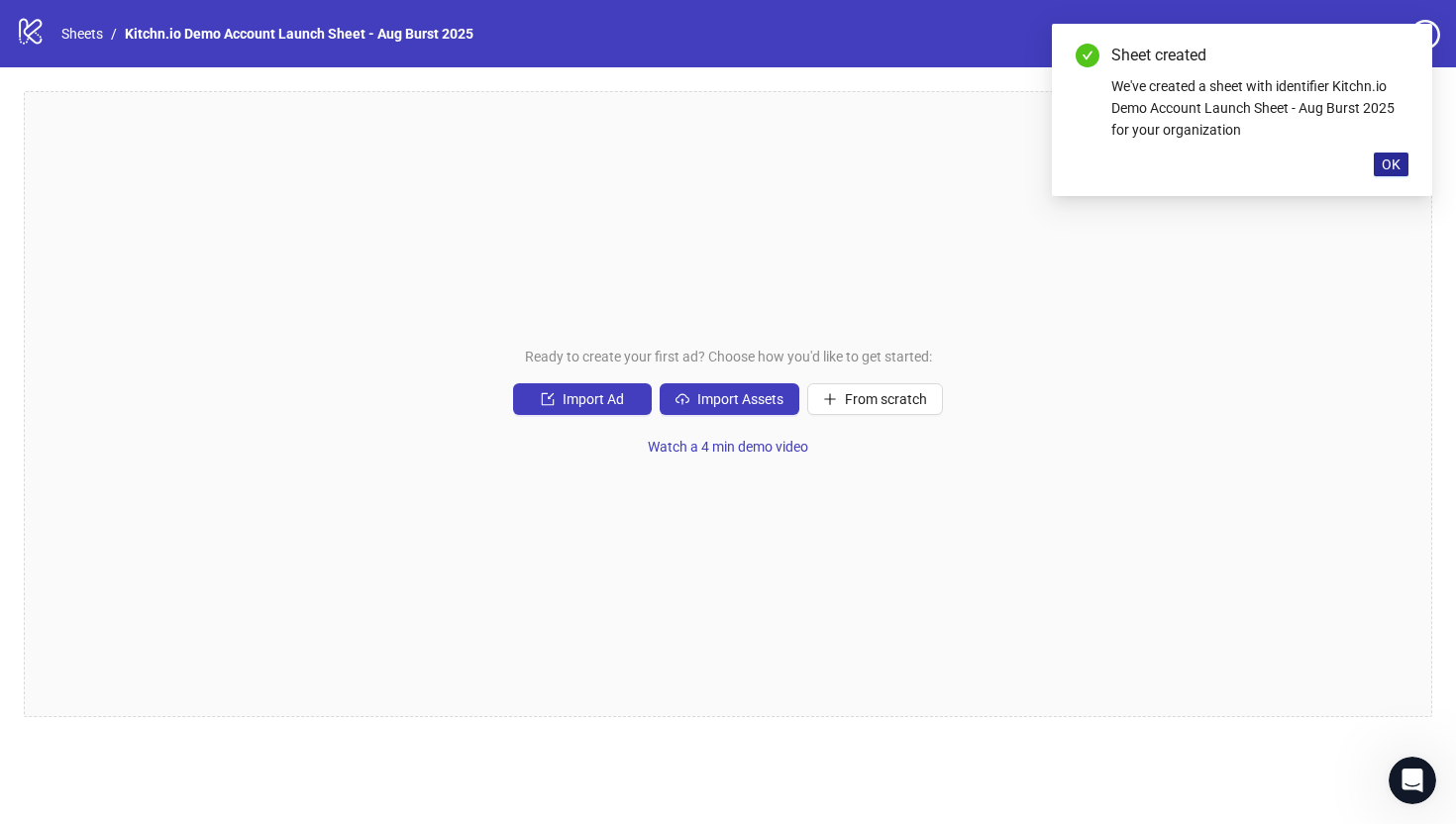 click on "OK" at bounding box center [1391, 164] 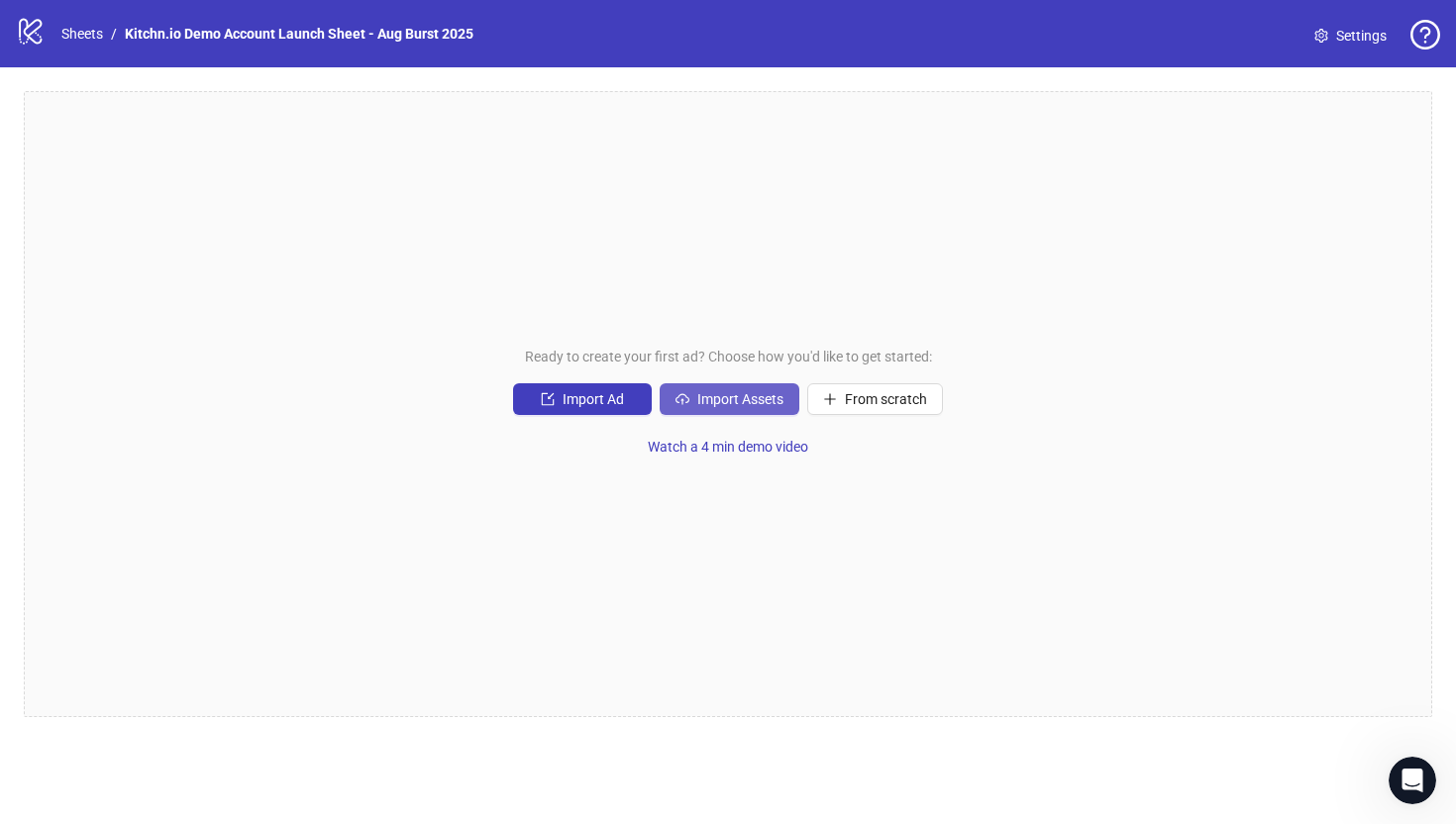 click on "Import Assets" at bounding box center (740, 399) 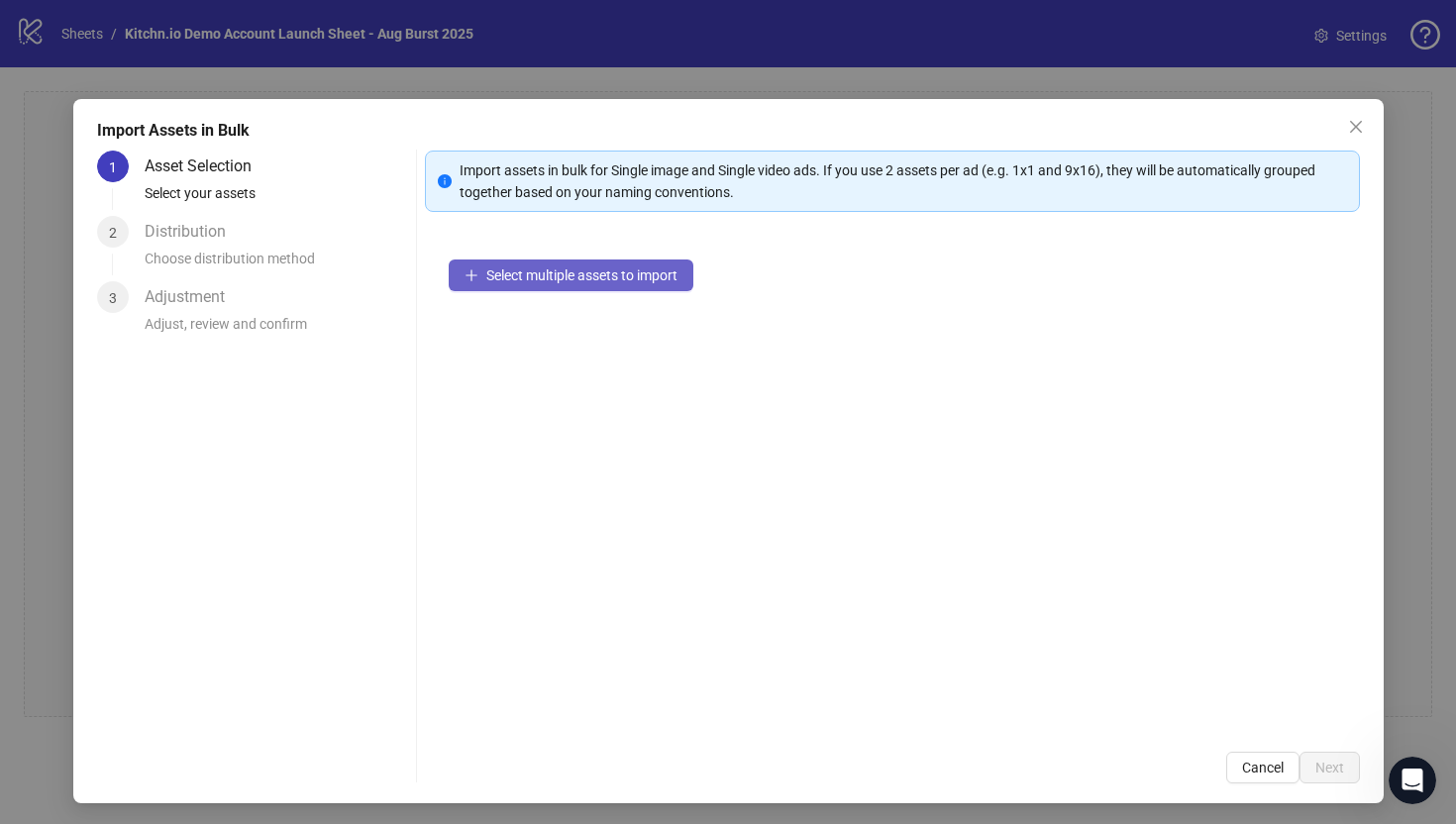 click on "Select multiple assets to import" at bounding box center [581, 275] 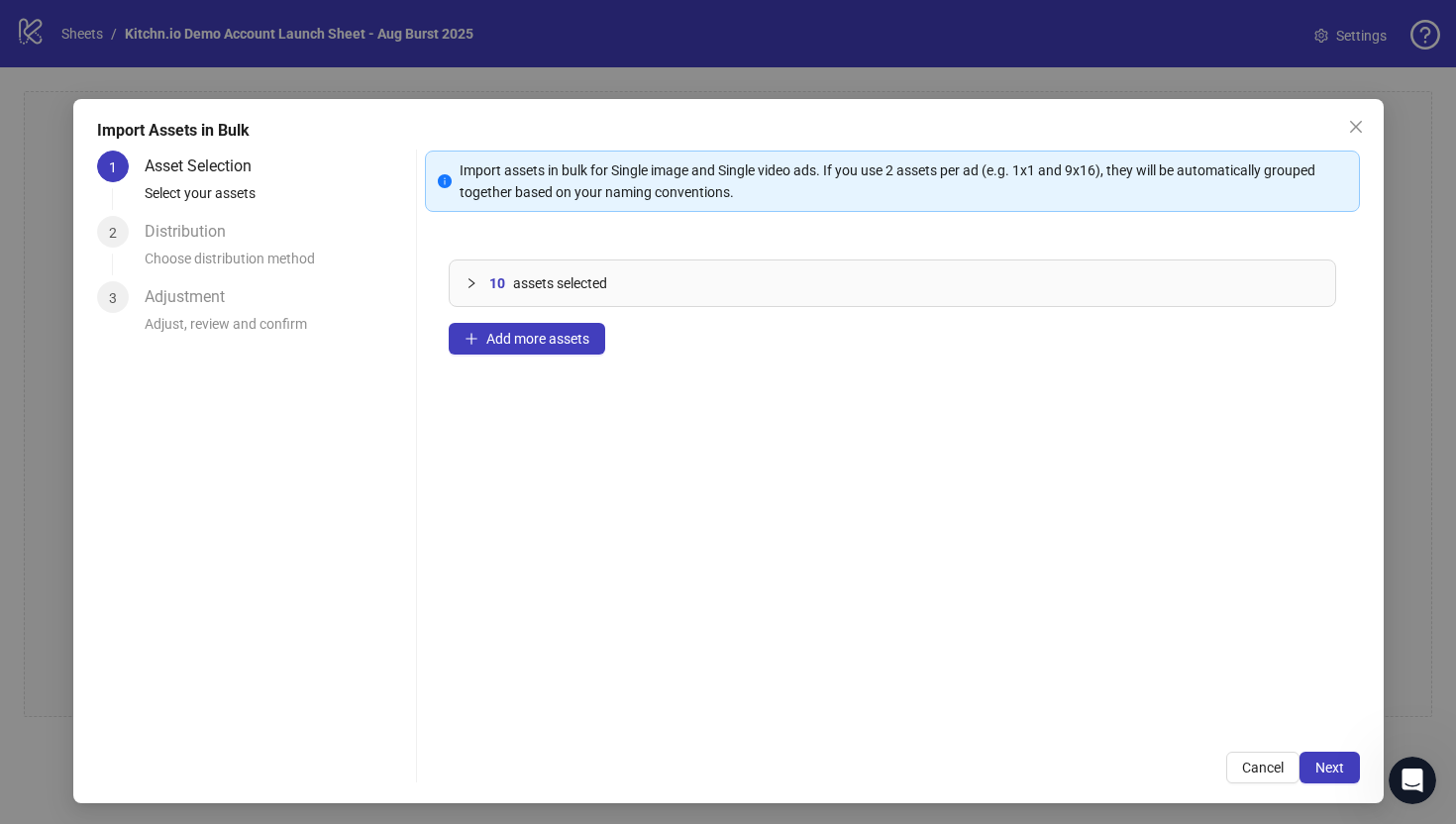 click 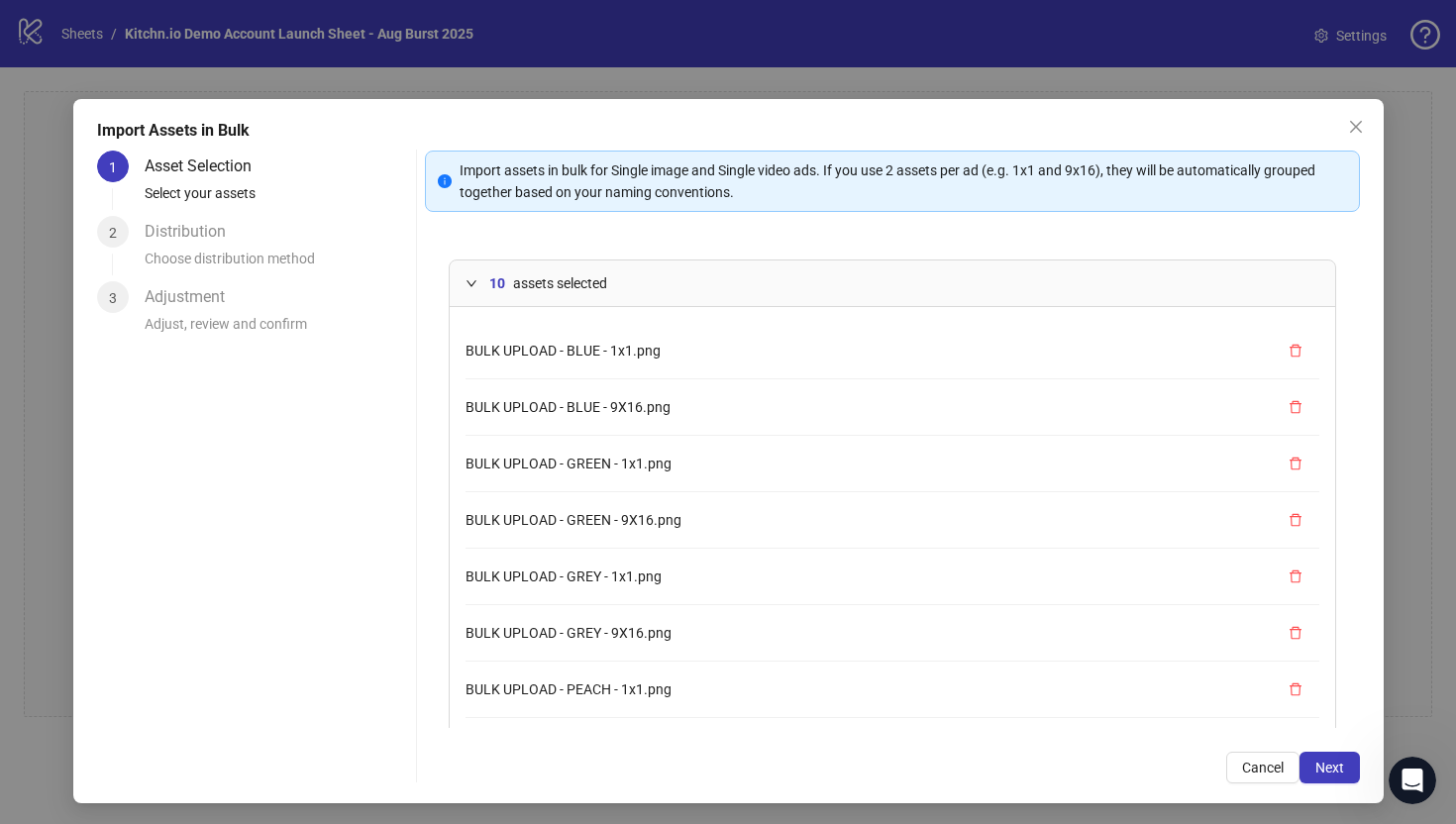 scroll, scrollTop: 167, scrollLeft: 0, axis: vertical 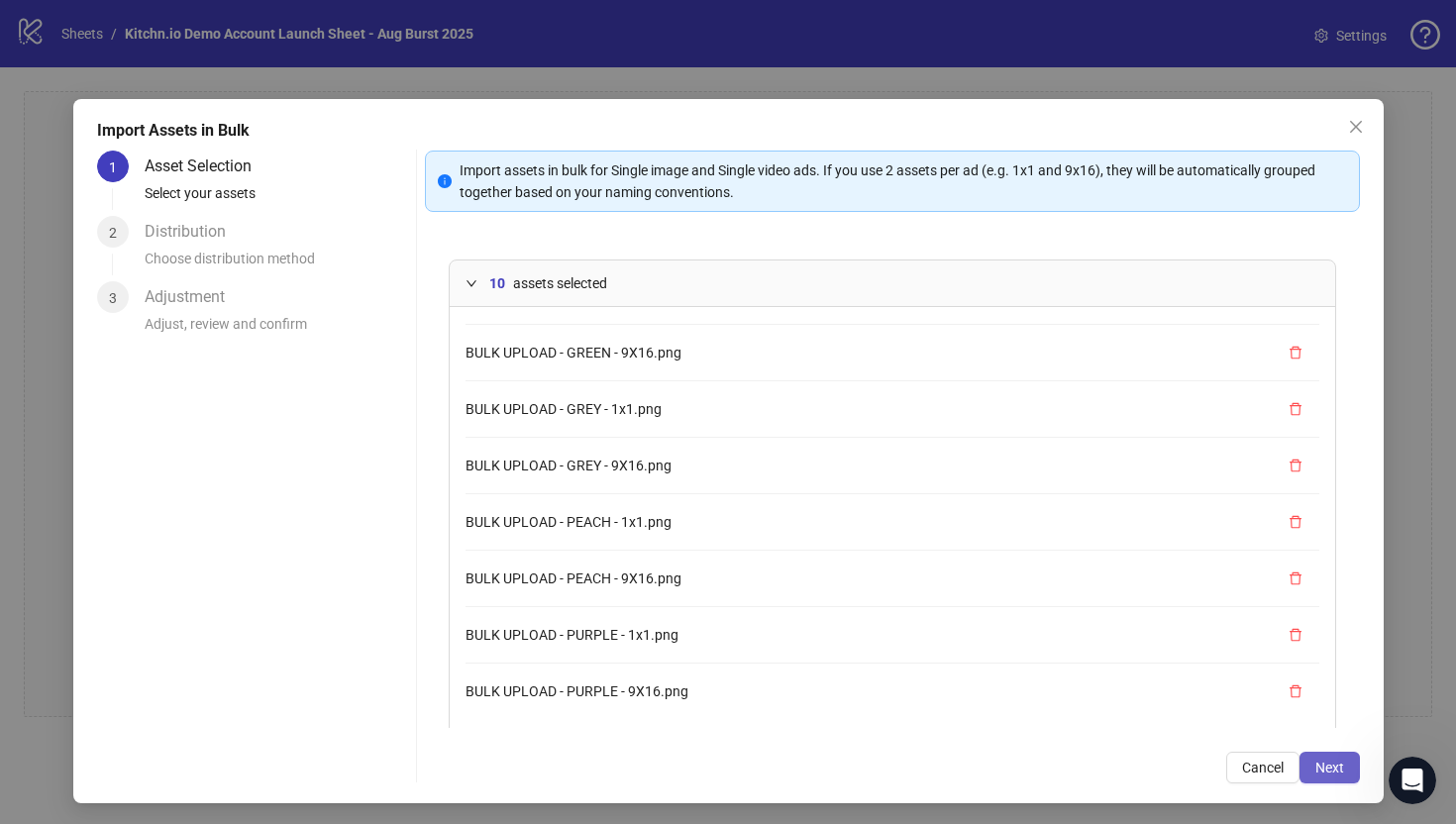 click on "Next" at bounding box center (1329, 768) 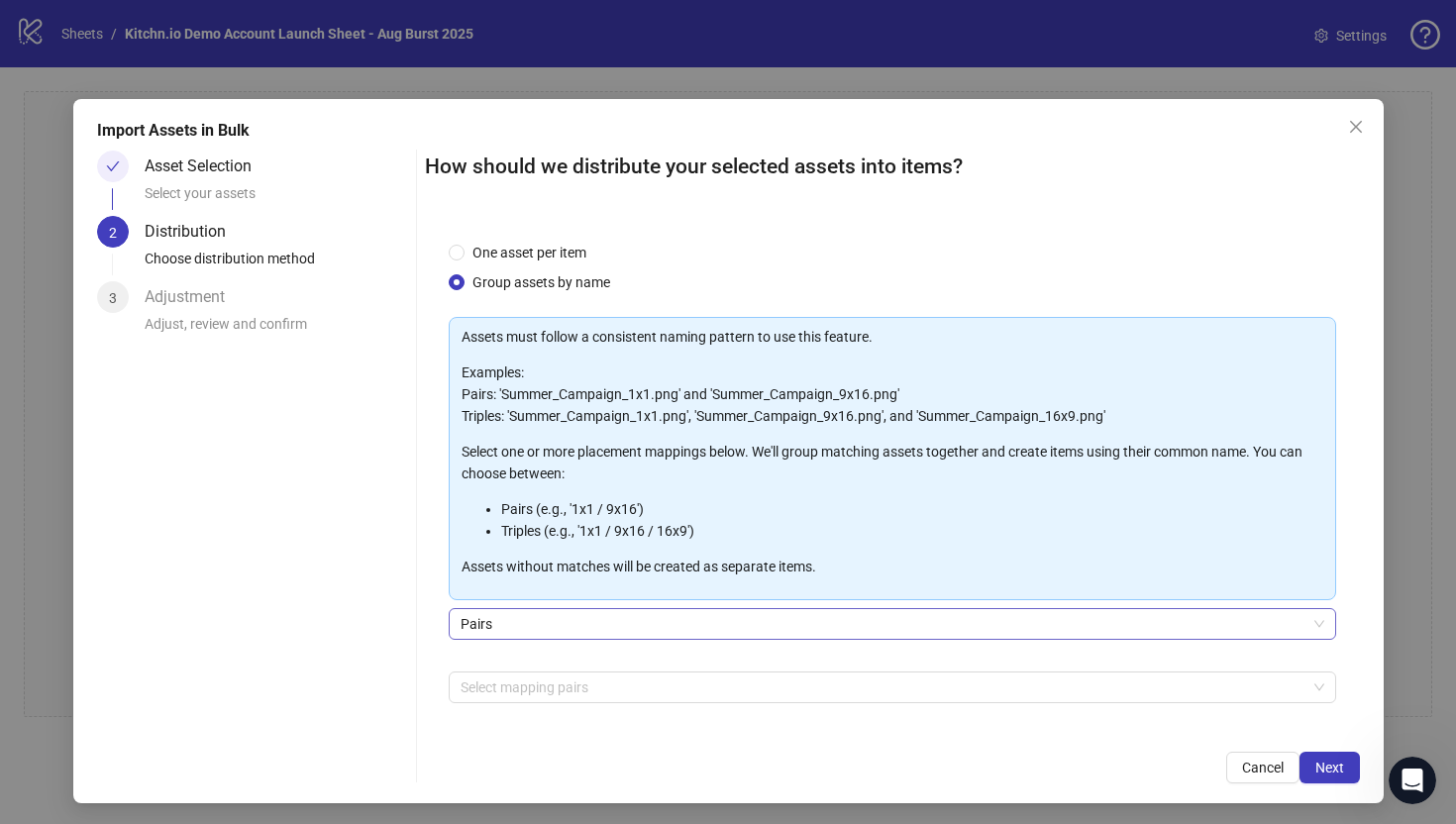 click on "Pairs" at bounding box center [892, 624] 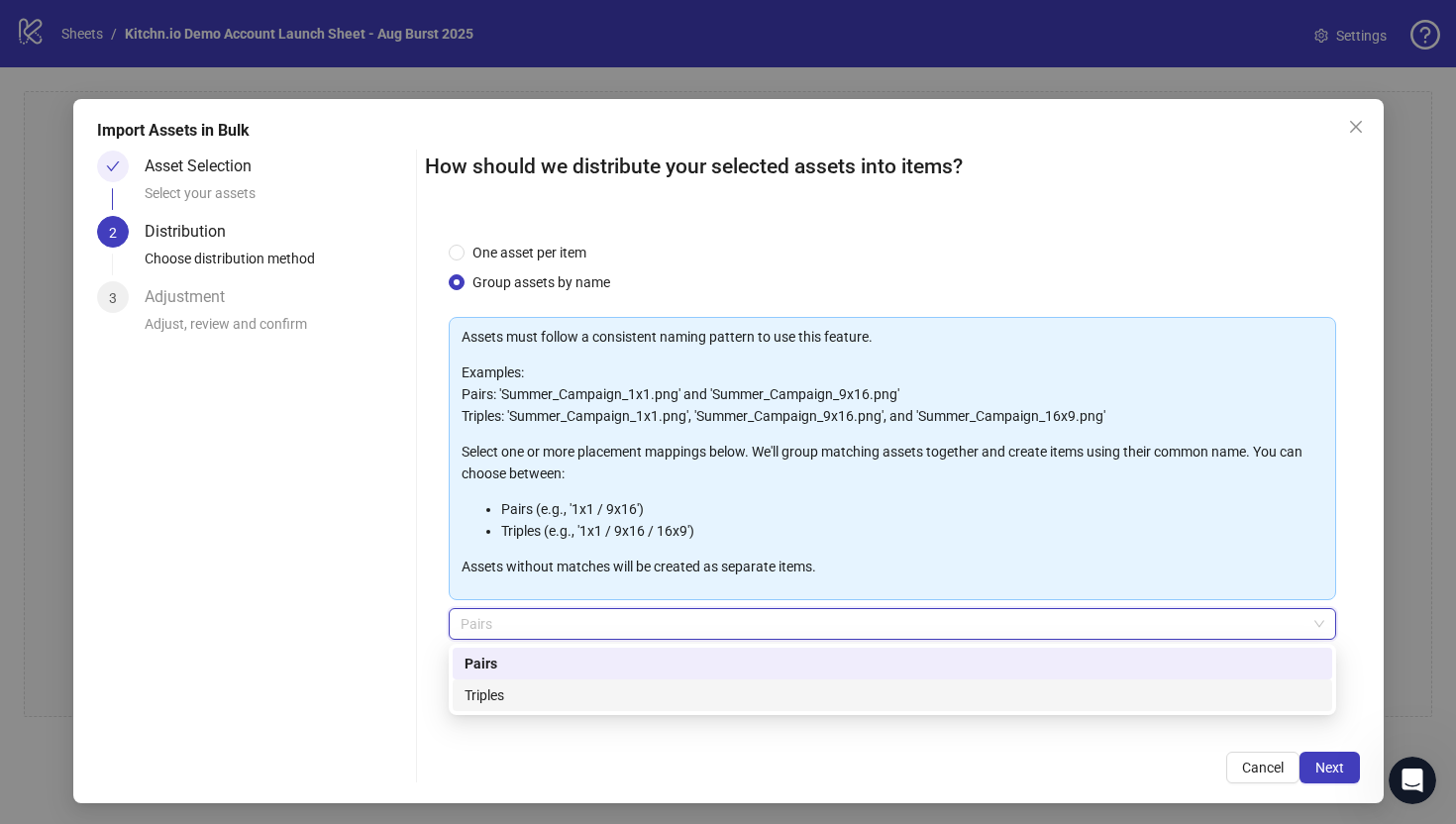 click on "Triples" at bounding box center (892, 695) 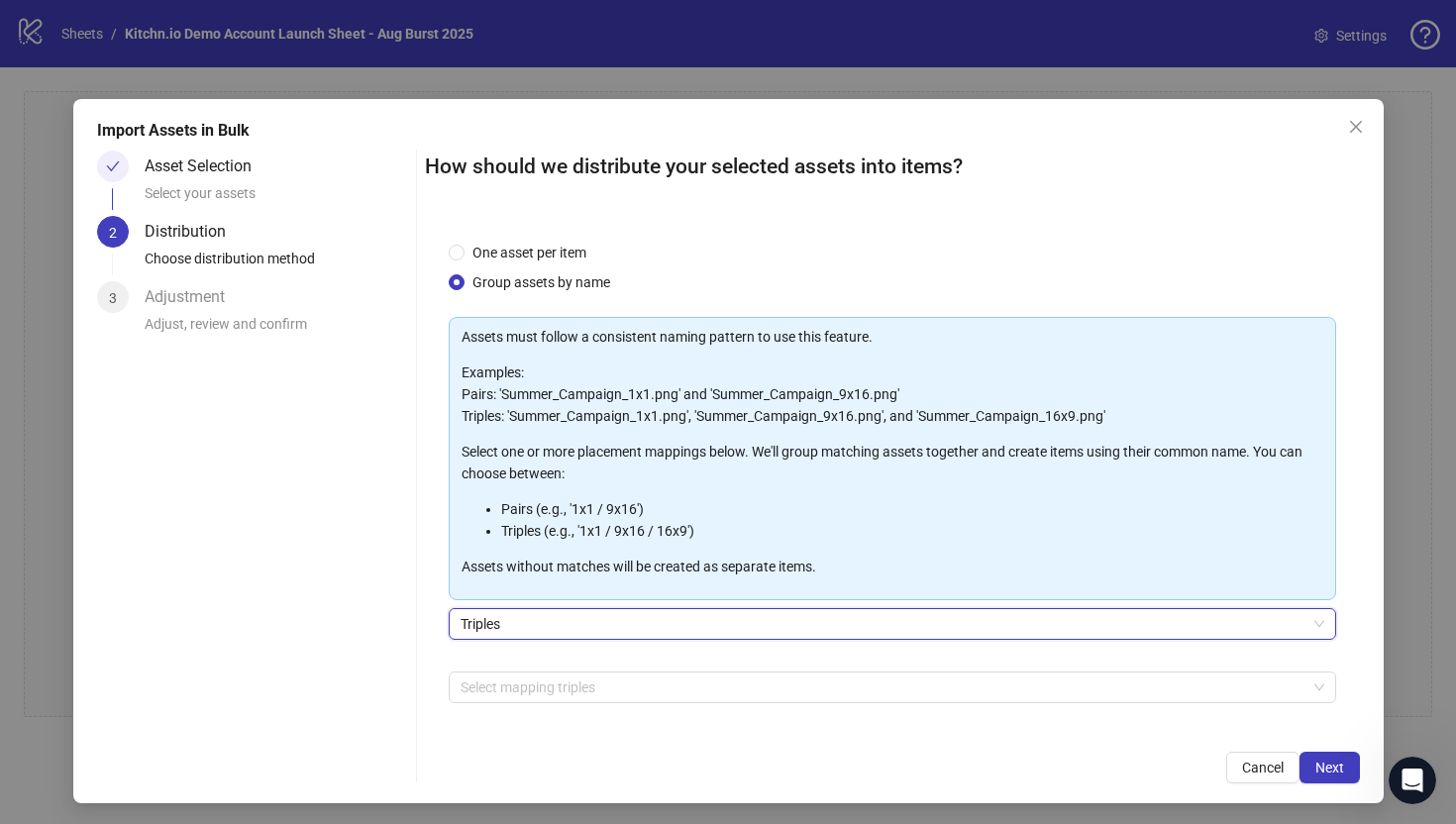 click on "Triples" at bounding box center (892, 624) 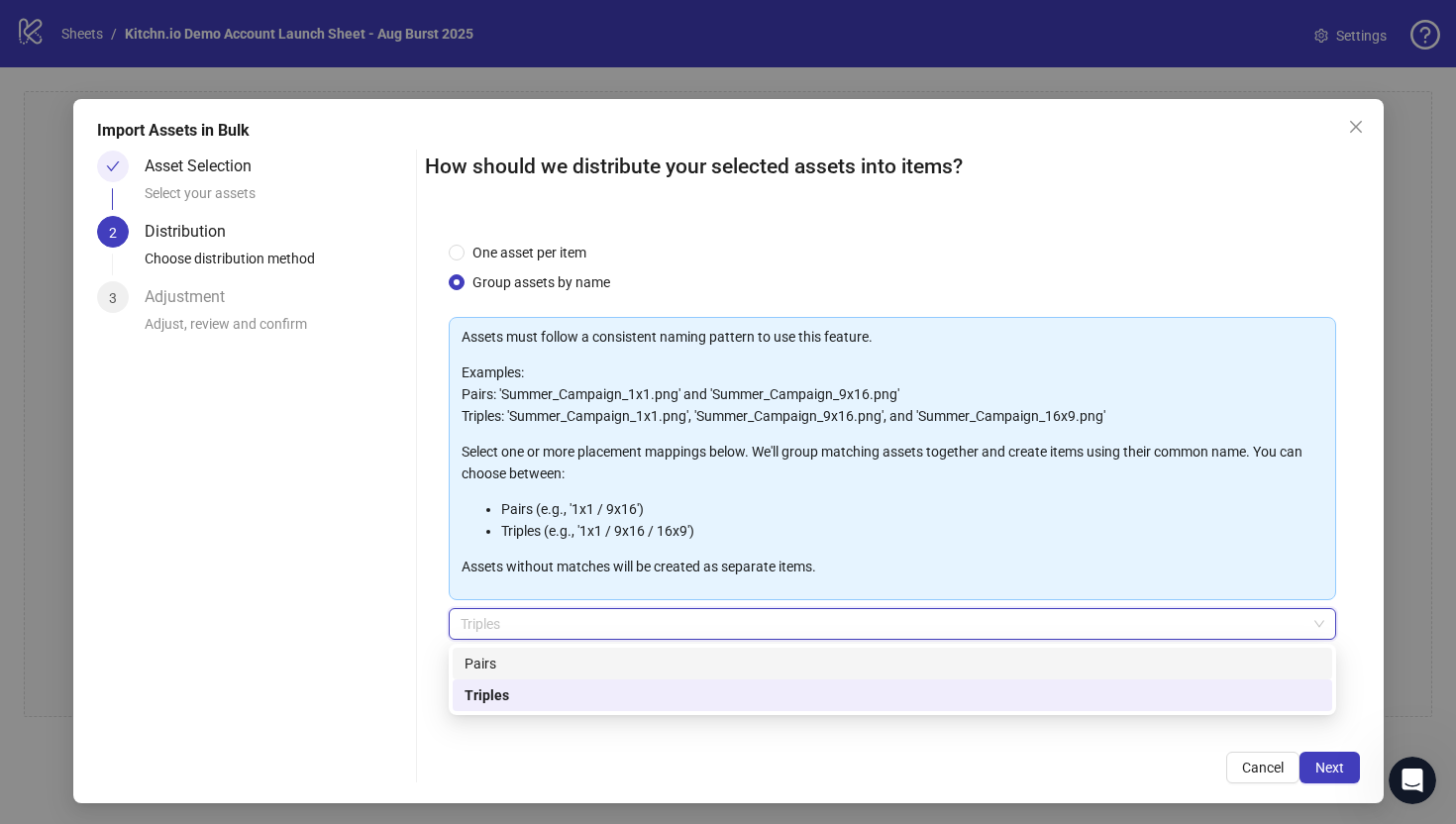 click on "Pairs" at bounding box center (892, 664) 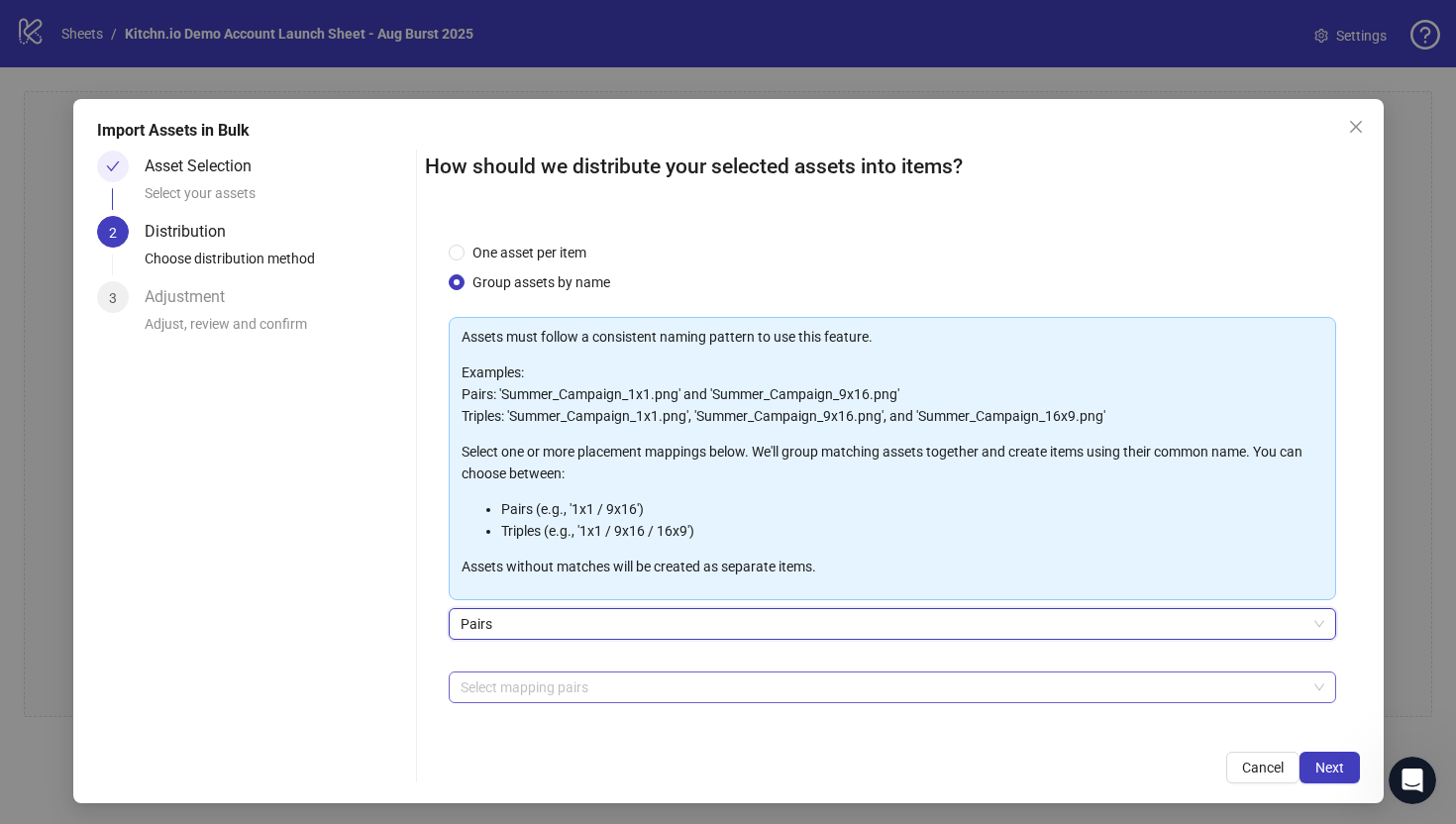 scroll, scrollTop: 69, scrollLeft: 0, axis: vertical 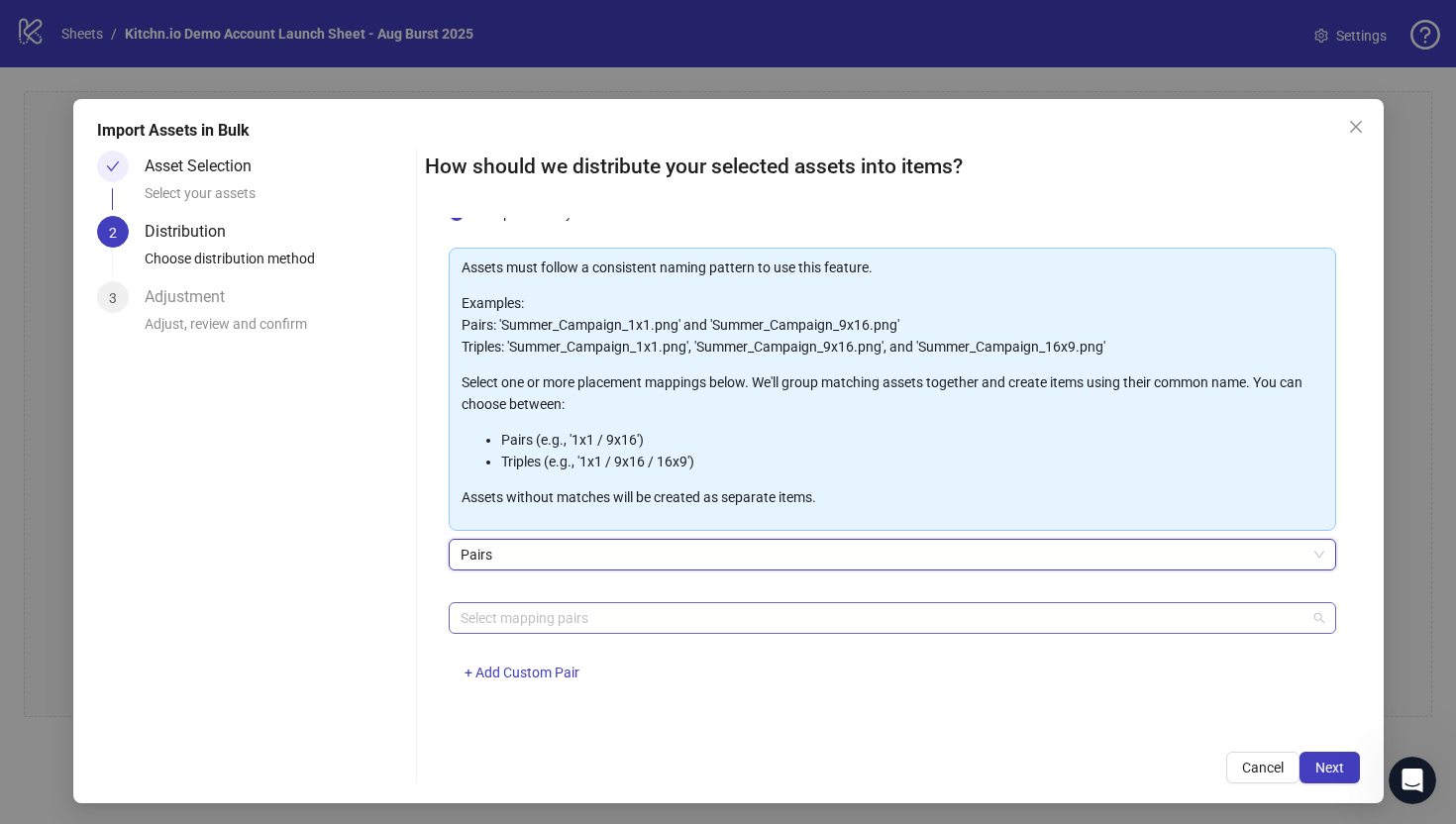 click at bounding box center (882, 618) 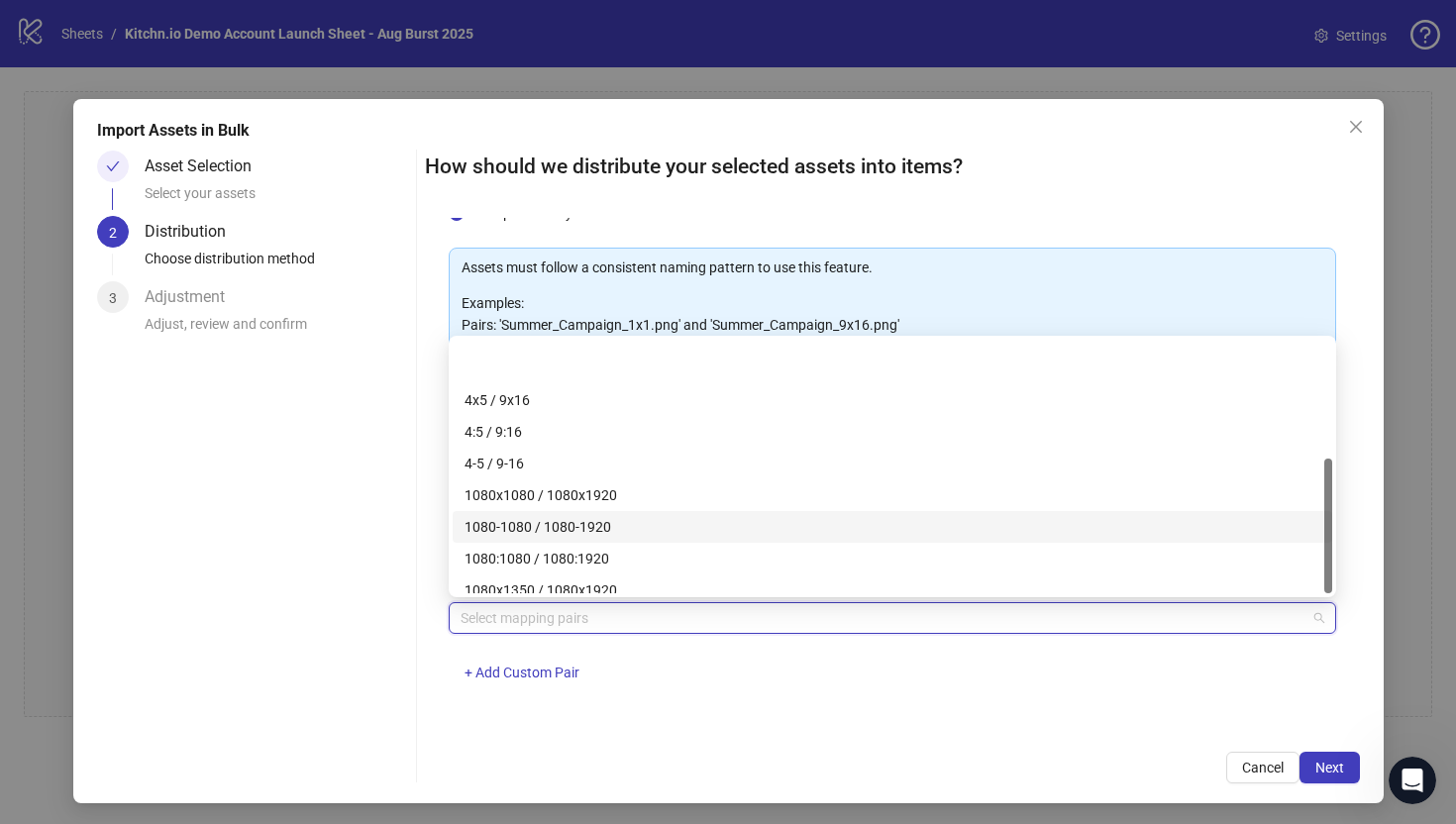 scroll, scrollTop: 222, scrollLeft: 0, axis: vertical 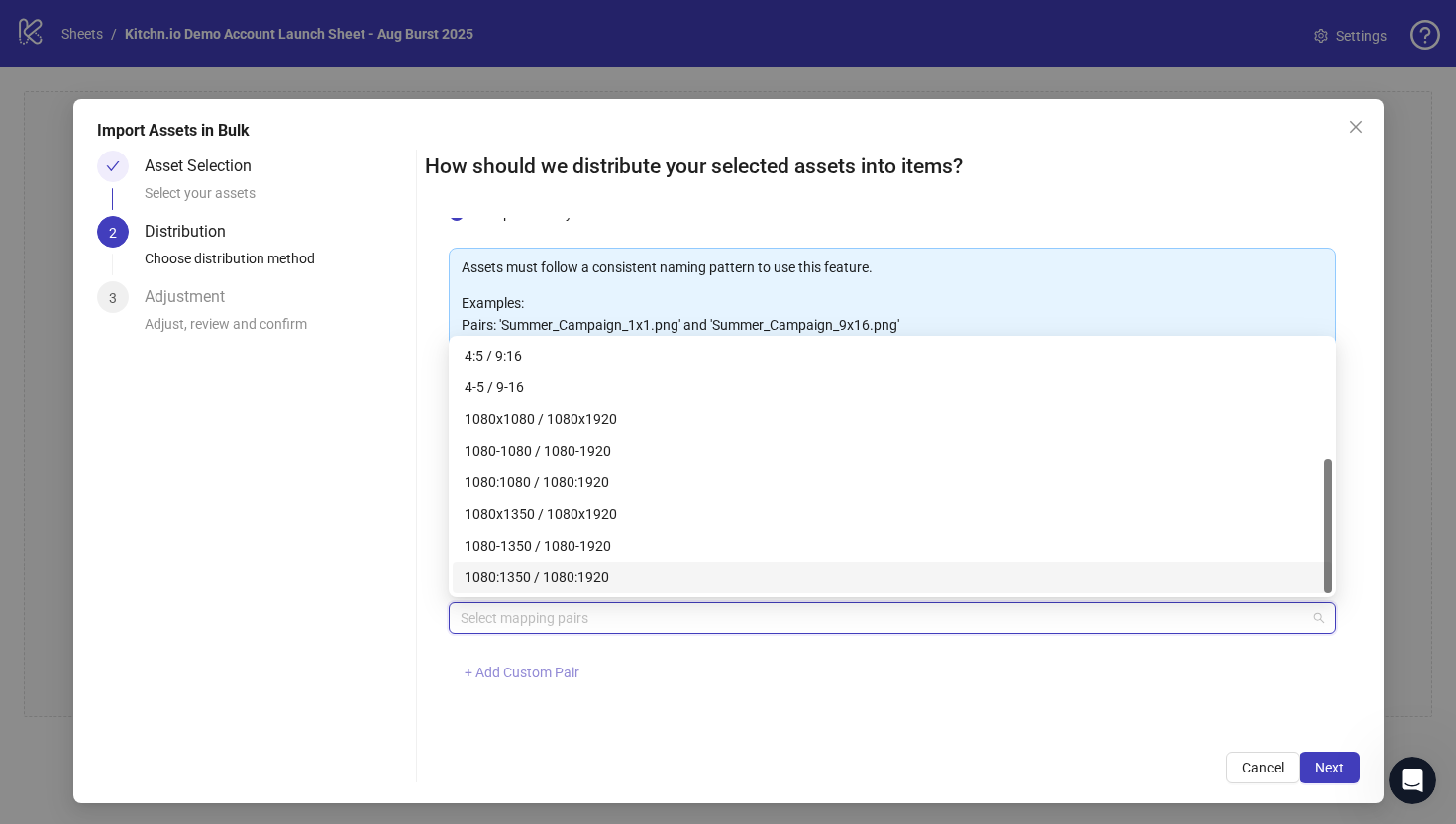 click on "+ Add Custom Pair" at bounding box center (522, 672) 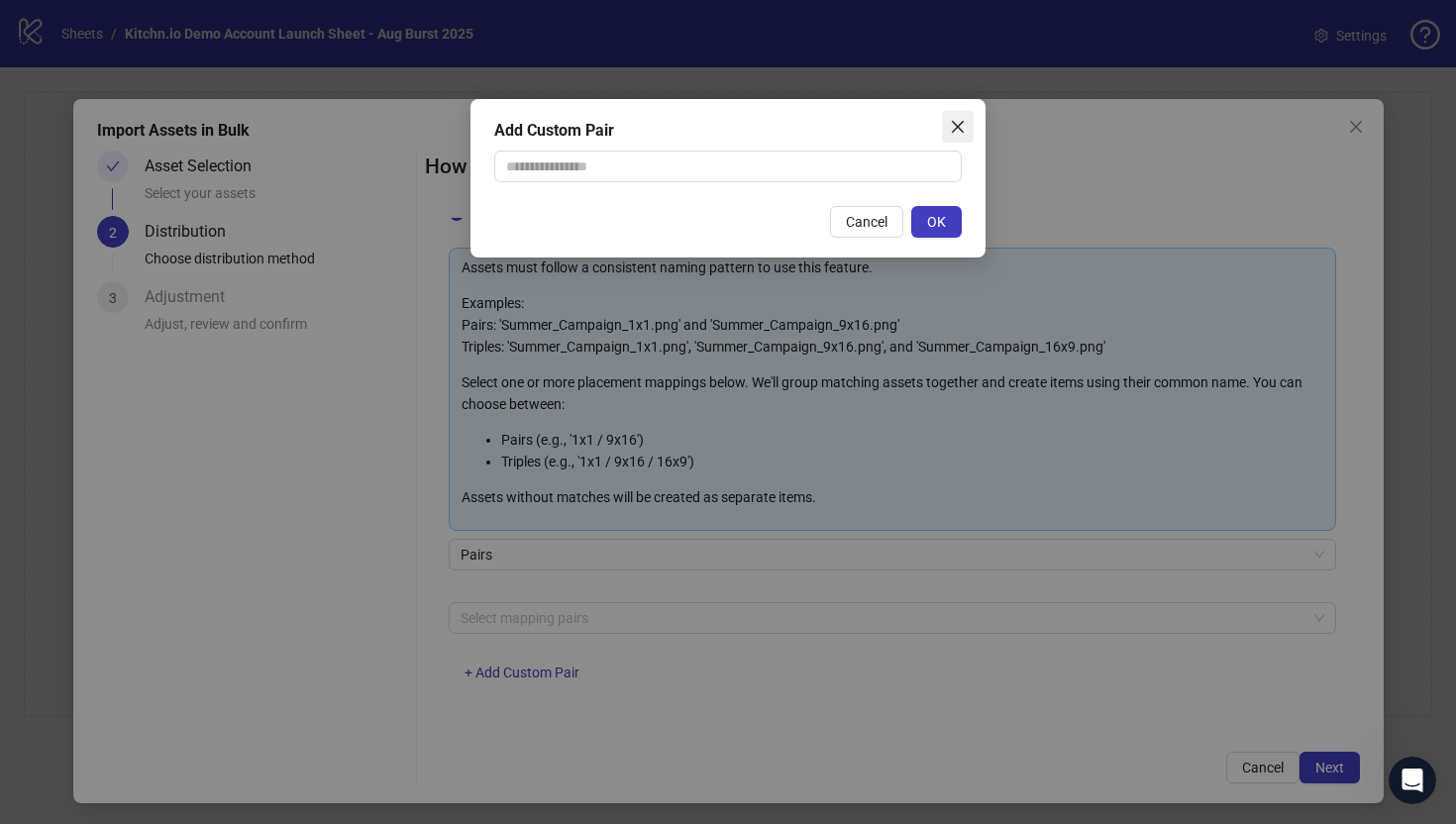 click at bounding box center (958, 127) 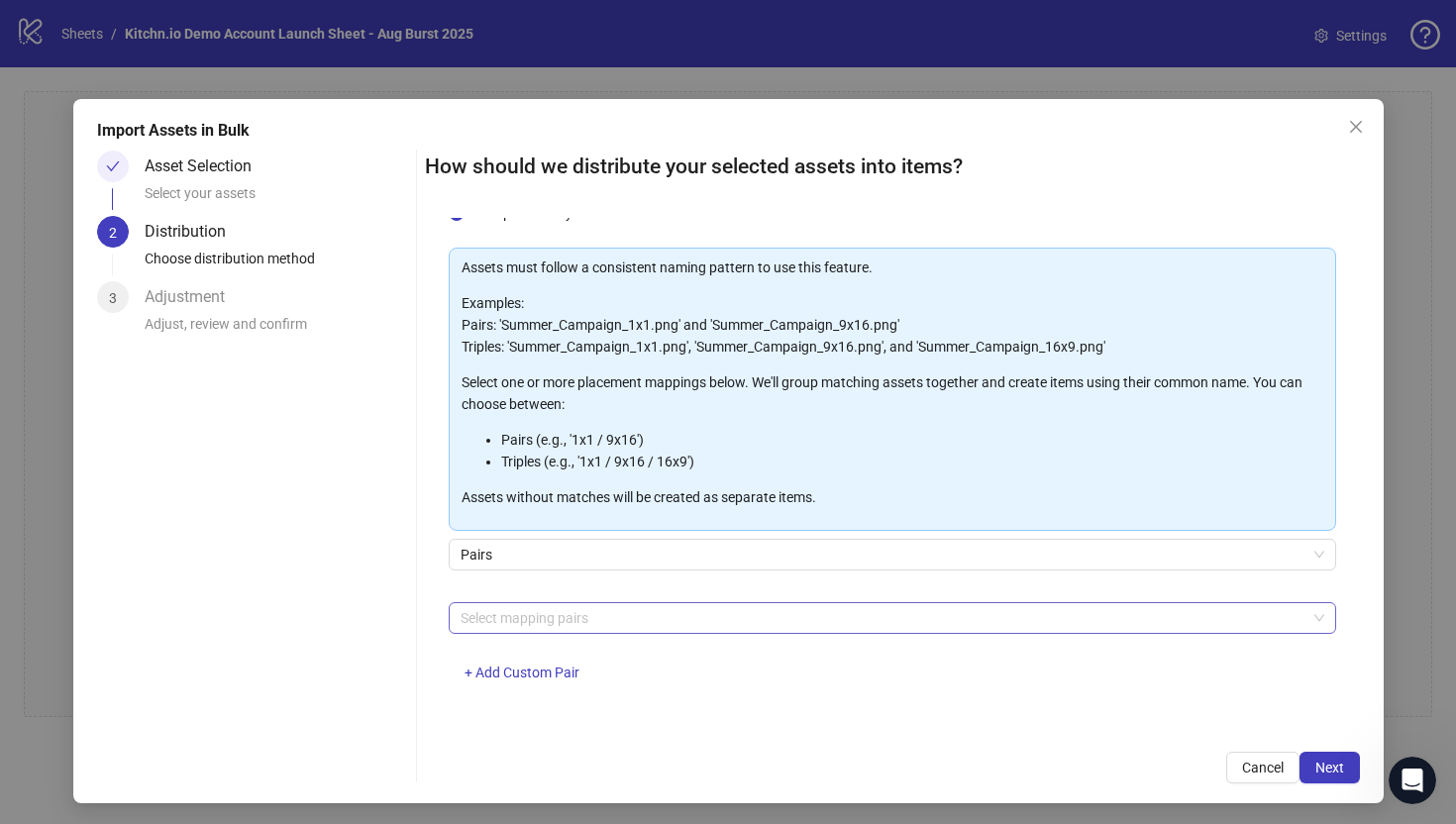 click at bounding box center [882, 618] 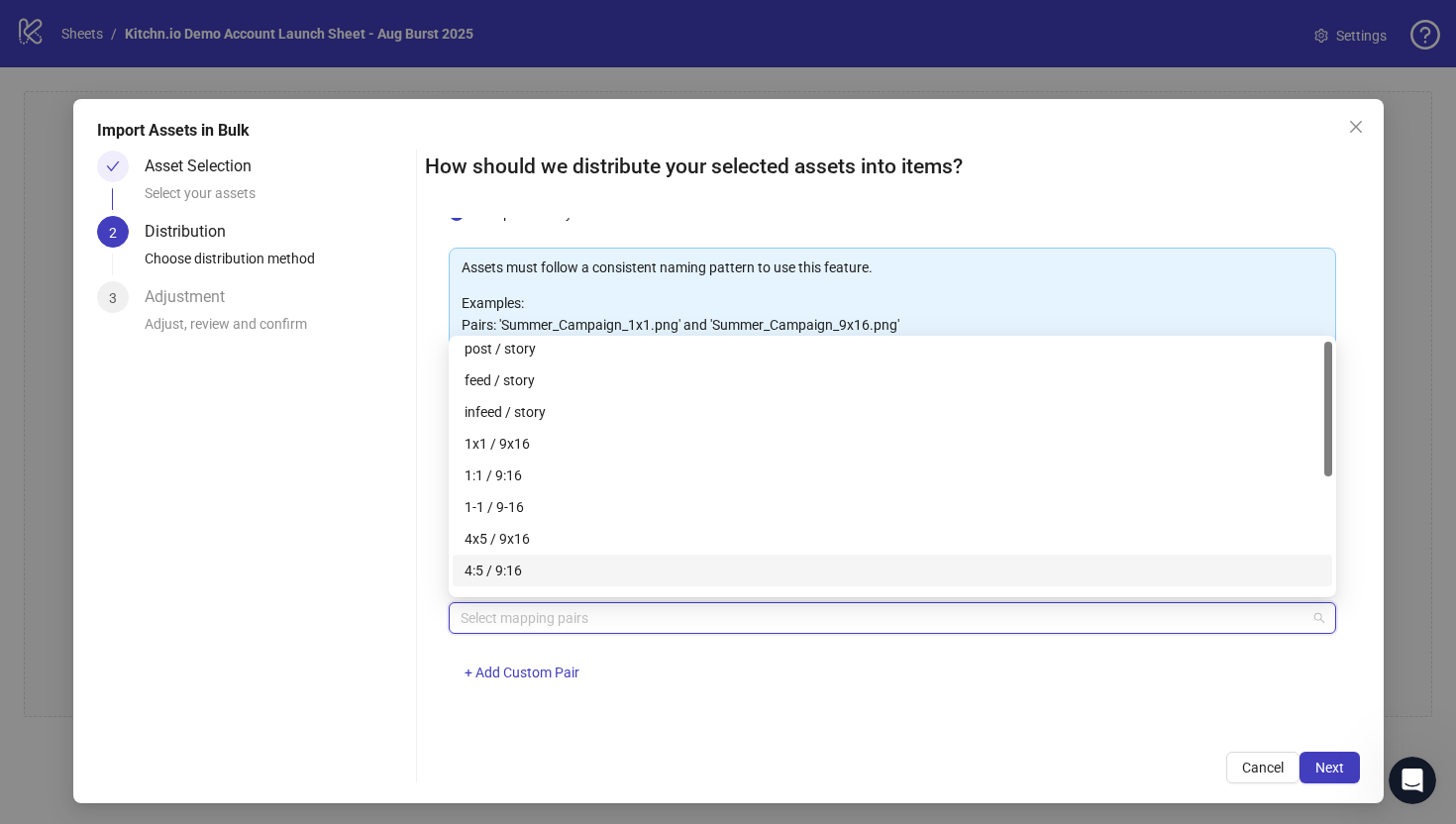 scroll, scrollTop: 3, scrollLeft: 0, axis: vertical 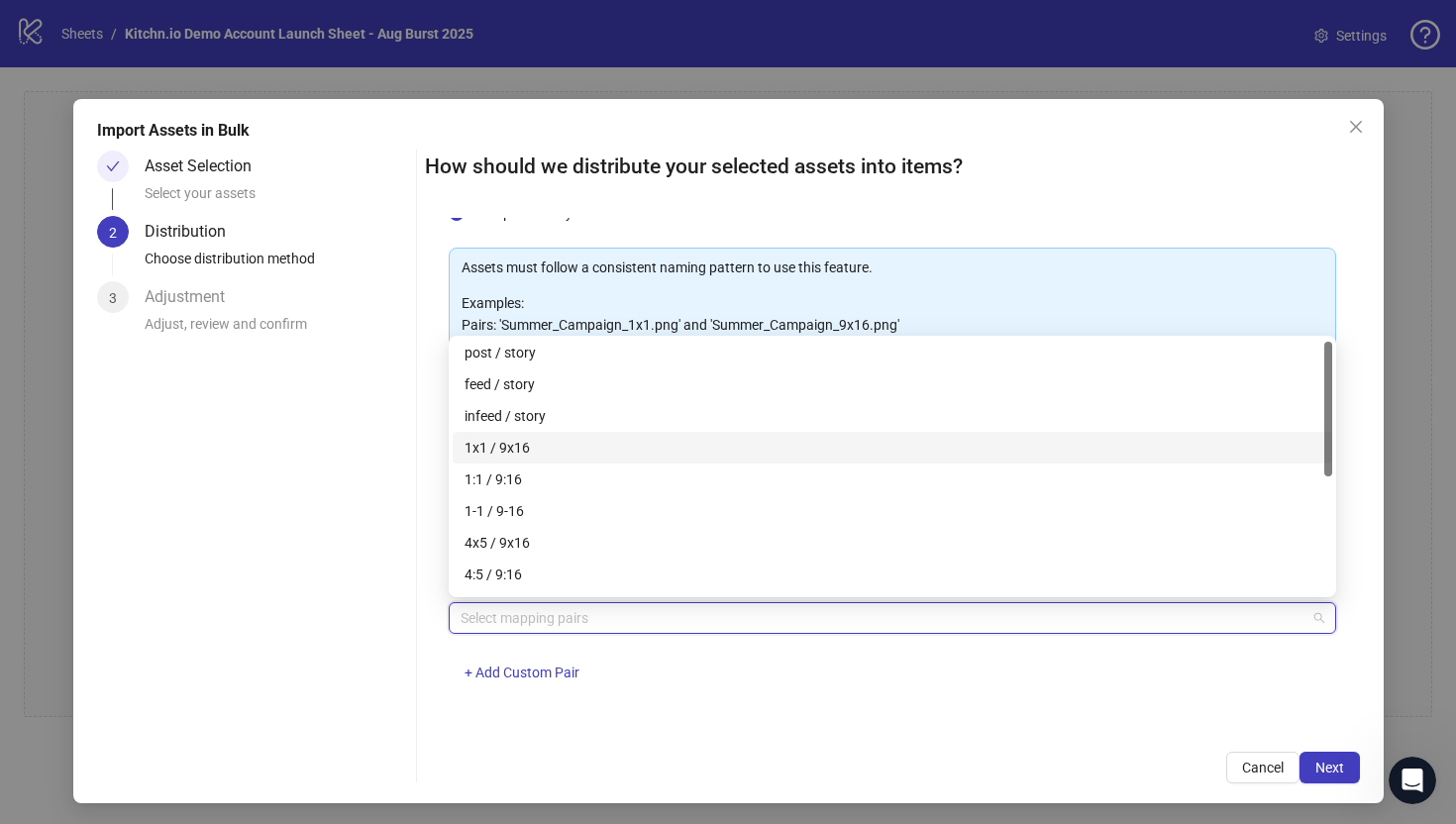 click on "1x1 / 9x16" at bounding box center (892, 448) 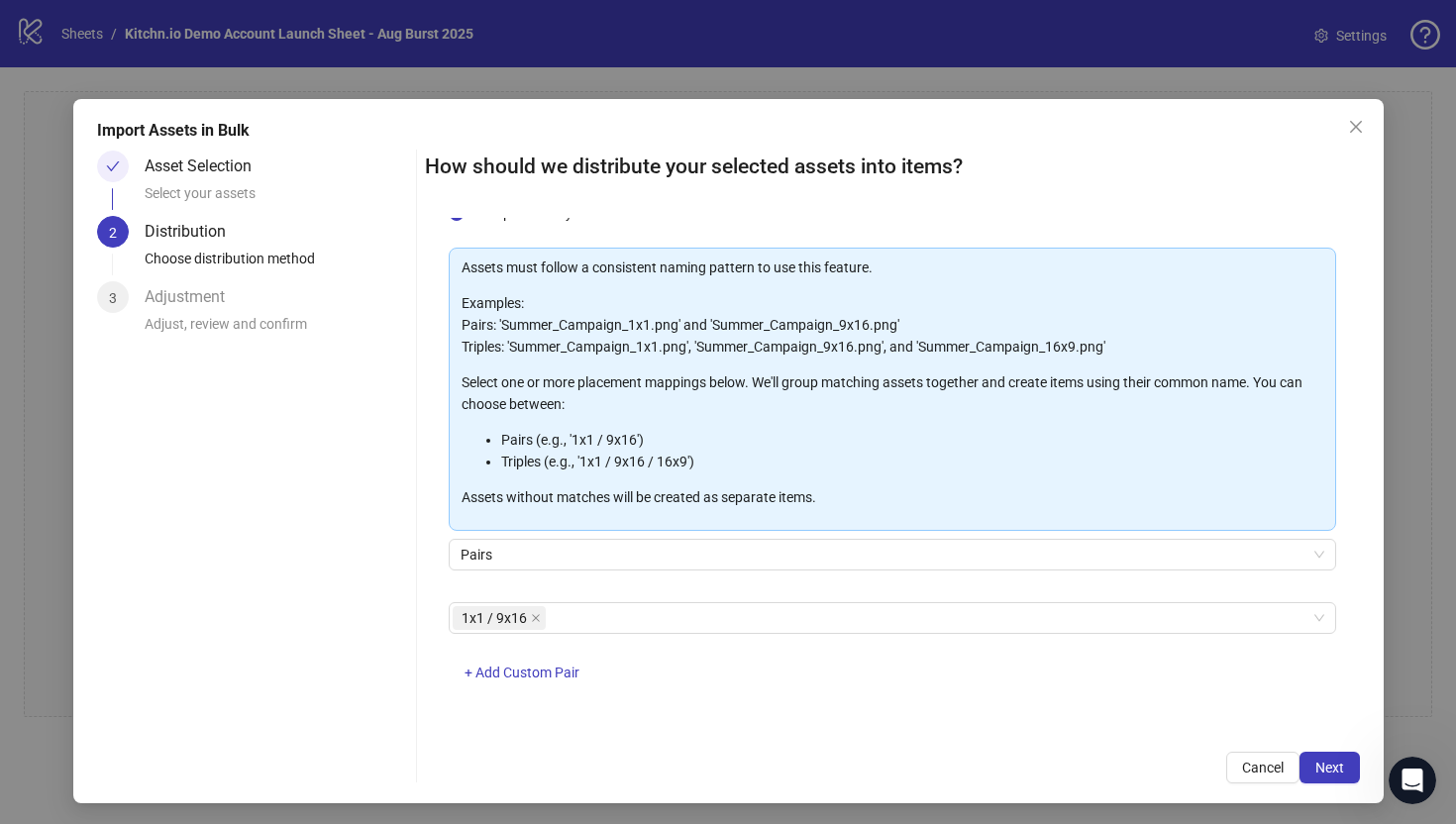 click on "How should we distribute your selected assets into items? One asset per item Group assets by name Assets must follow a consistent naming pattern to use this feature. Examples: Pairs: 'Summer_Campaign_1x1.png' and 'Summer_Campaign_9x16.png' Triples: 'Summer_Campaign_1x1.png', 'Summer_Campaign_9x16.png', and 'Summer_Campaign_16x9.png' Select one or more placement mappings below. We'll group matching assets together and create items using their common name. You can choose between: Pairs (e.g., '1x1 / 9x16') Triples (e.g., '1x1 / 9x16 / 16x9') Assets without matches will be created as separate items. Pairs 1x1 / 9x16   + Add Custom Pair Cancel Next" at bounding box center (892, 466) 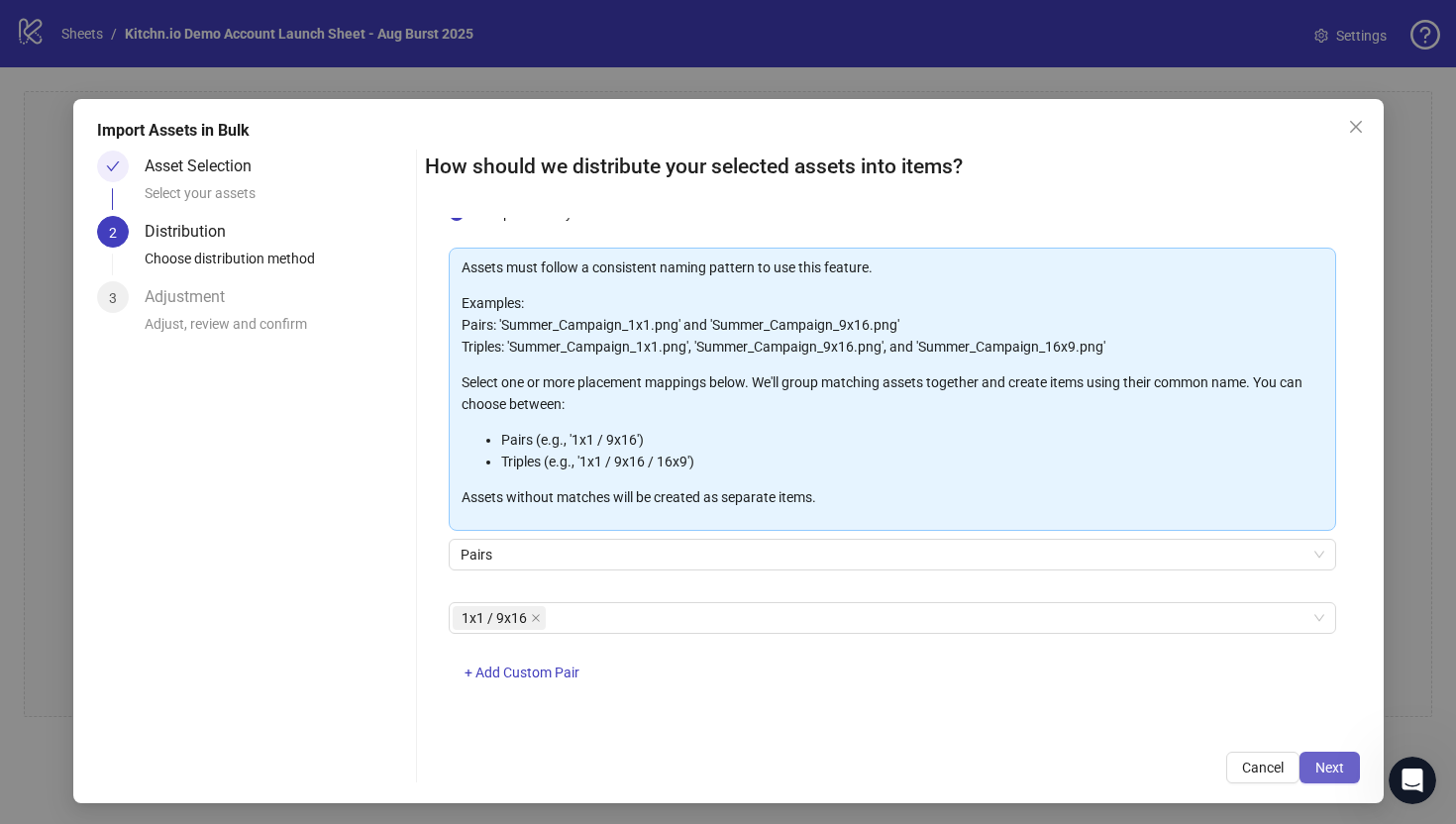 click on "Next" at bounding box center [1329, 768] 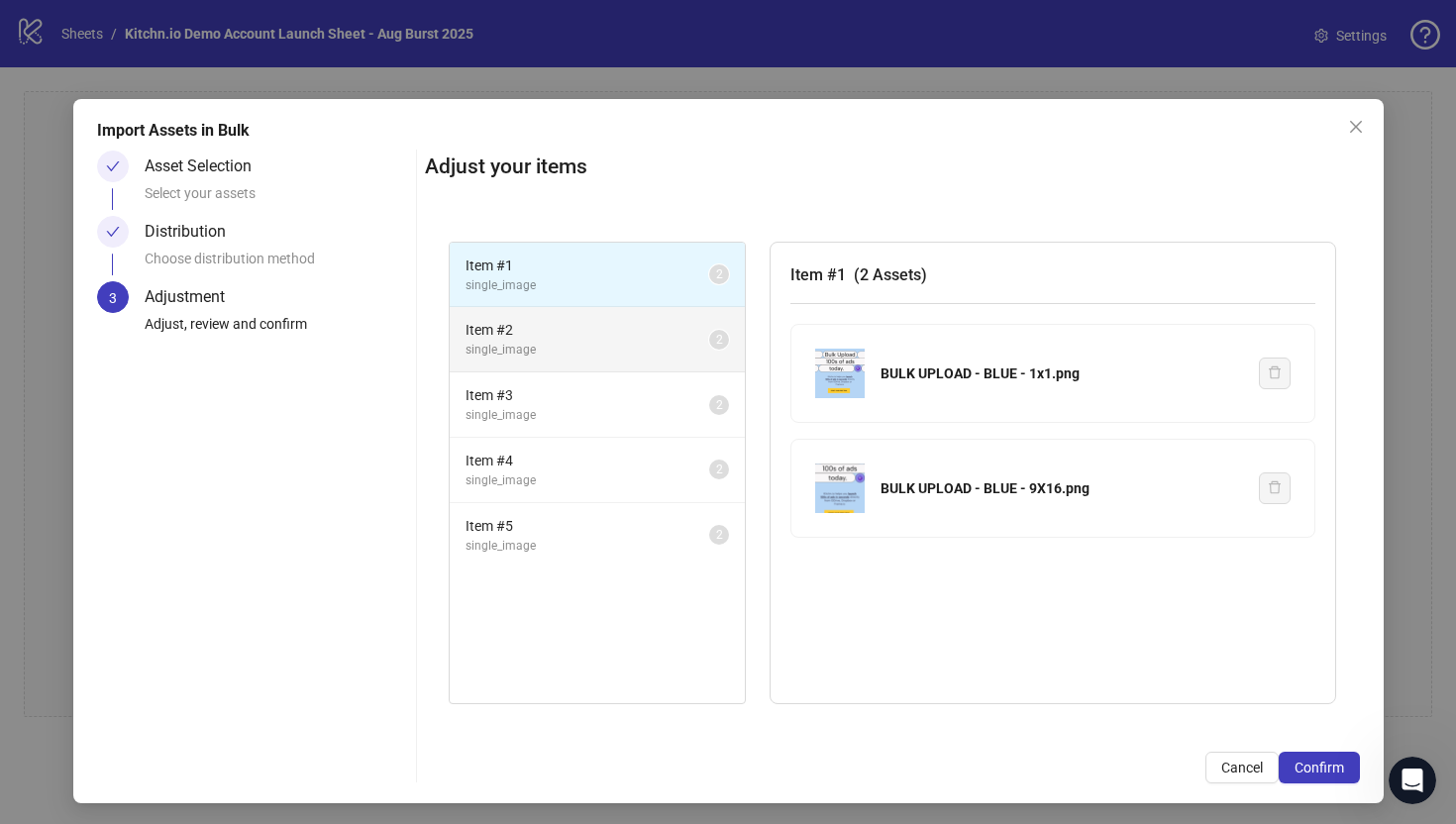 click on "single_image" at bounding box center (587, 350) 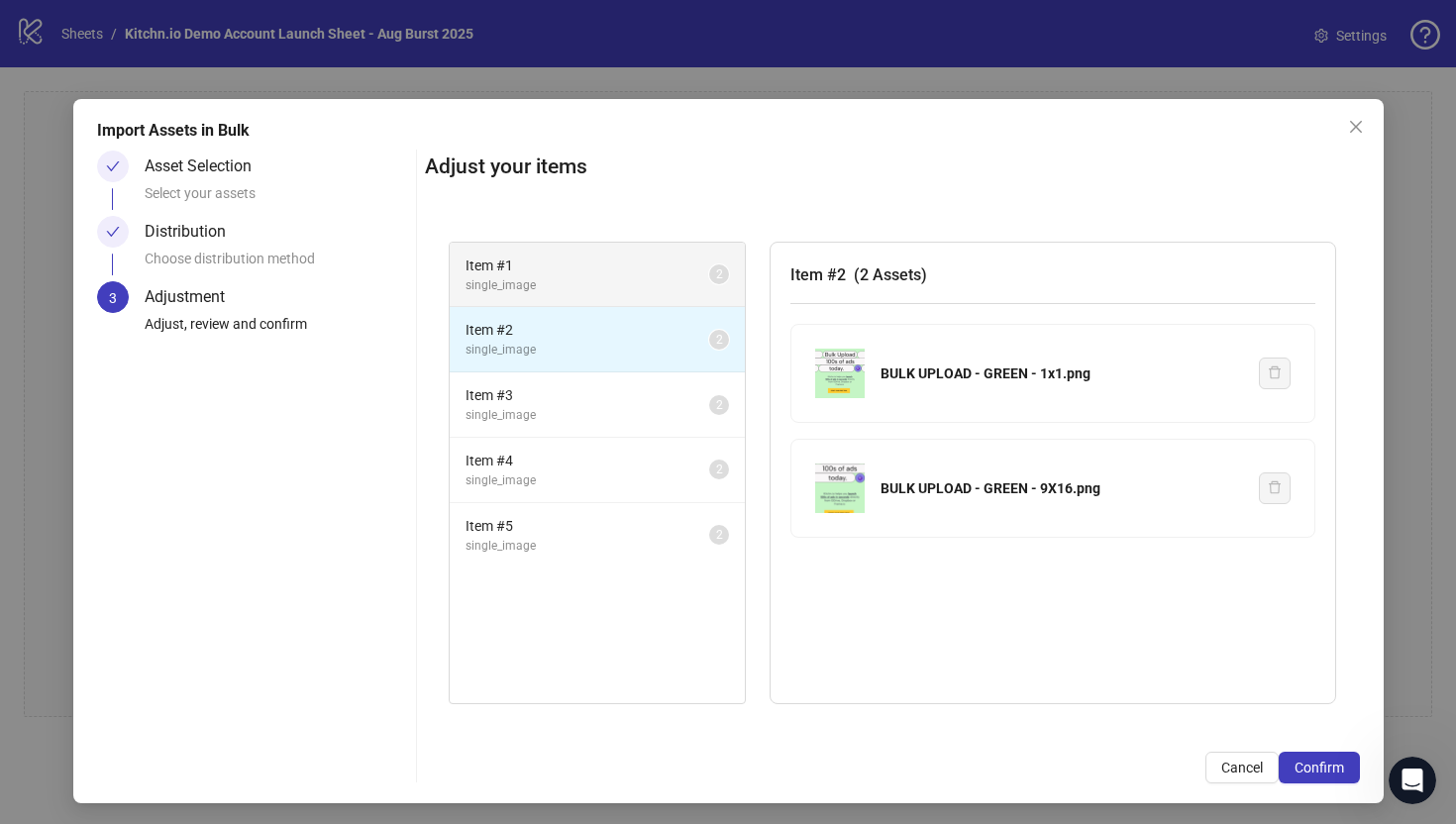 click on "Item # 1" at bounding box center [587, 265] 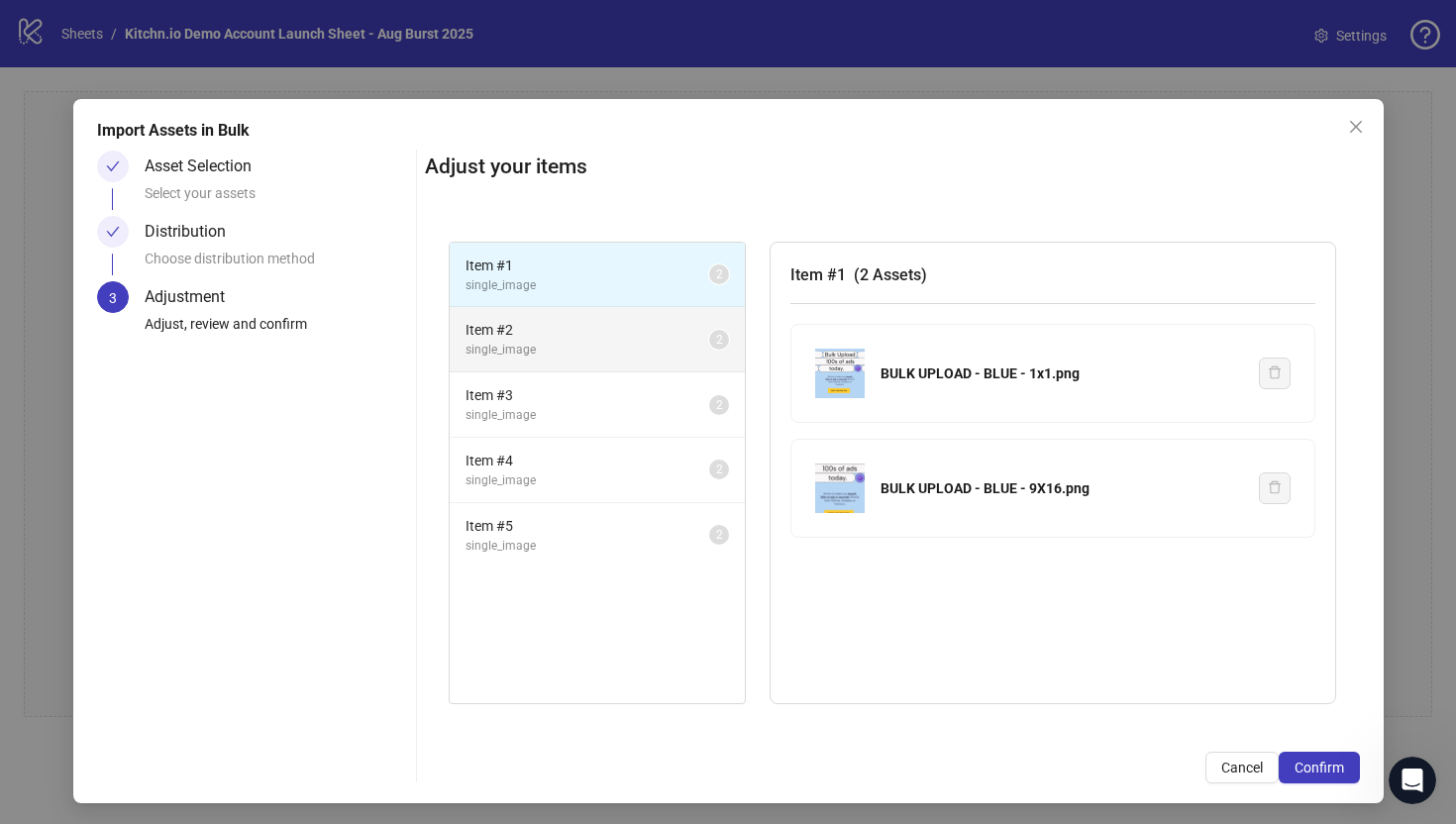 click on "Item # 2" at bounding box center [587, 330] 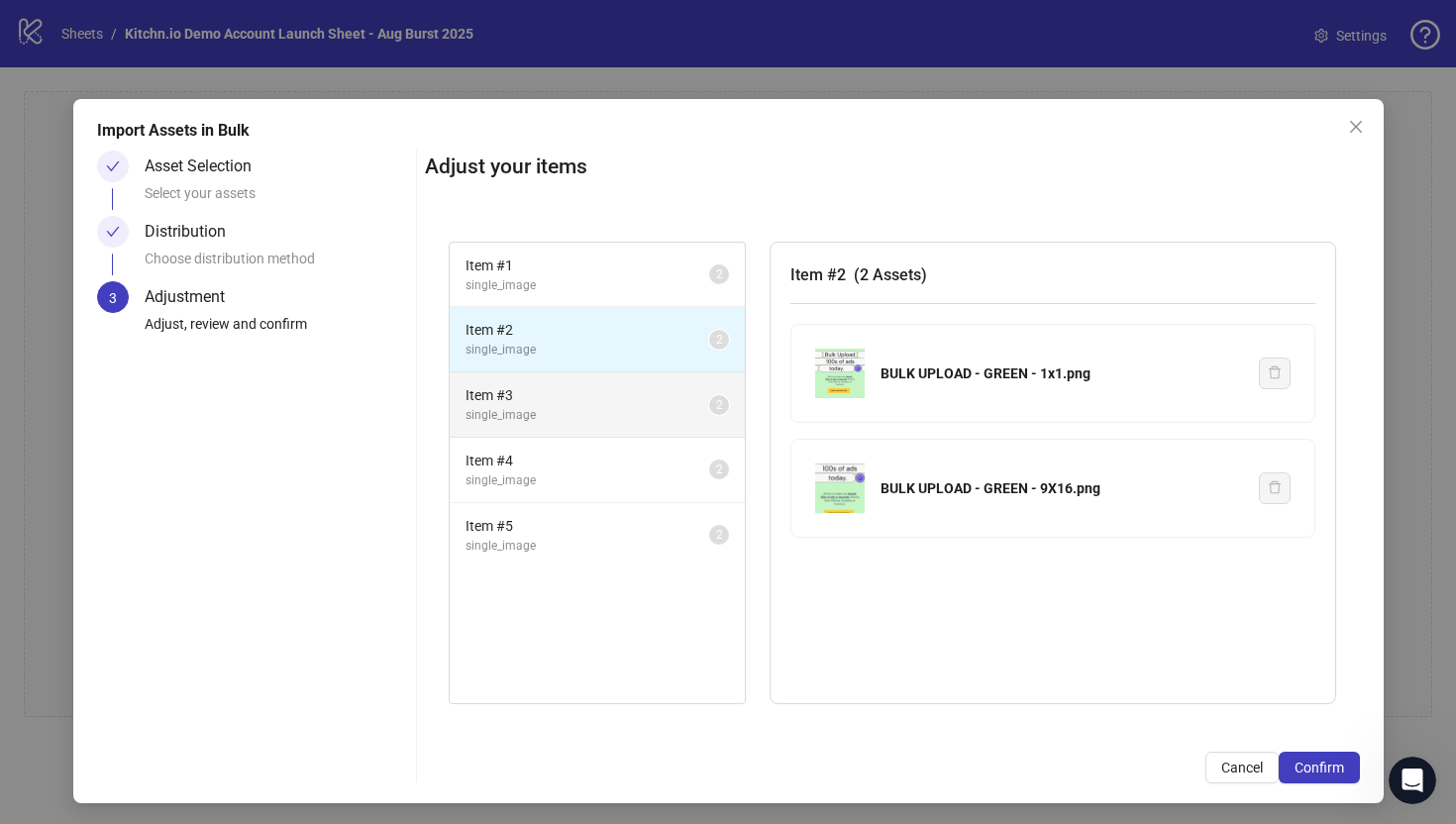 drag, startPoint x: 631, startPoint y: 391, endPoint x: 621, endPoint y: 390, distance: 10.049876 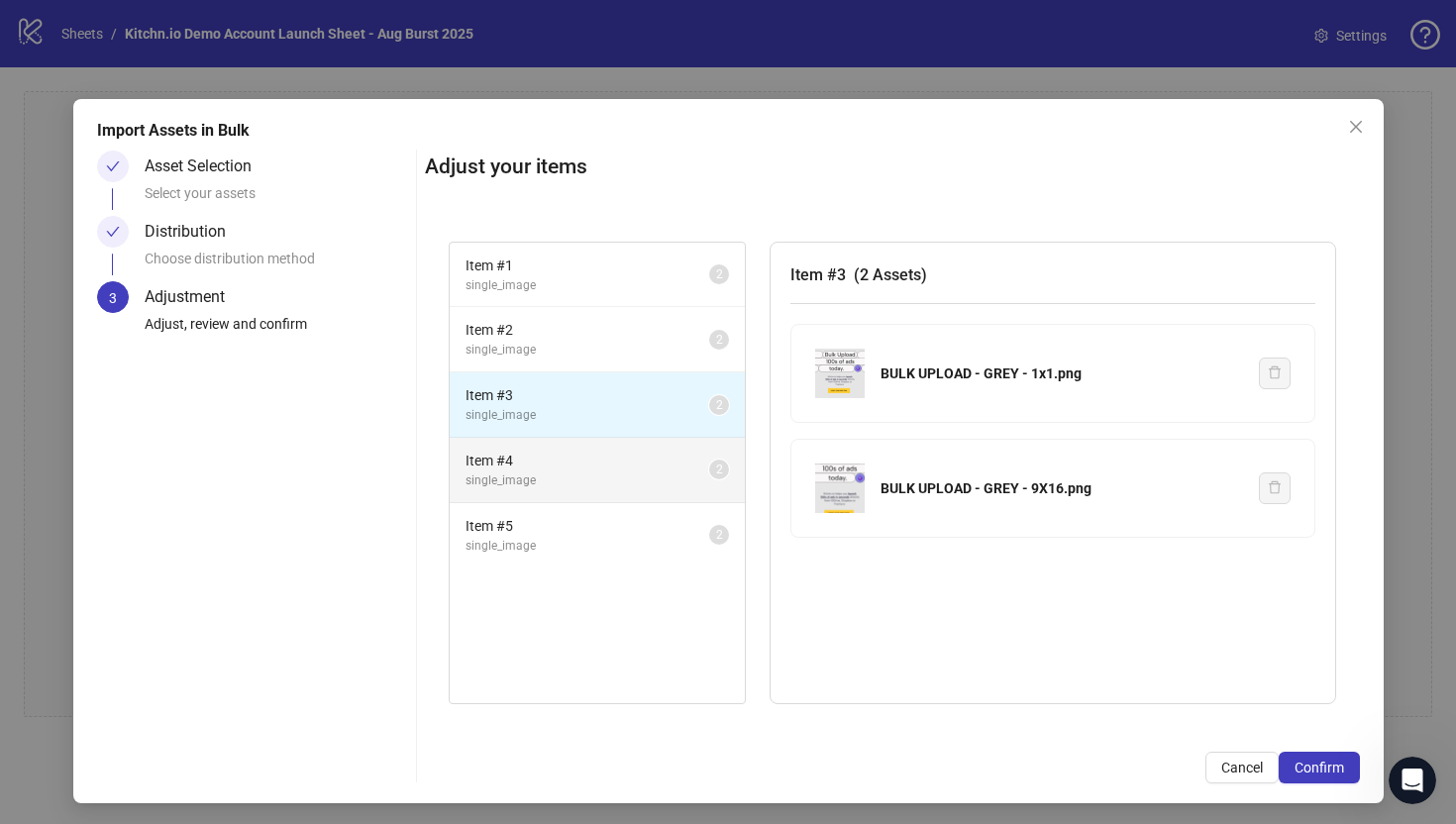 click on "Item # 4" at bounding box center (587, 461) 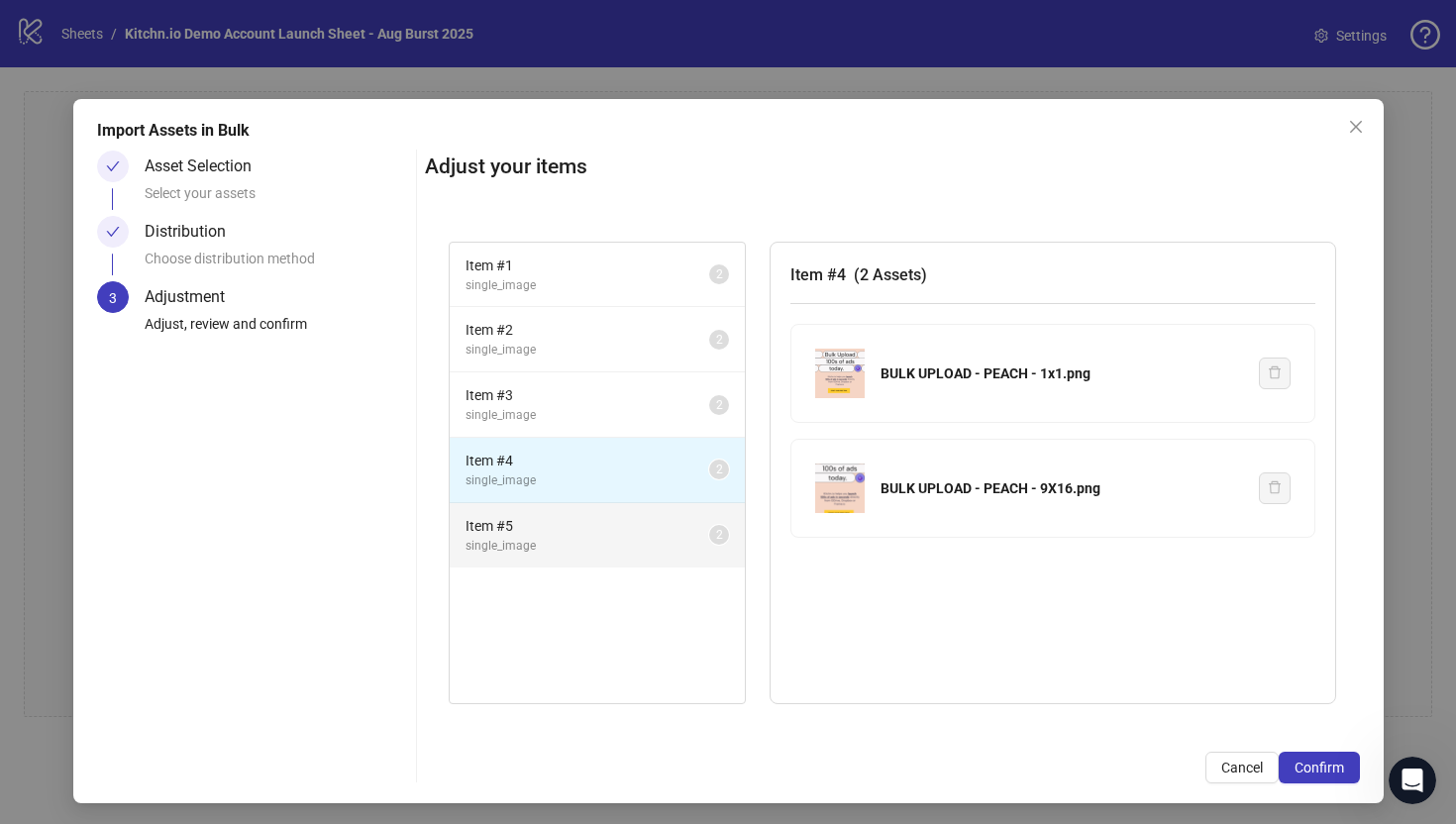 click on "Item # 5" at bounding box center [587, 526] 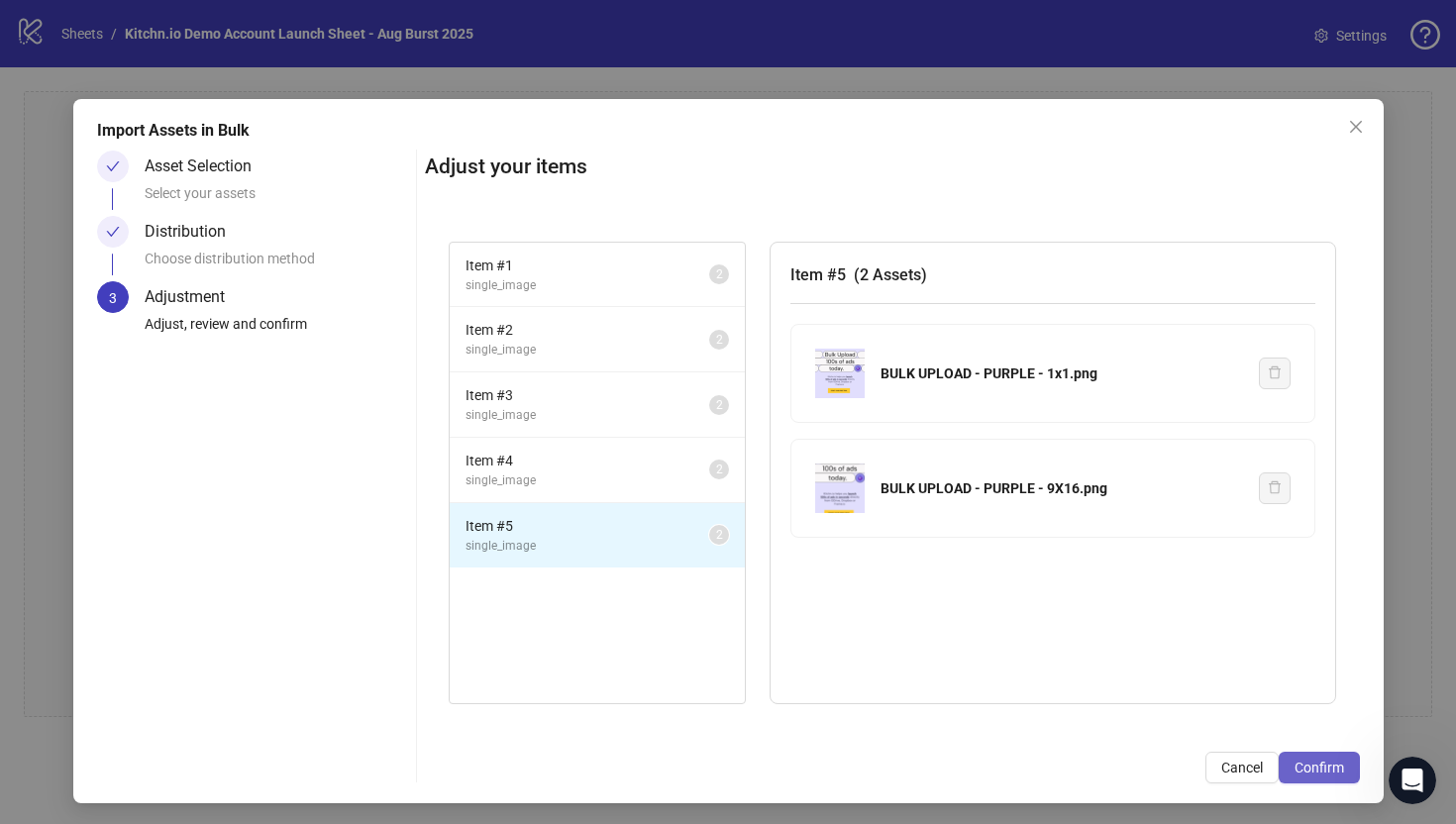 click on "Confirm" at bounding box center (1319, 768) 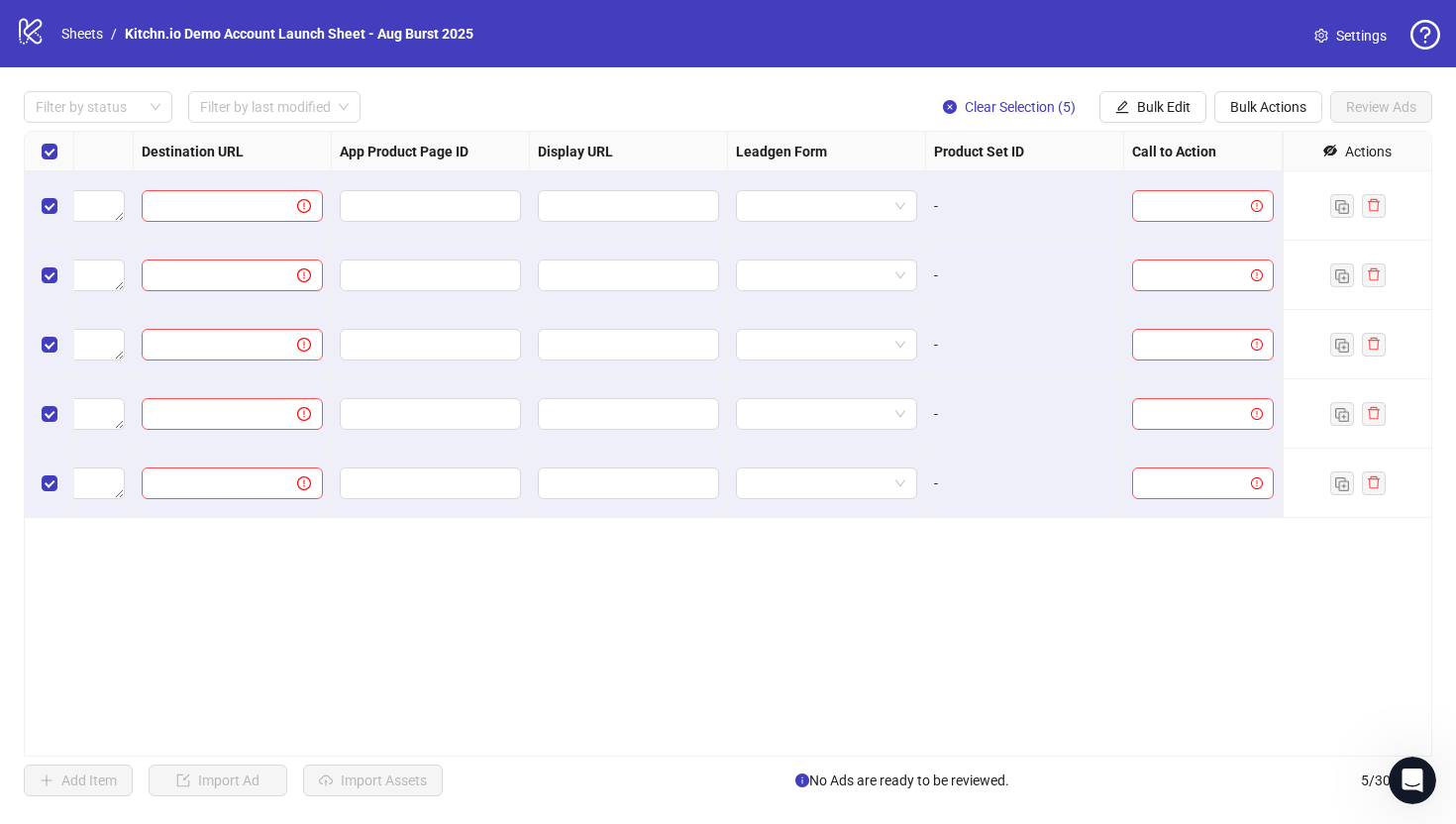 scroll, scrollTop: 0, scrollLeft: 1830, axis: horizontal 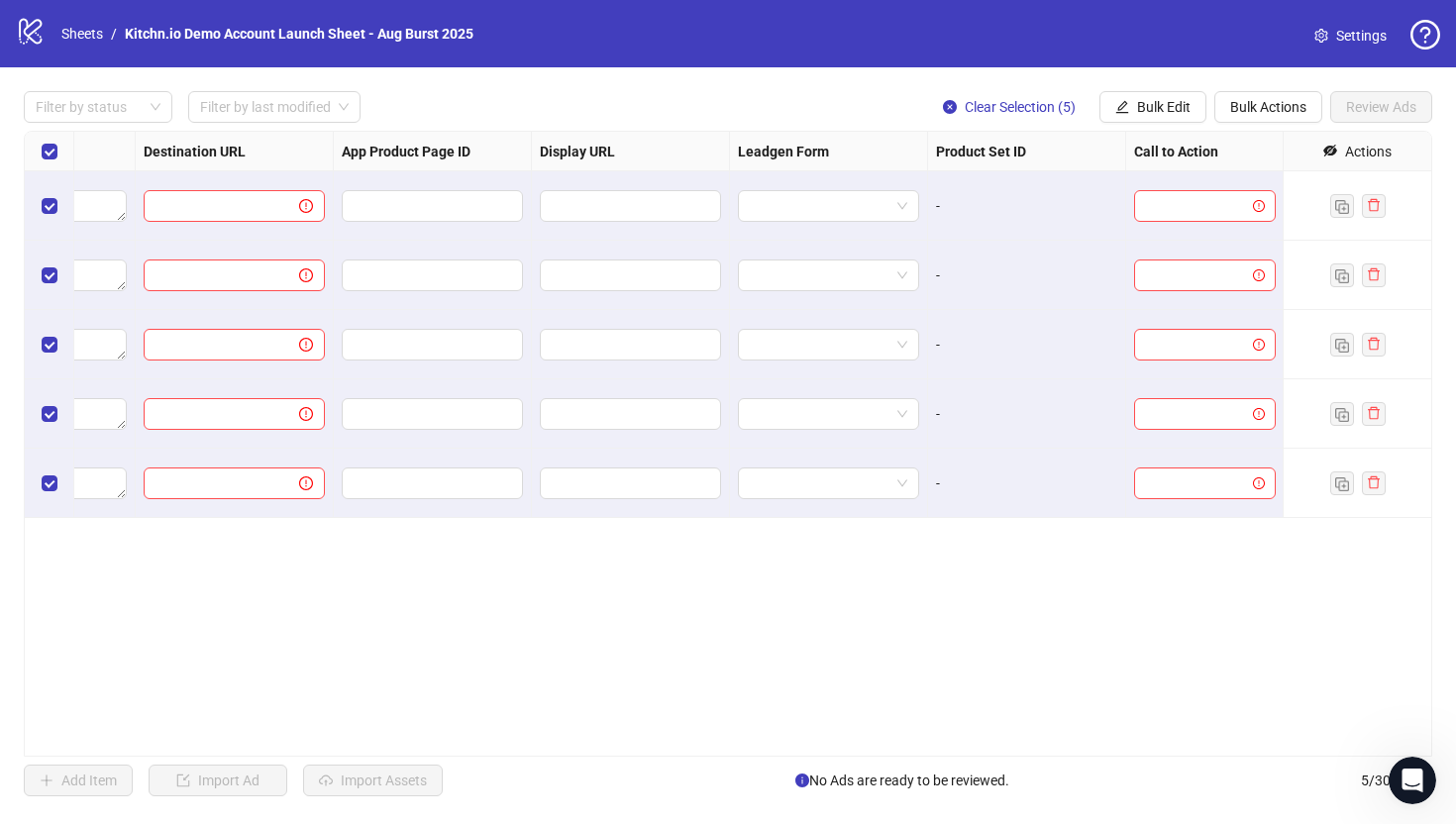 click 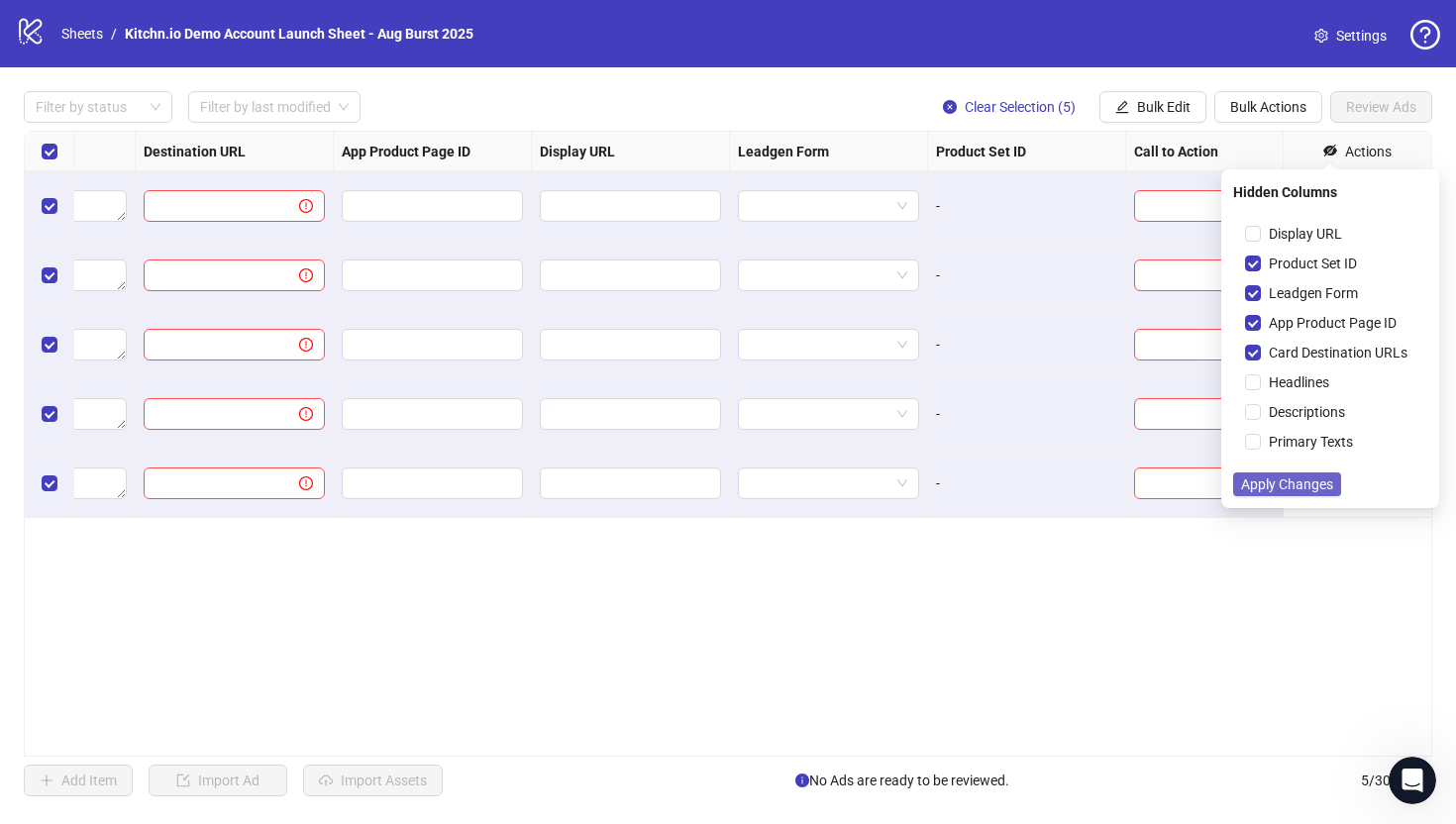 click on "Apply Changes" at bounding box center (1287, 484) 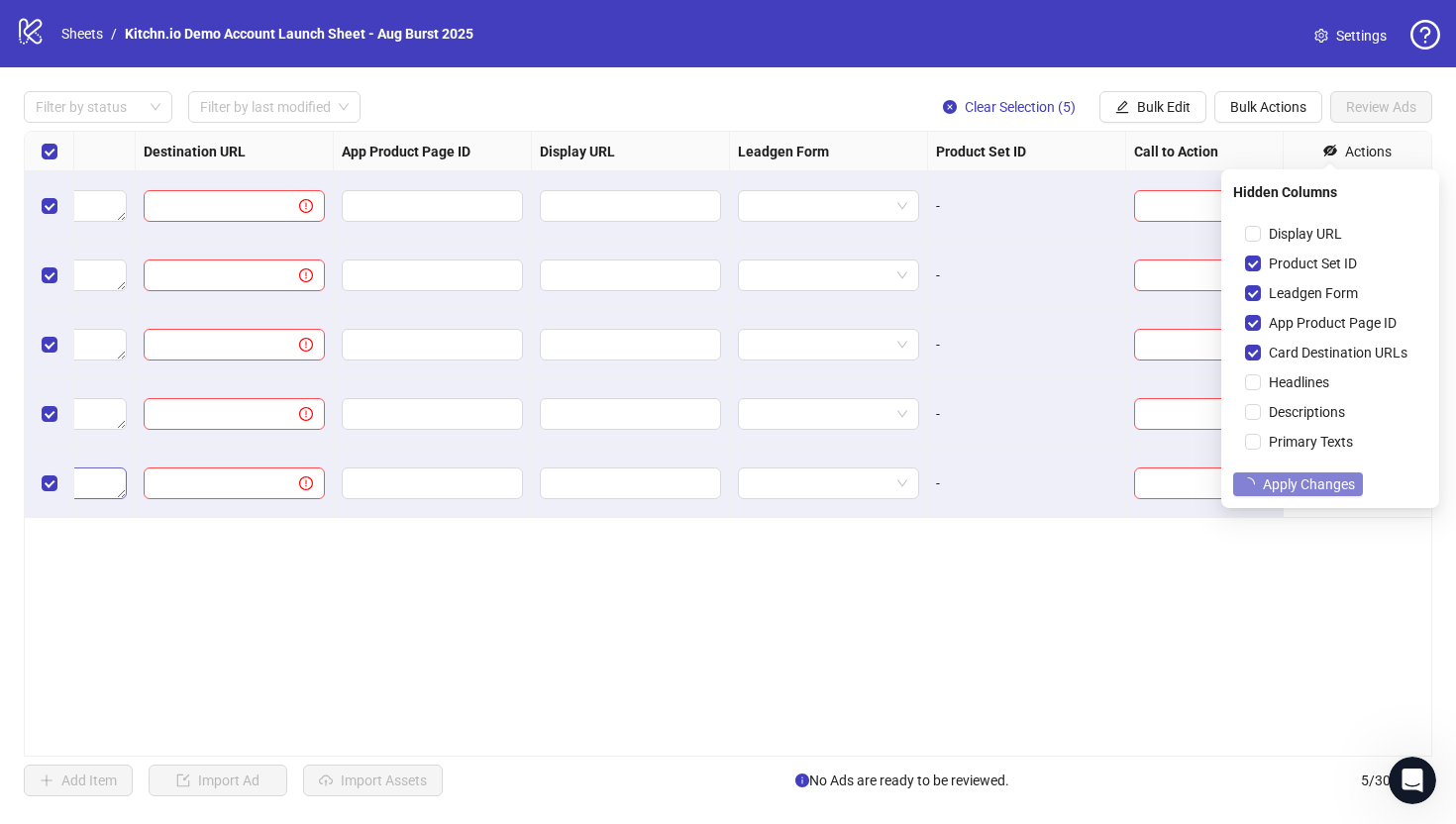 scroll, scrollTop: 0, scrollLeft: 0, axis: both 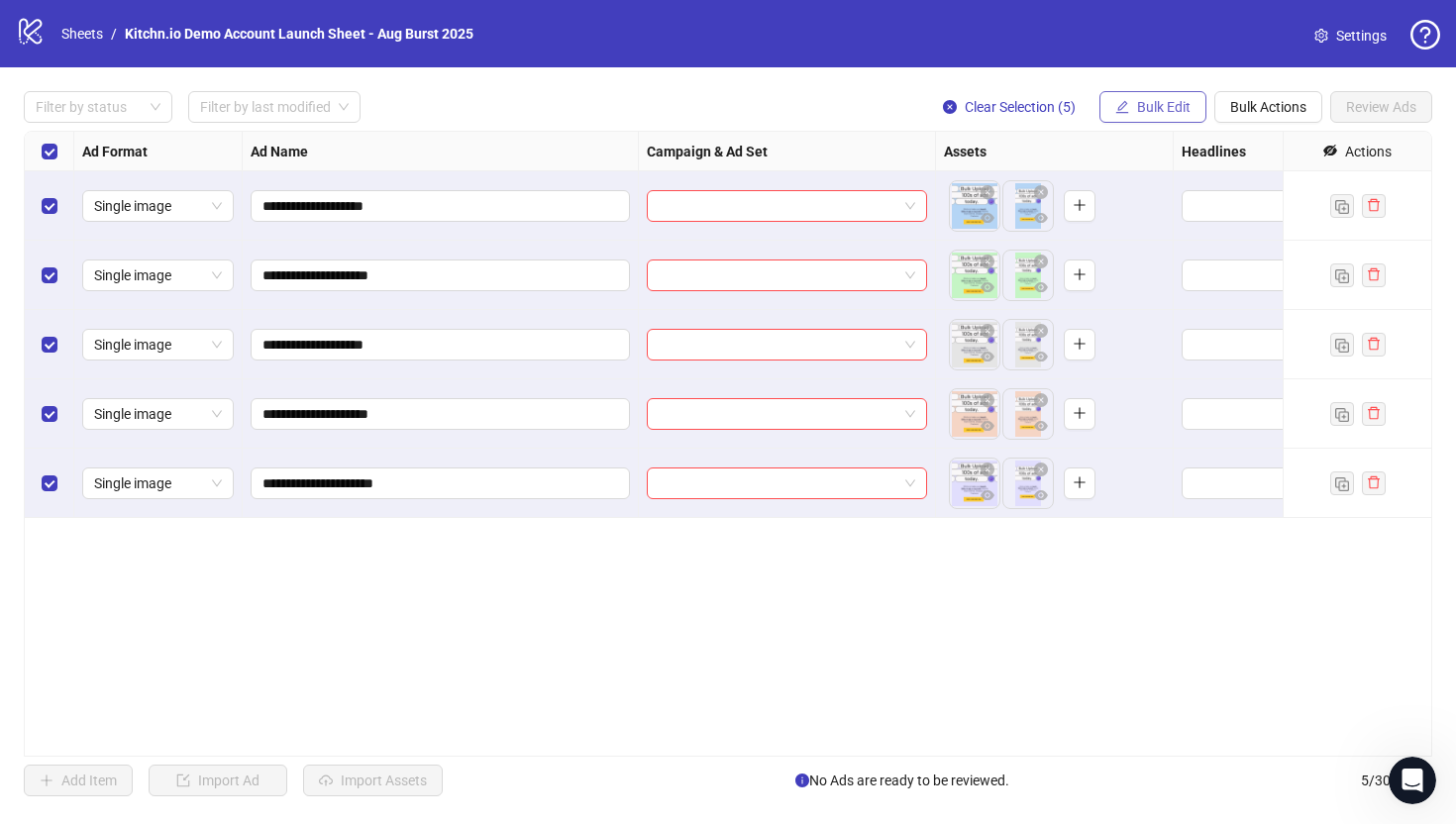 click on "Bulk Edit" at bounding box center (1164, 107) 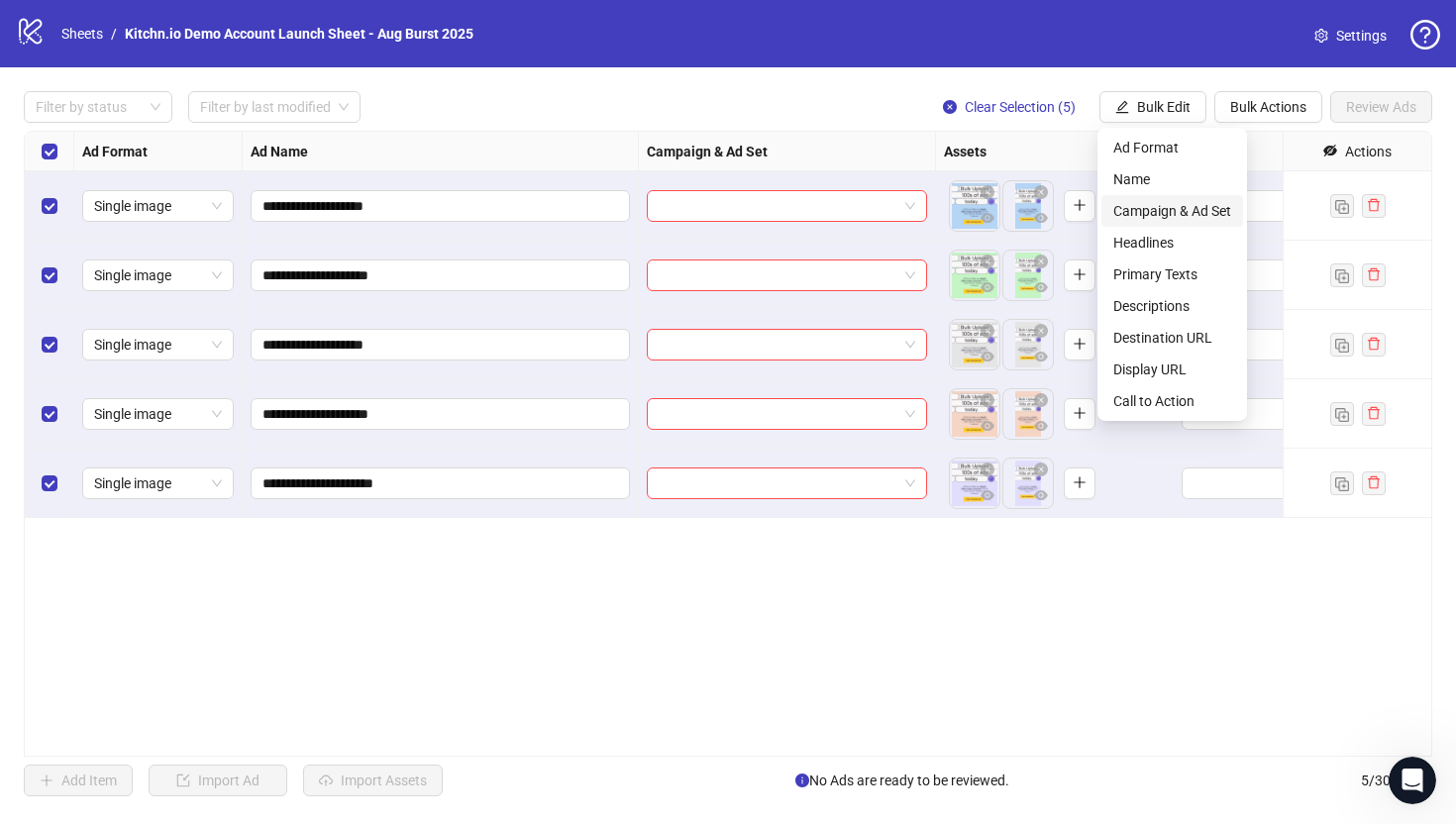 click on "Campaign & Ad Set" at bounding box center [1172, 211] 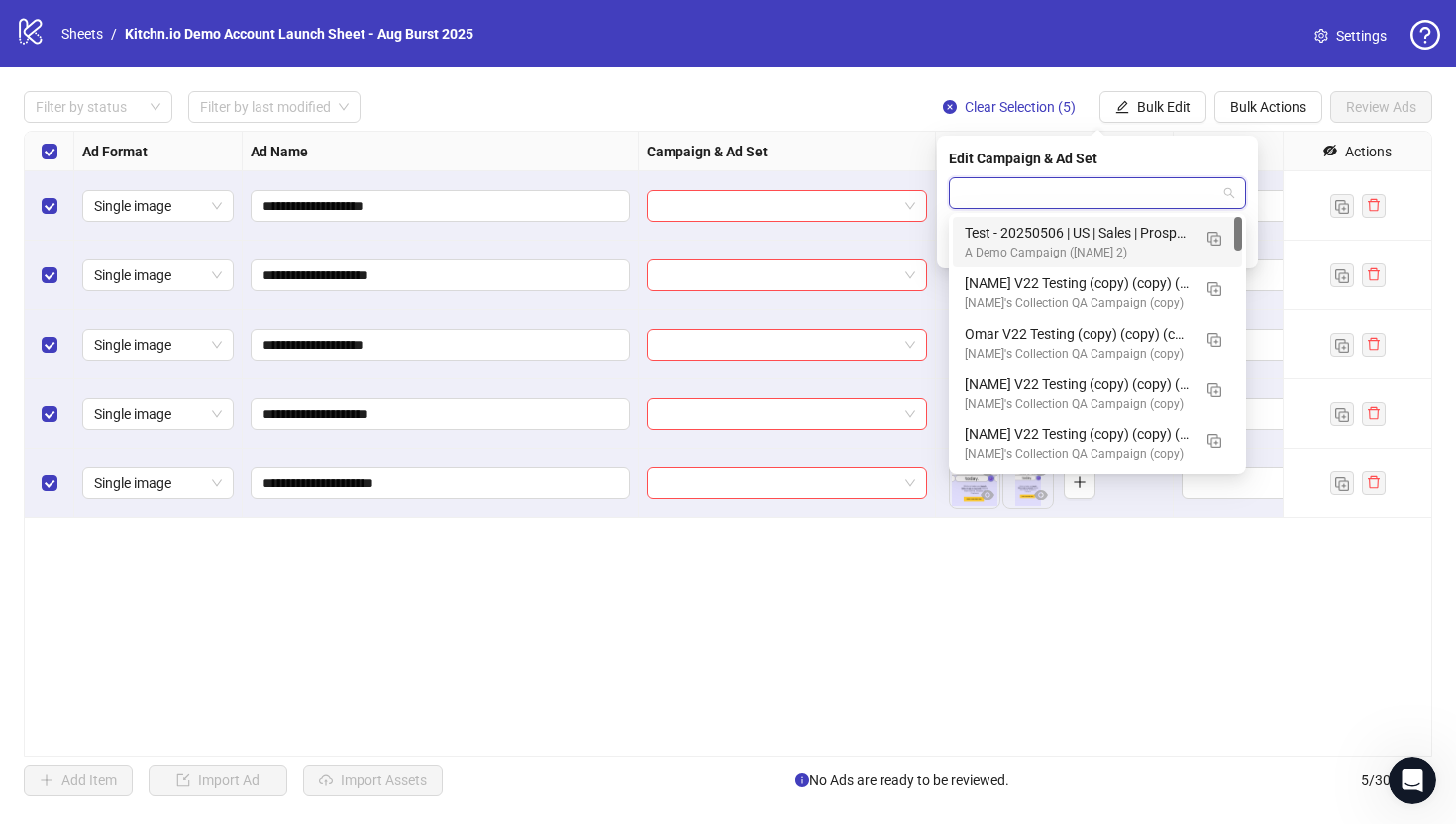 click at bounding box center (1089, 193) 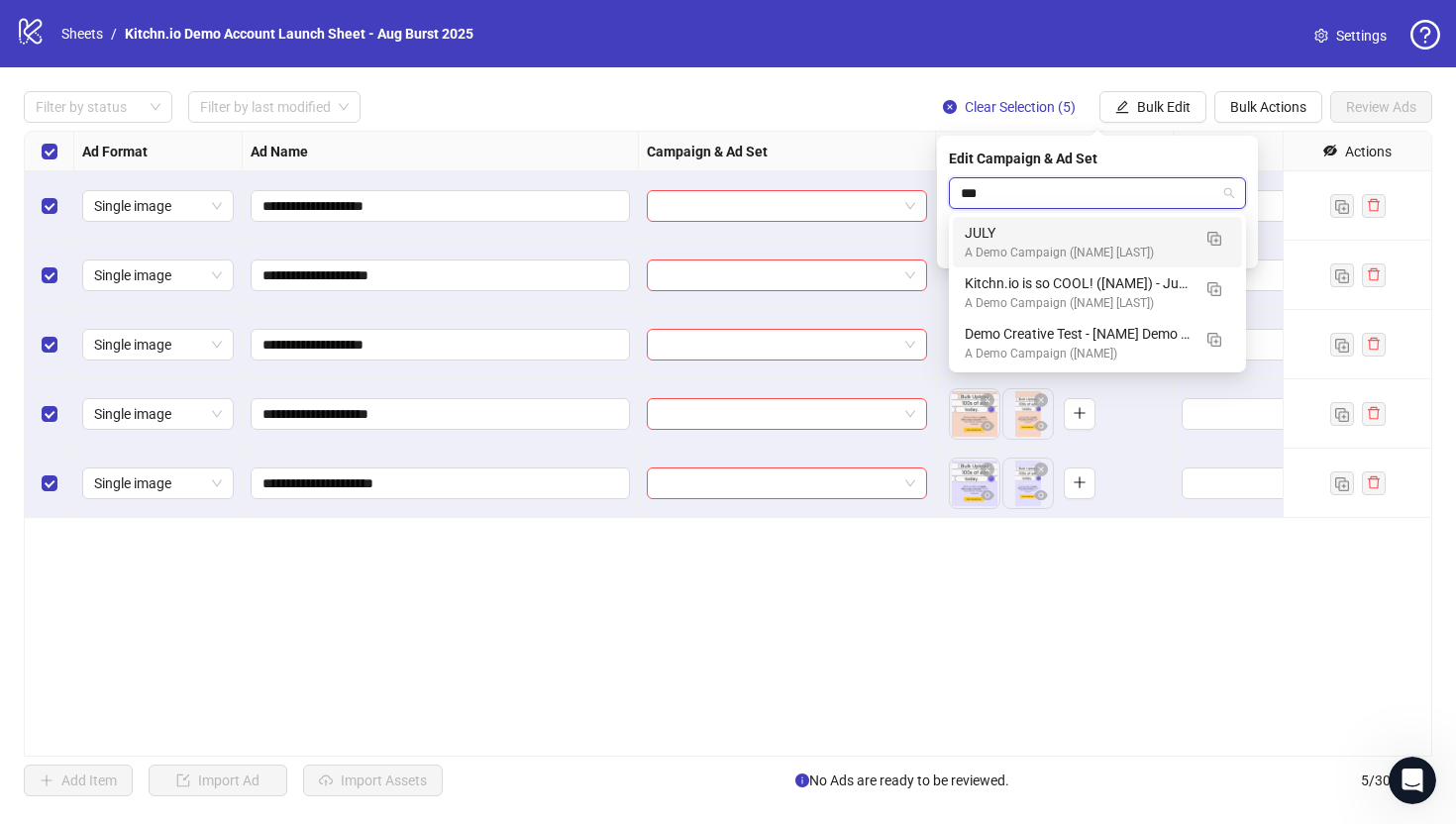 type on "****" 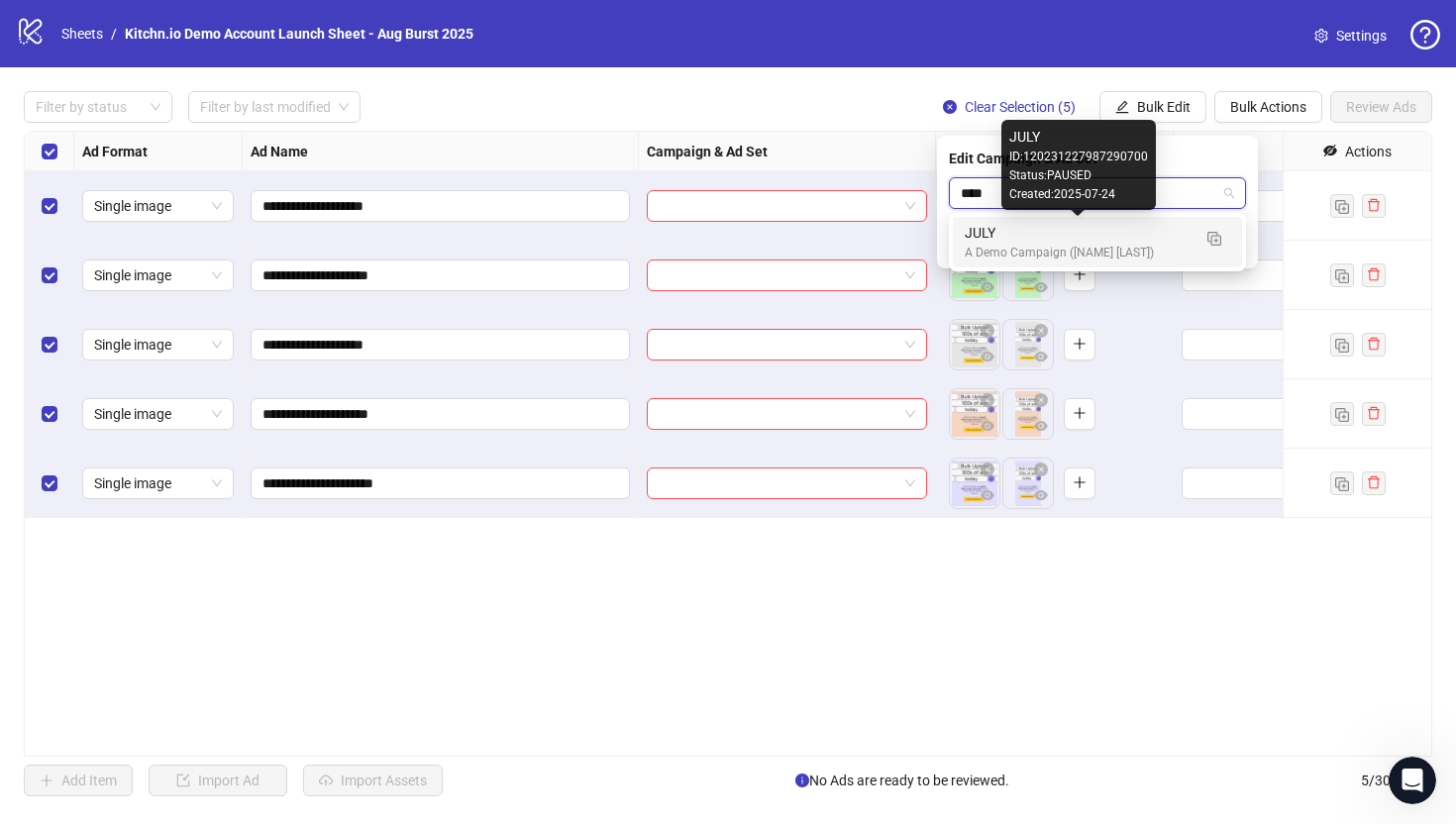click on "JULY" at bounding box center (1078, 233) 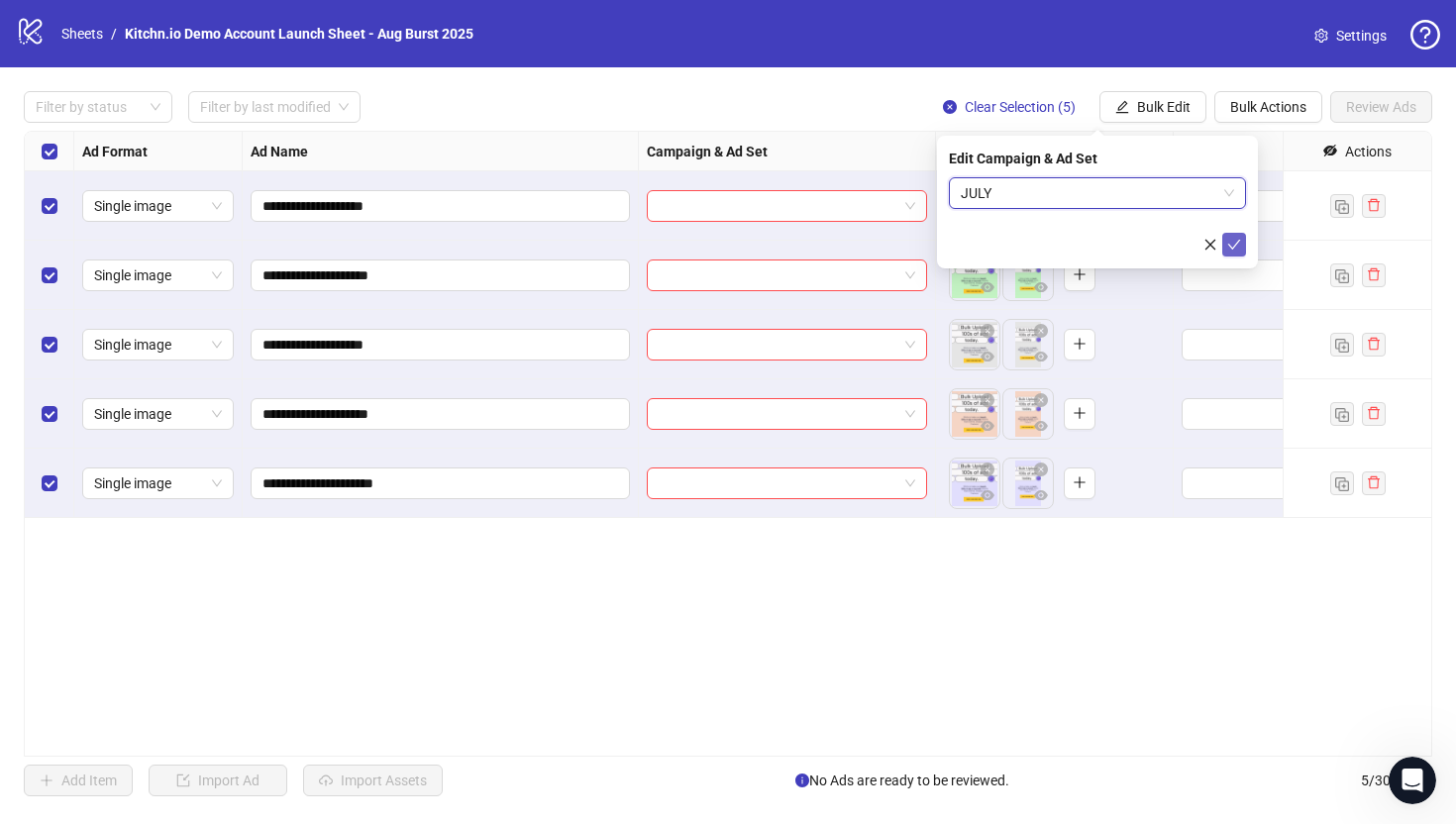 click 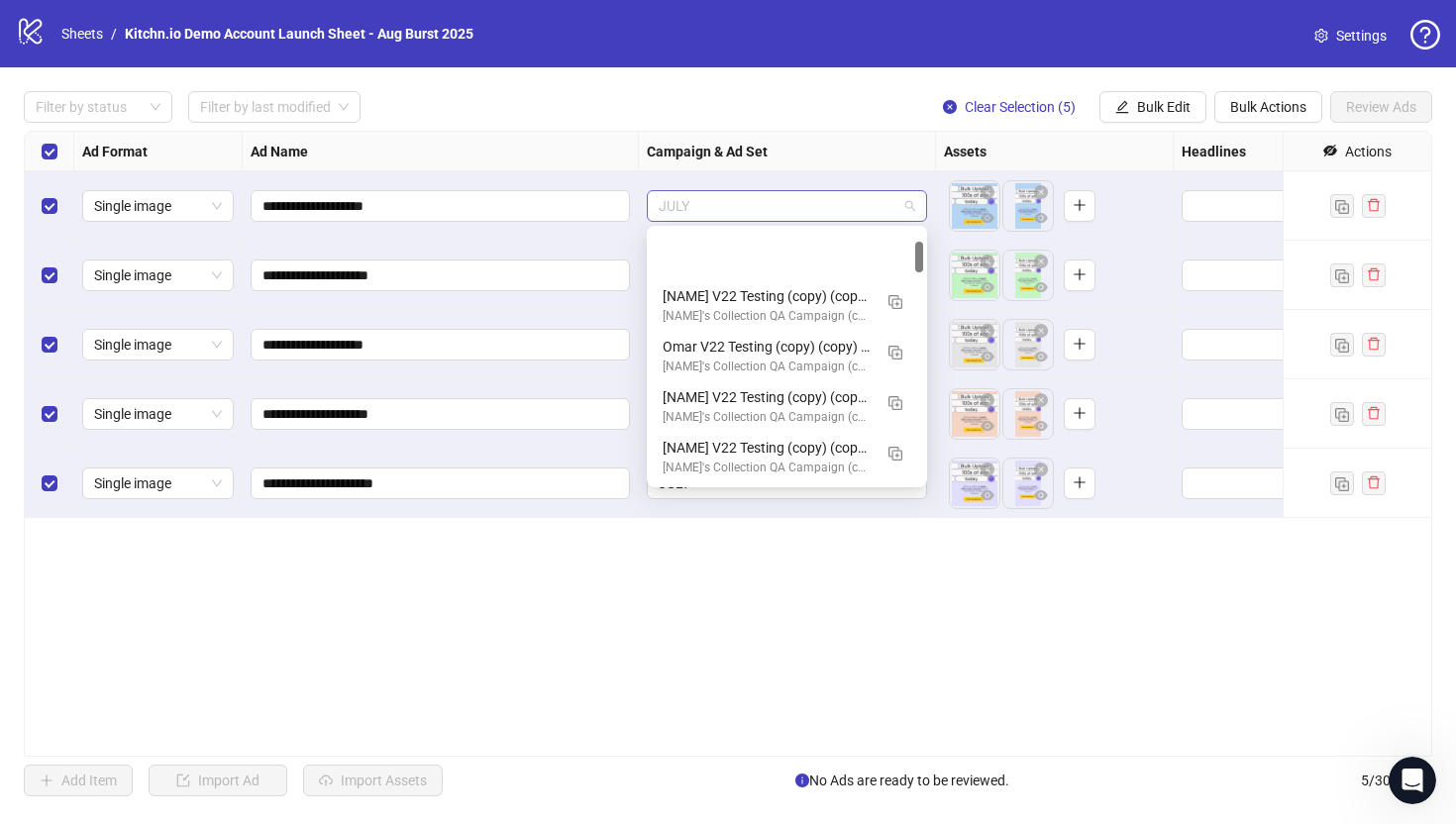 click on "JULY" at bounding box center (786, 206) 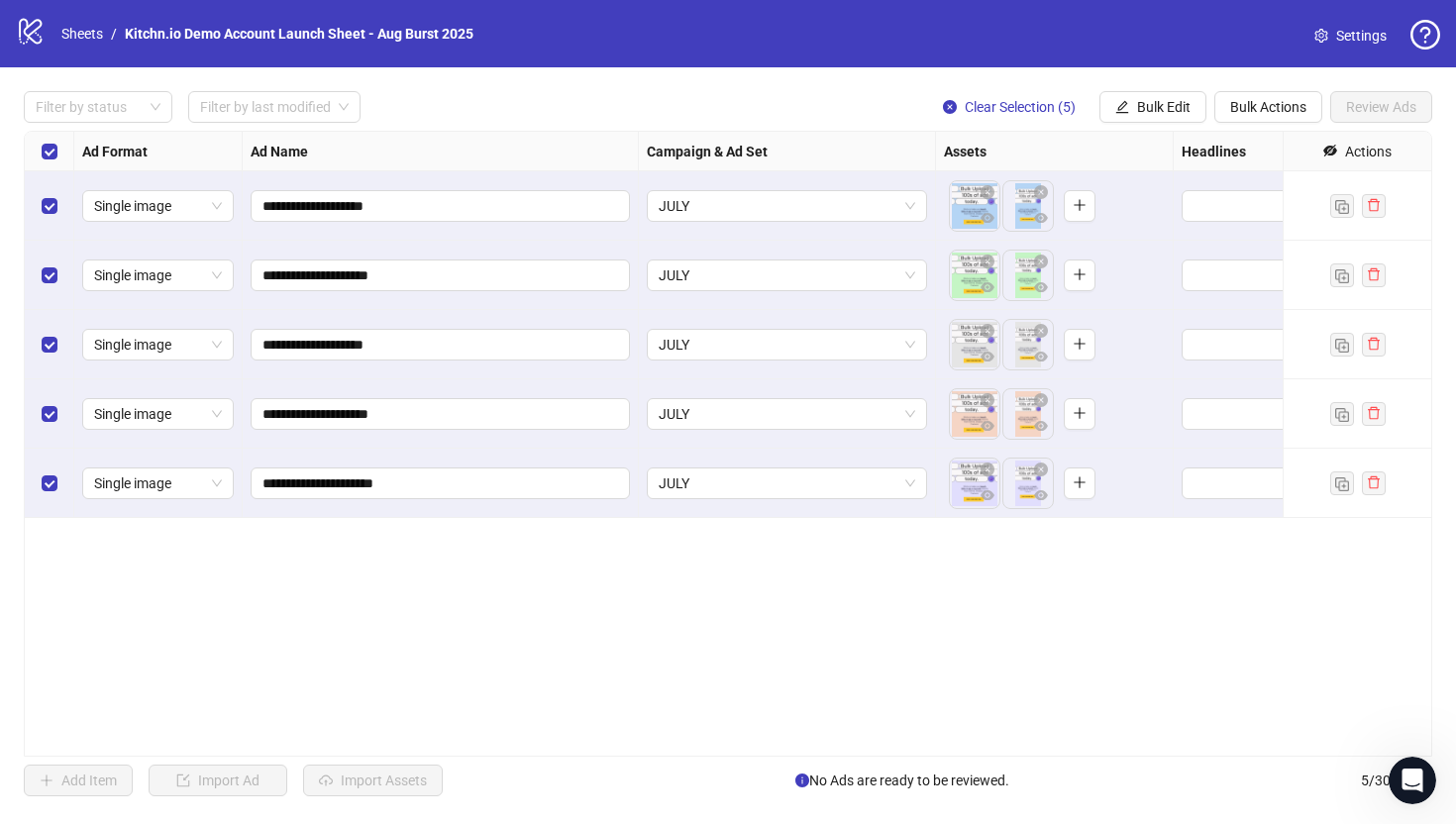 click on "**********" at bounding box center [728, 444] 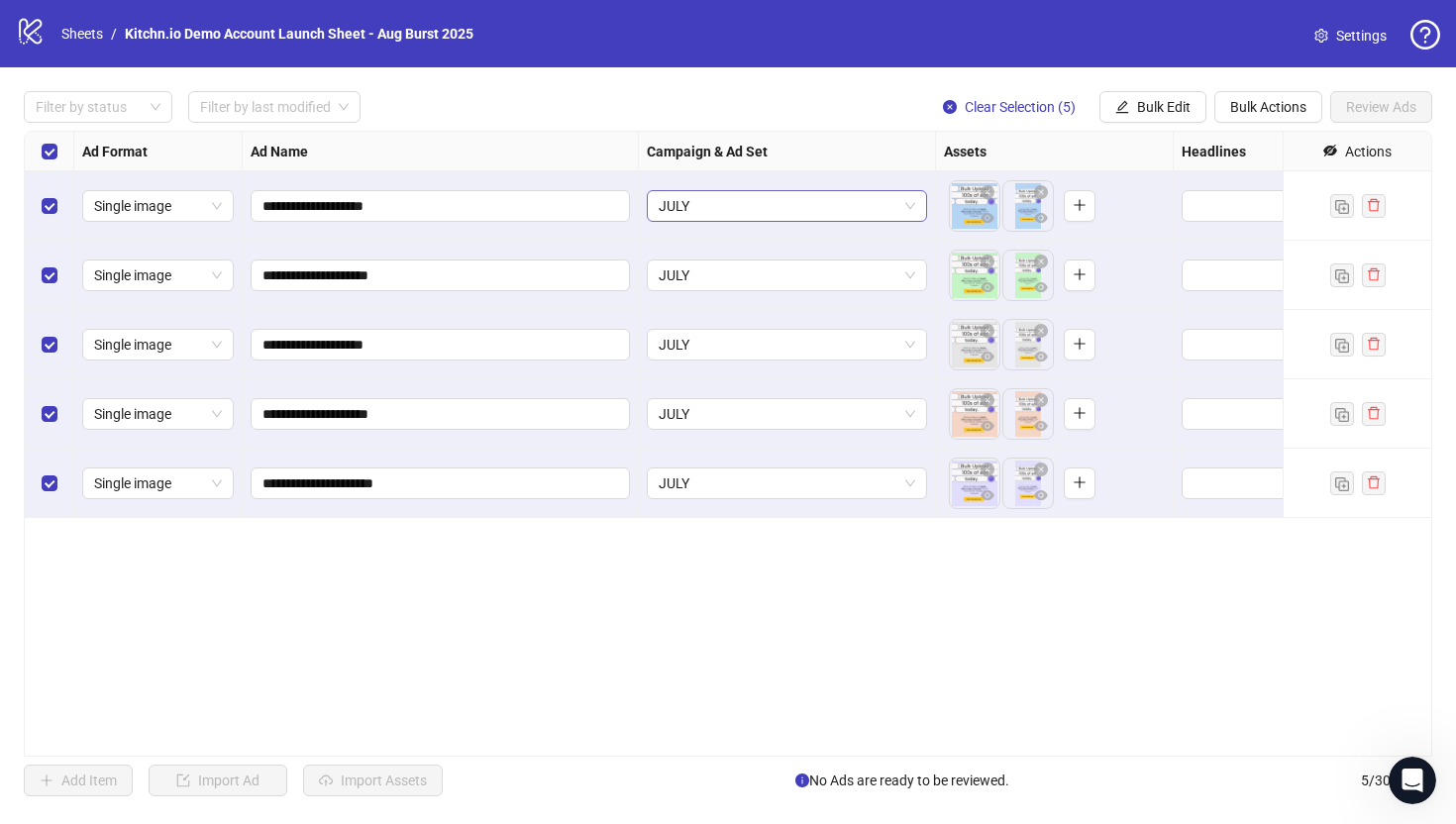click on "JULY" at bounding box center [786, 206] 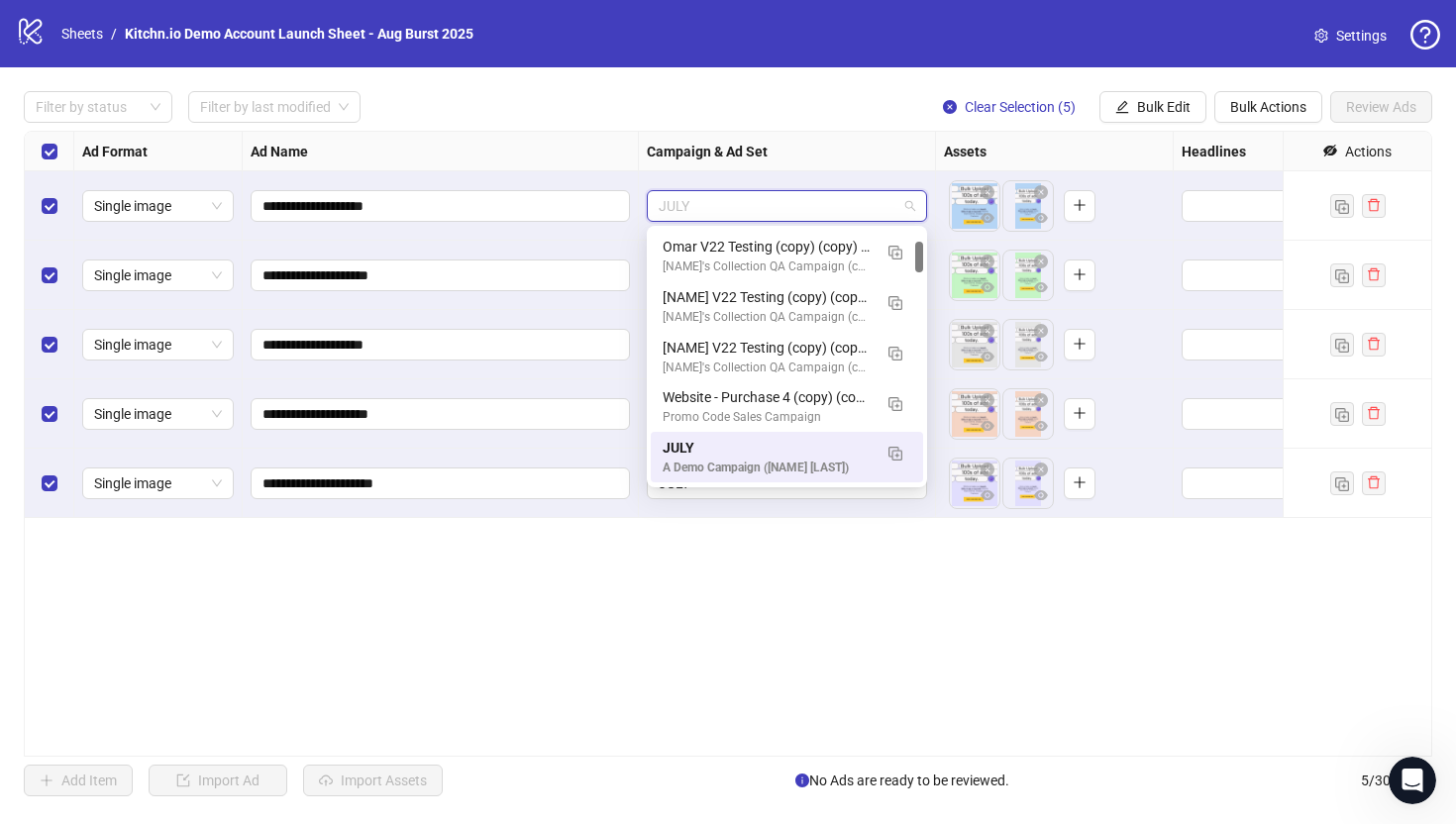 click on "**********" at bounding box center (728, 444) 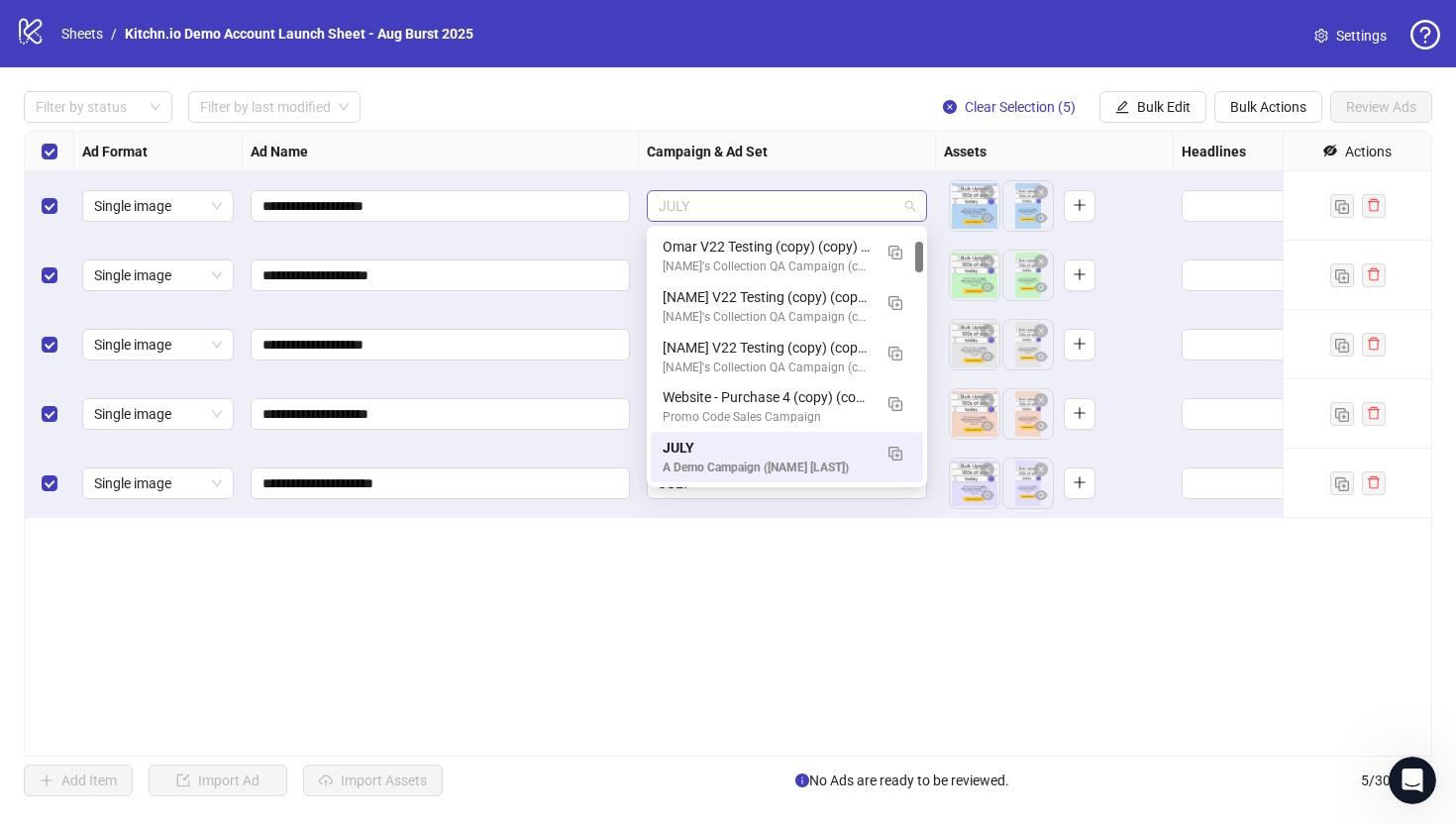 click on "JULY" at bounding box center (786, 206) 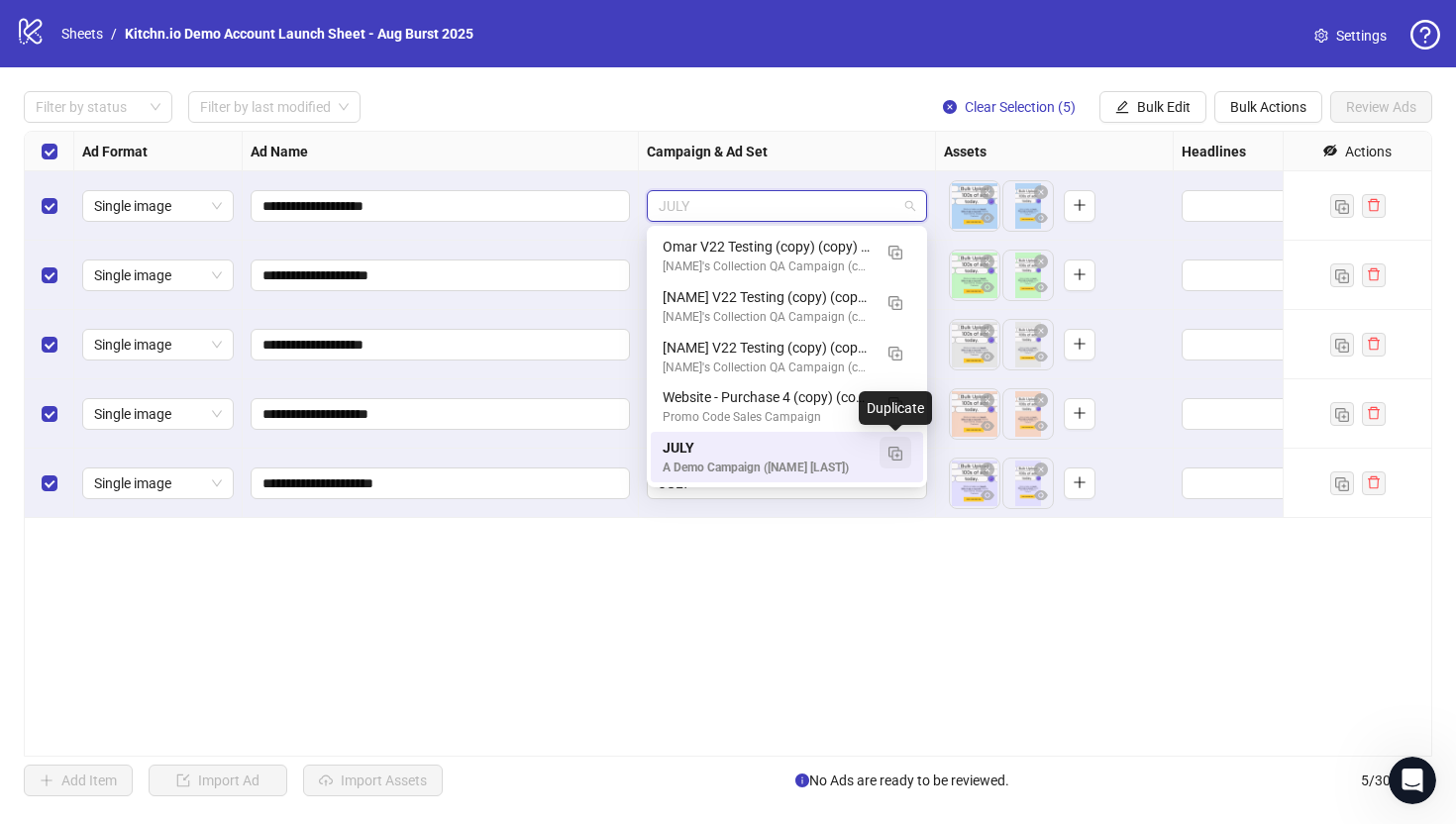 click at bounding box center (895, 454) 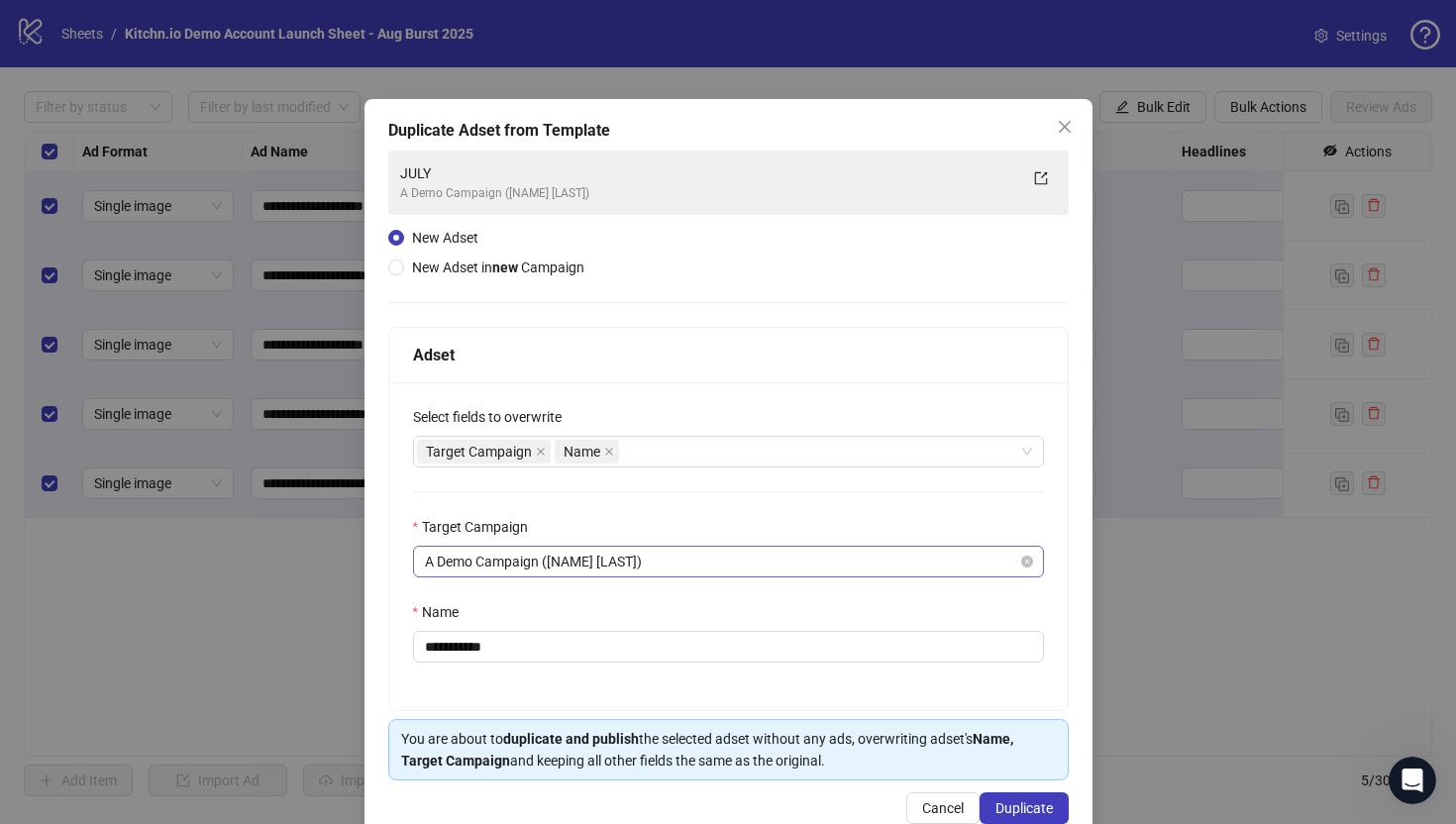 click on "A Demo Campaign ([NAME] [LAST])" at bounding box center (728, 562) 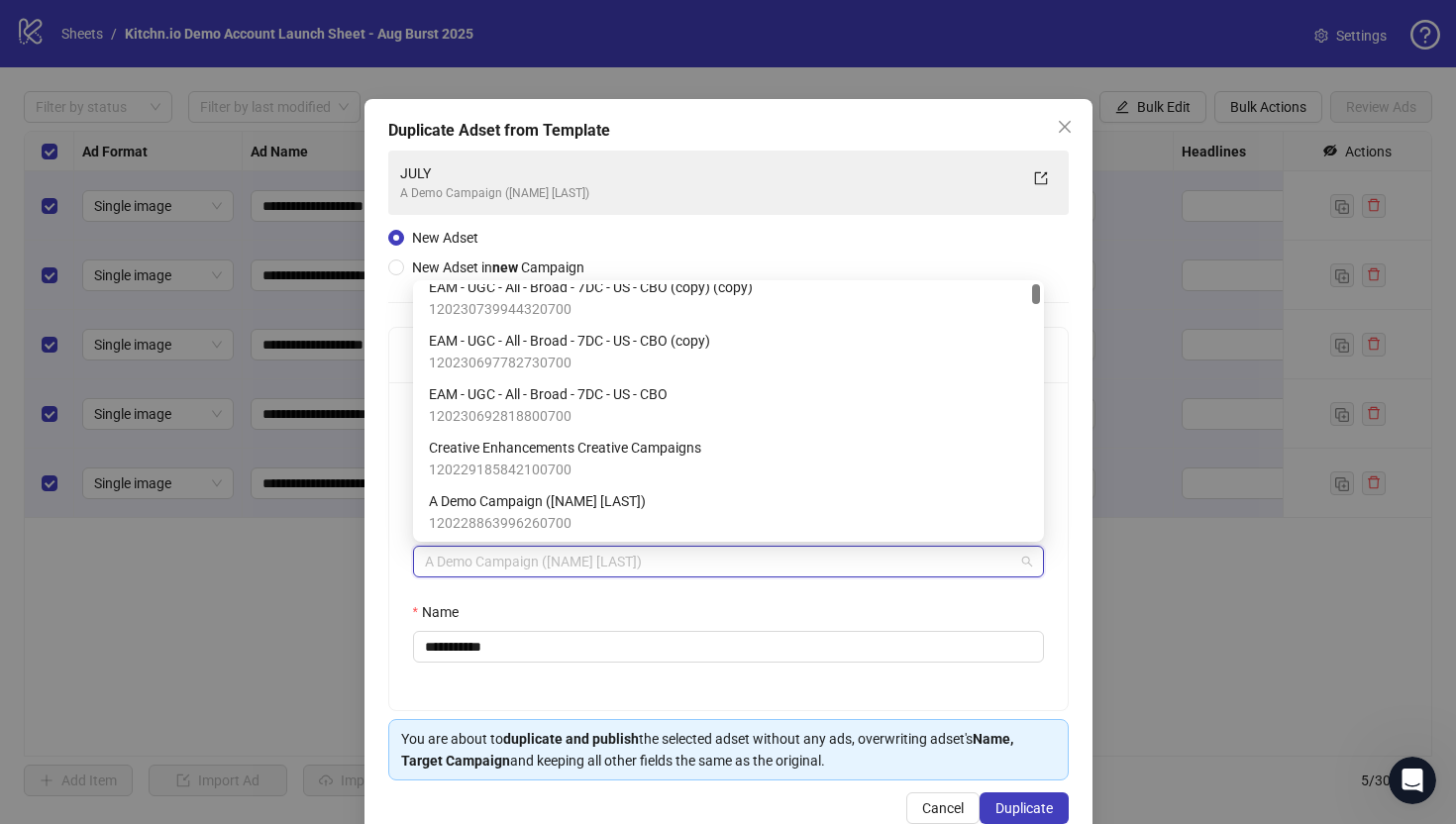 scroll, scrollTop: 0, scrollLeft: 0, axis: both 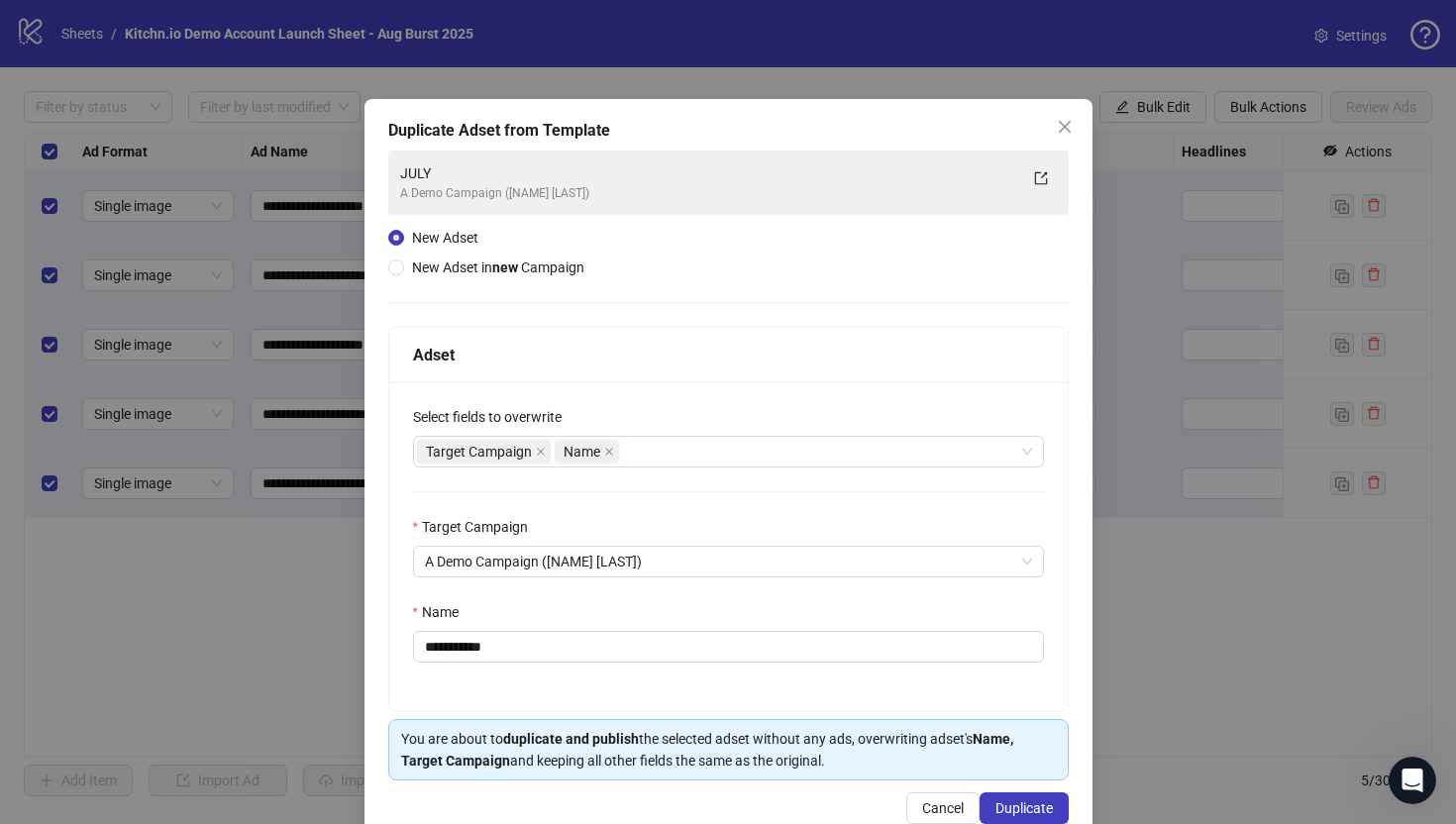 click on "**********" at bounding box center [728, 546] 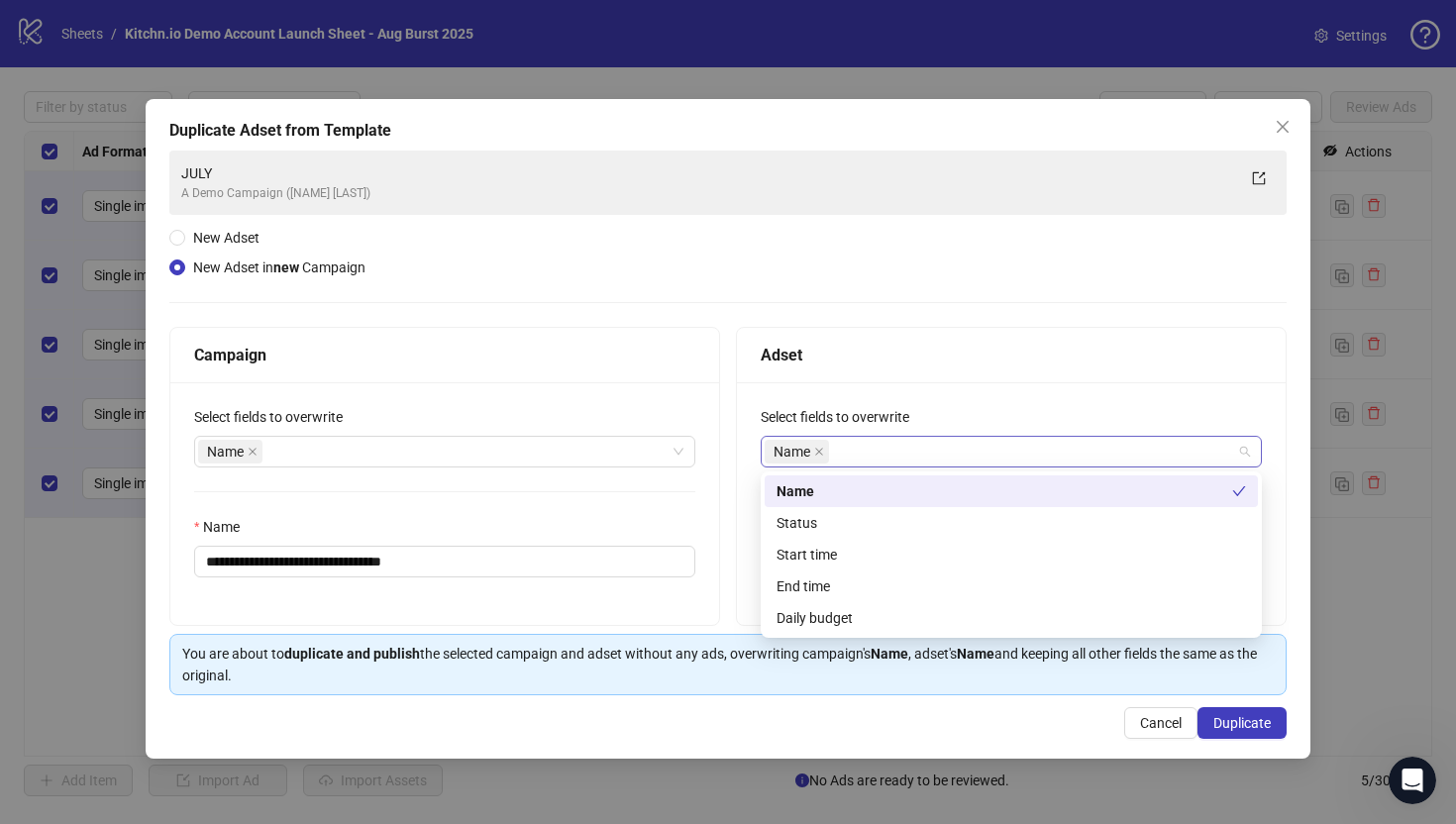 click on "Name" at bounding box center (1000, 452) 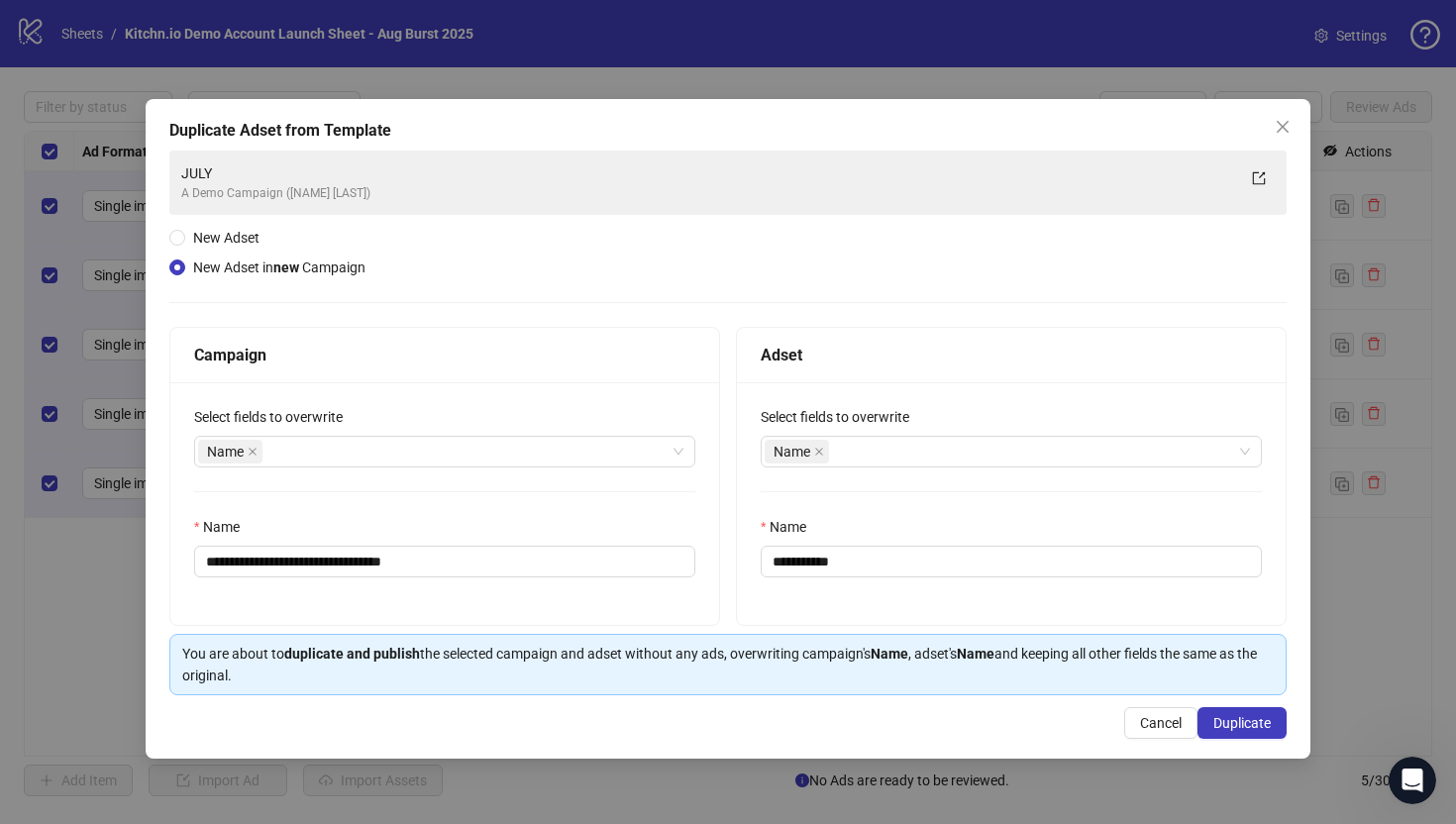 click on "Adset" at bounding box center (1011, 355) 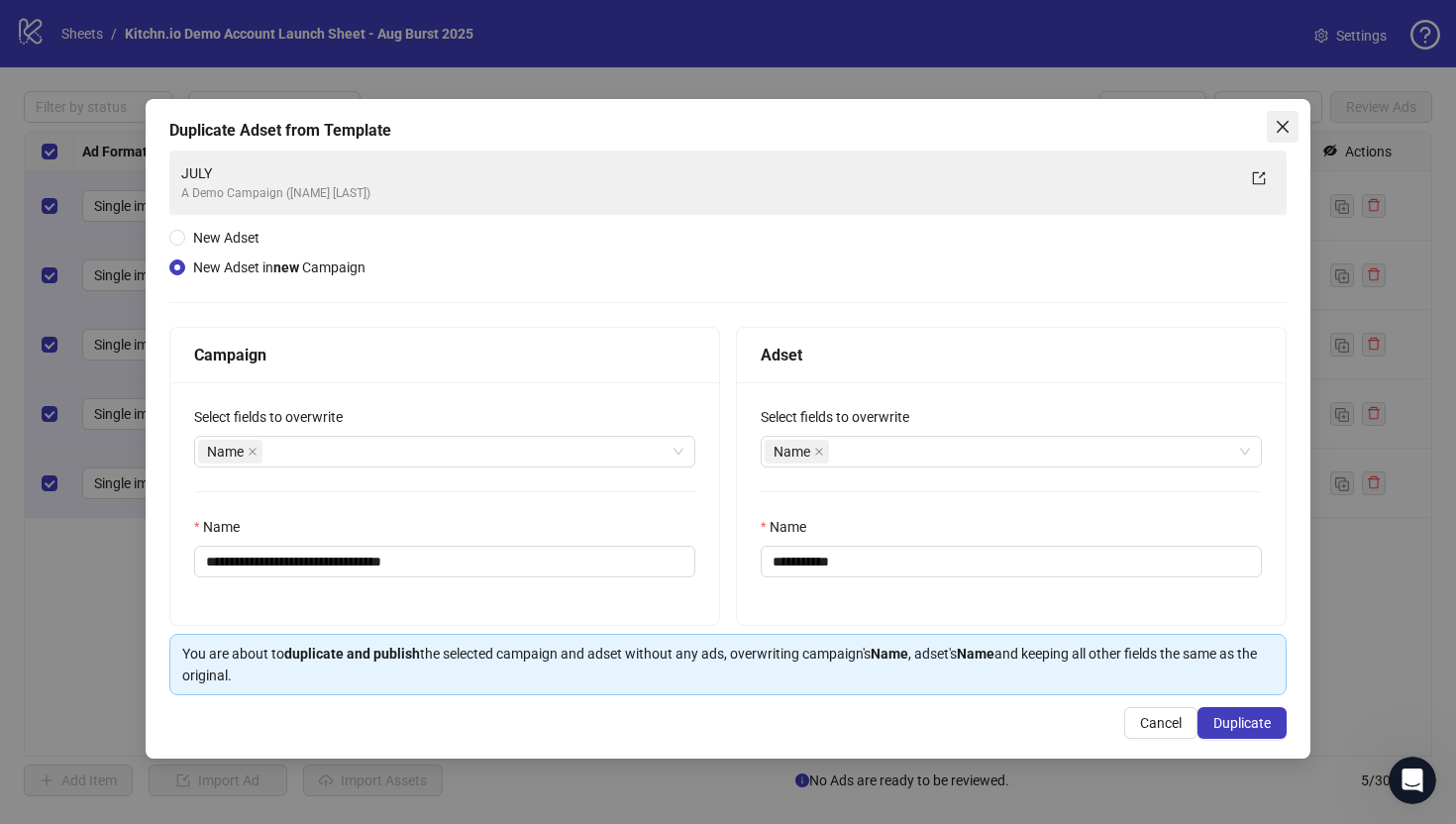 click 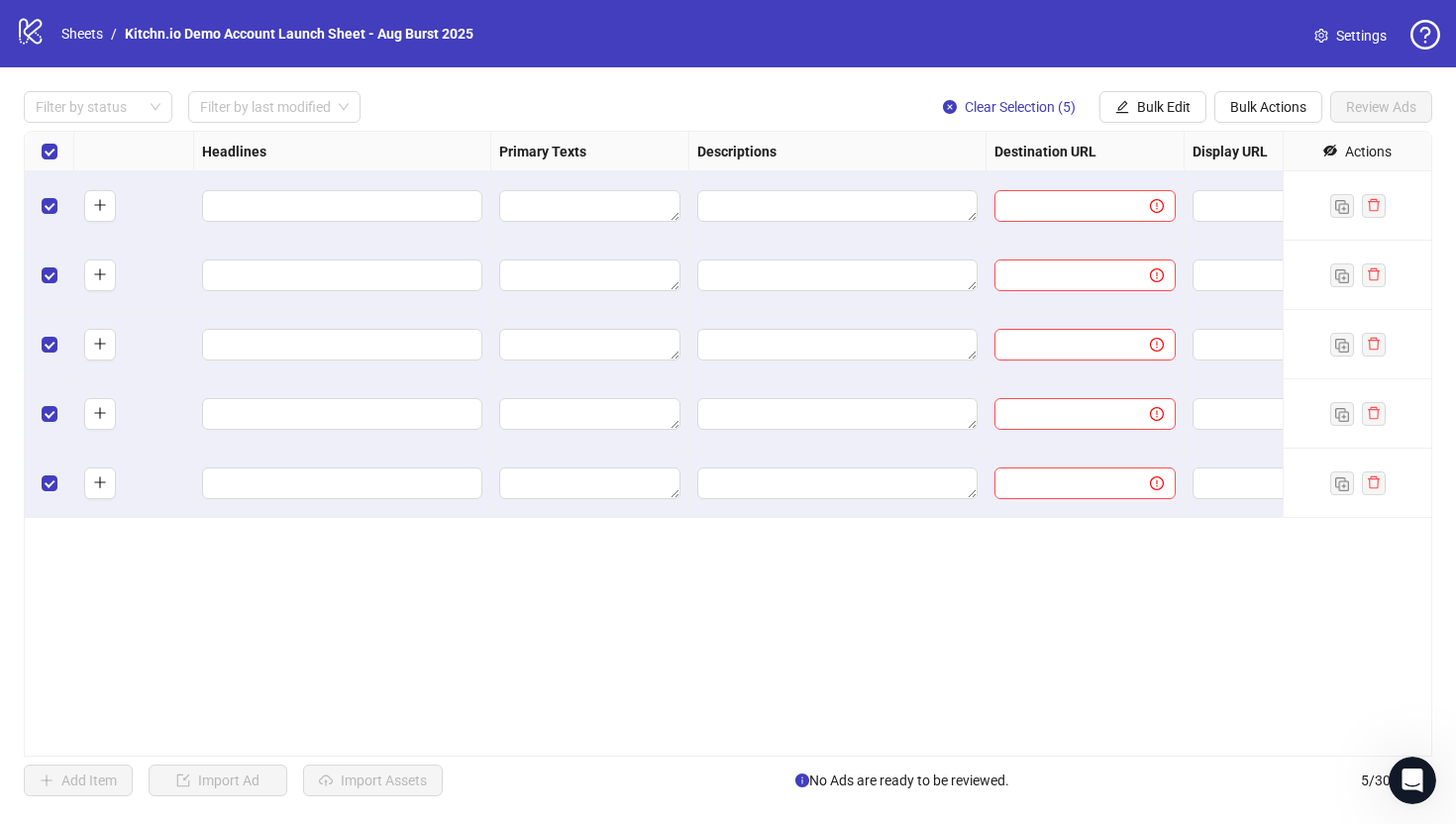 scroll, scrollTop: 0, scrollLeft: 1238, axis: horizontal 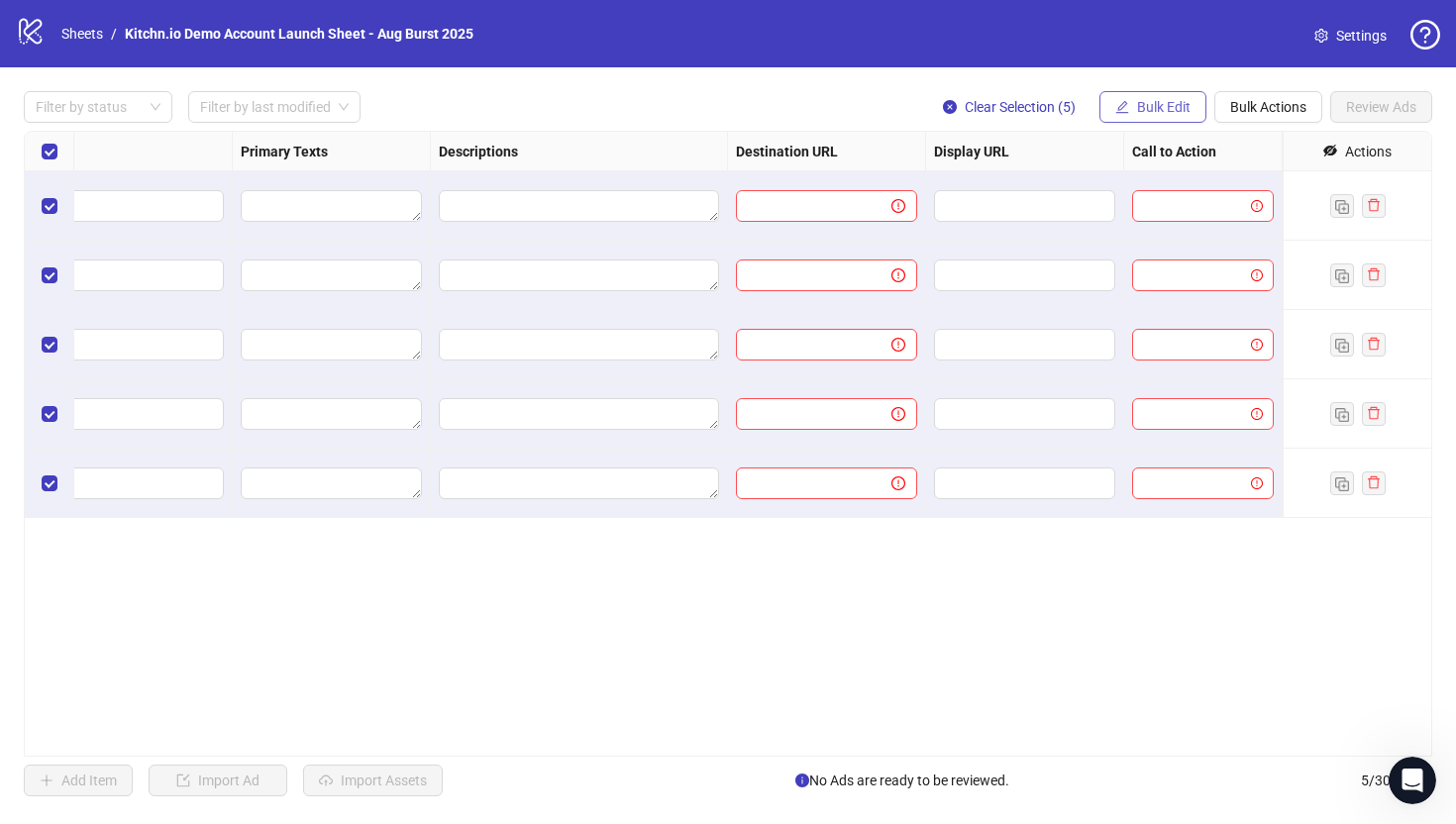 click on "Bulk Edit" at bounding box center (1164, 107) 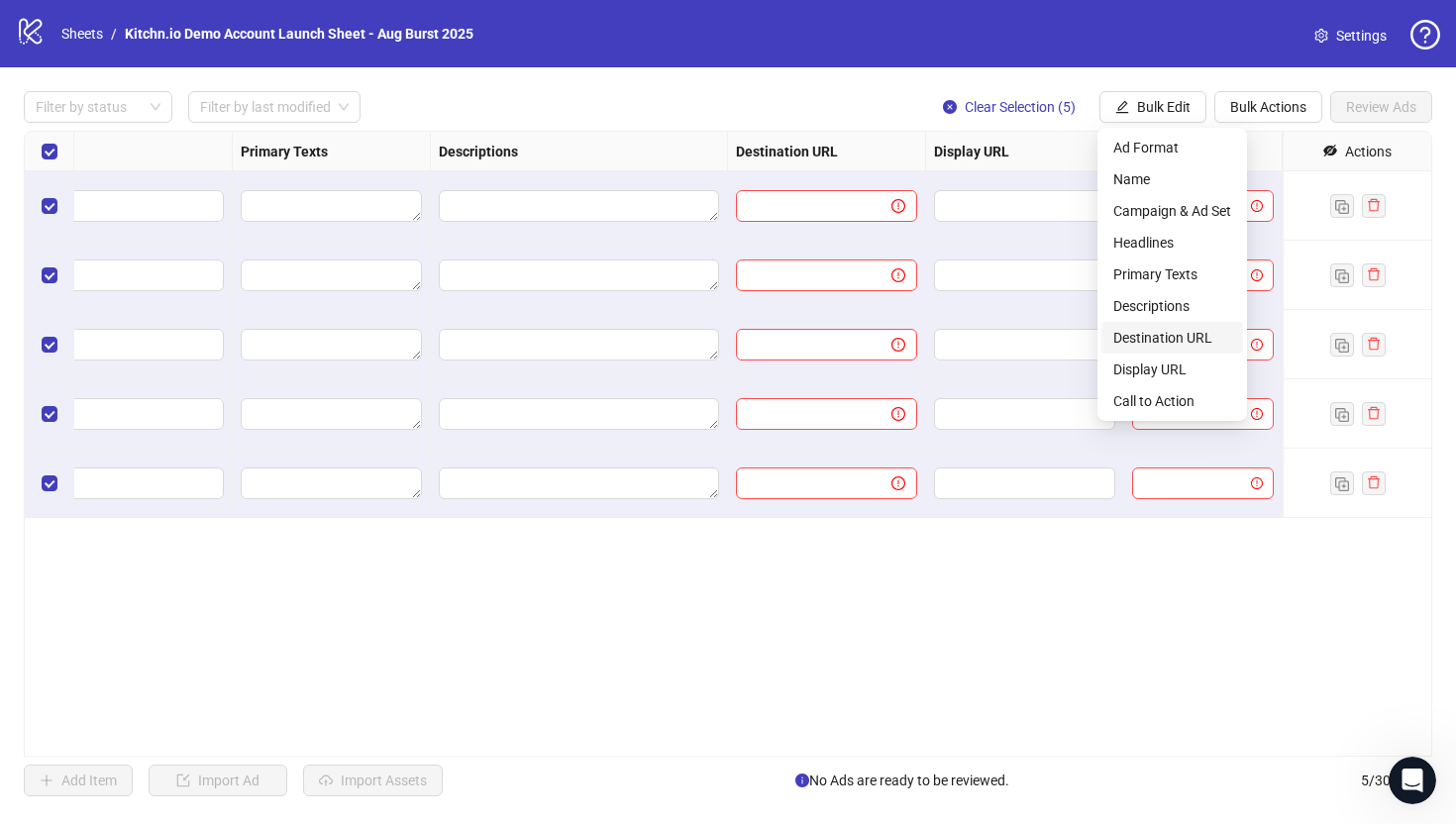 click on "Destination URL" at bounding box center [1172, 338] 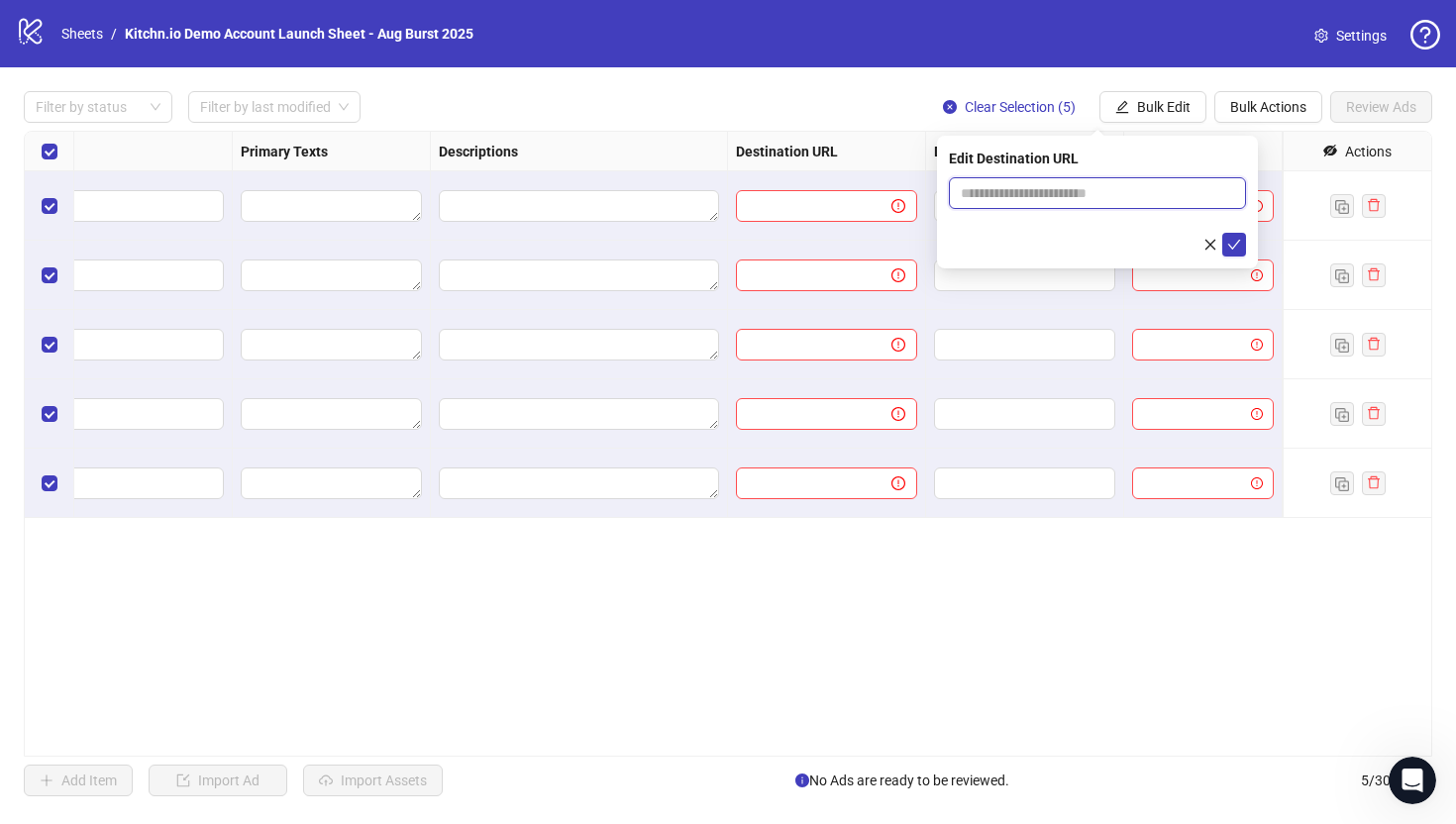 click at bounding box center [1090, 193] 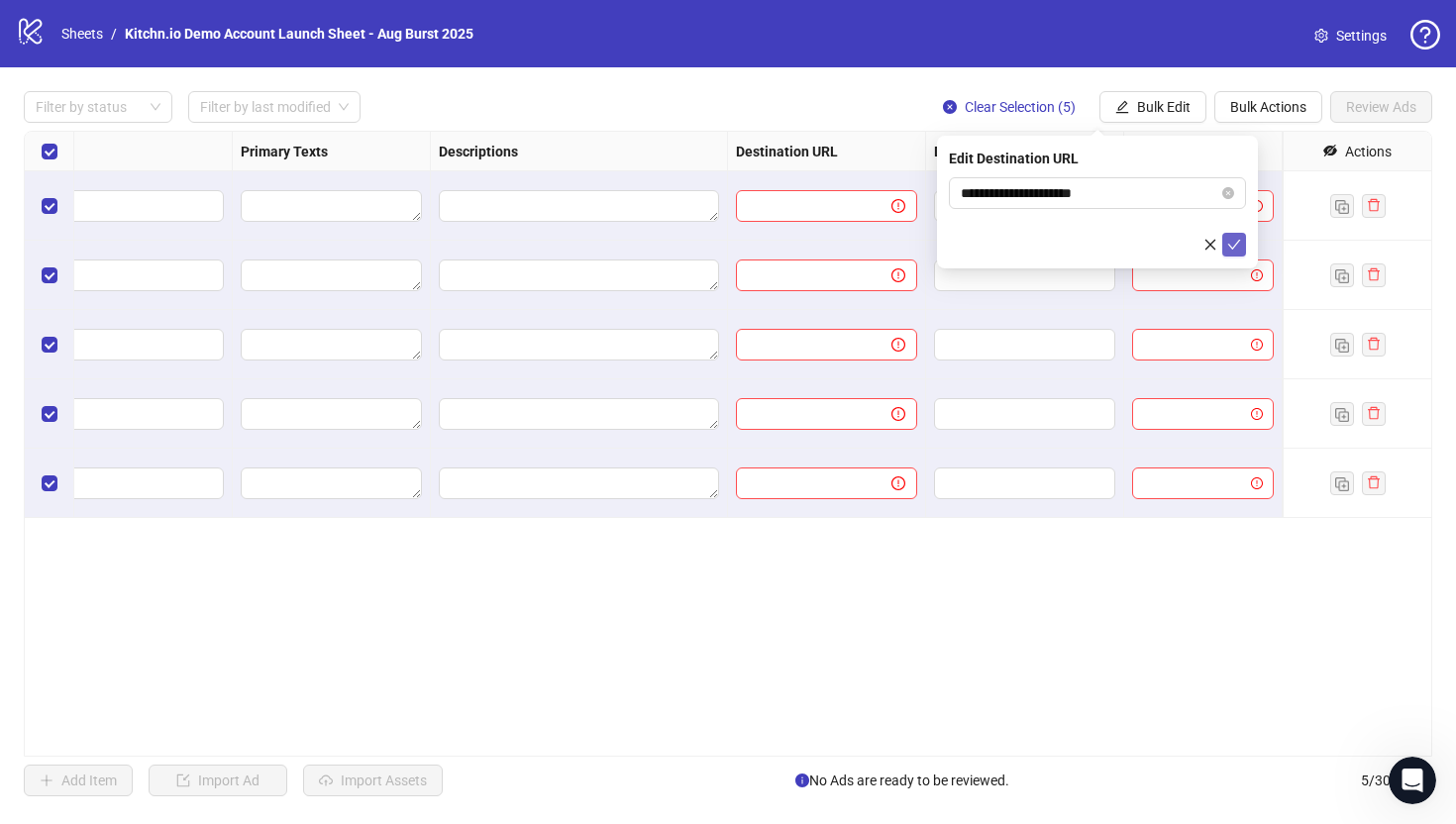 click at bounding box center (1234, 245) 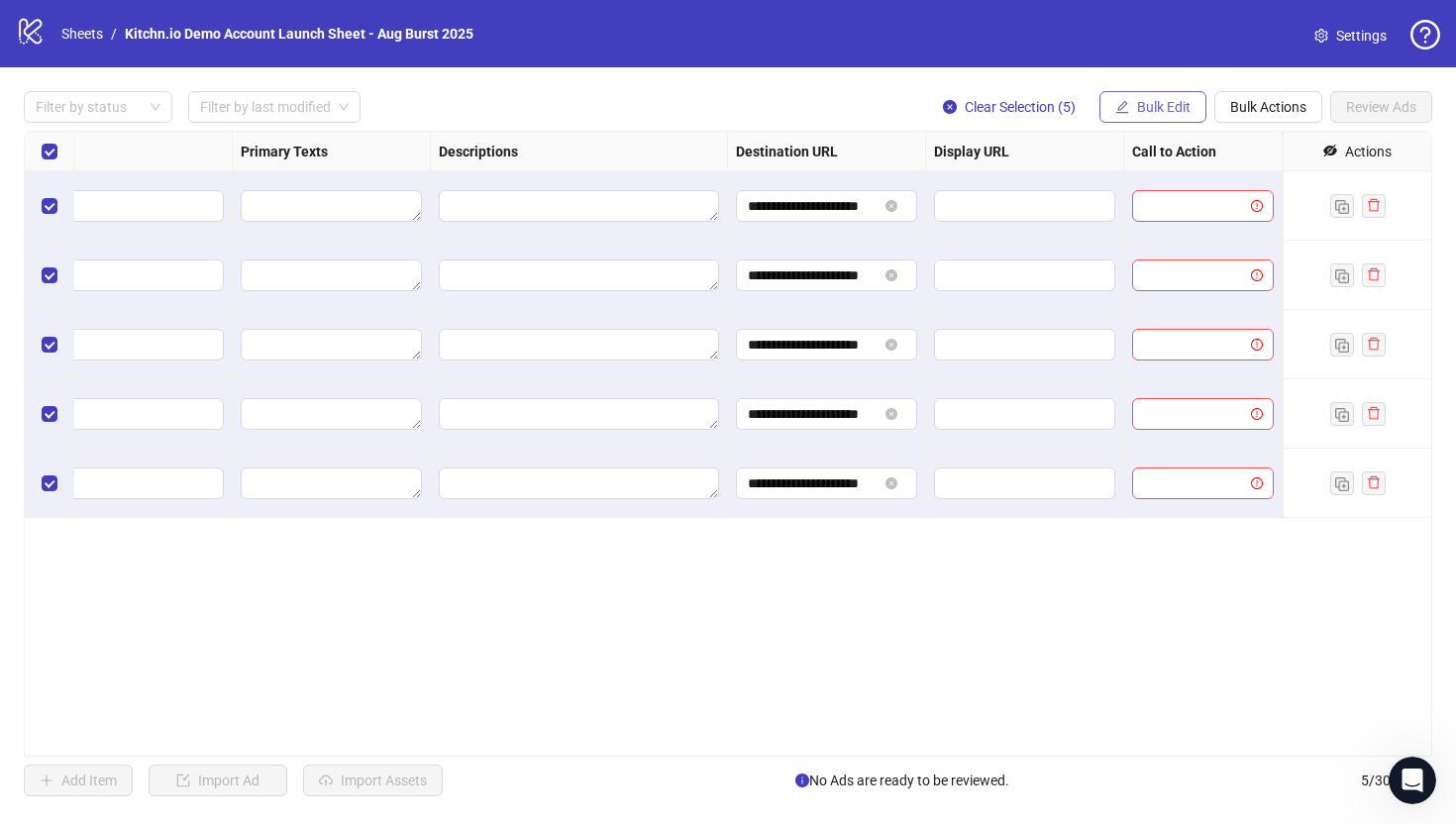 click on "Bulk Edit" at bounding box center (1164, 107) 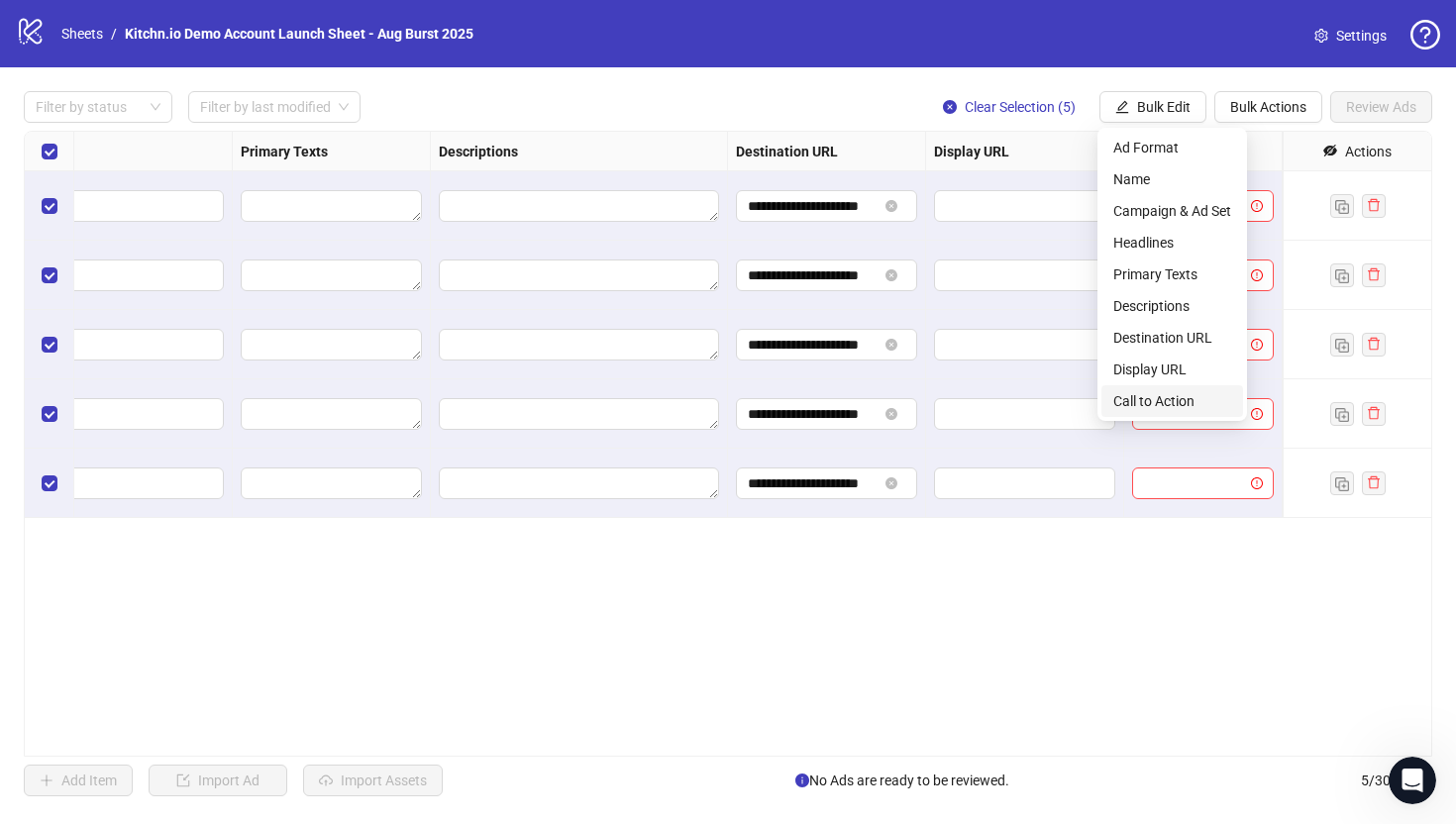 click on "Call to Action" at bounding box center [1172, 401] 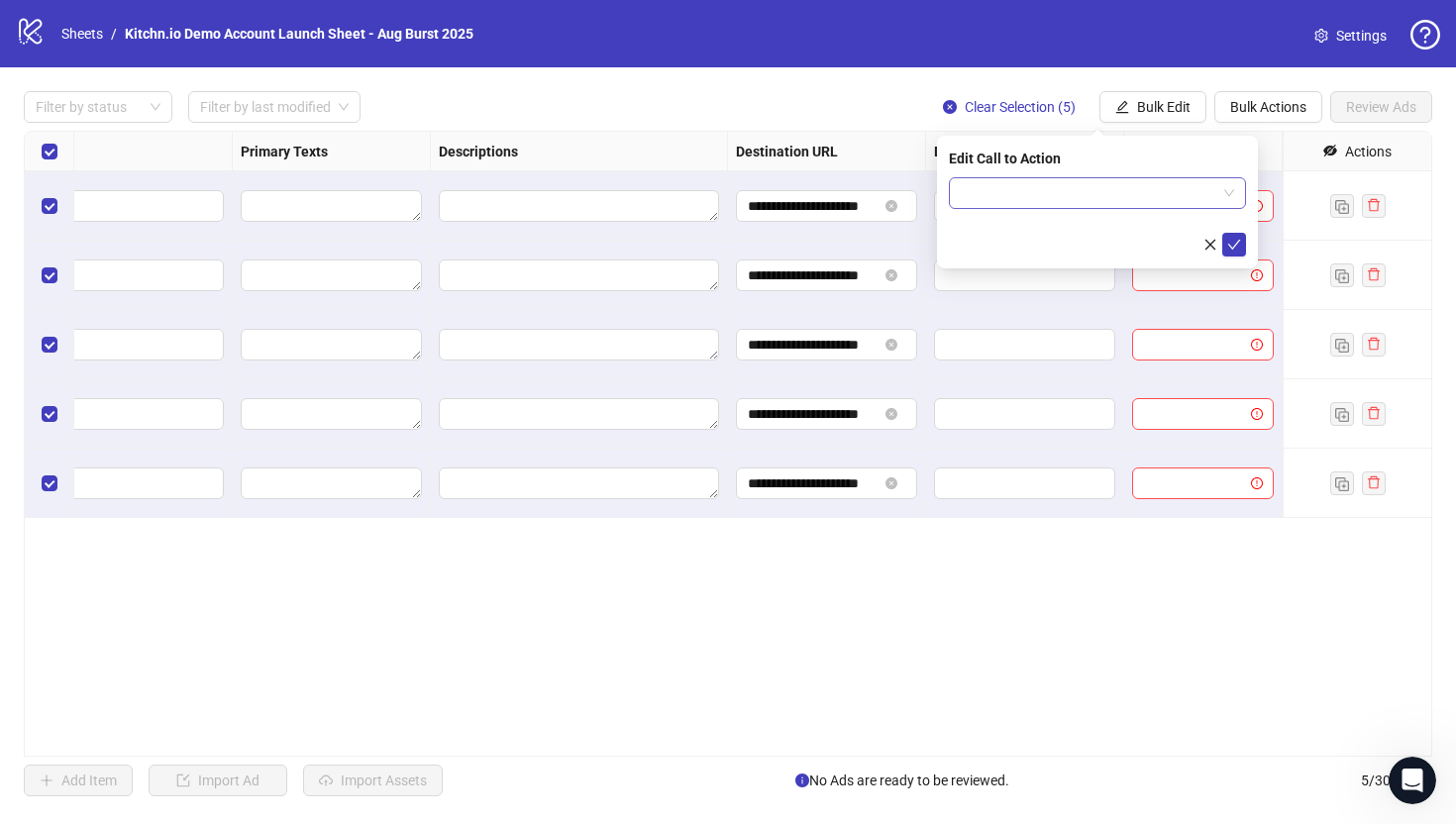 click at bounding box center [1089, 193] 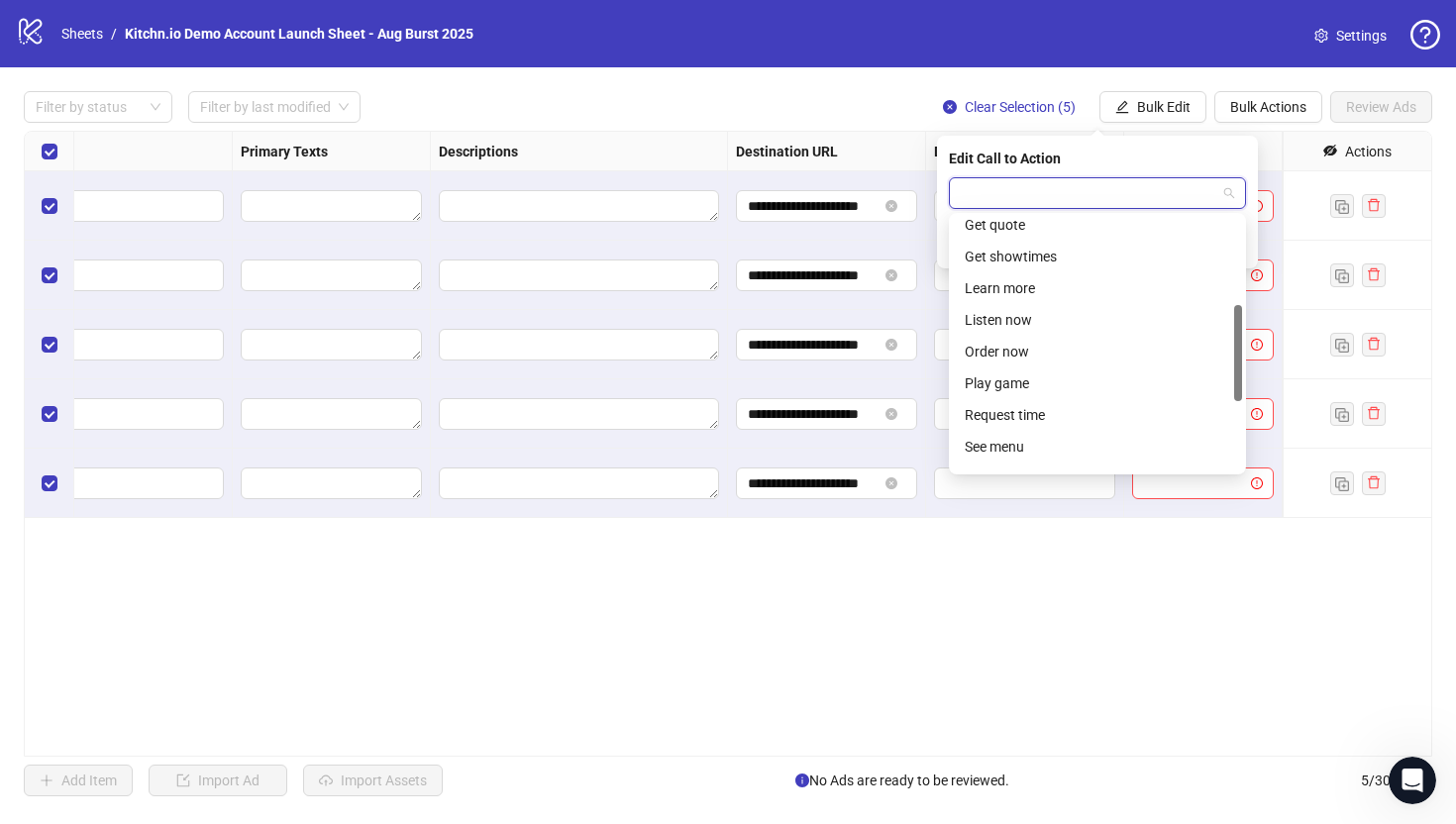 scroll, scrollTop: 232, scrollLeft: 0, axis: vertical 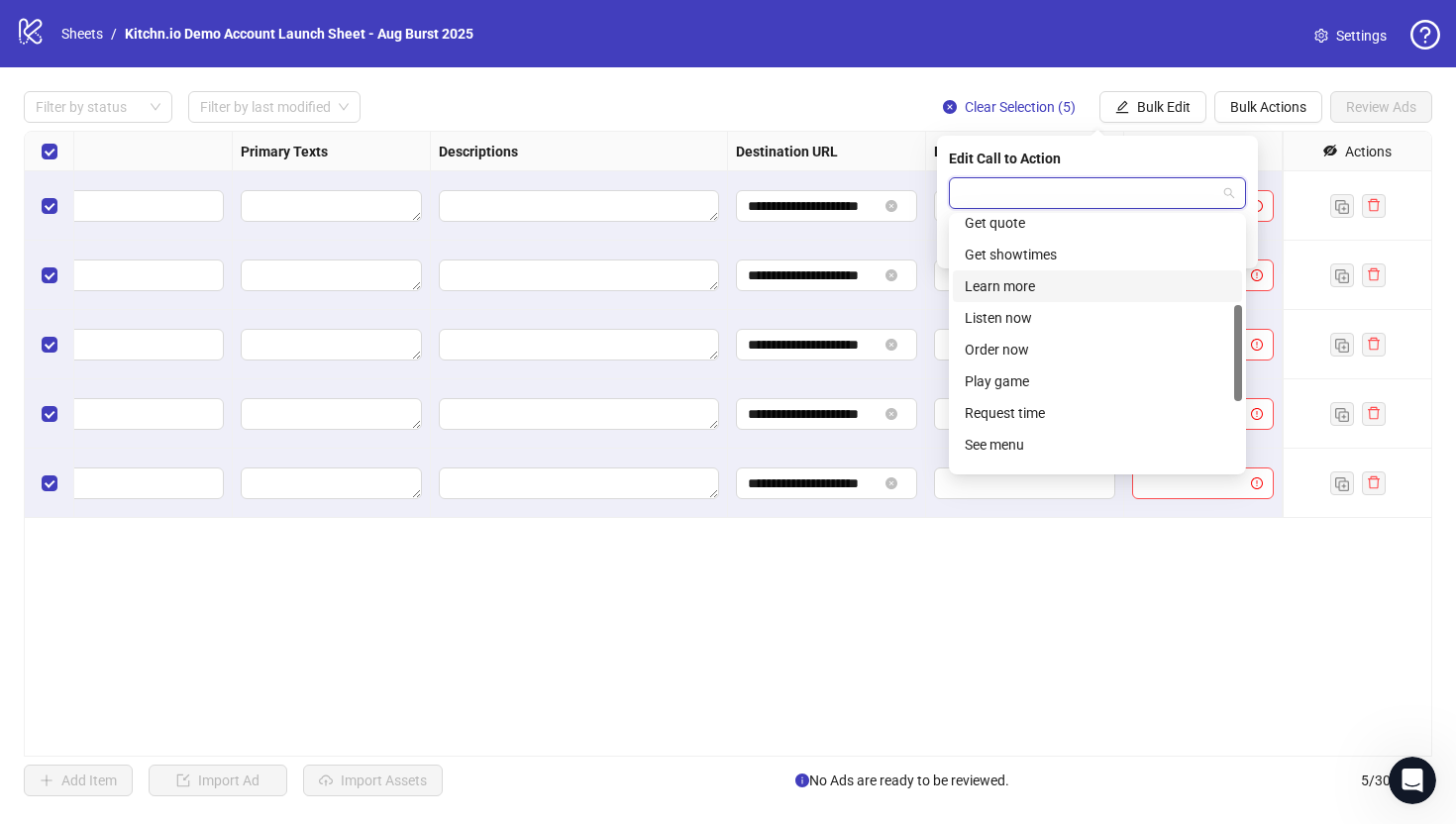 click on "Learn more" at bounding box center (1097, 286) 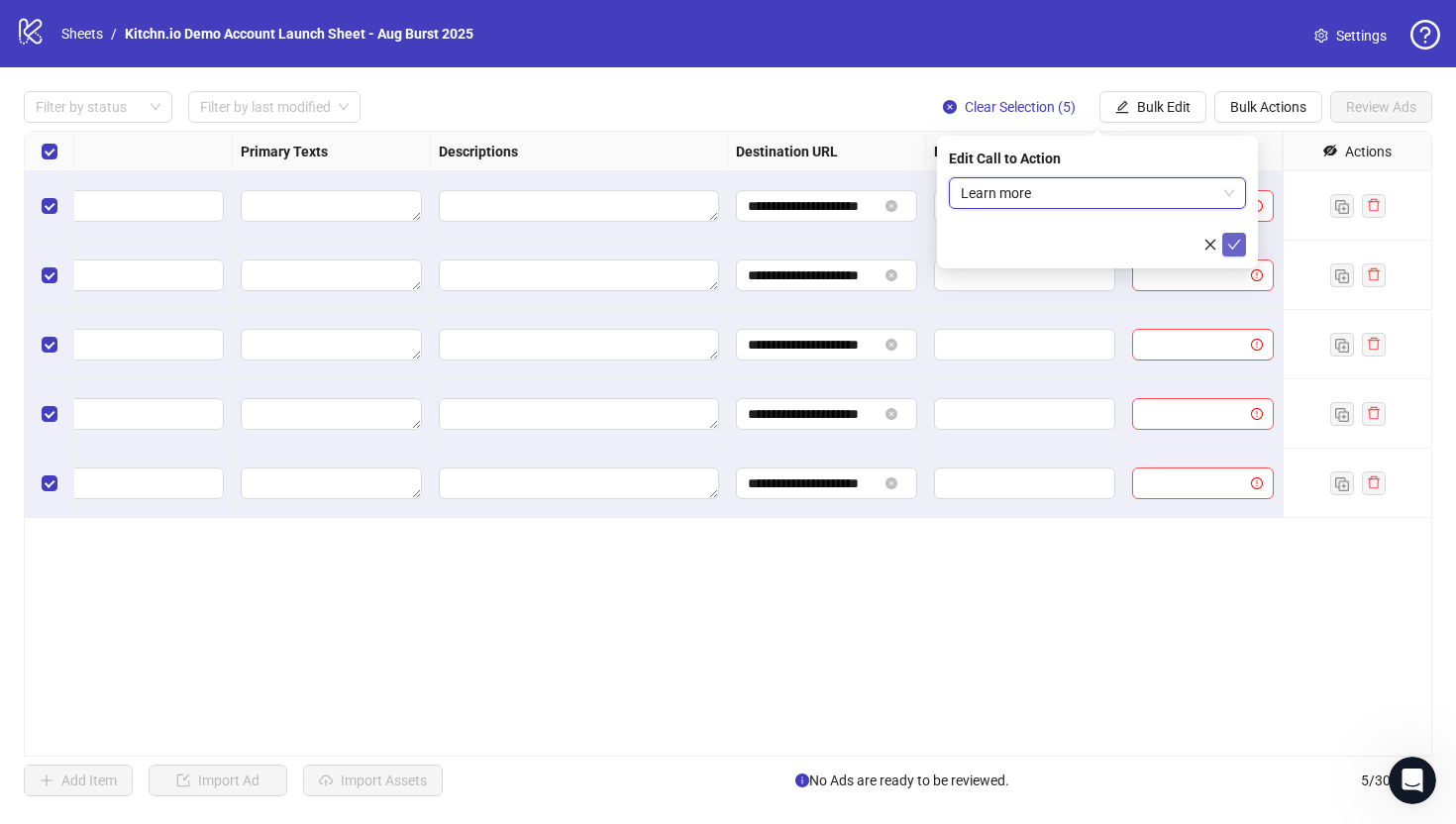 click 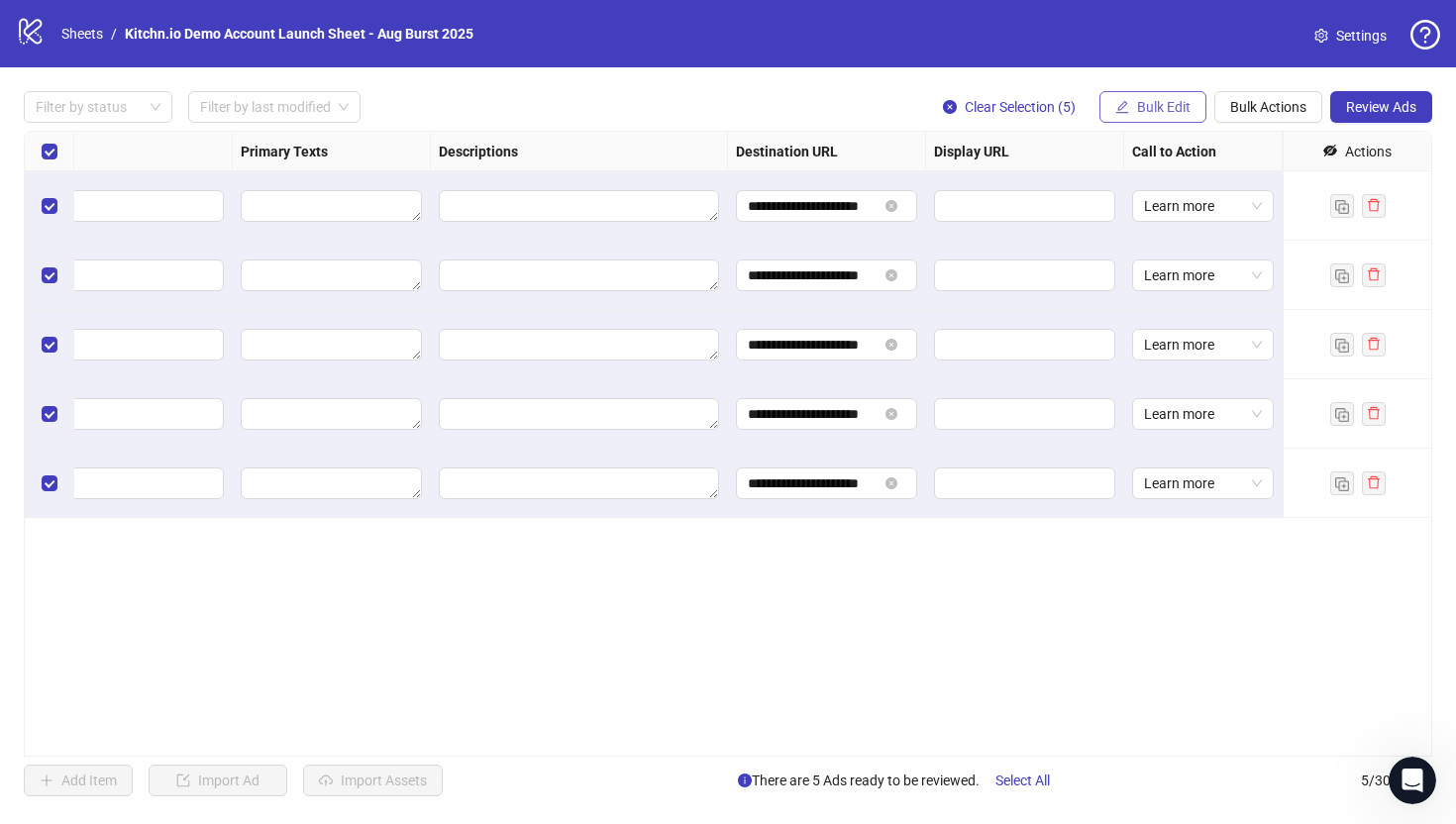 click on "Bulk Edit" at bounding box center (1164, 107) 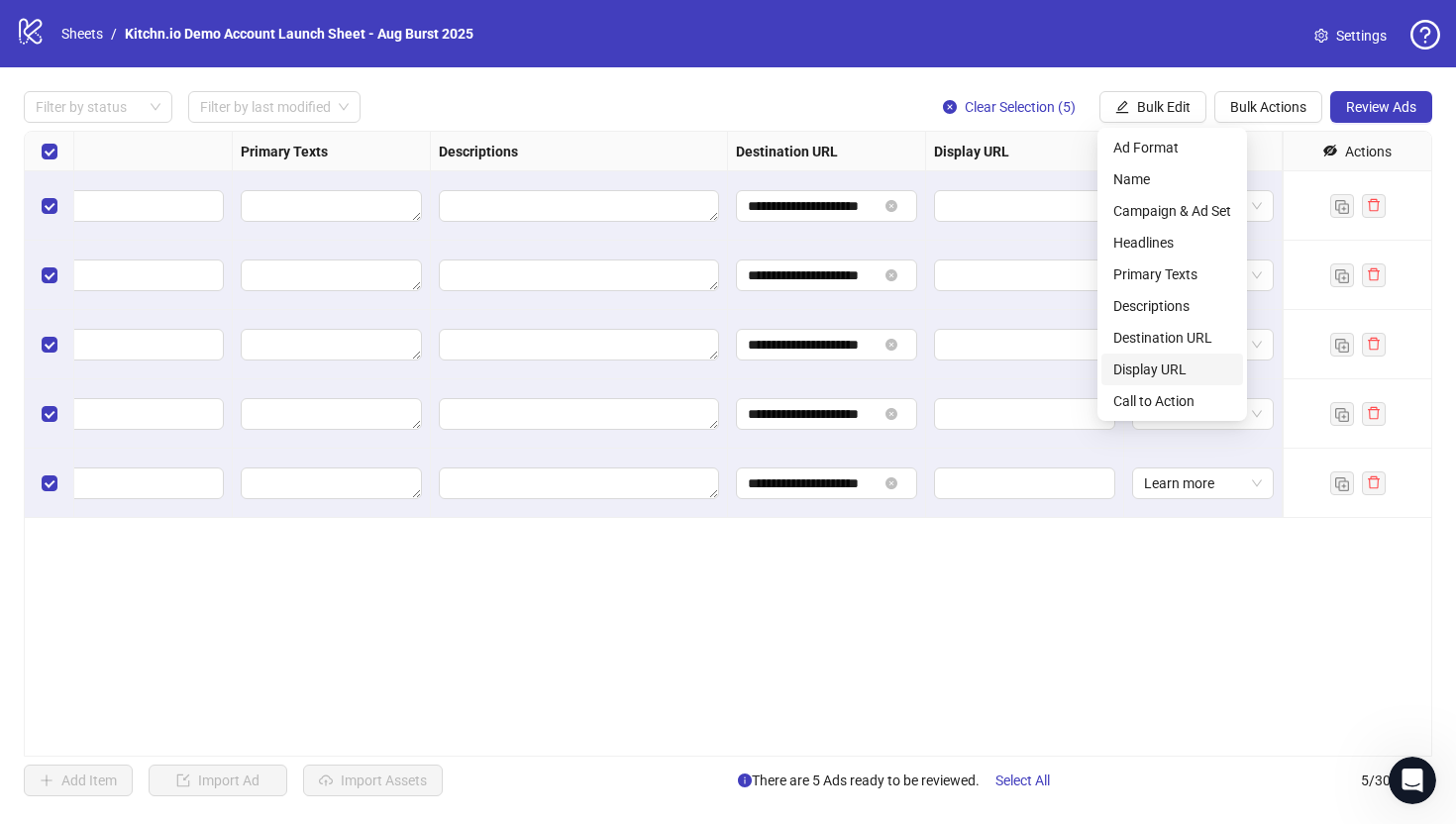 click on "Display URL" at bounding box center [1172, 369] 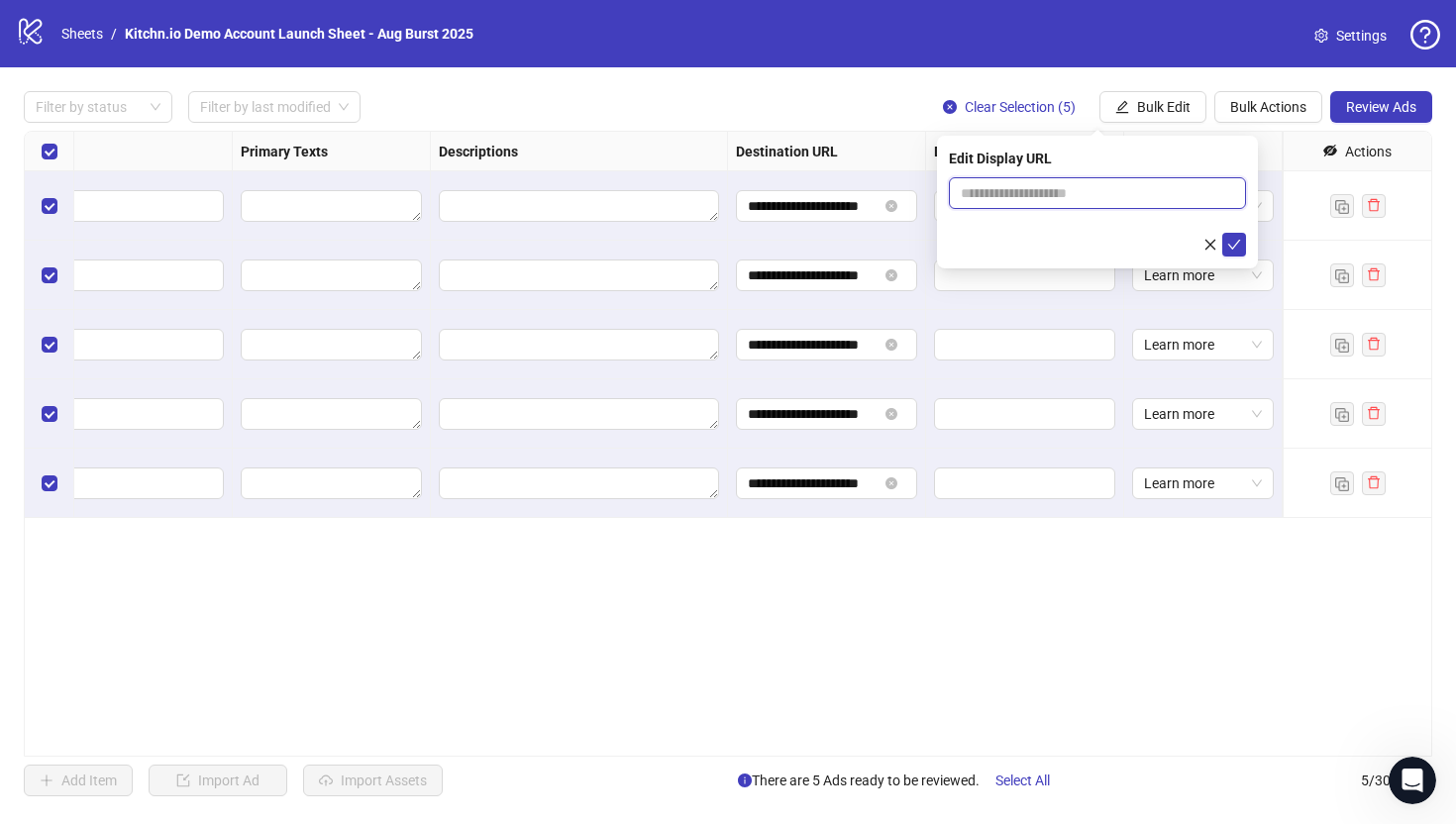 click at bounding box center (1097, 193) 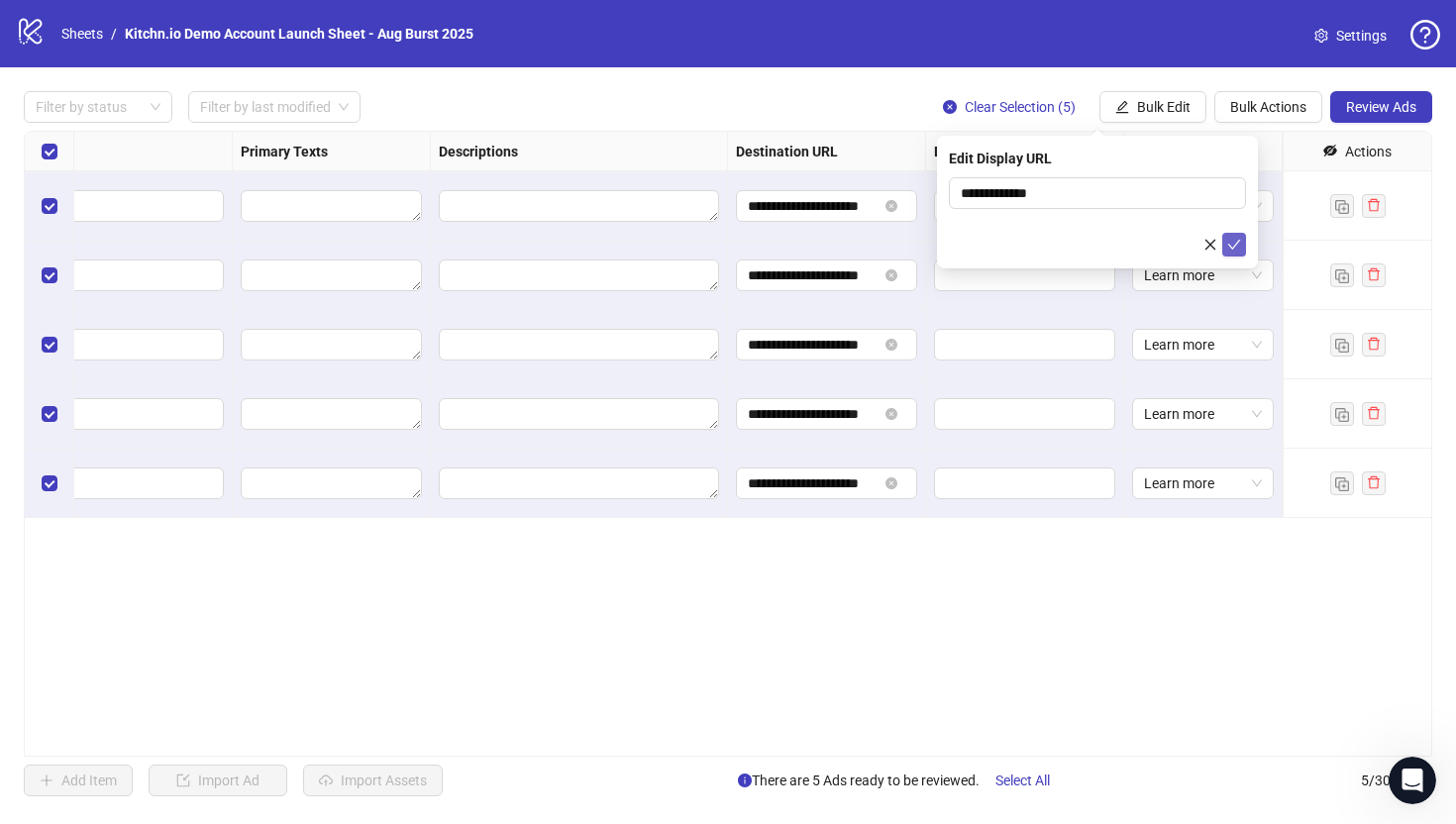 click 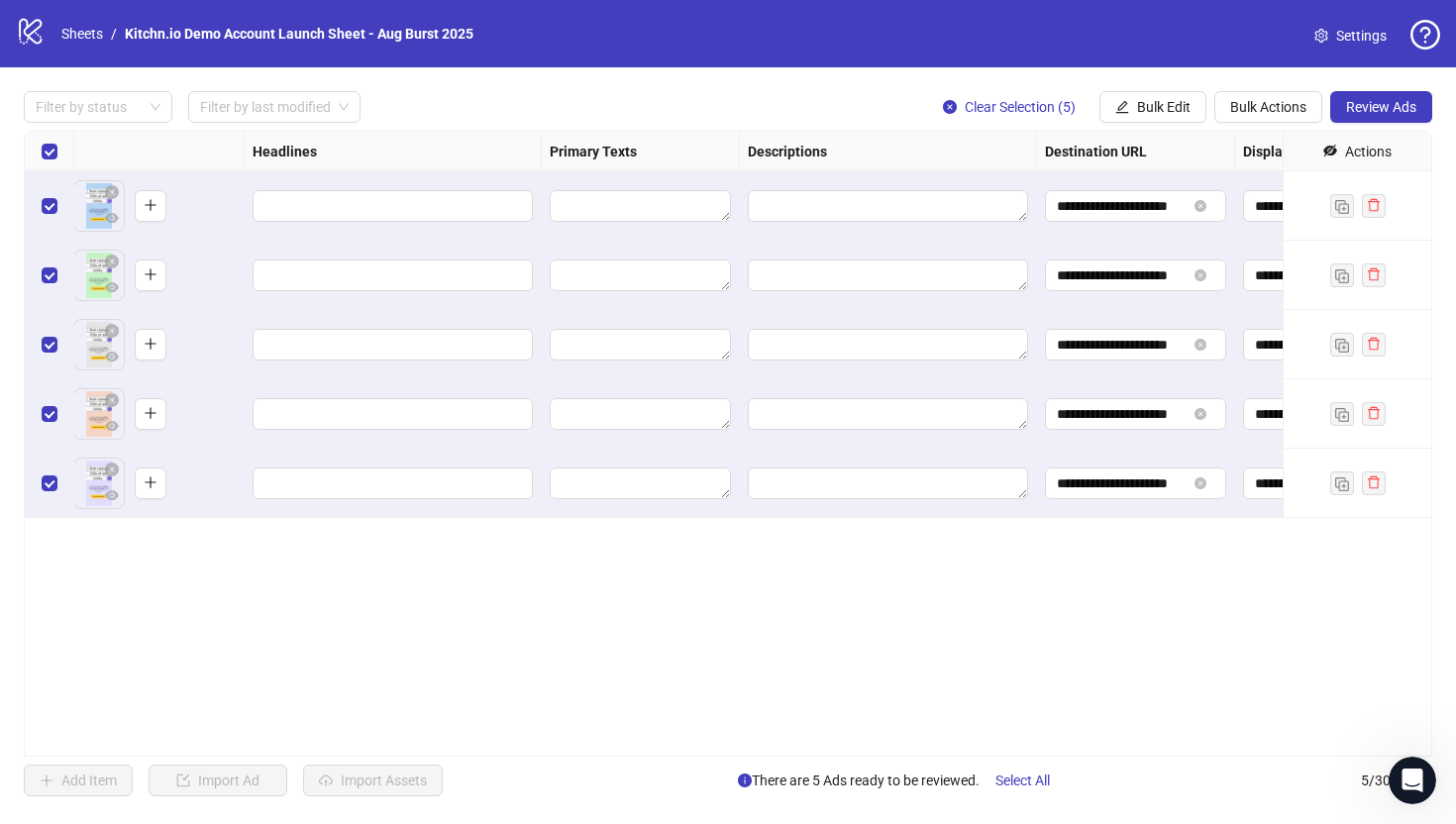 scroll, scrollTop: 0, scrollLeft: 928, axis: horizontal 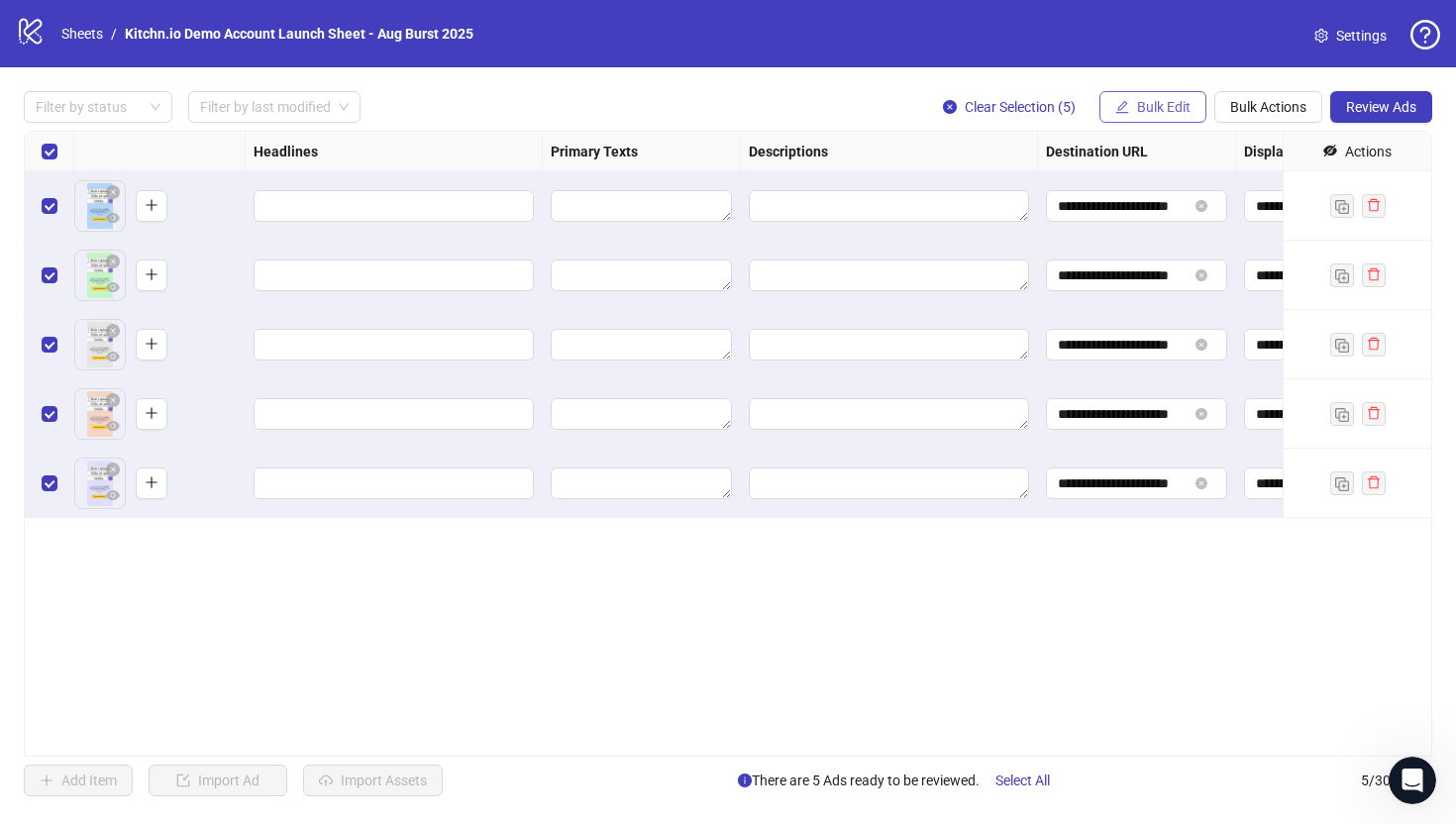 click on "Bulk Edit" at bounding box center [1164, 107] 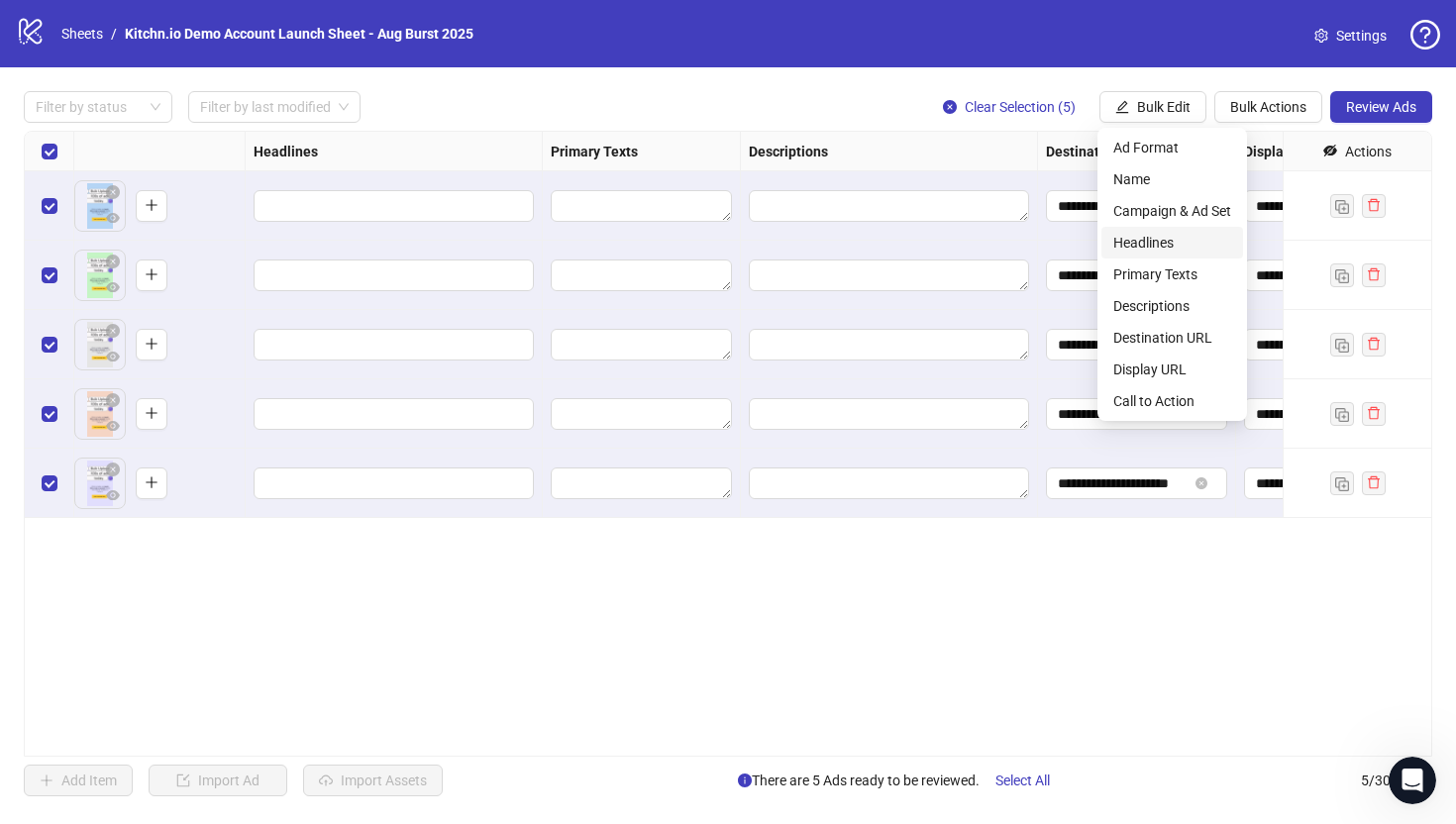 click on "Headlines" at bounding box center (1172, 243) 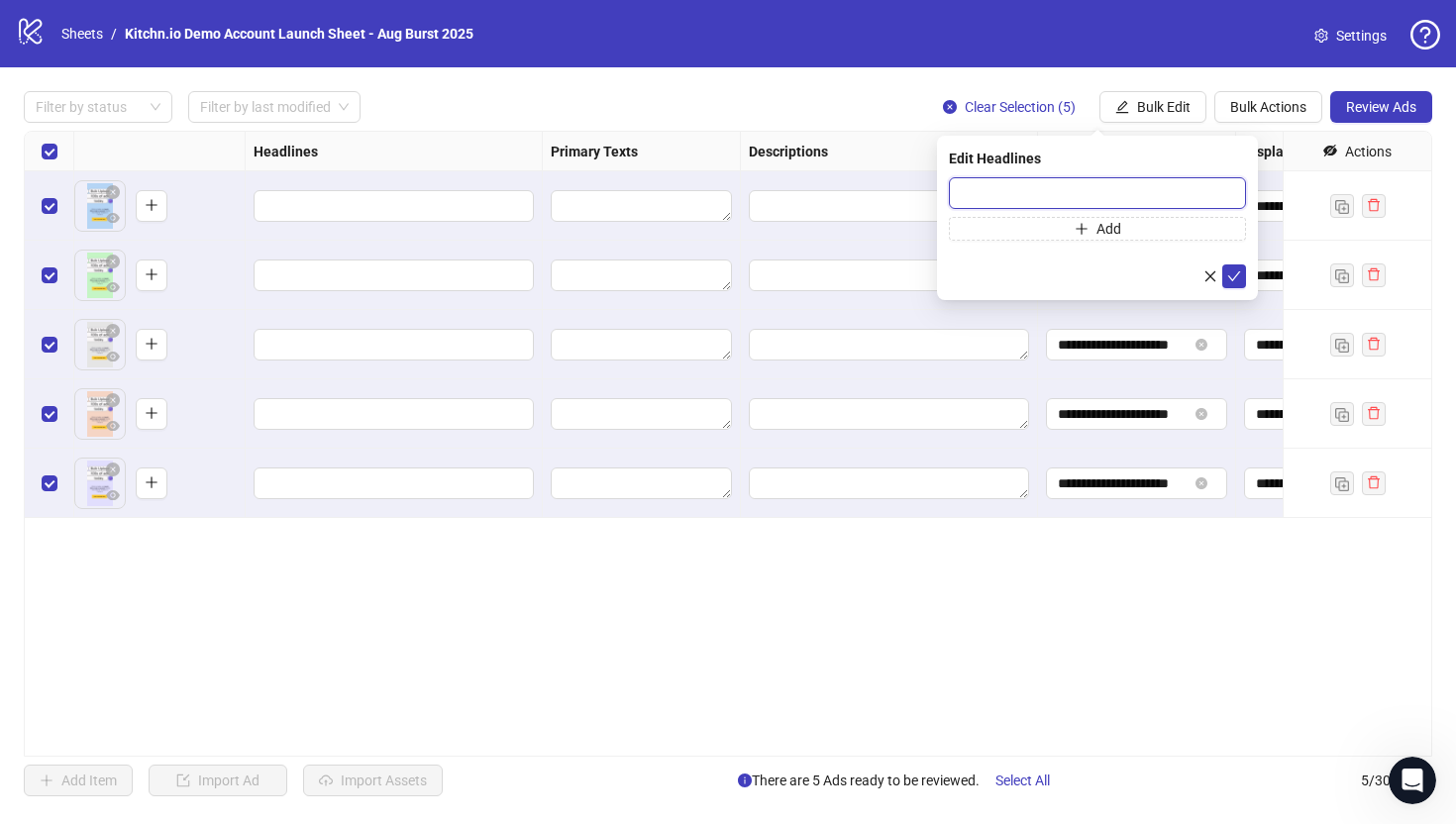 click at bounding box center (1097, 193) 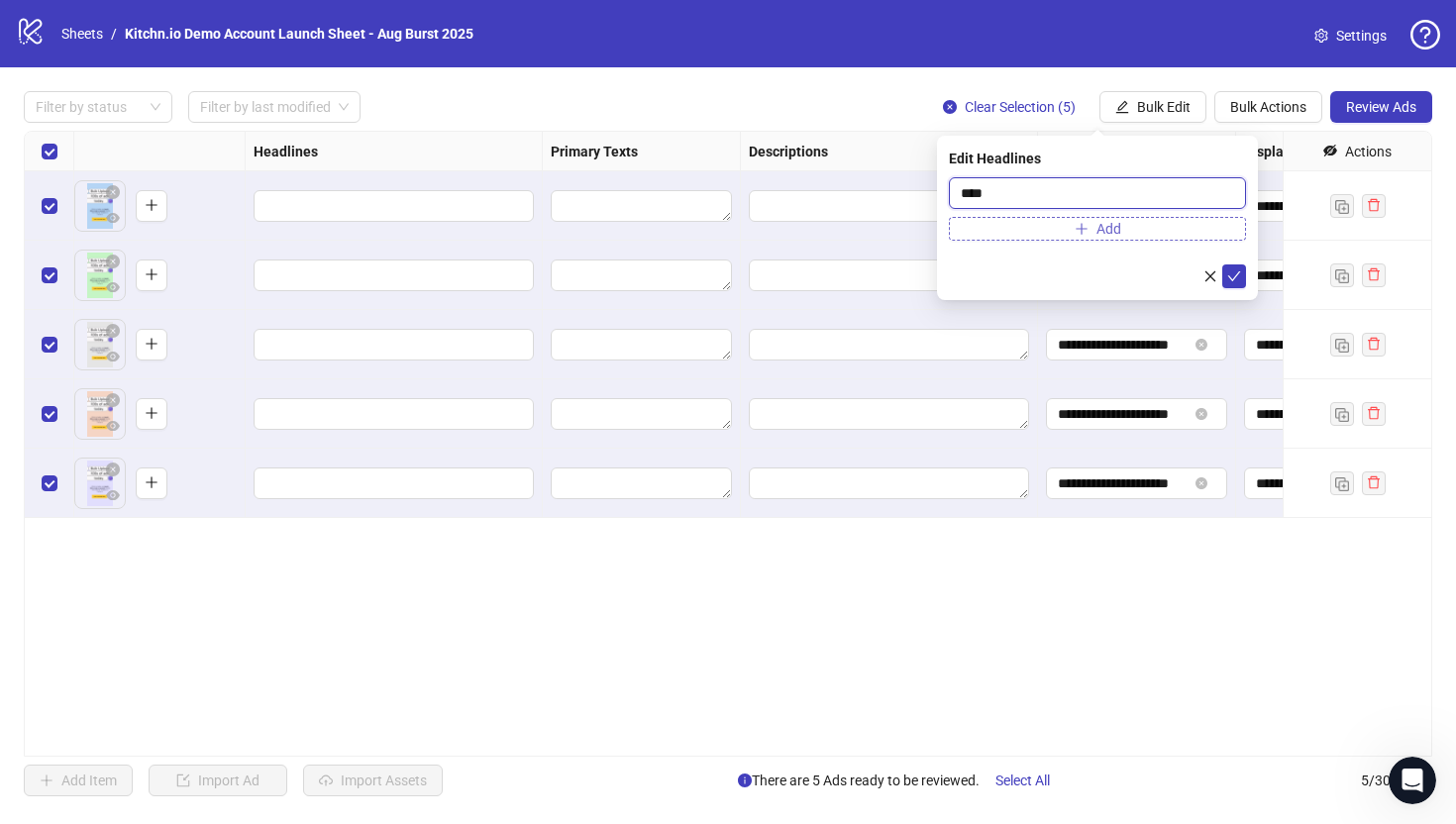 type on "****" 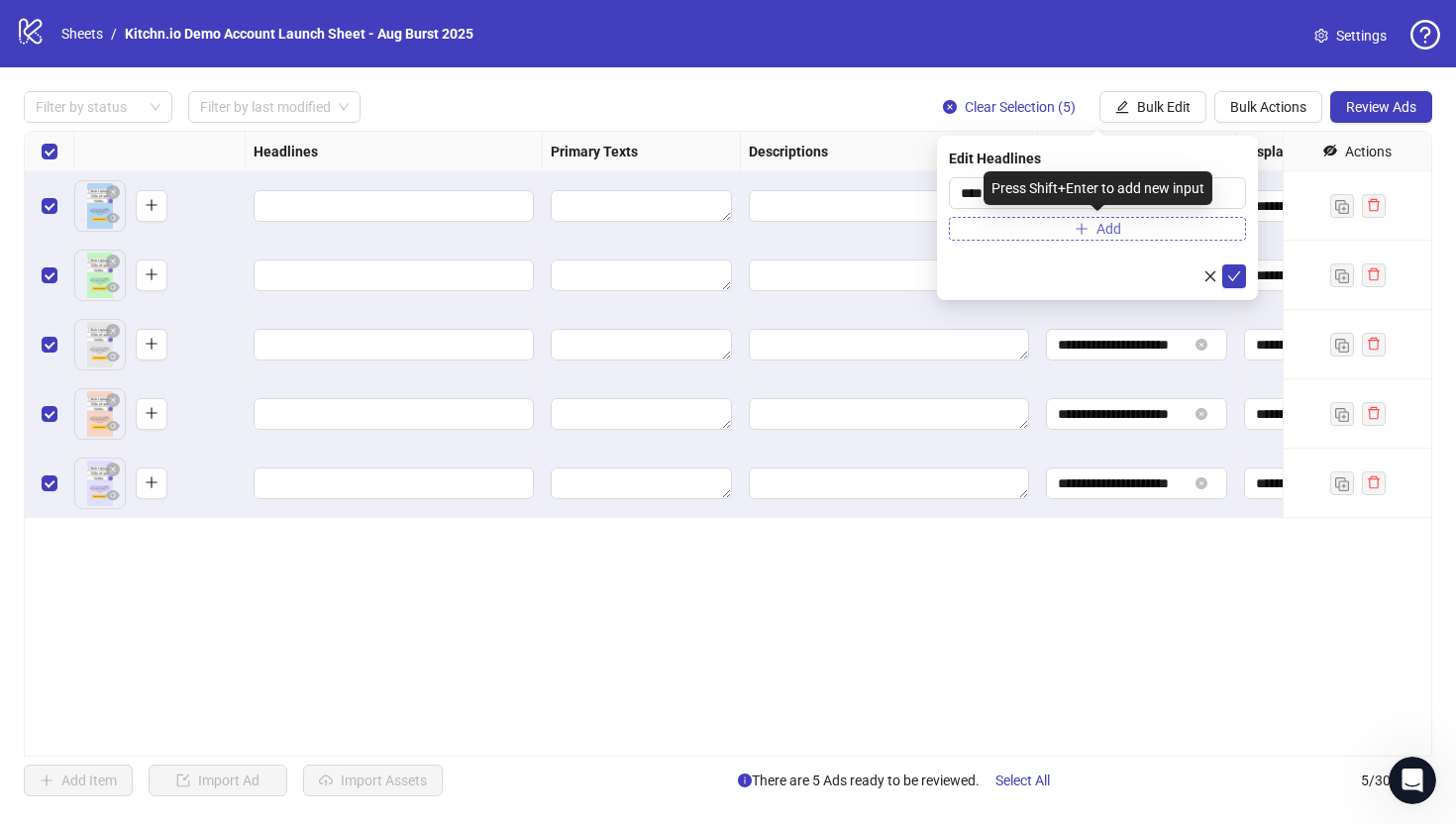 click on "Add" at bounding box center (1097, 229) 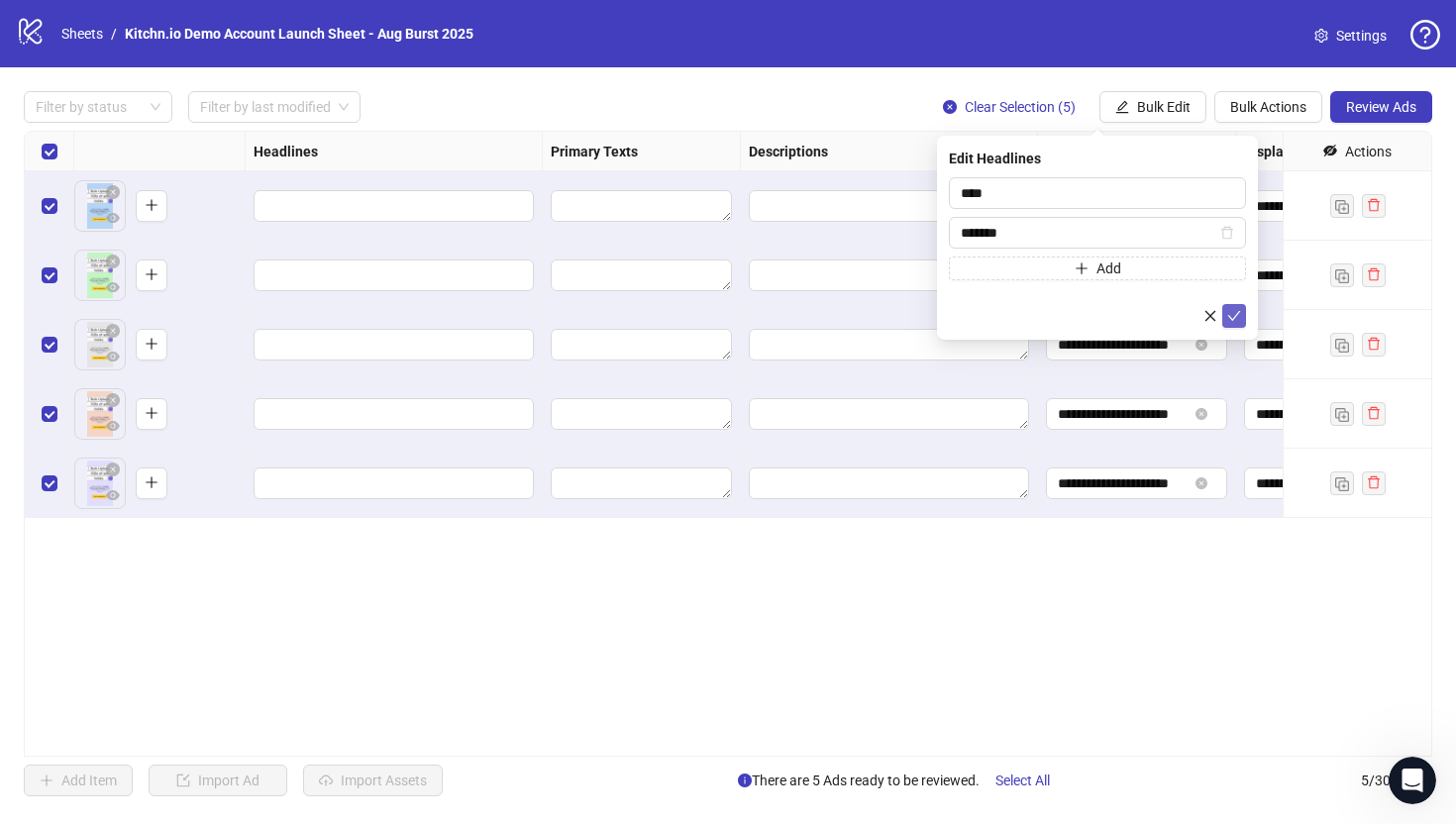 type on "******" 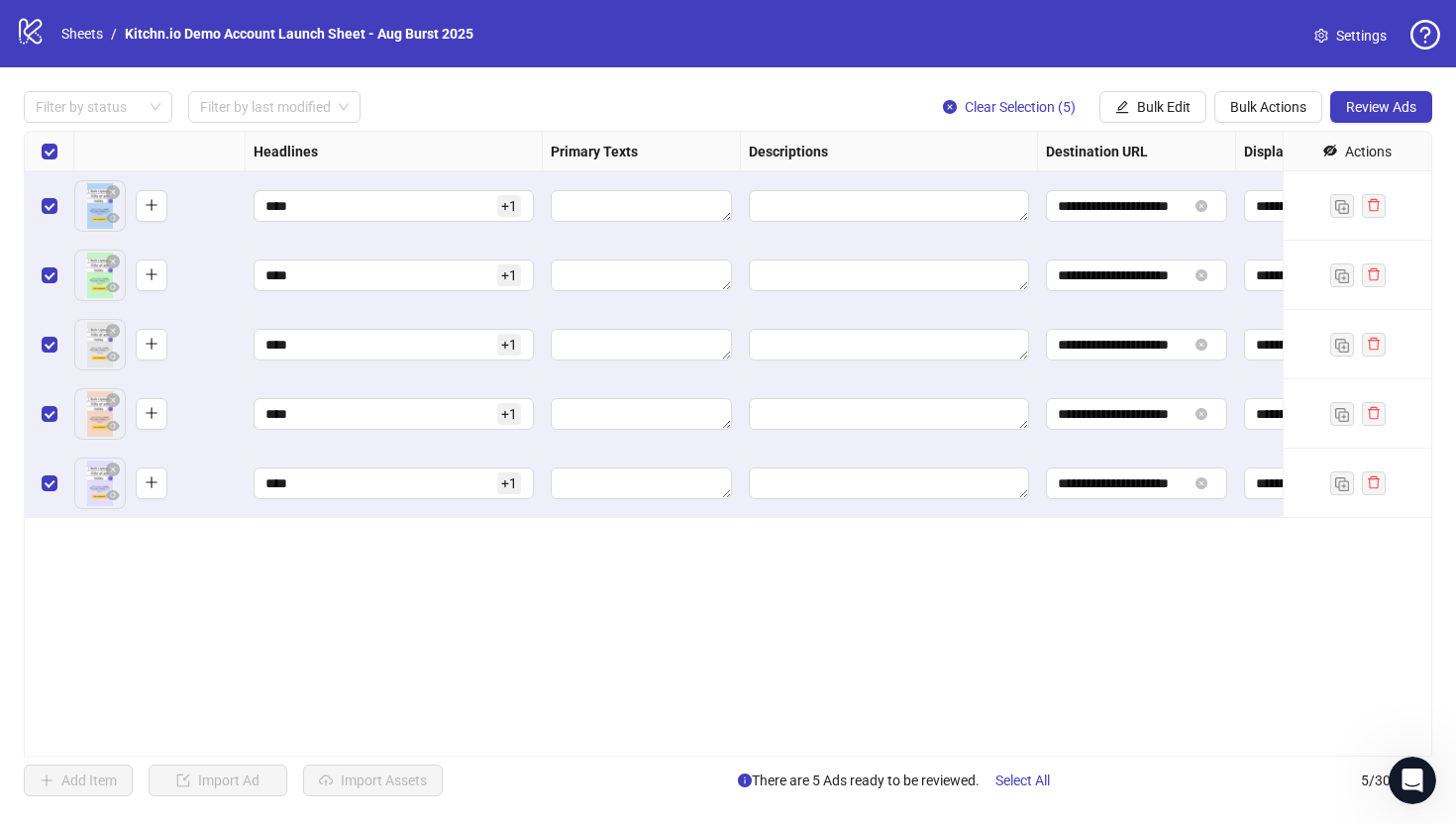 drag, startPoint x: 1140, startPoint y: 108, endPoint x: 1129, endPoint y: 144, distance: 37.64306 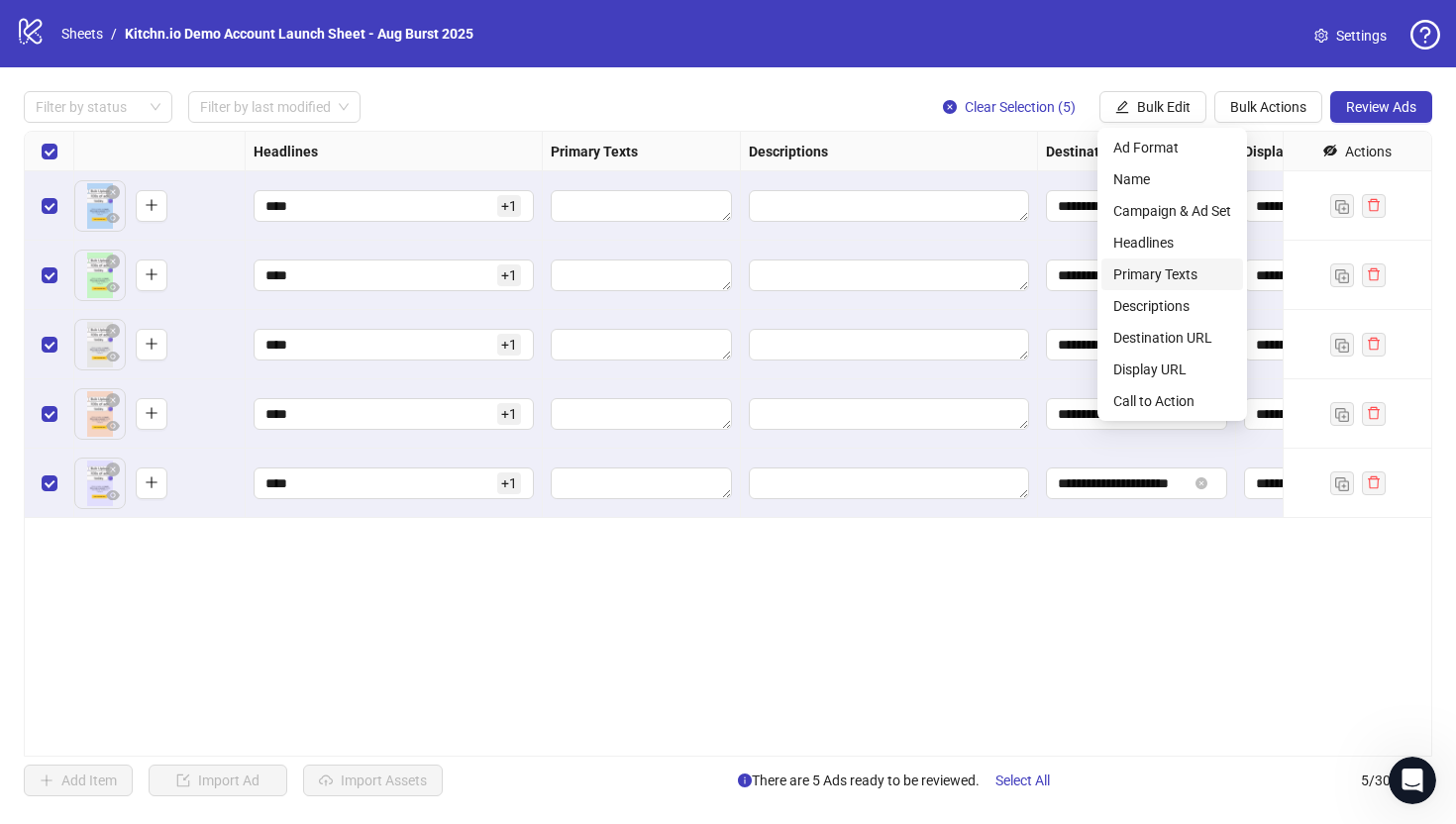 click on "Primary Texts" at bounding box center [1172, 274] 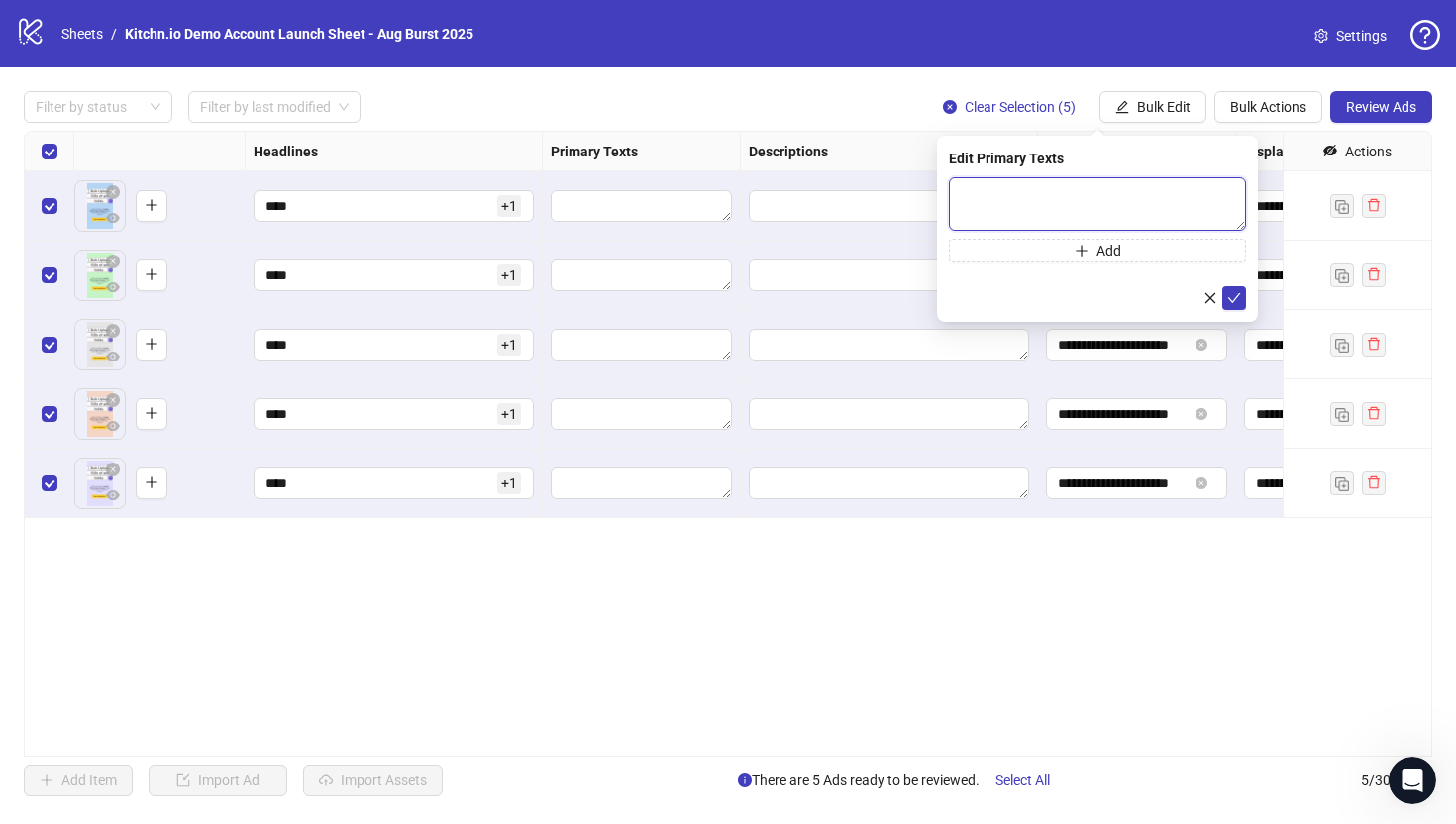 click at bounding box center [1097, 204] 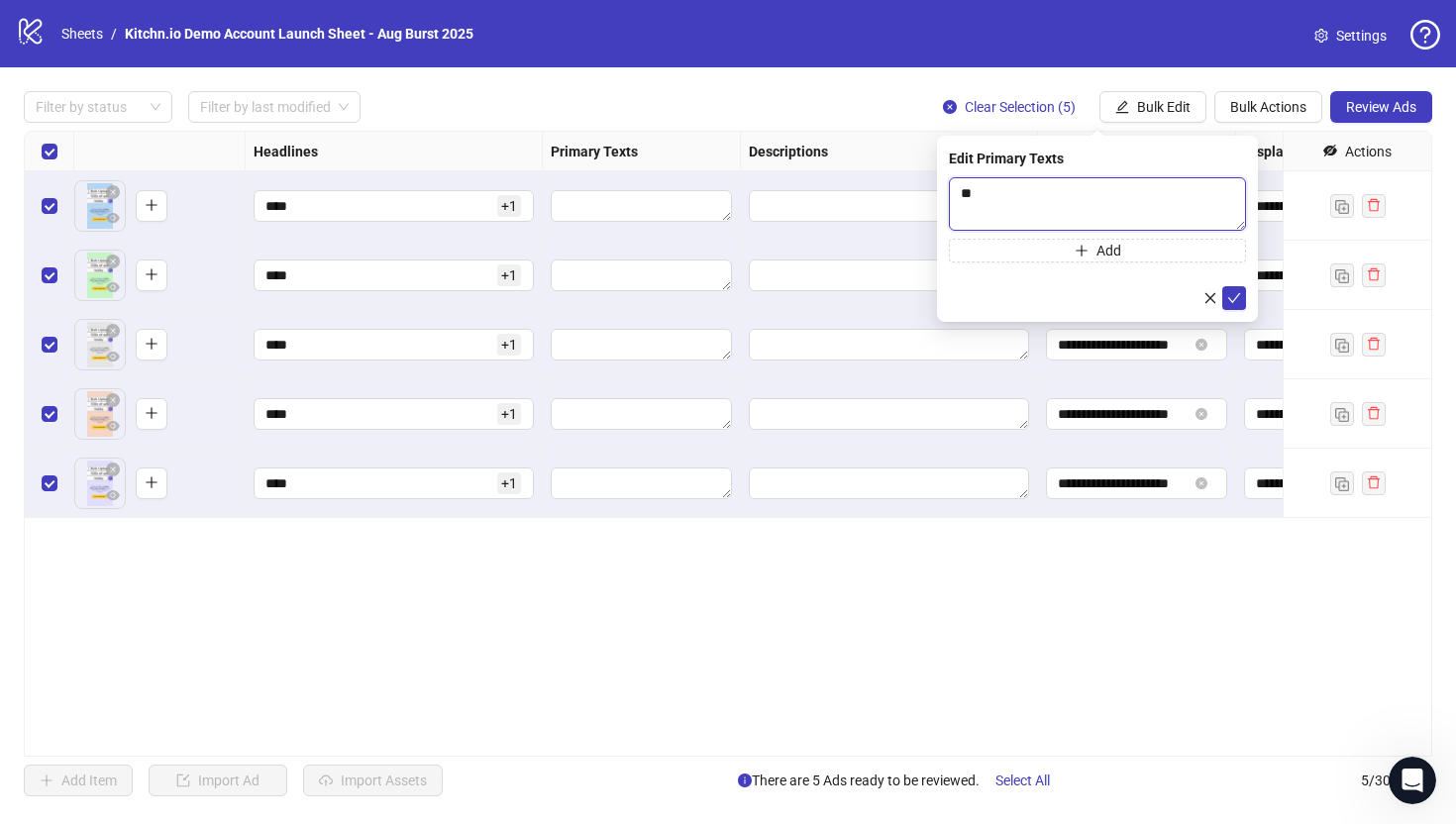 type on "*" 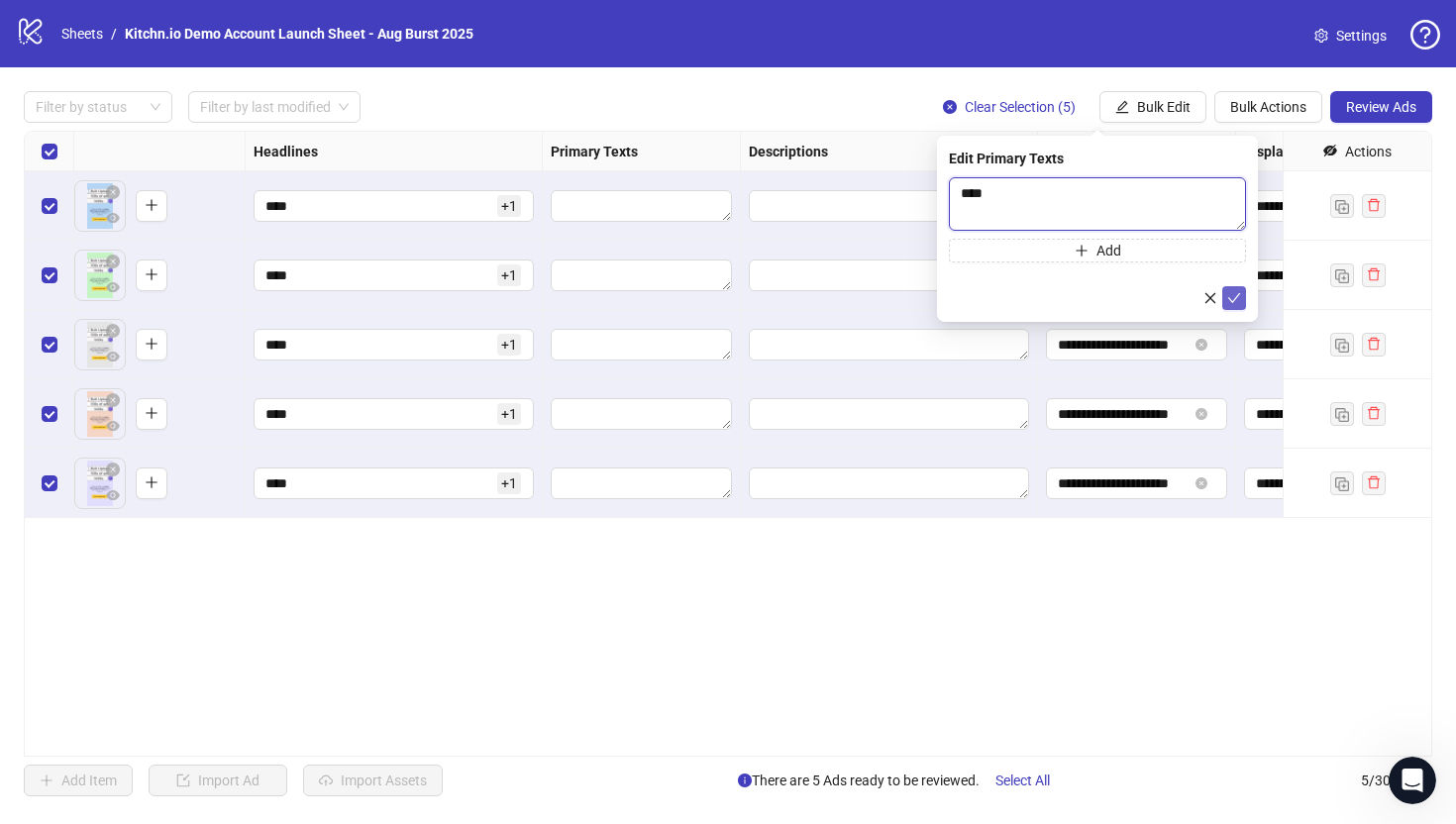 type on "****" 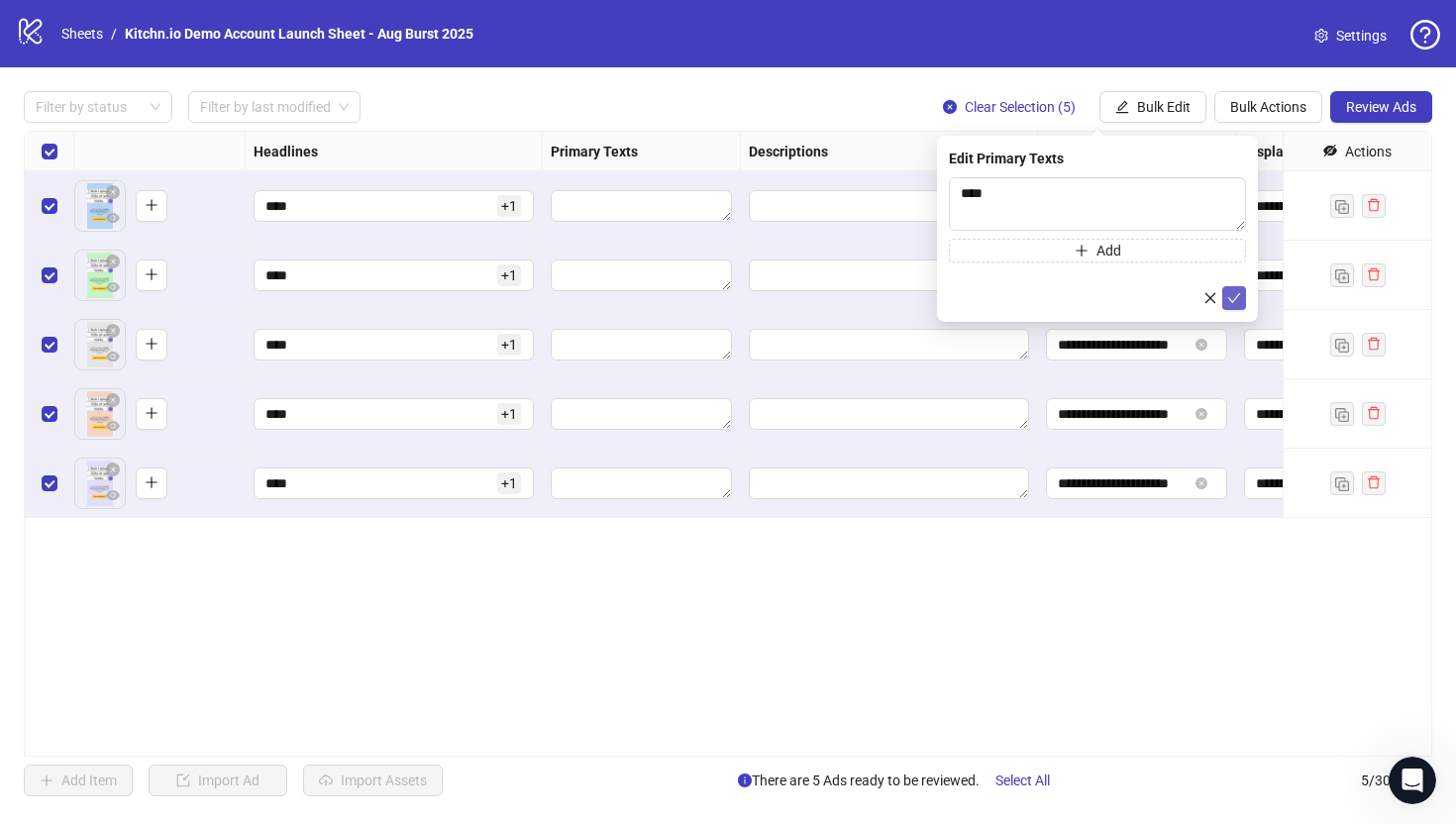 click 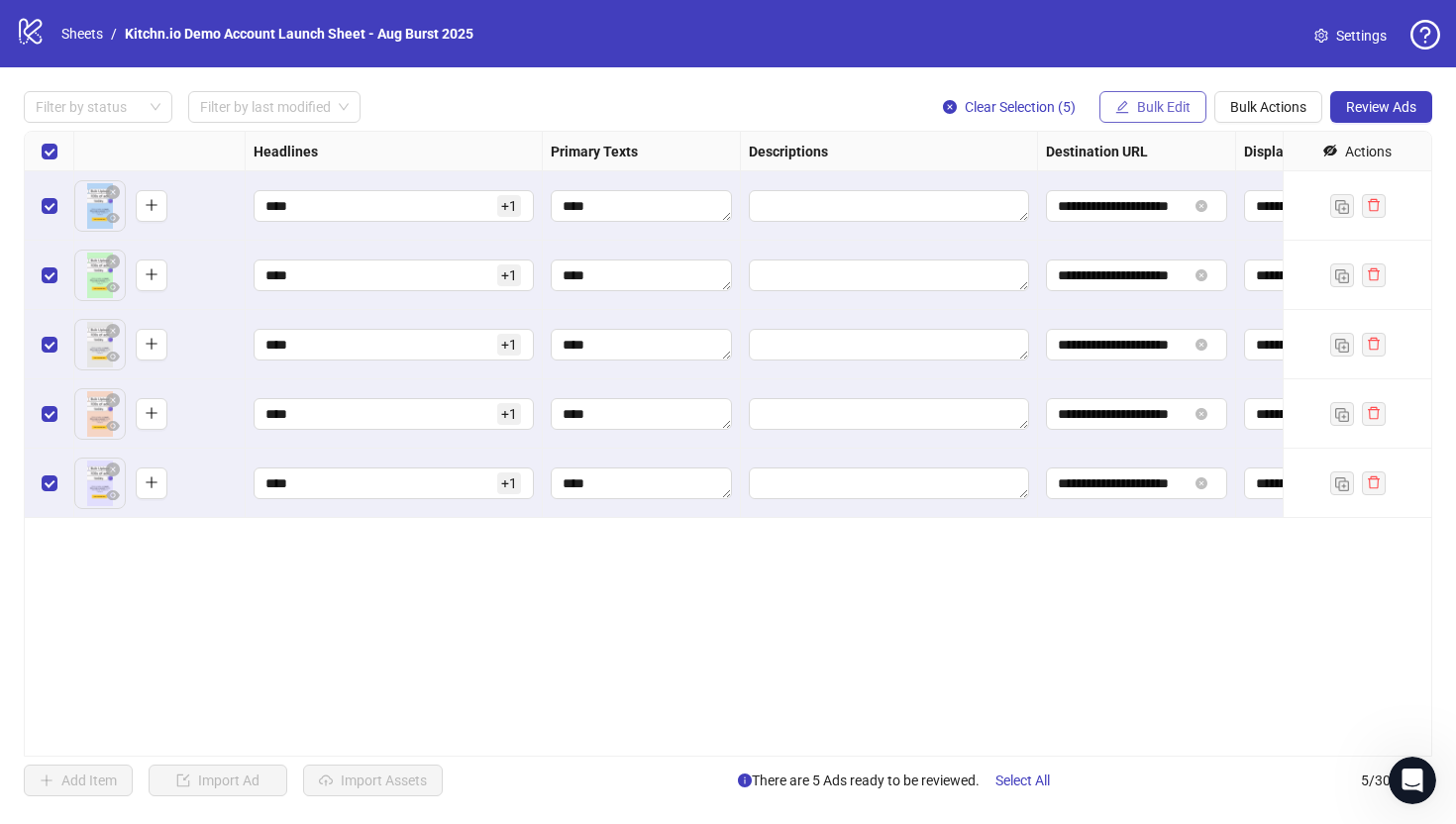 click on "Bulk Edit" at bounding box center (1153, 107) 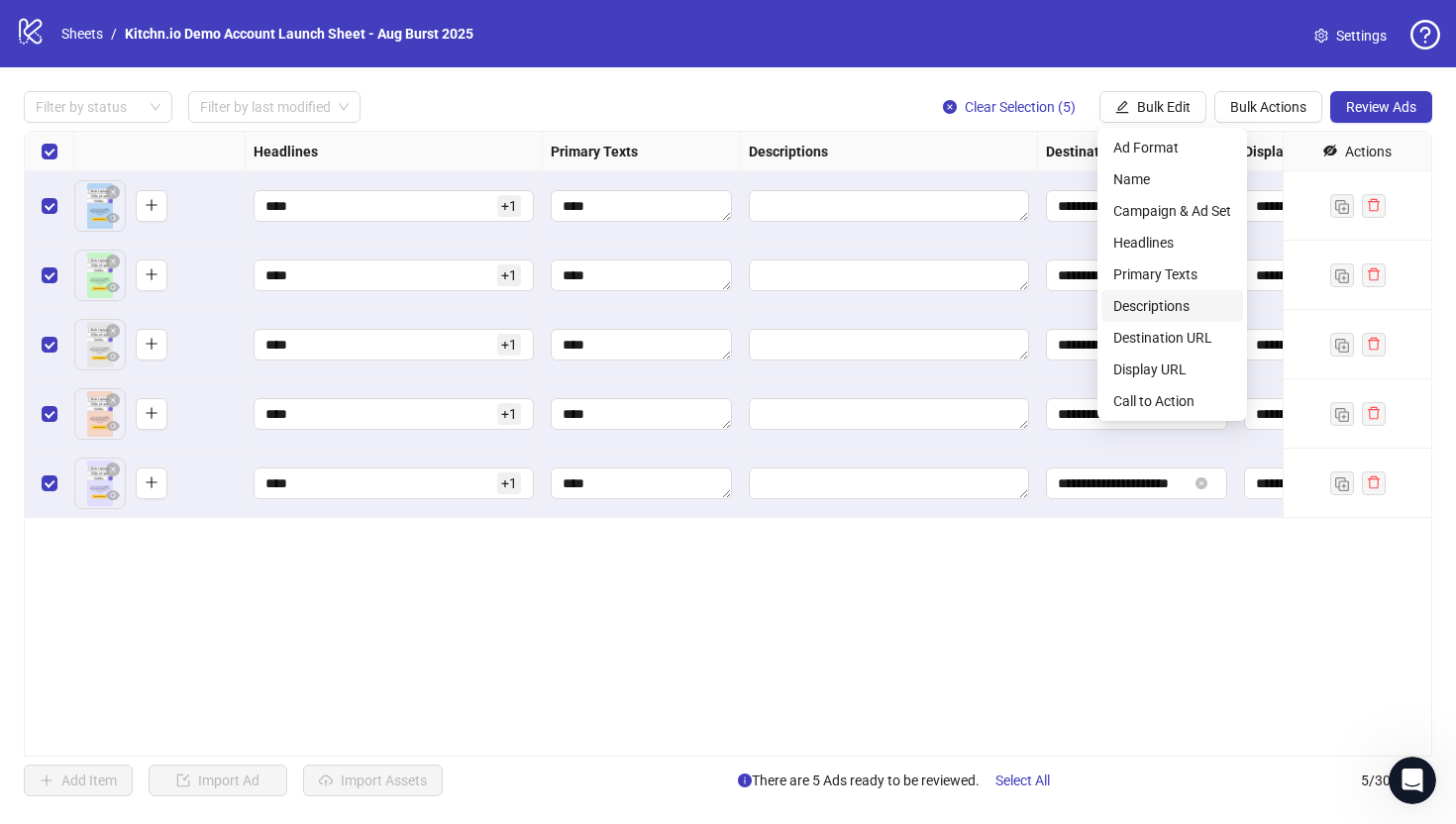 click on "Descriptions" at bounding box center [1172, 306] 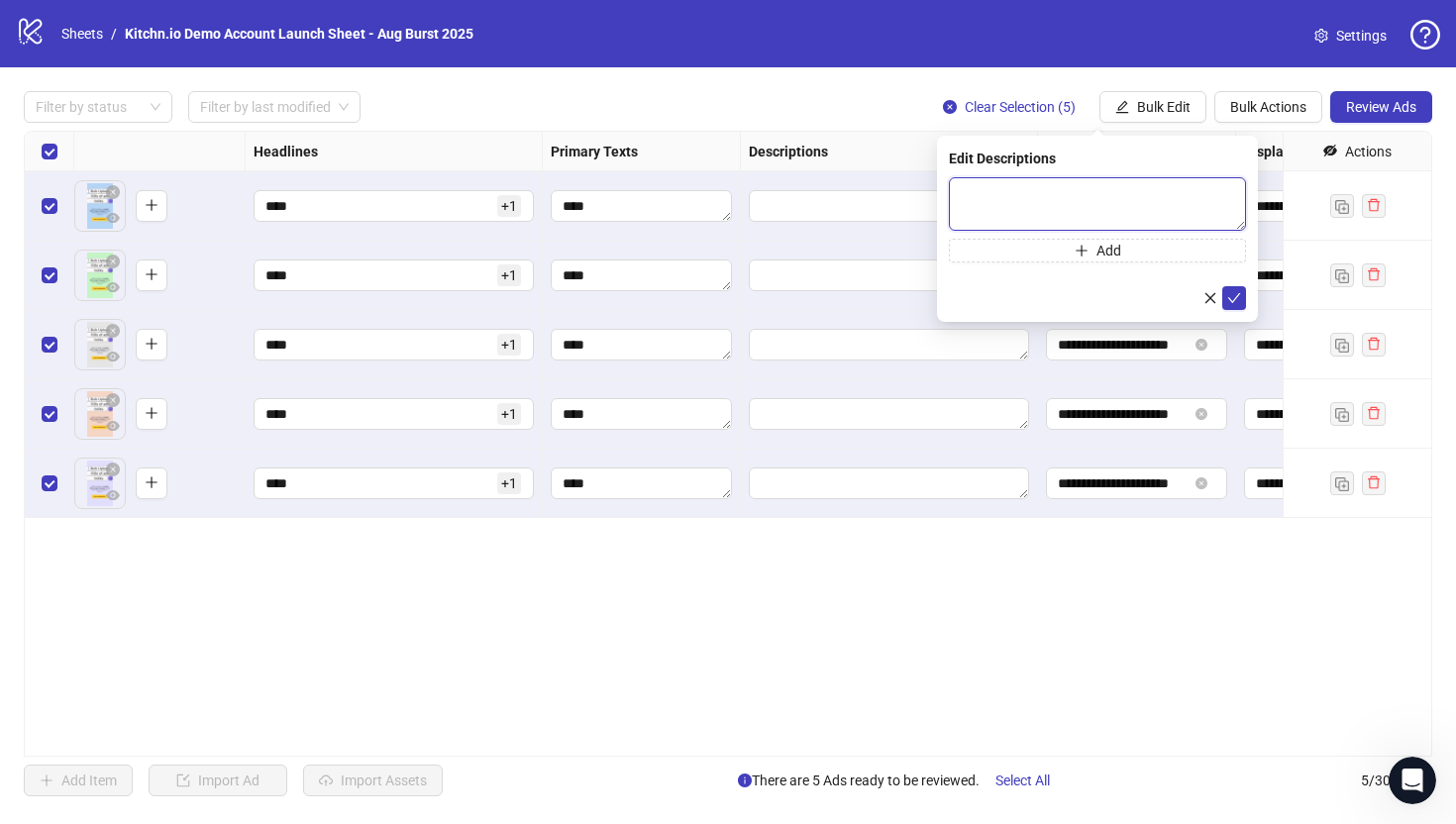 click at bounding box center (1097, 204) 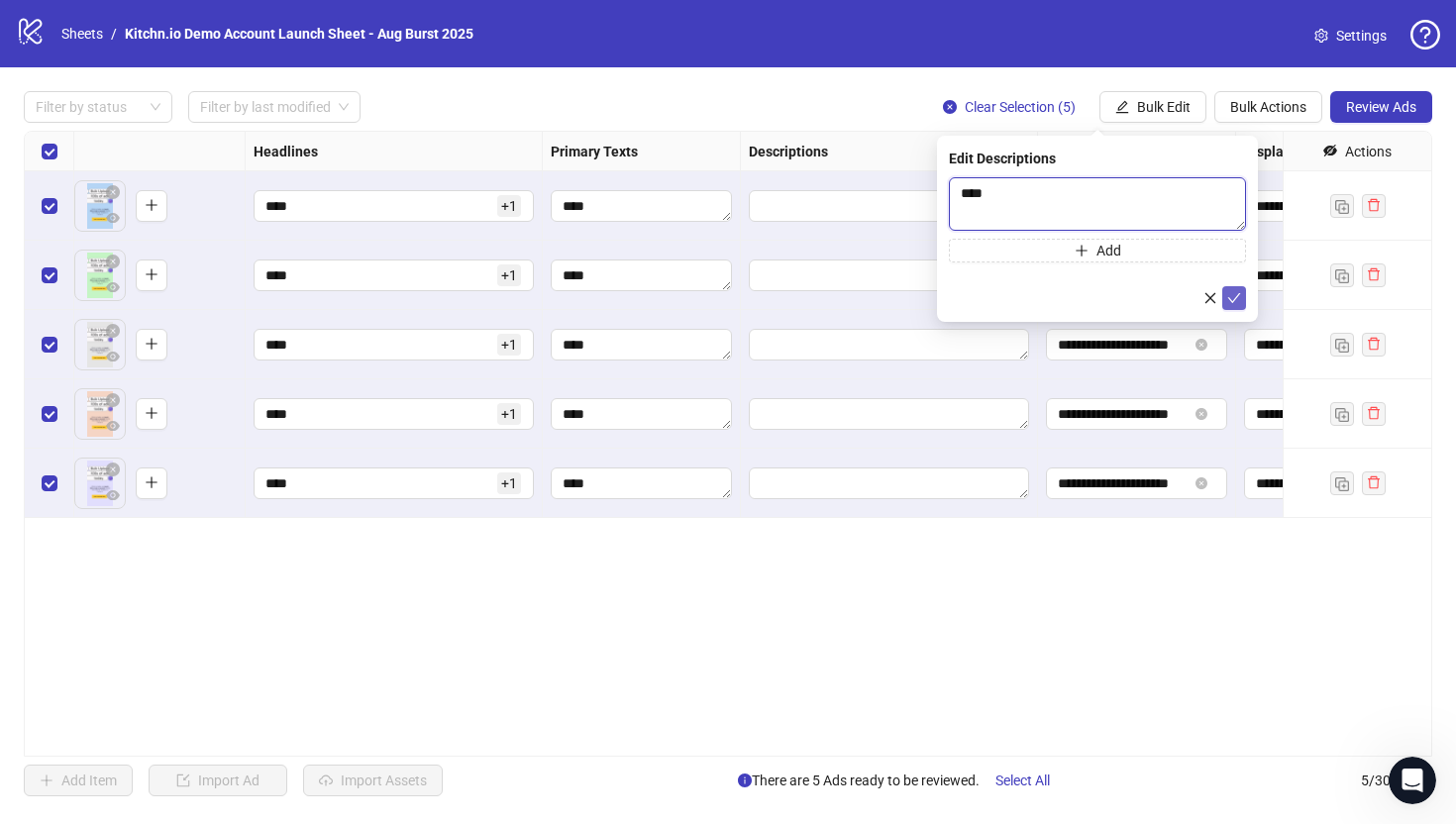 type on "****" 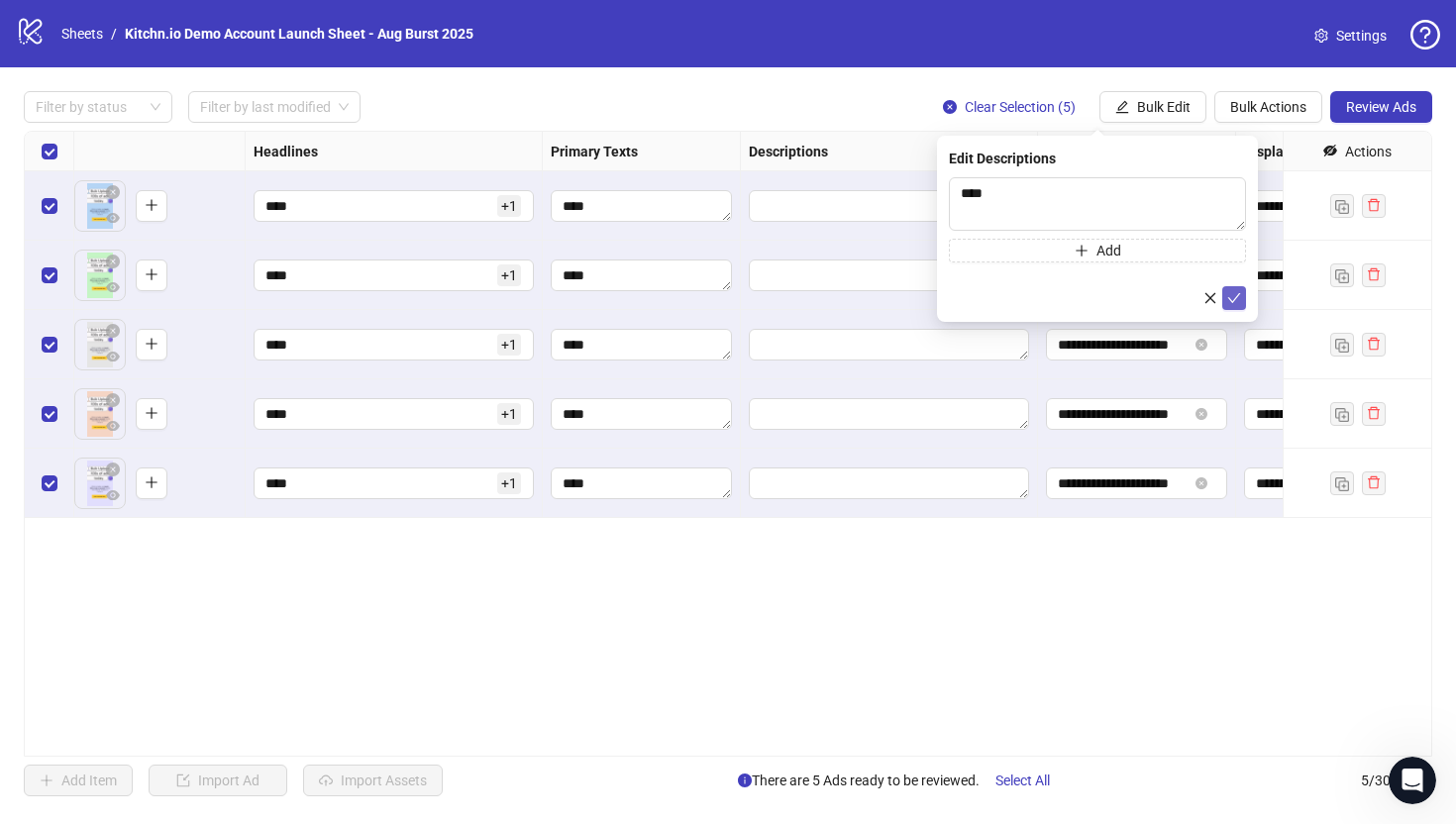 click at bounding box center [1234, 298] 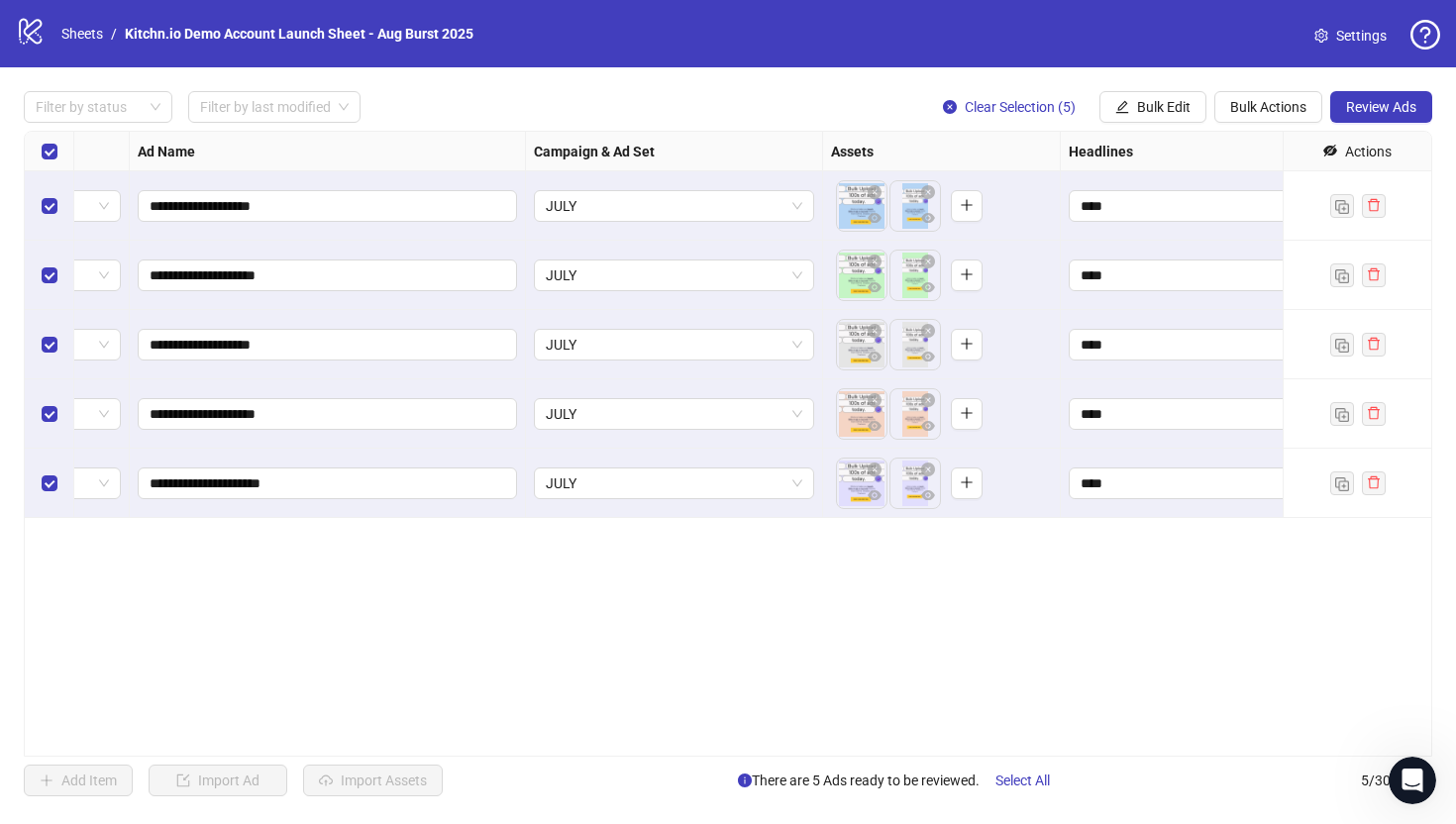 scroll, scrollTop: 0, scrollLeft: 0, axis: both 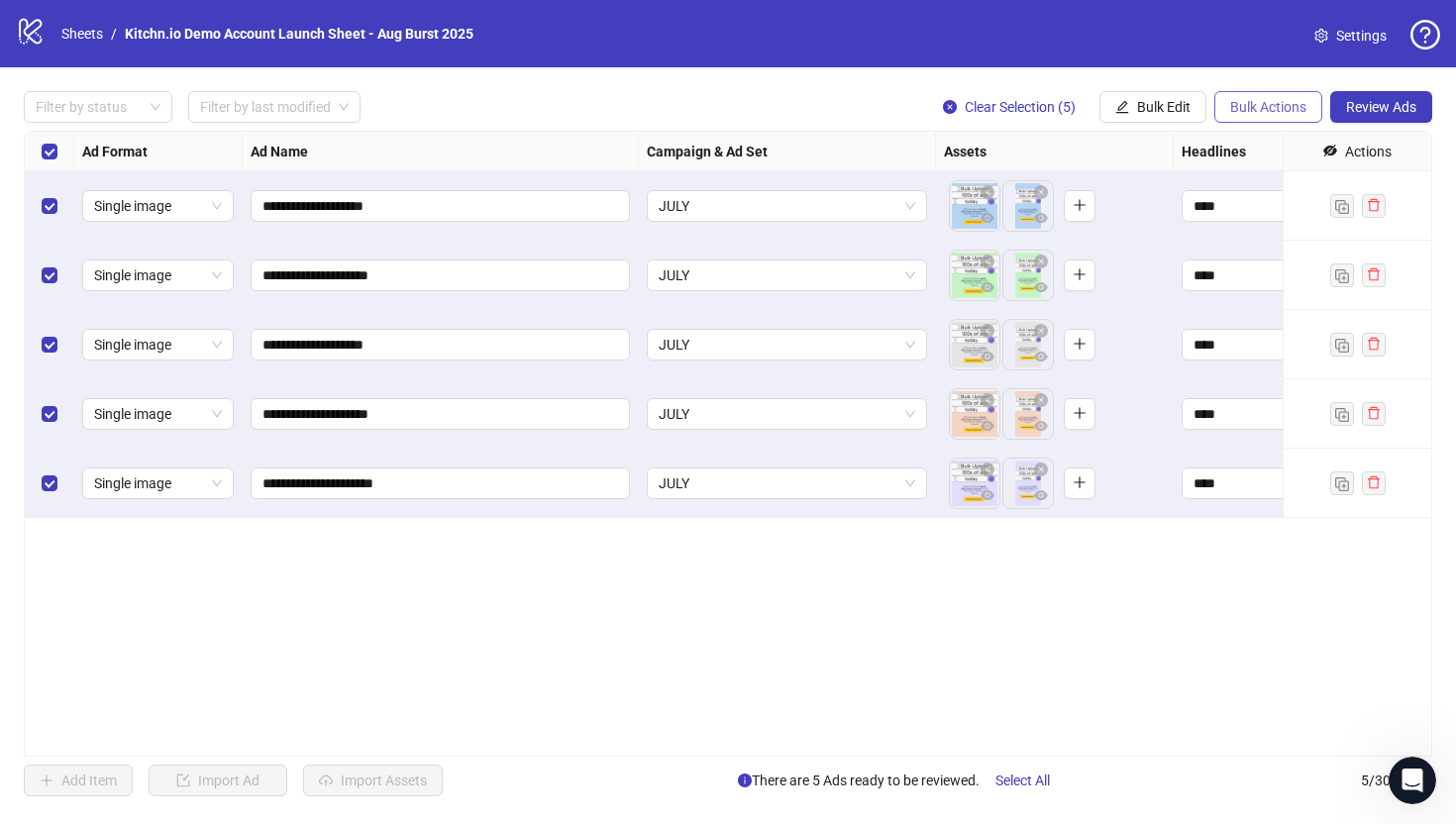 click on "Bulk Actions" at bounding box center [1268, 107] 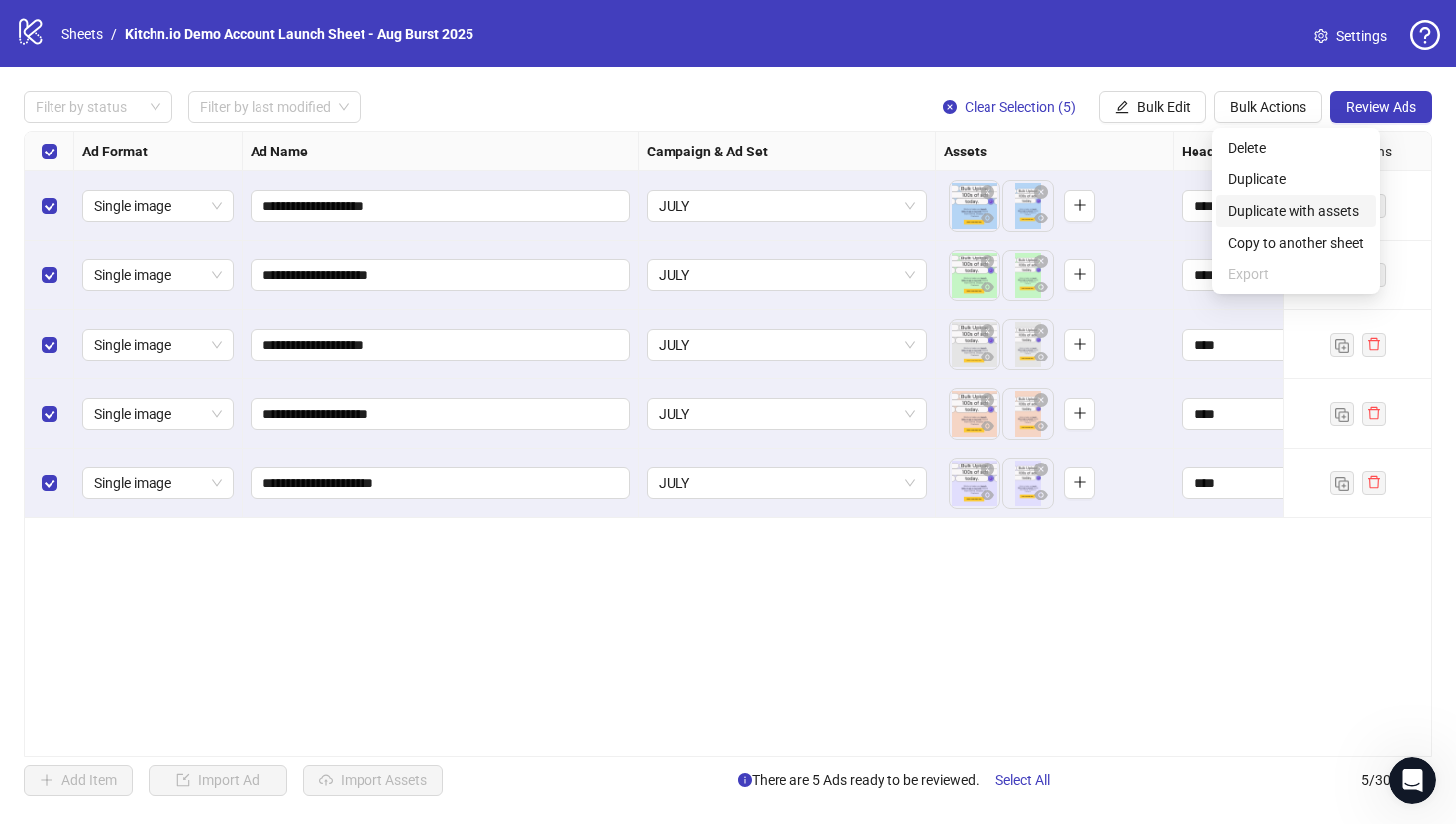 click on "Duplicate with assets" at bounding box center [1296, 211] 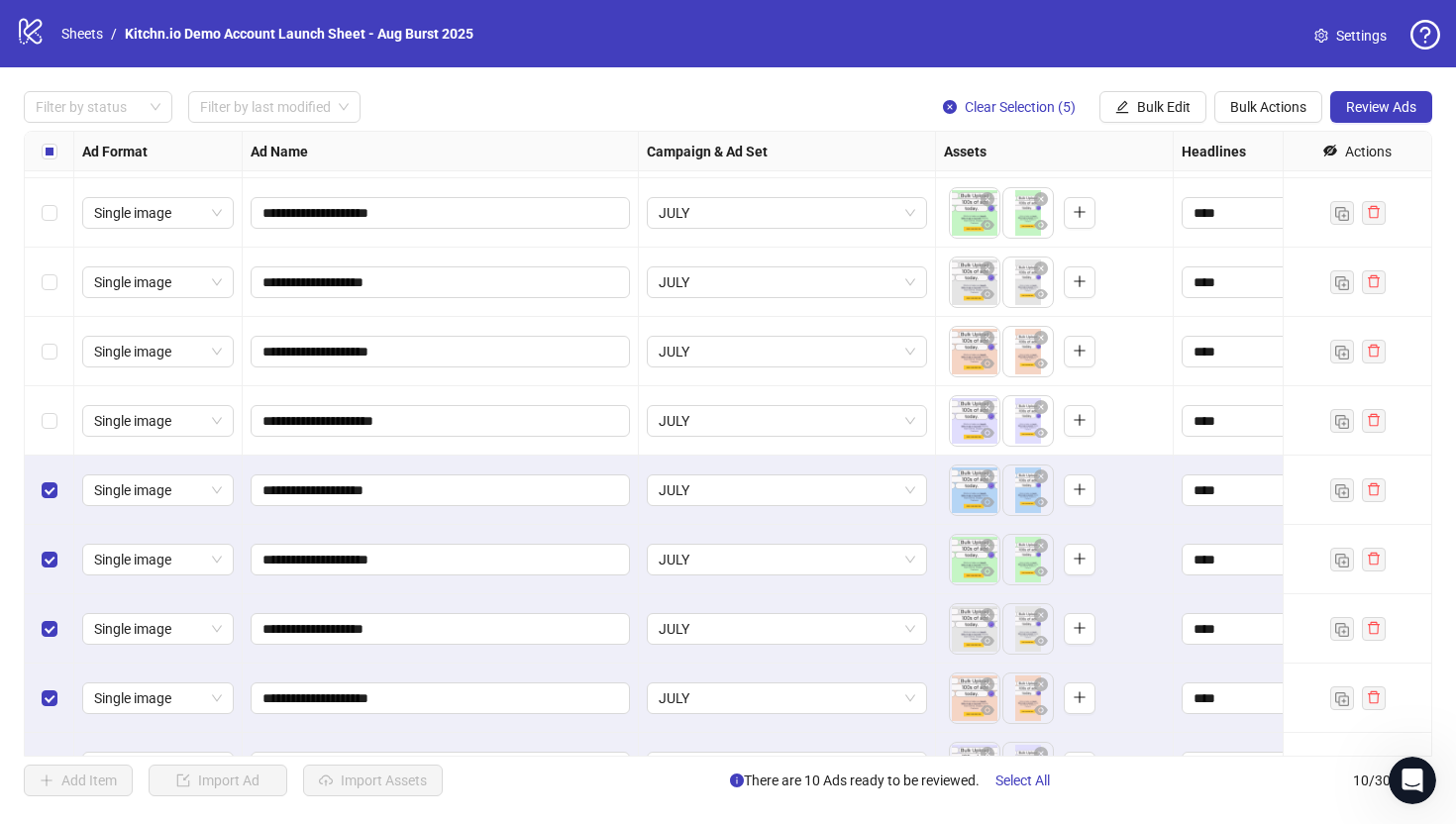 scroll, scrollTop: 109, scrollLeft: 0, axis: vertical 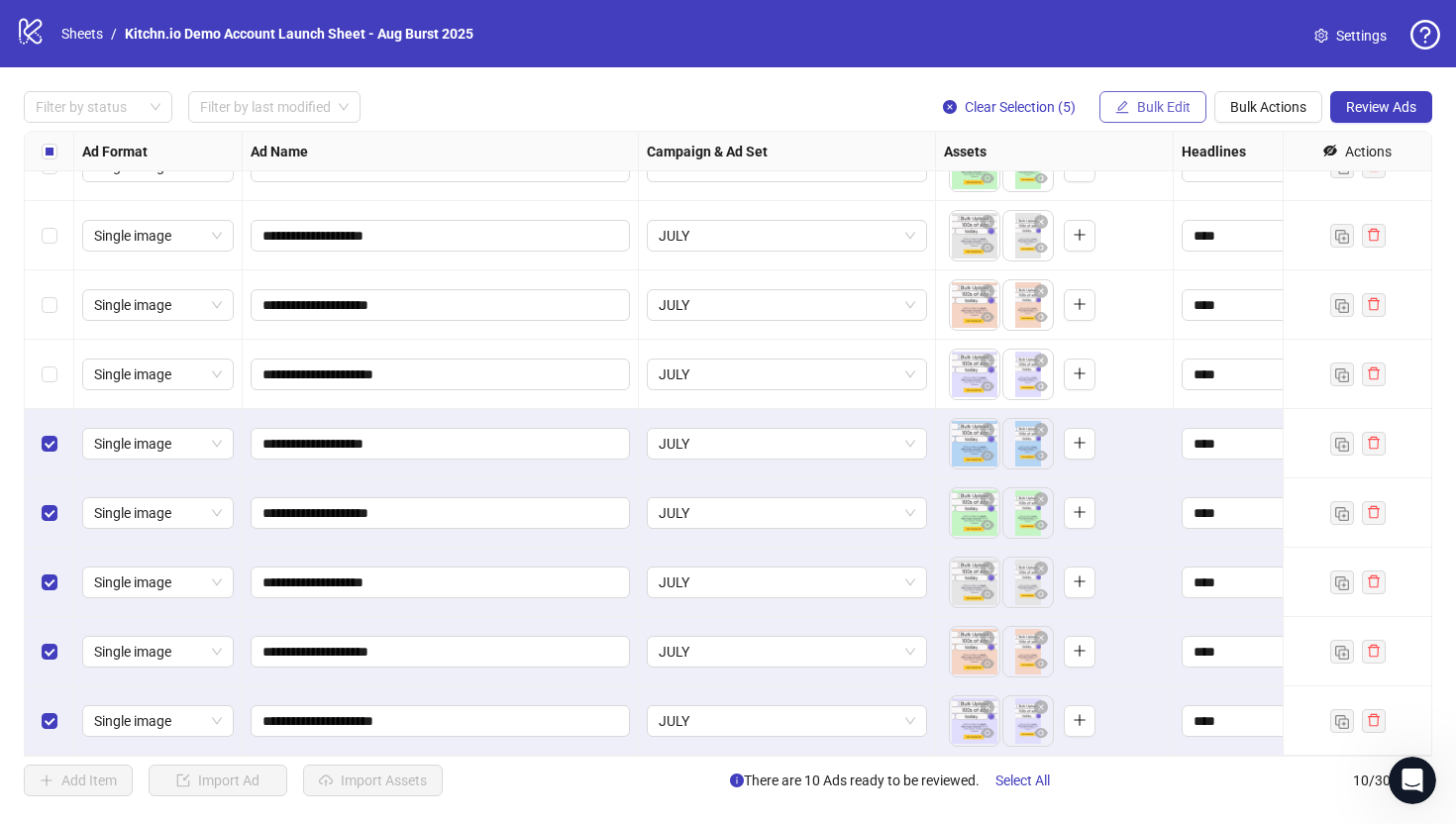 click on "Bulk Edit" at bounding box center [1164, 107] 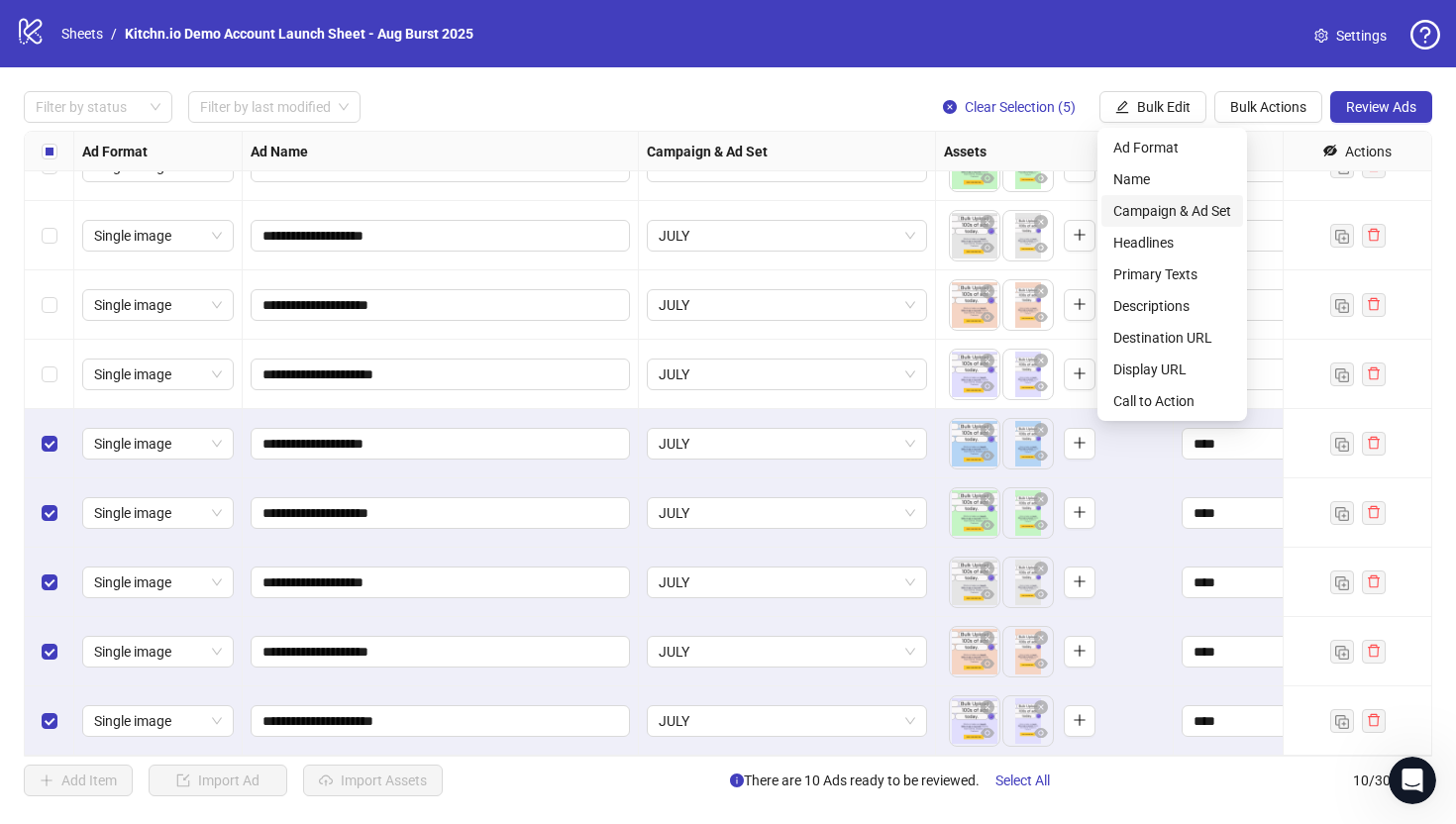 click on "Campaign & Ad Set" at bounding box center (1172, 211) 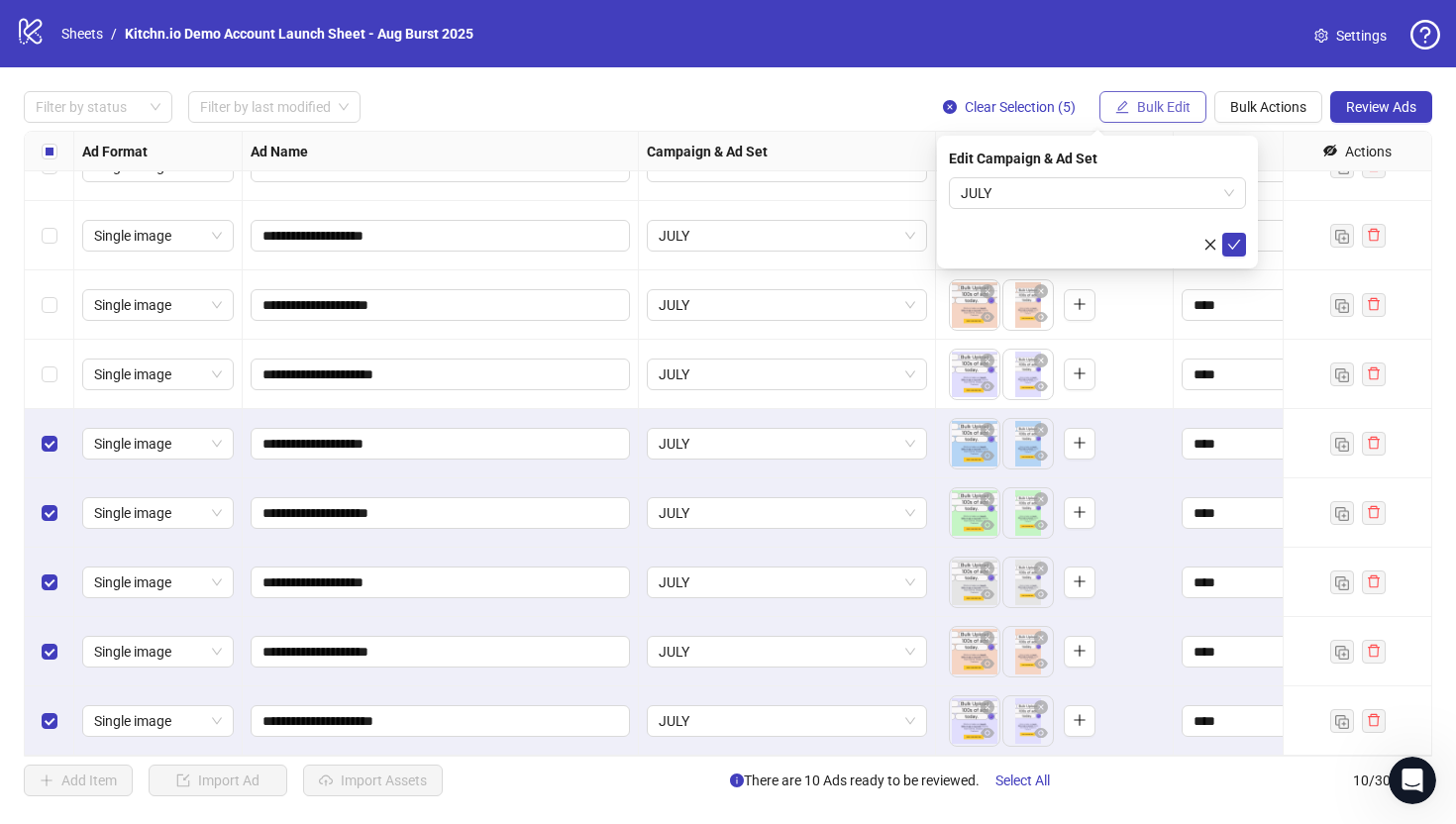 click on "Bulk Edit" at bounding box center [1153, 107] 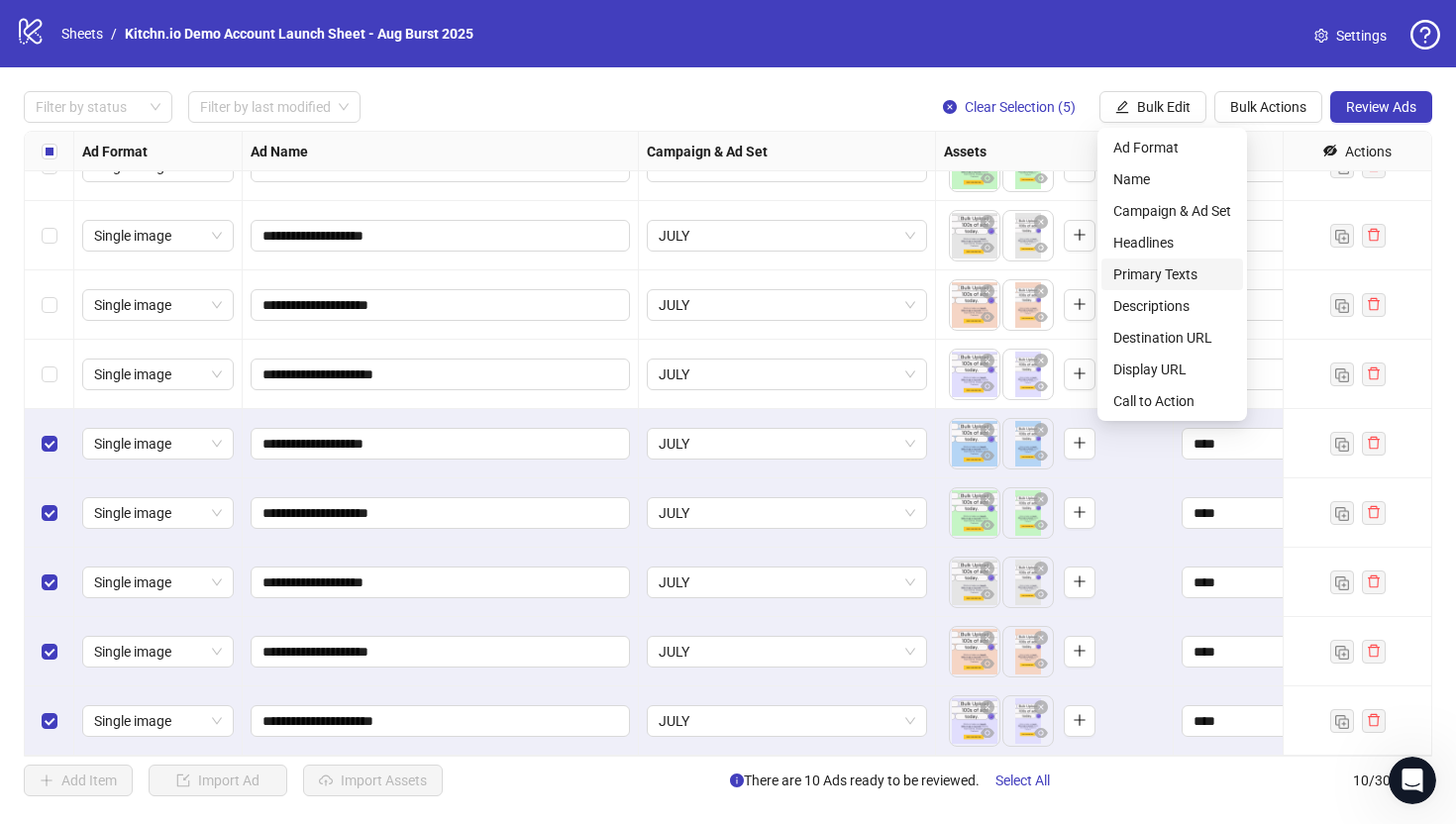click on "Primary Texts" at bounding box center (1172, 274) 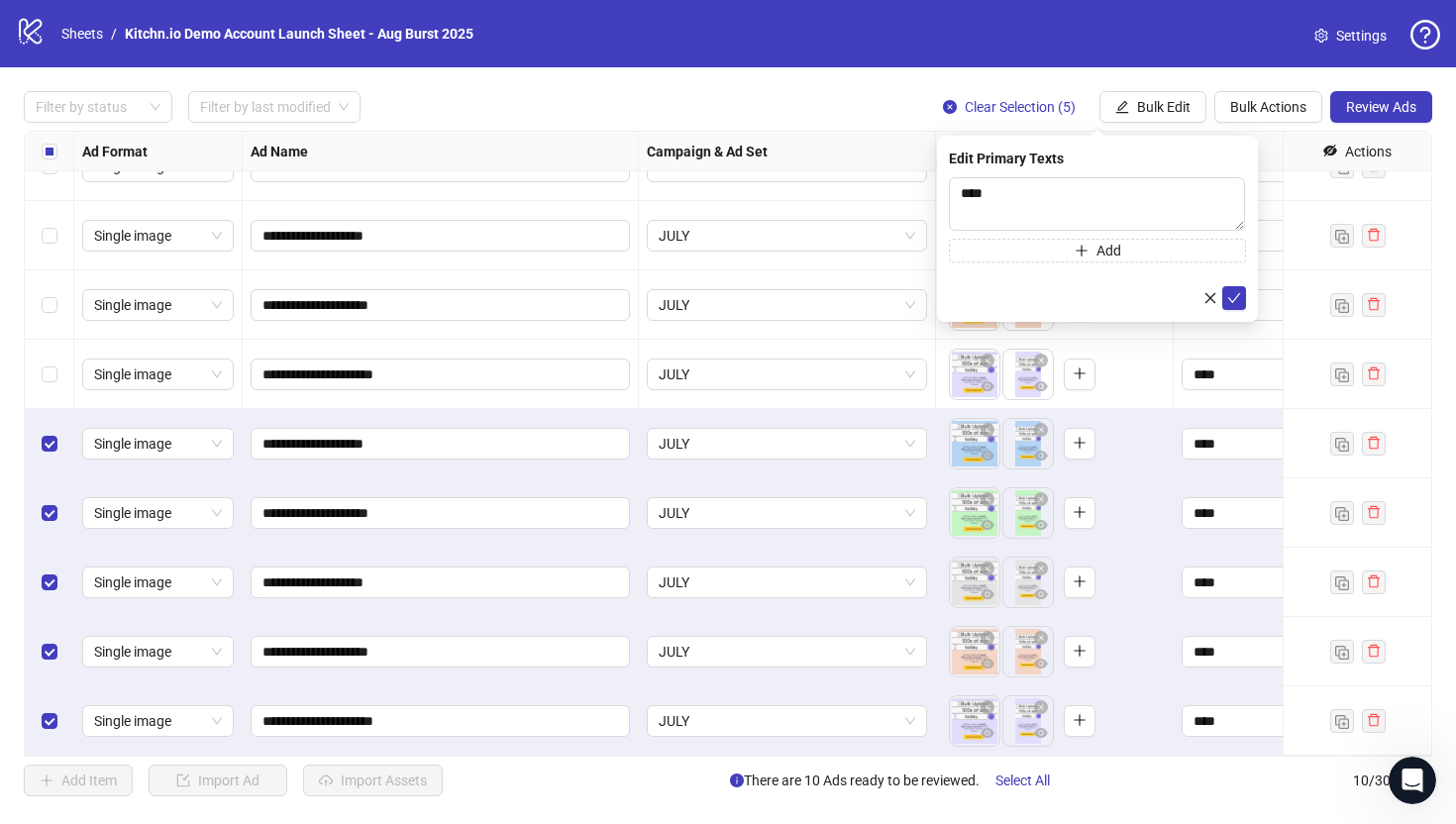 click on "Filter by status Filter by last modified Clear Selection (5) Bulk Edit Bulk Actions Review Ads" at bounding box center (728, 107) 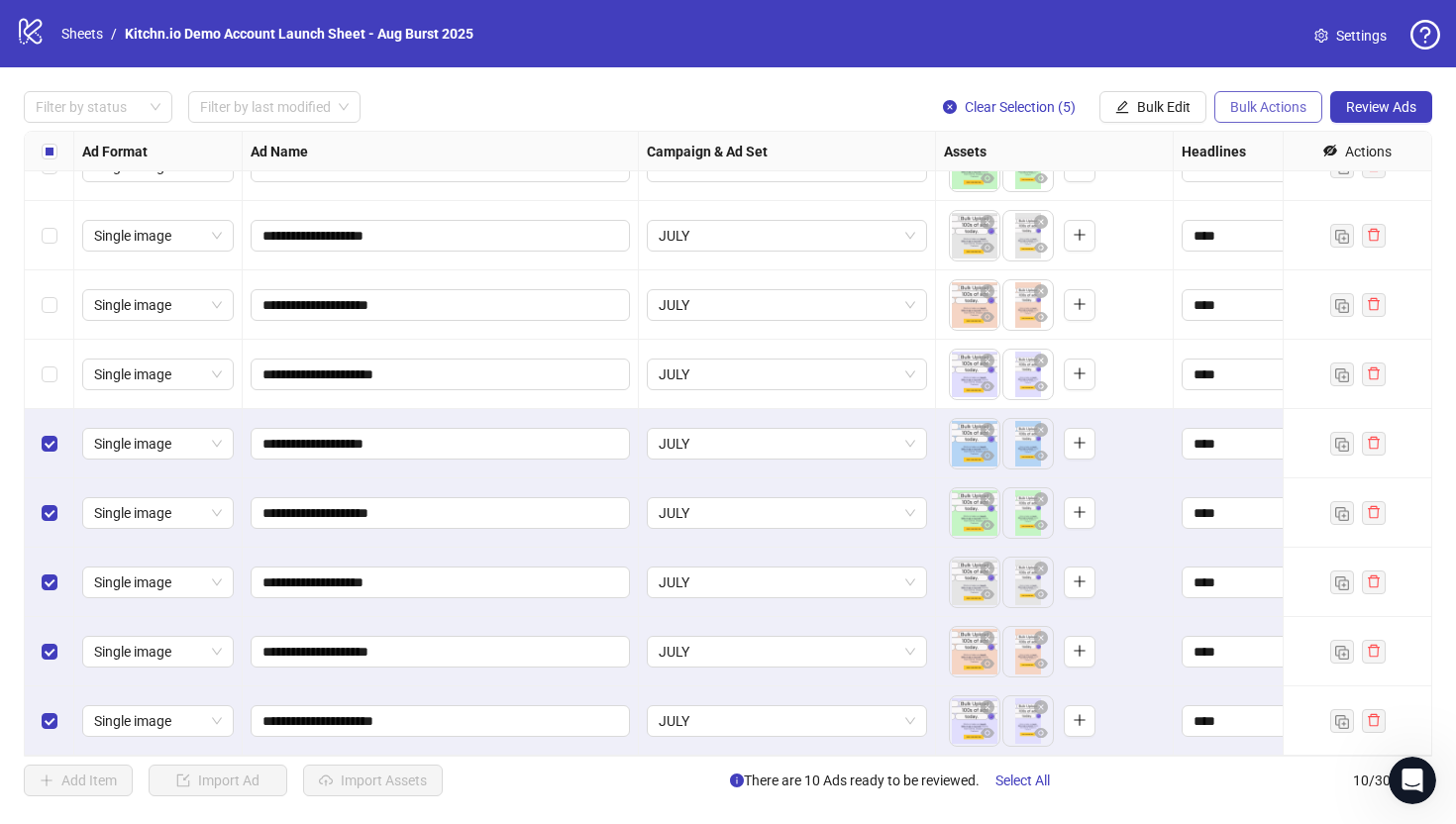 click on "Bulk Actions" at bounding box center [1268, 107] 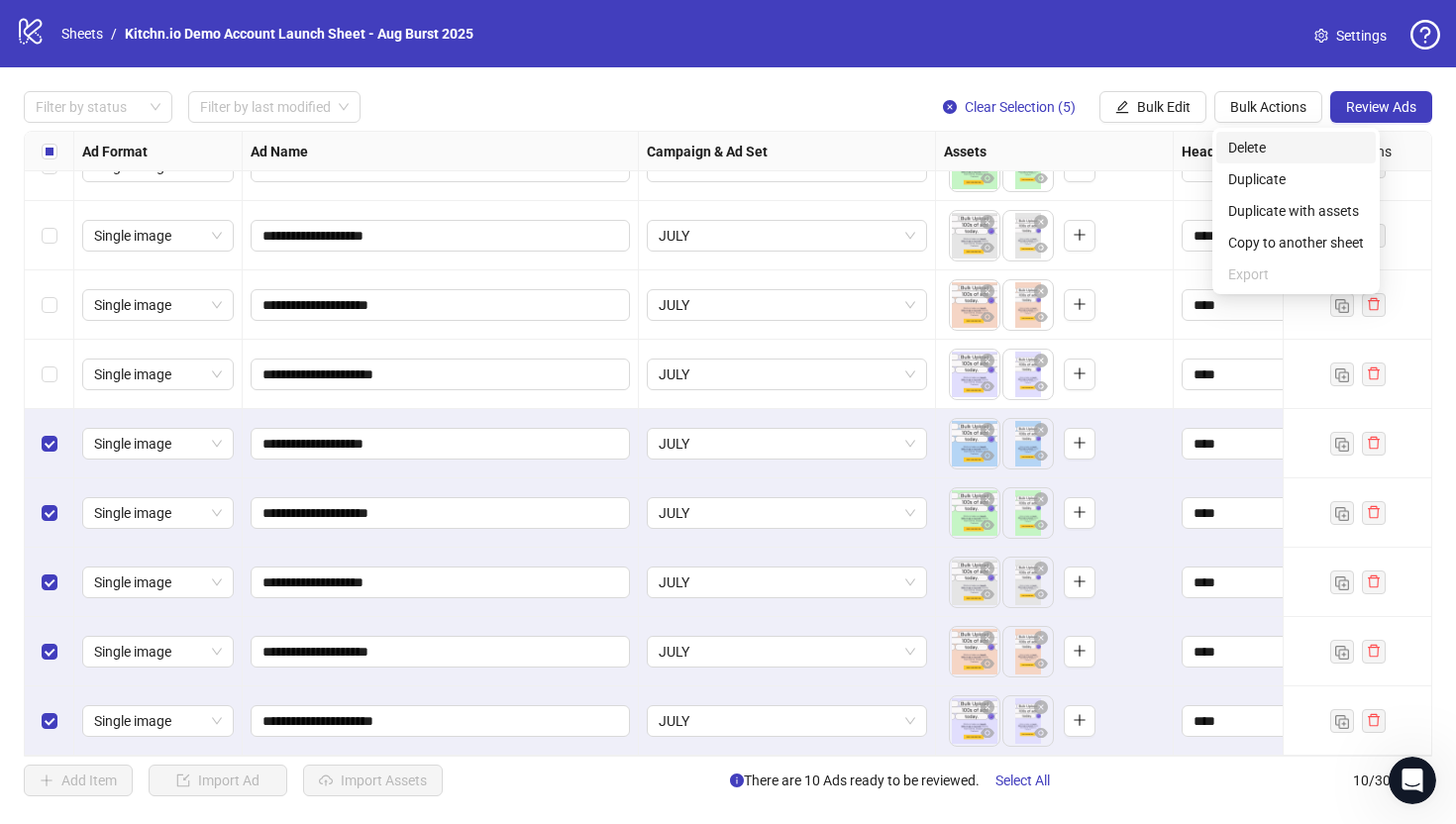 click on "Delete" at bounding box center [1296, 148] 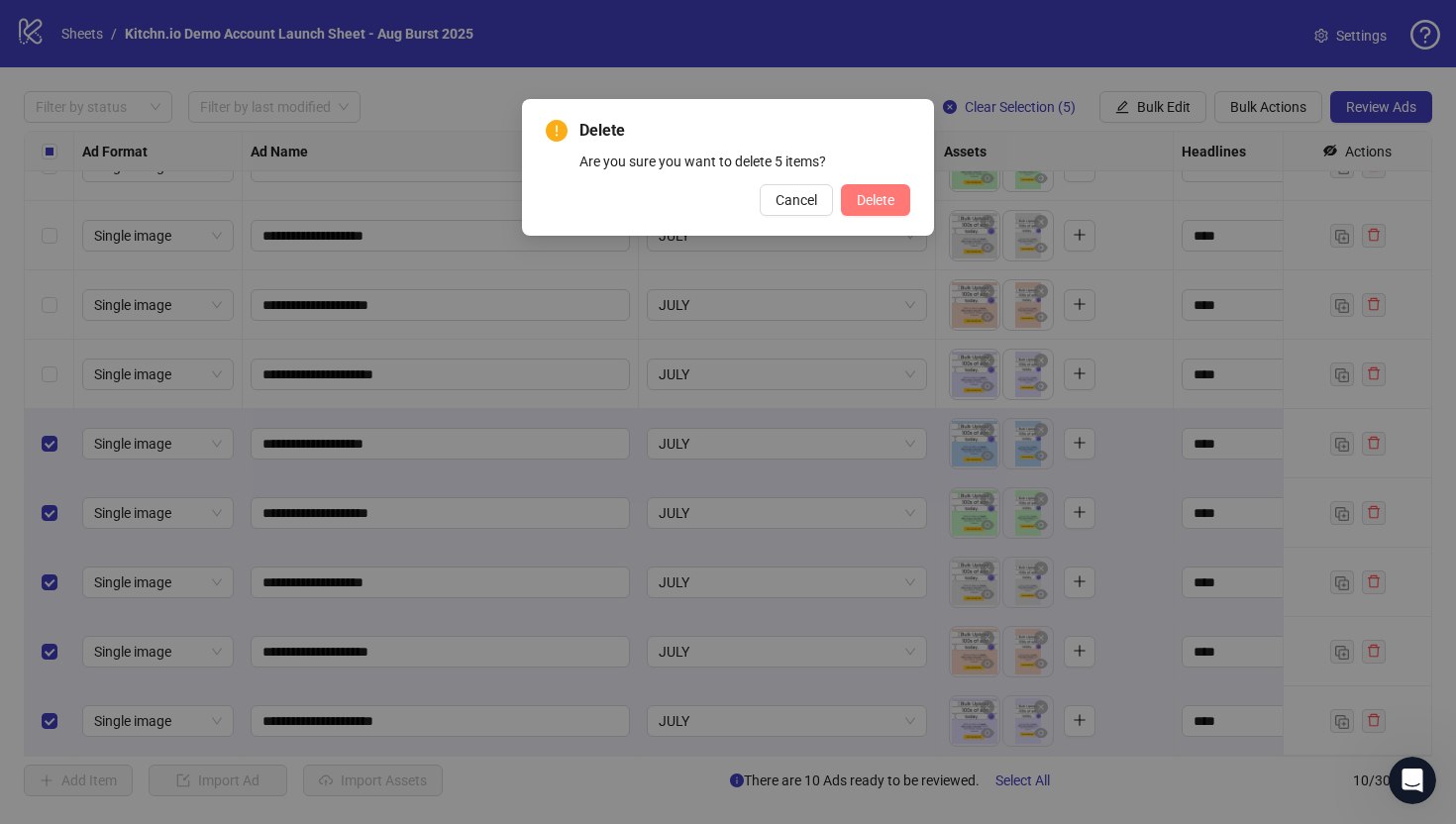 click on "Delete" at bounding box center [876, 200] 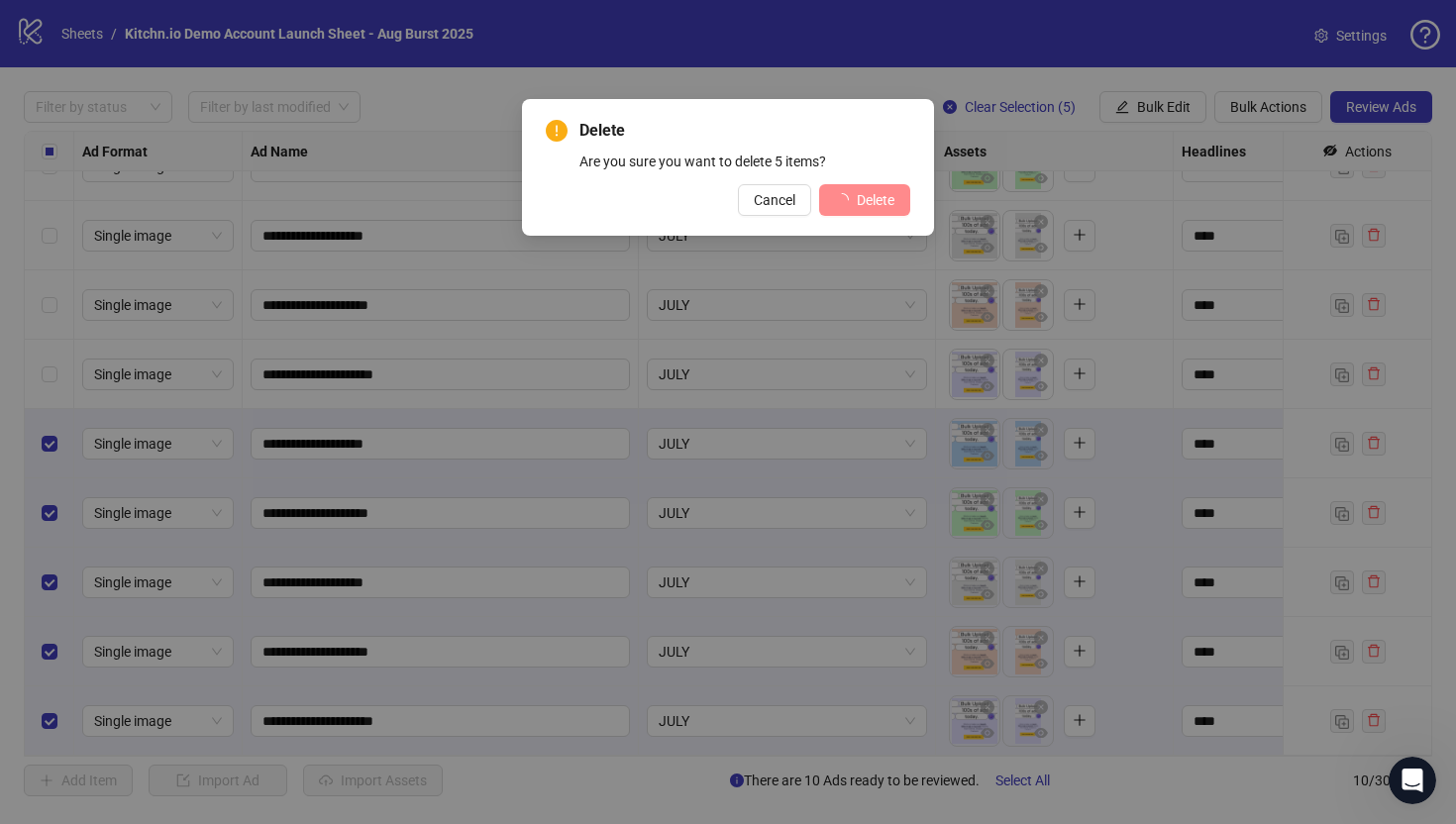scroll, scrollTop: 0, scrollLeft: 0, axis: both 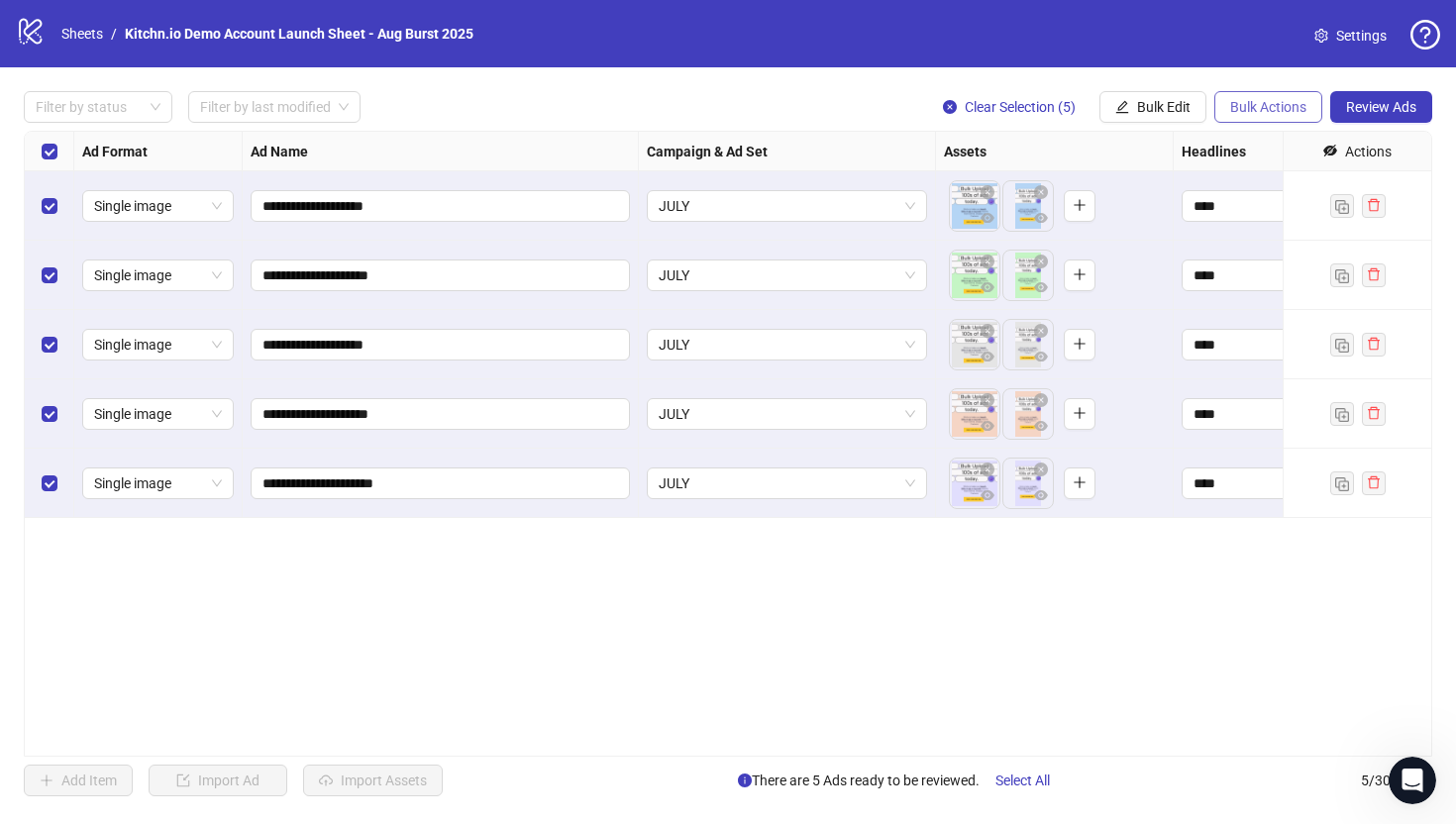 click on "Bulk Actions" at bounding box center (1268, 107) 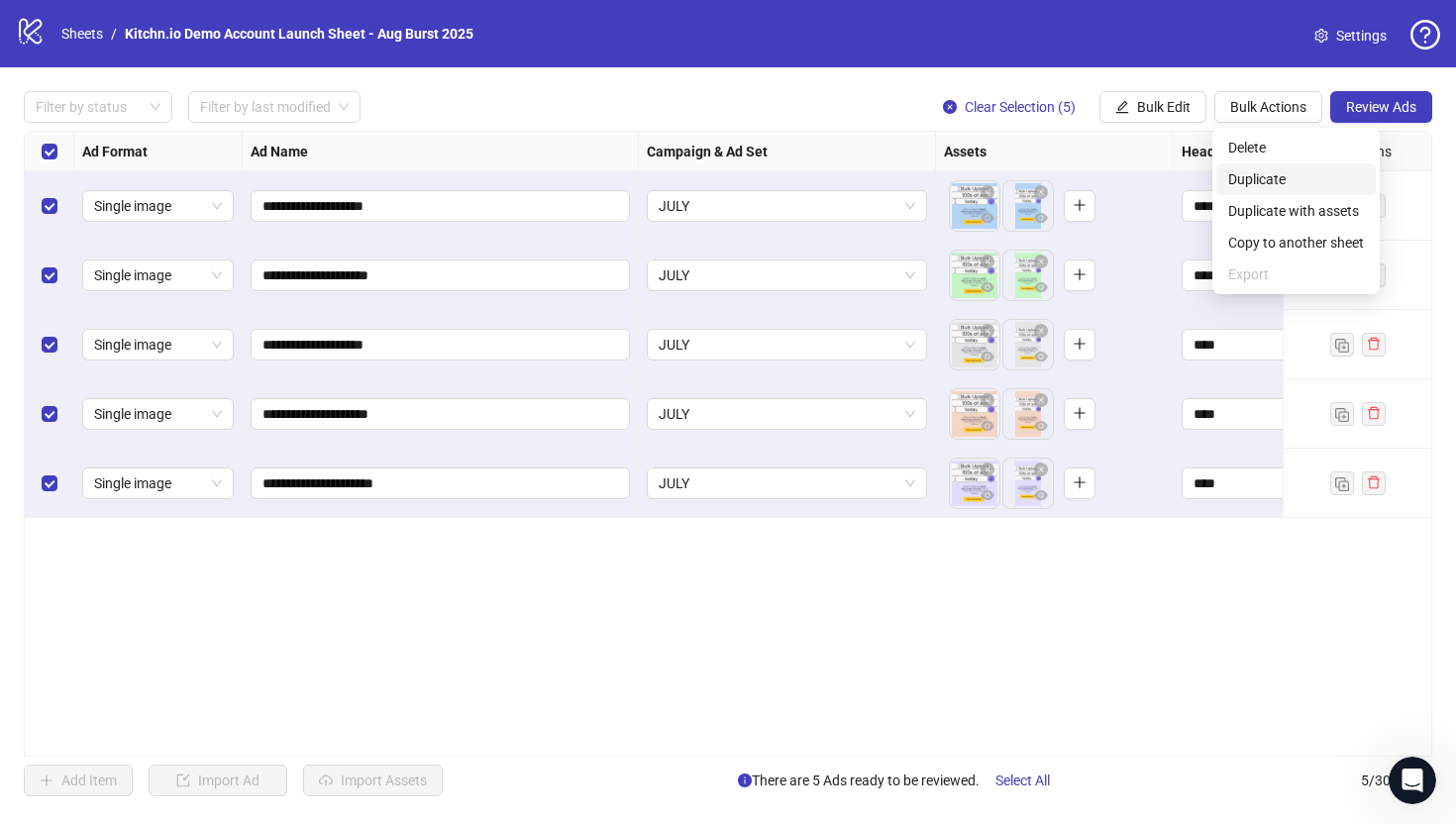 click on "Duplicate" at bounding box center (1296, 179) 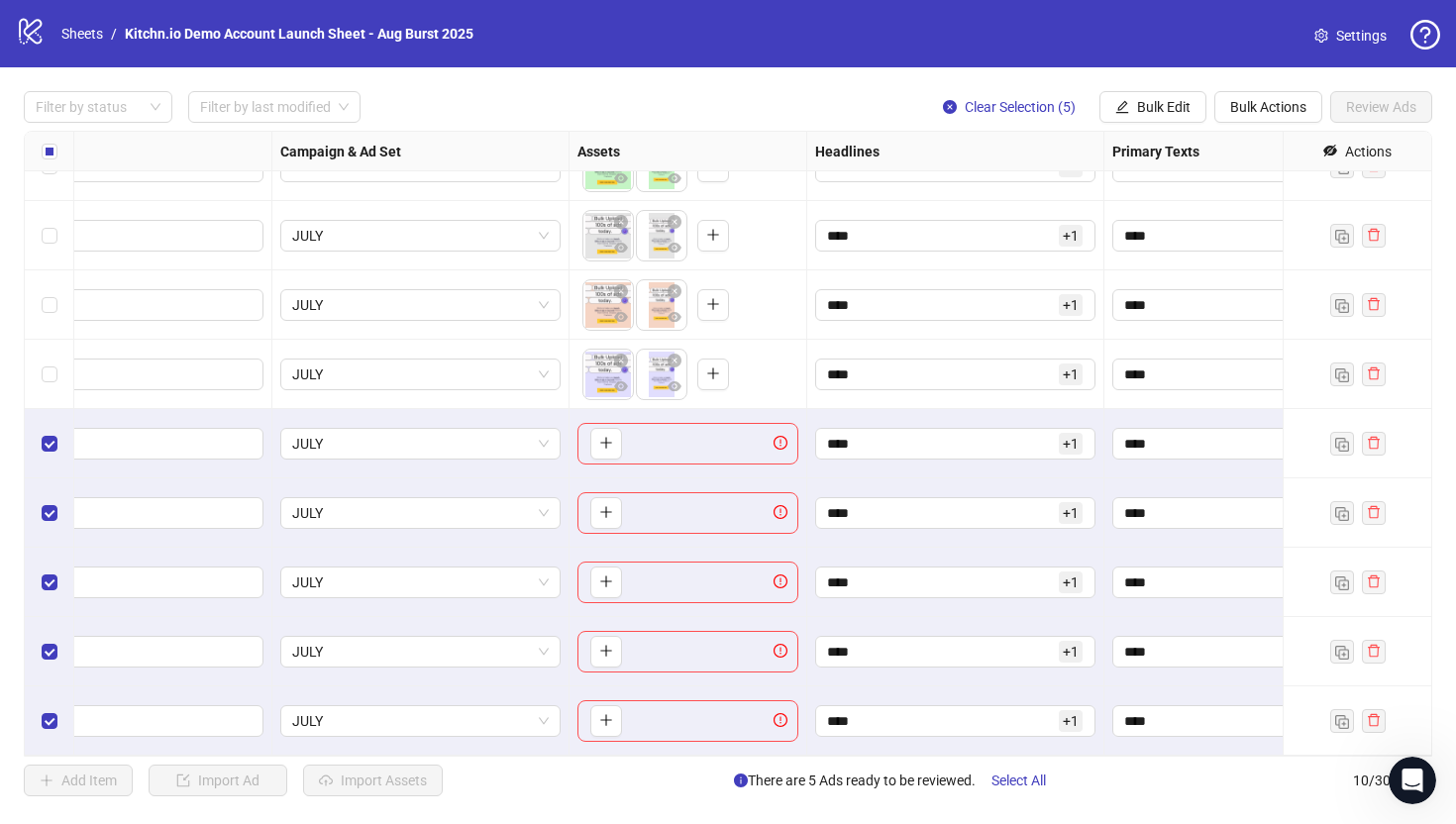 scroll, scrollTop: 109, scrollLeft: 364, axis: both 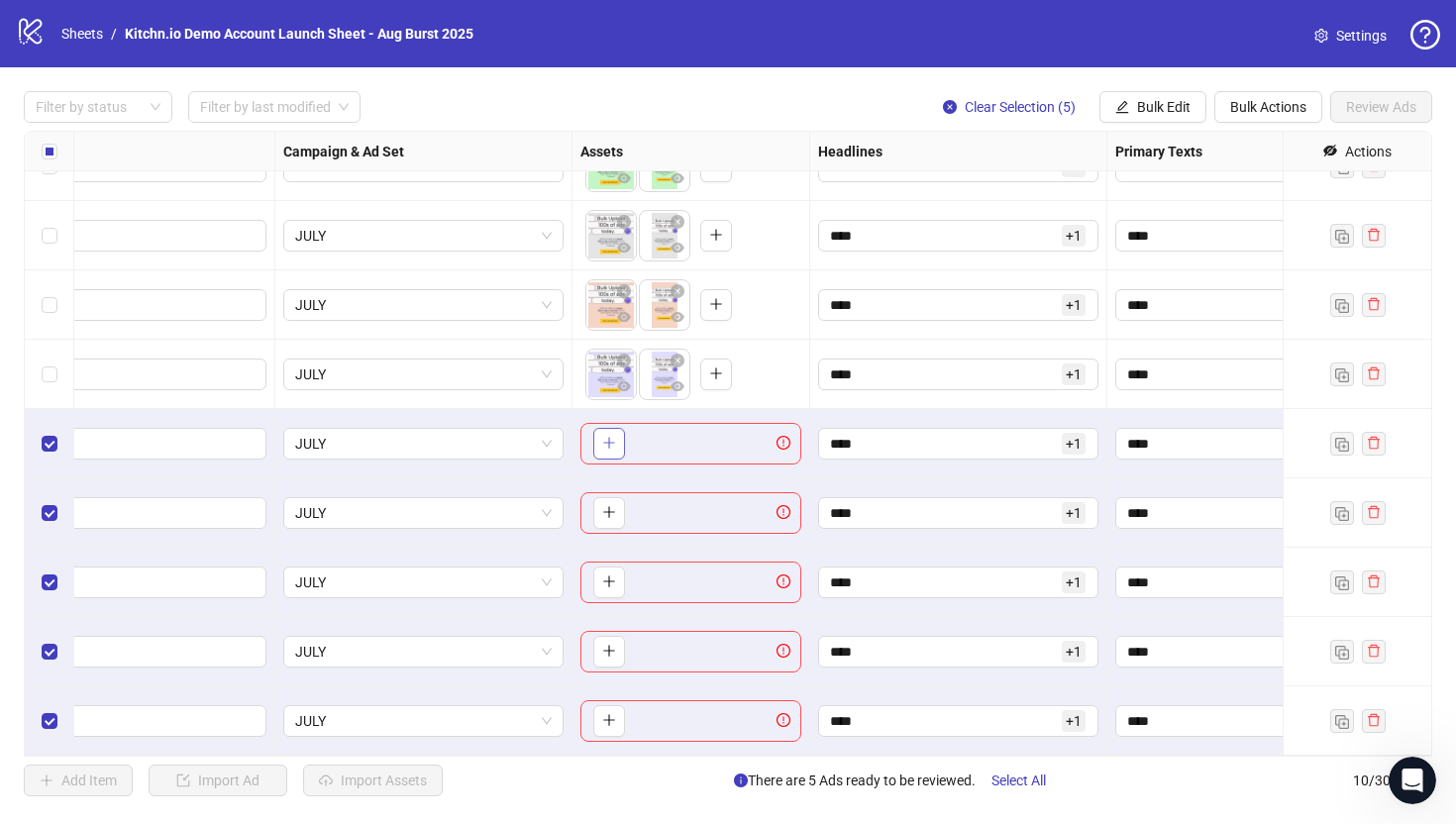 click 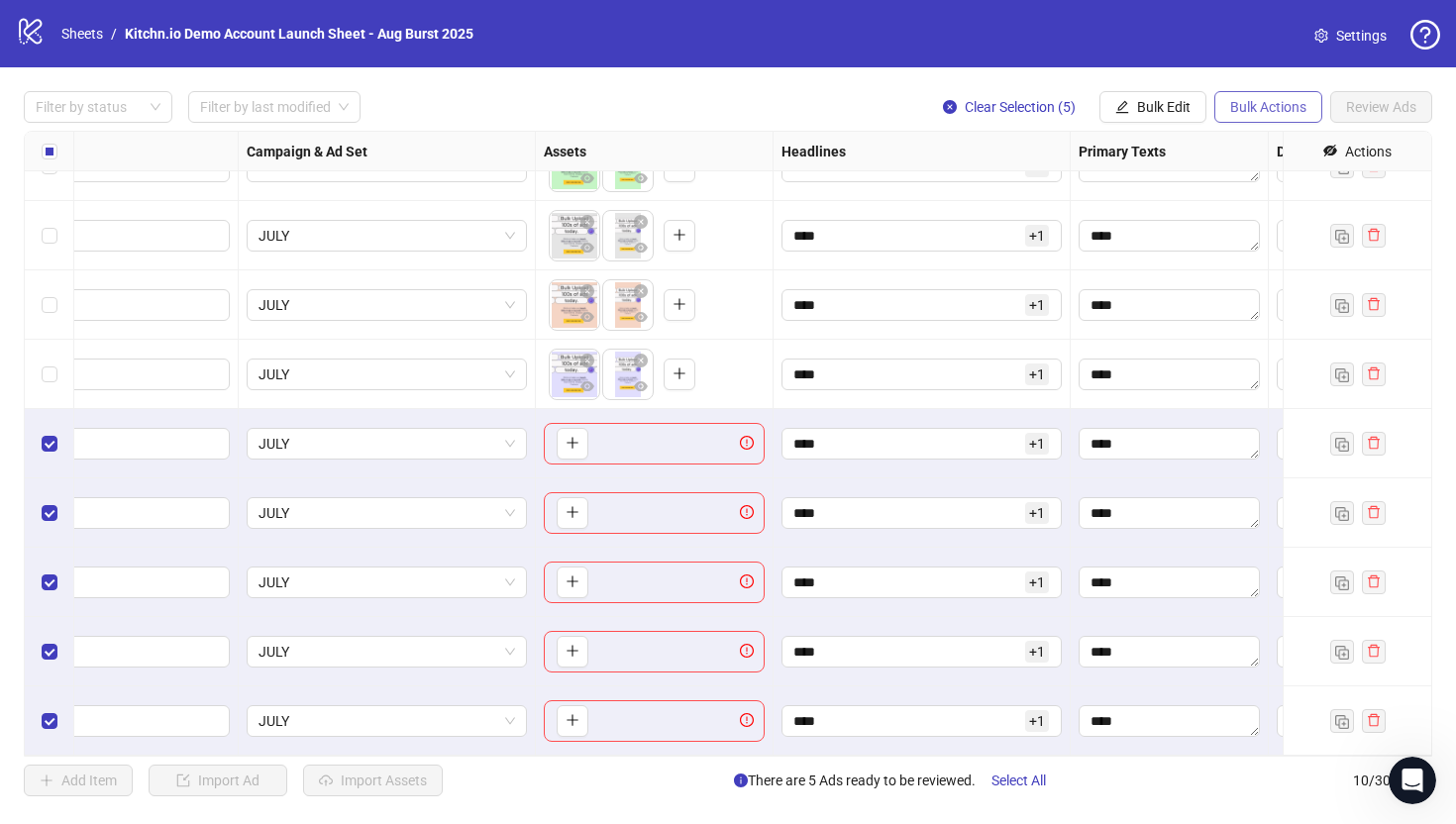 scroll, scrollTop: 109, scrollLeft: 402, axis: both 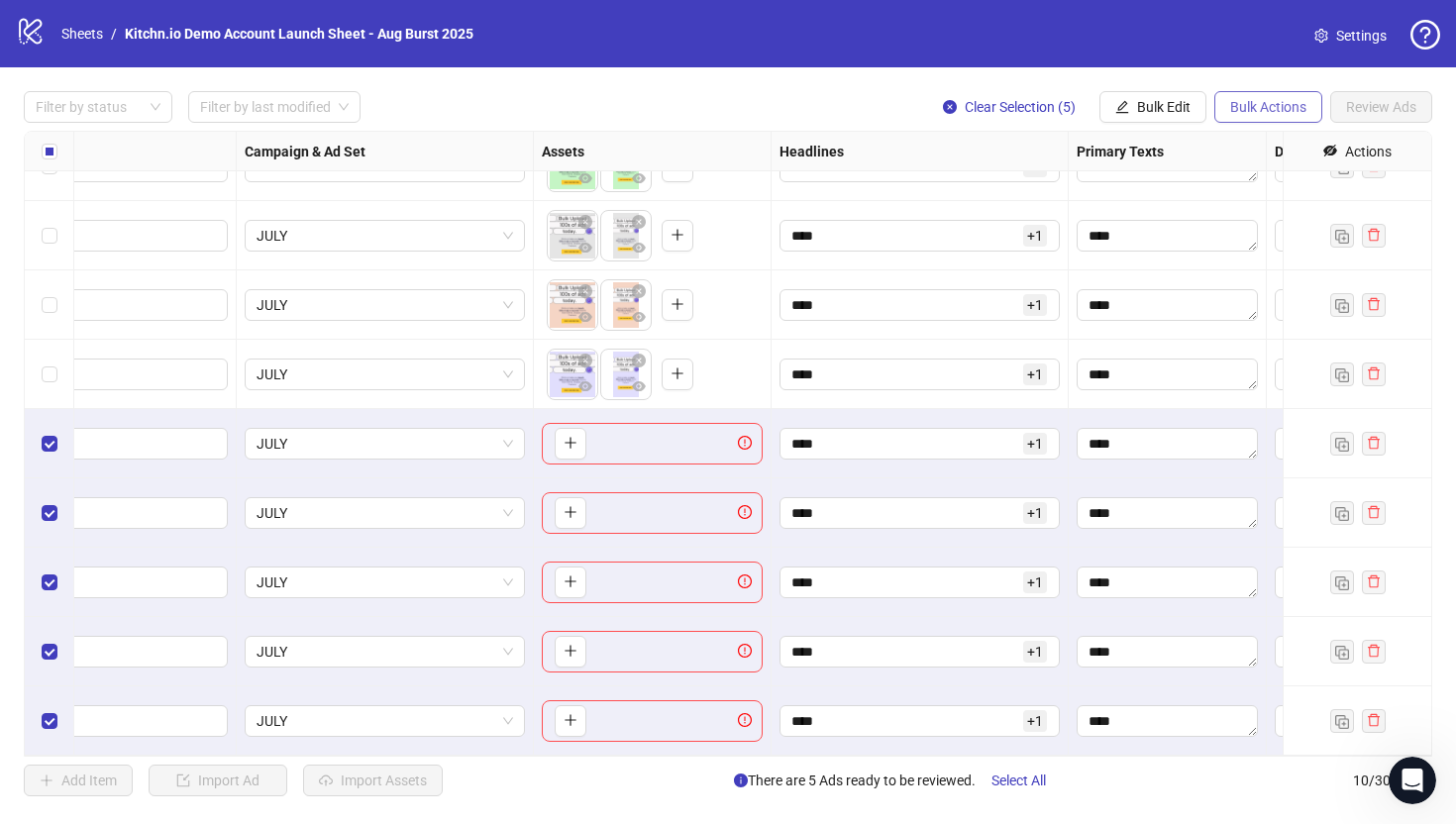 click on "Bulk Actions" at bounding box center [1268, 107] 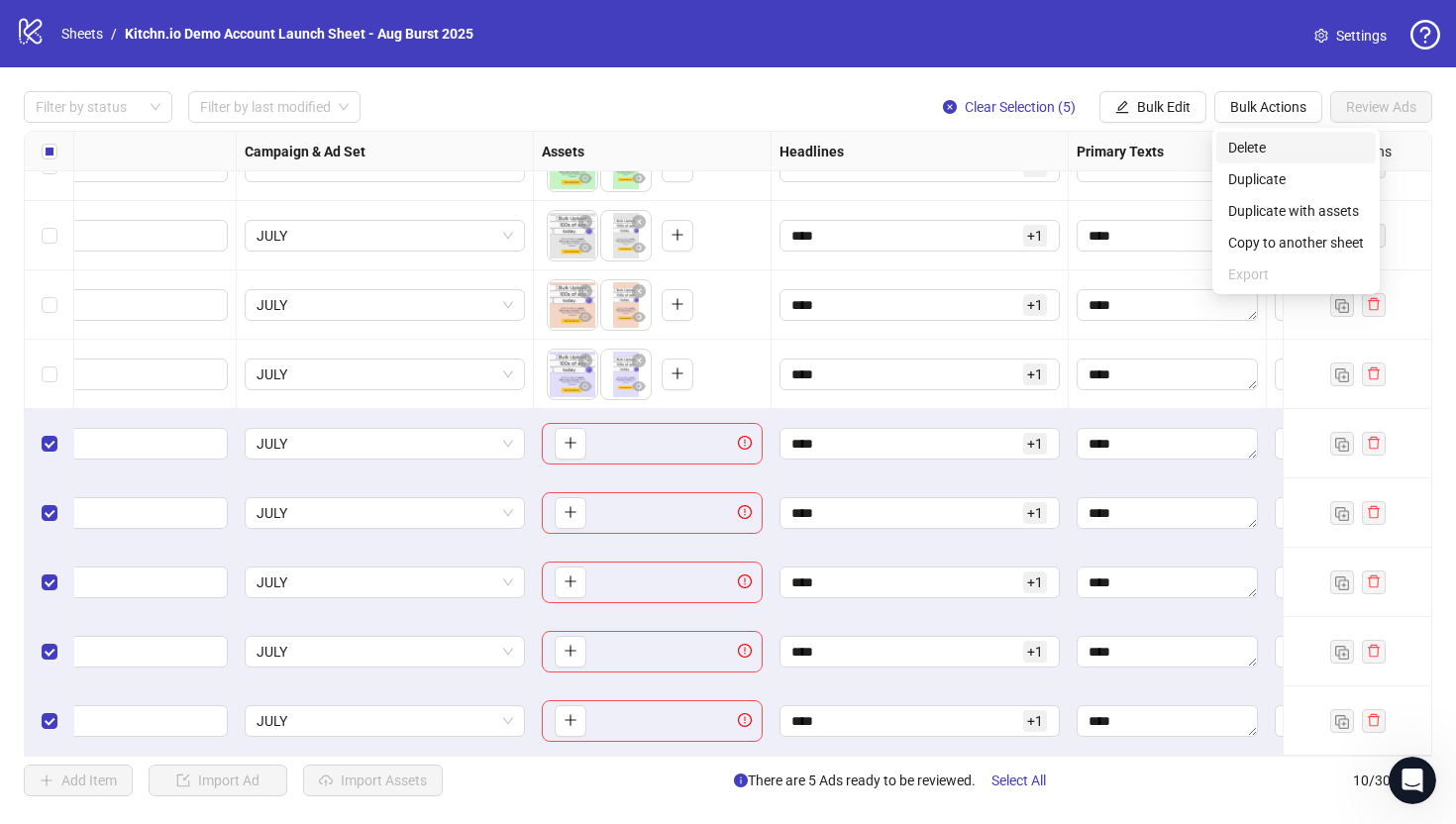 click on "Delete" at bounding box center [1296, 148] 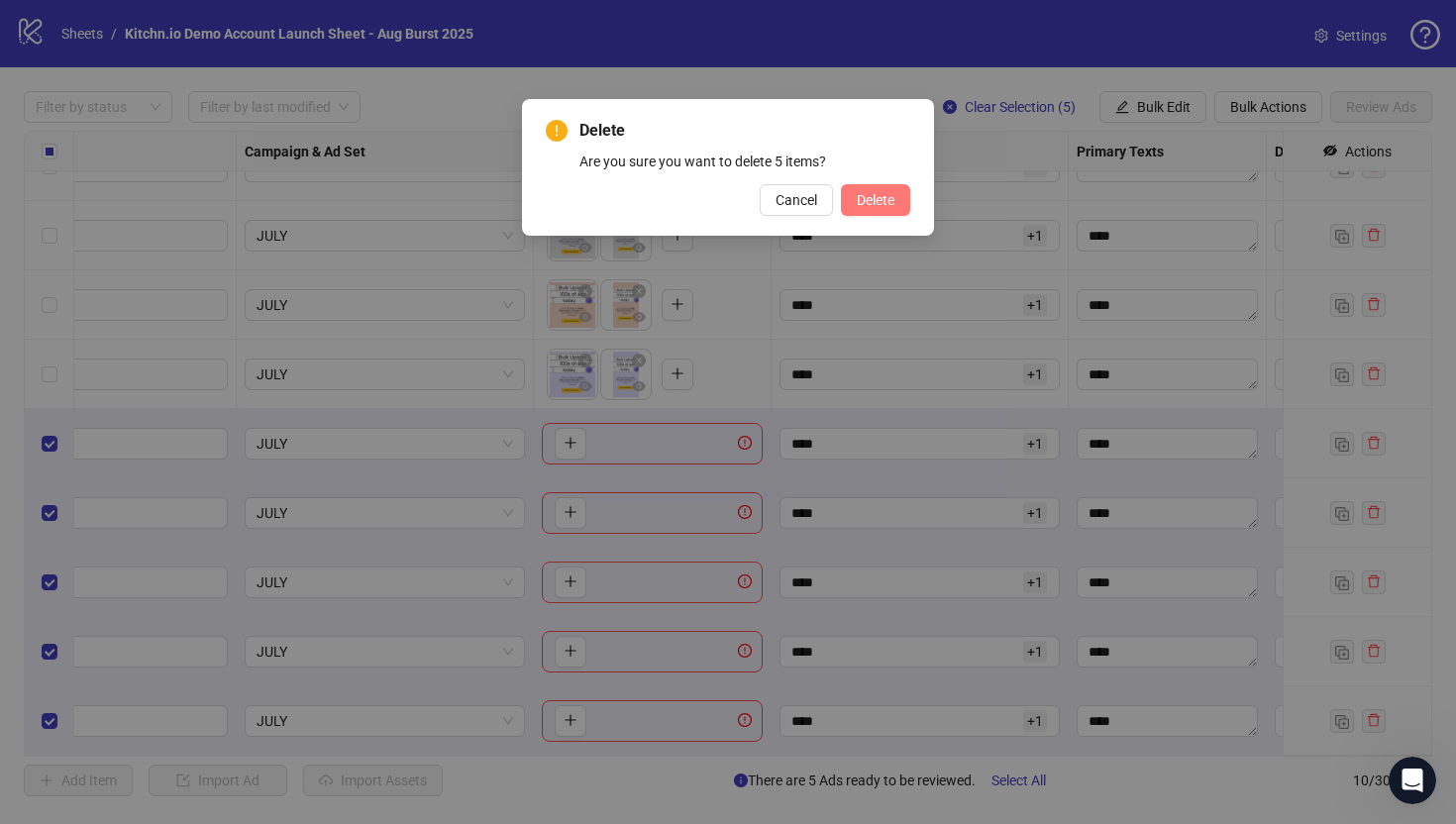 click on "Delete" at bounding box center (876, 200) 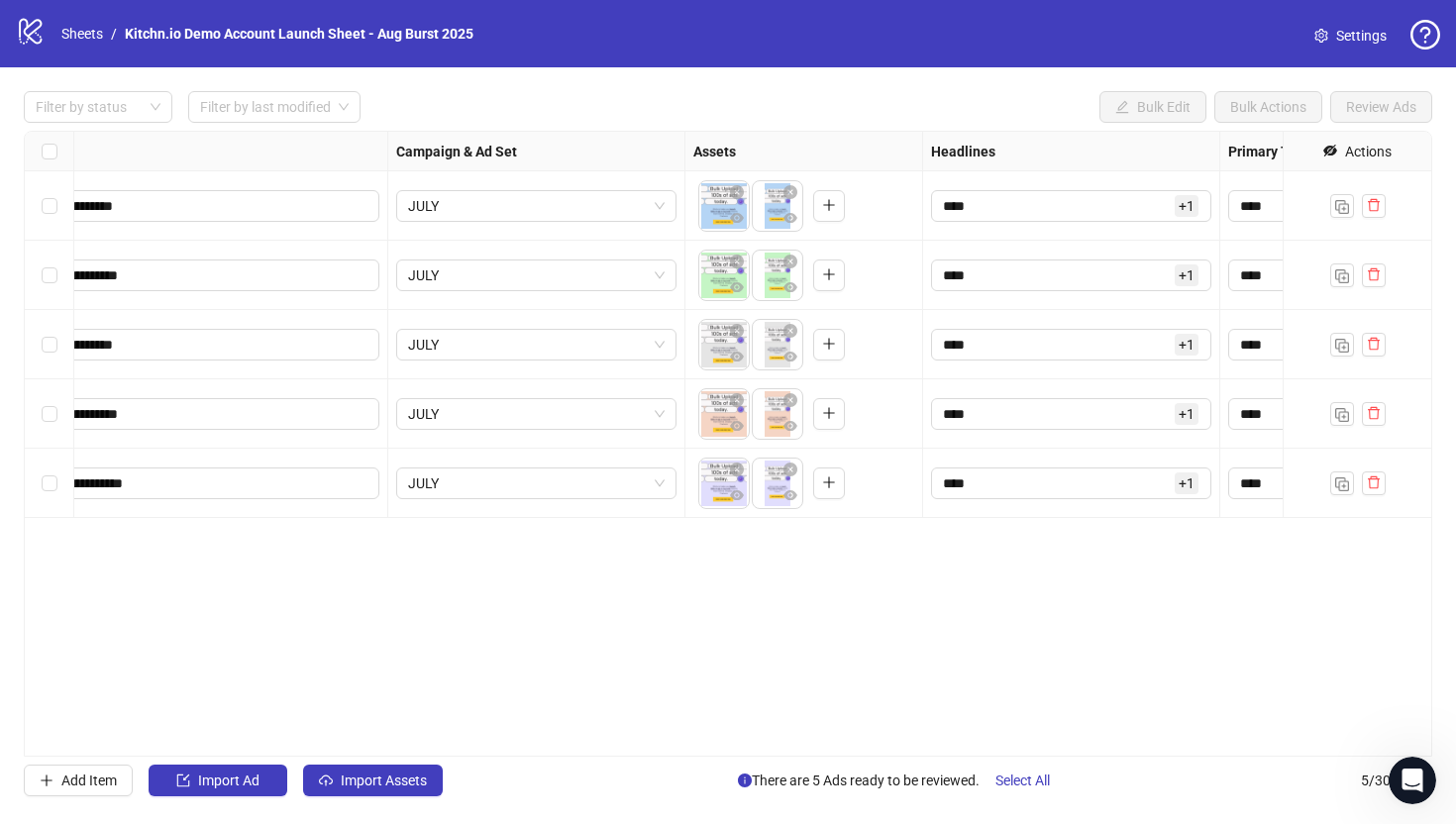 scroll, scrollTop: 0, scrollLeft: 0, axis: both 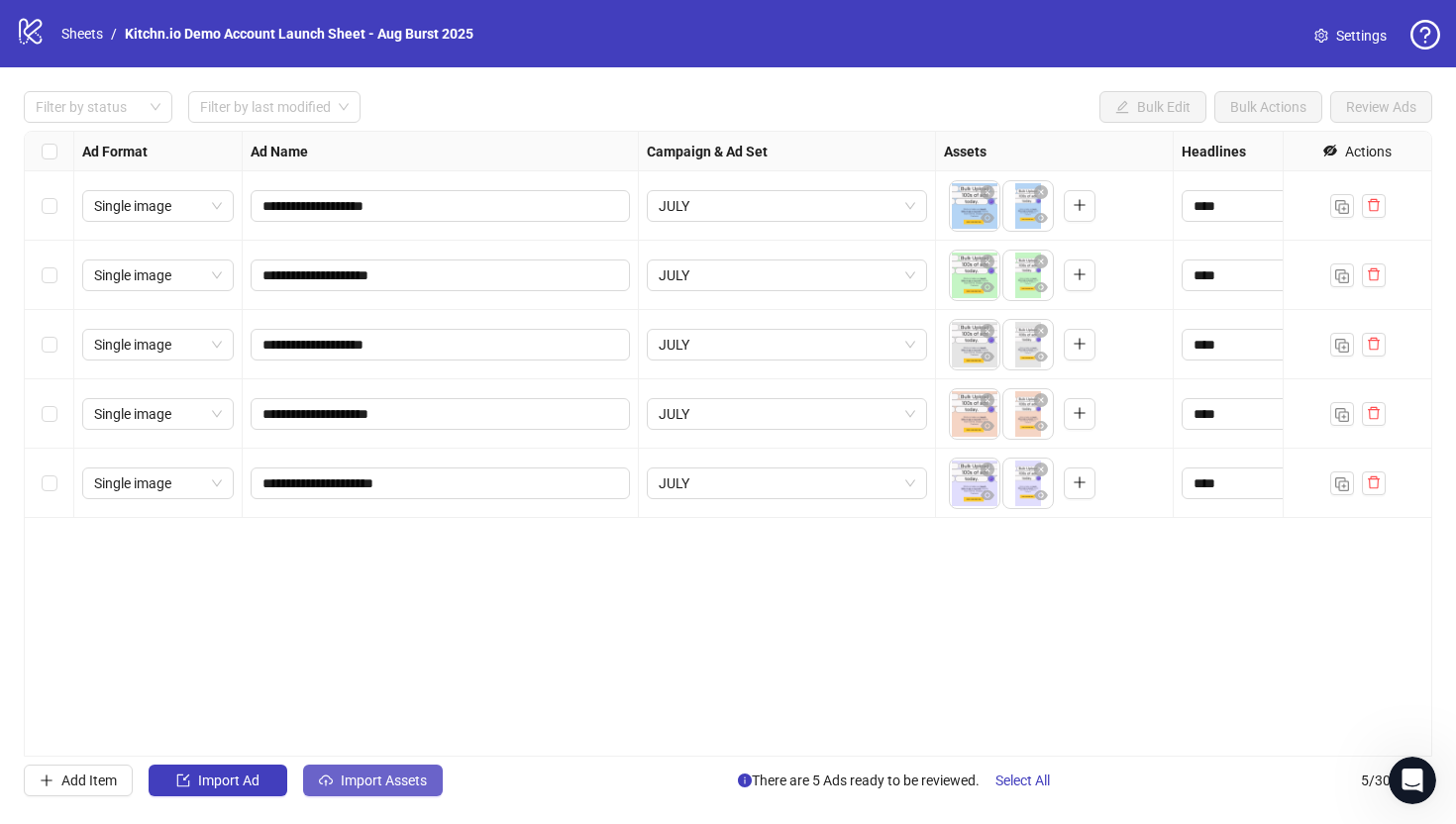 click on "Import Assets" at bounding box center [383, 780] 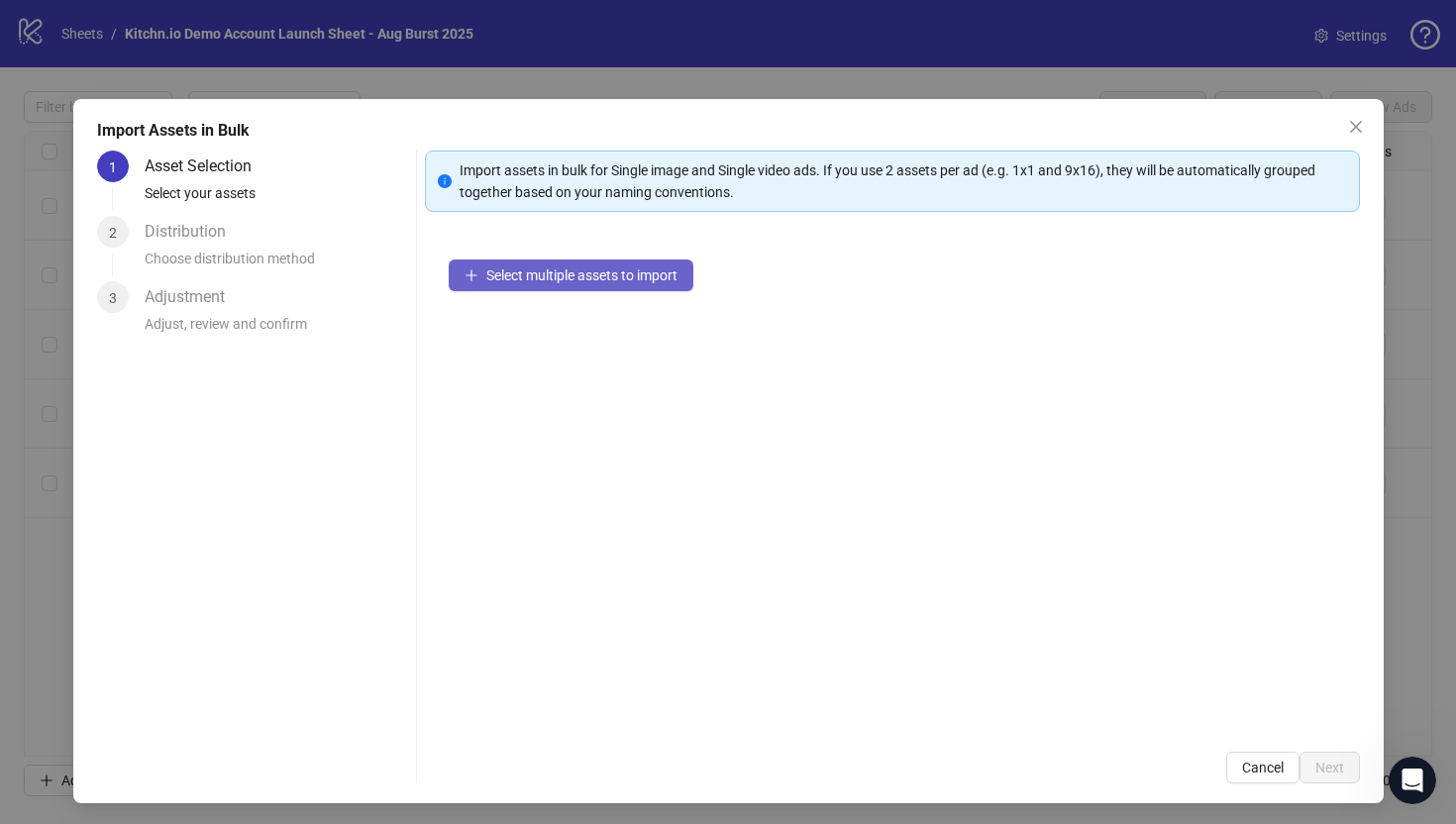 click on "Select multiple assets to import" at bounding box center (581, 275) 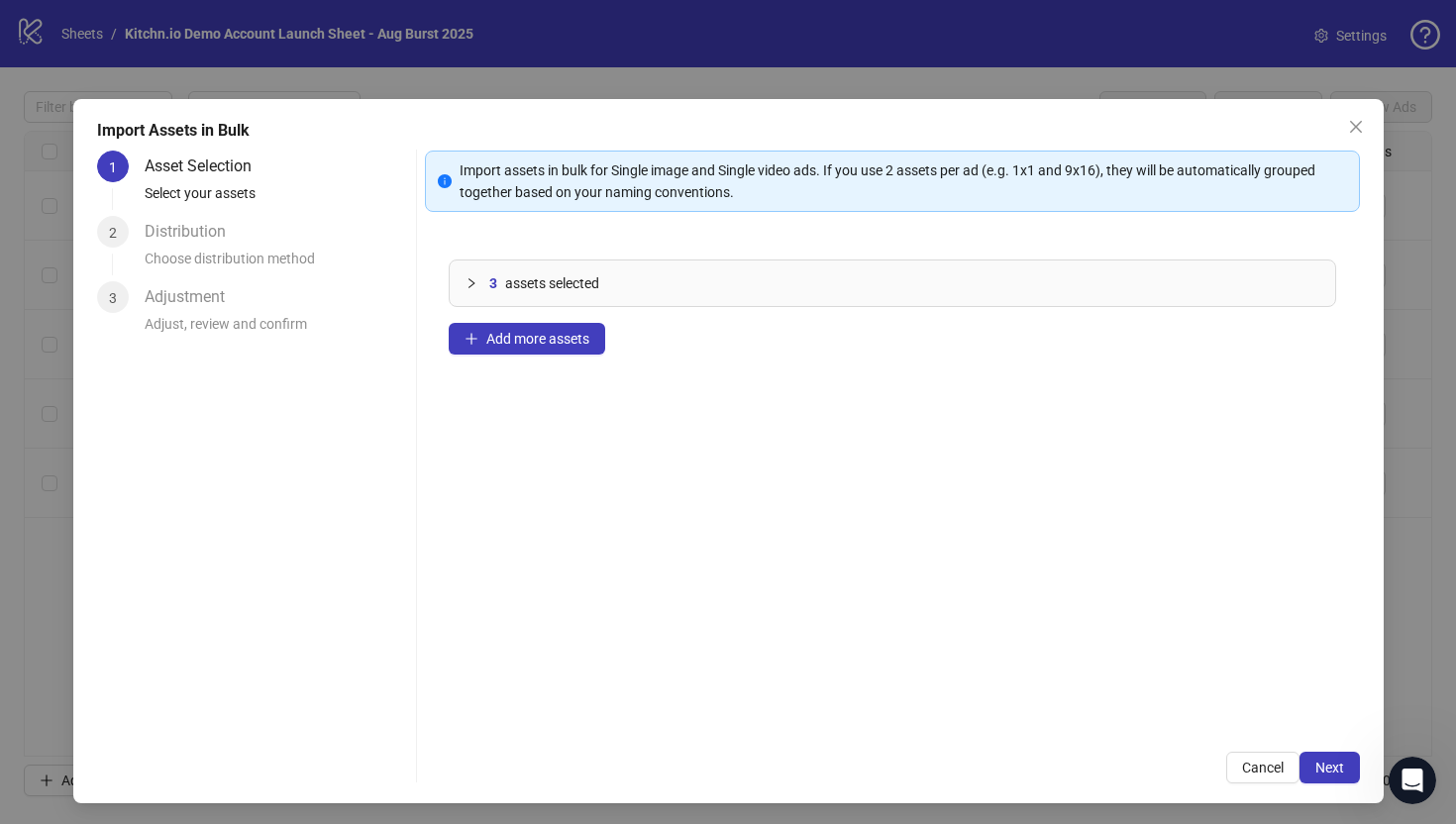 click on "3 assets selected" at bounding box center [892, 283] 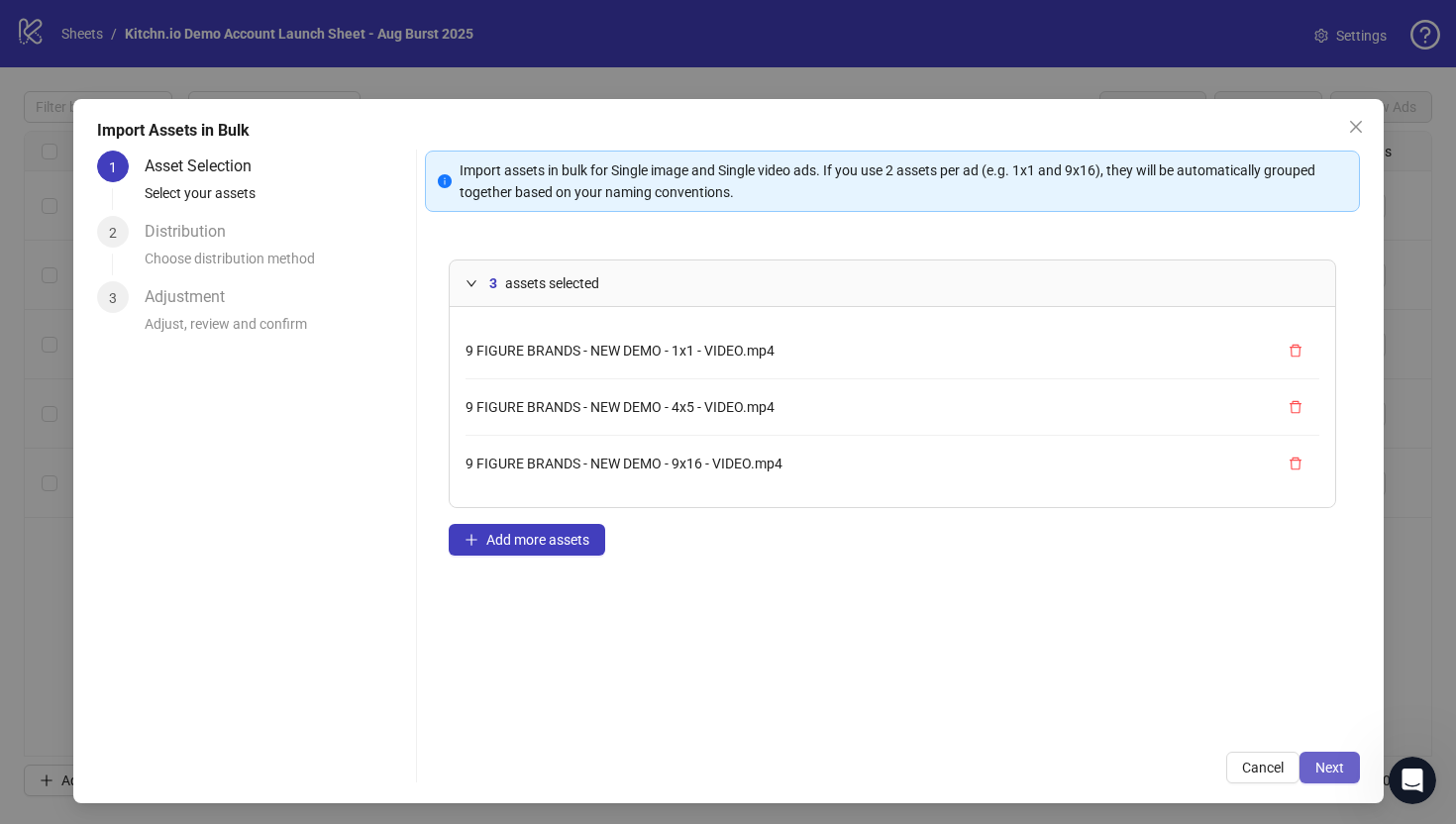 click on "Next" at bounding box center (1329, 768) 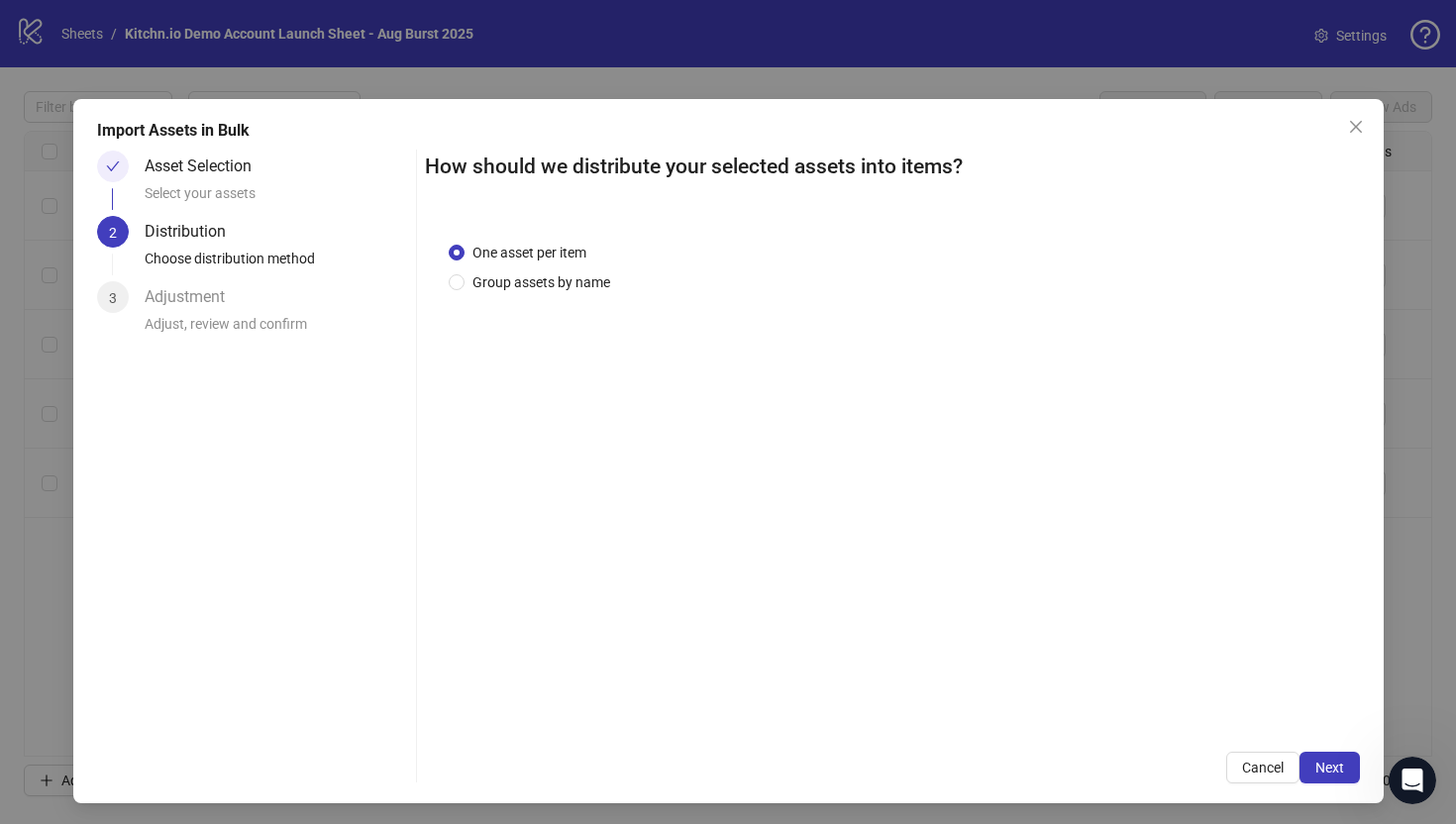 click on "One asset per item Group assets by name" at bounding box center (892, 472) 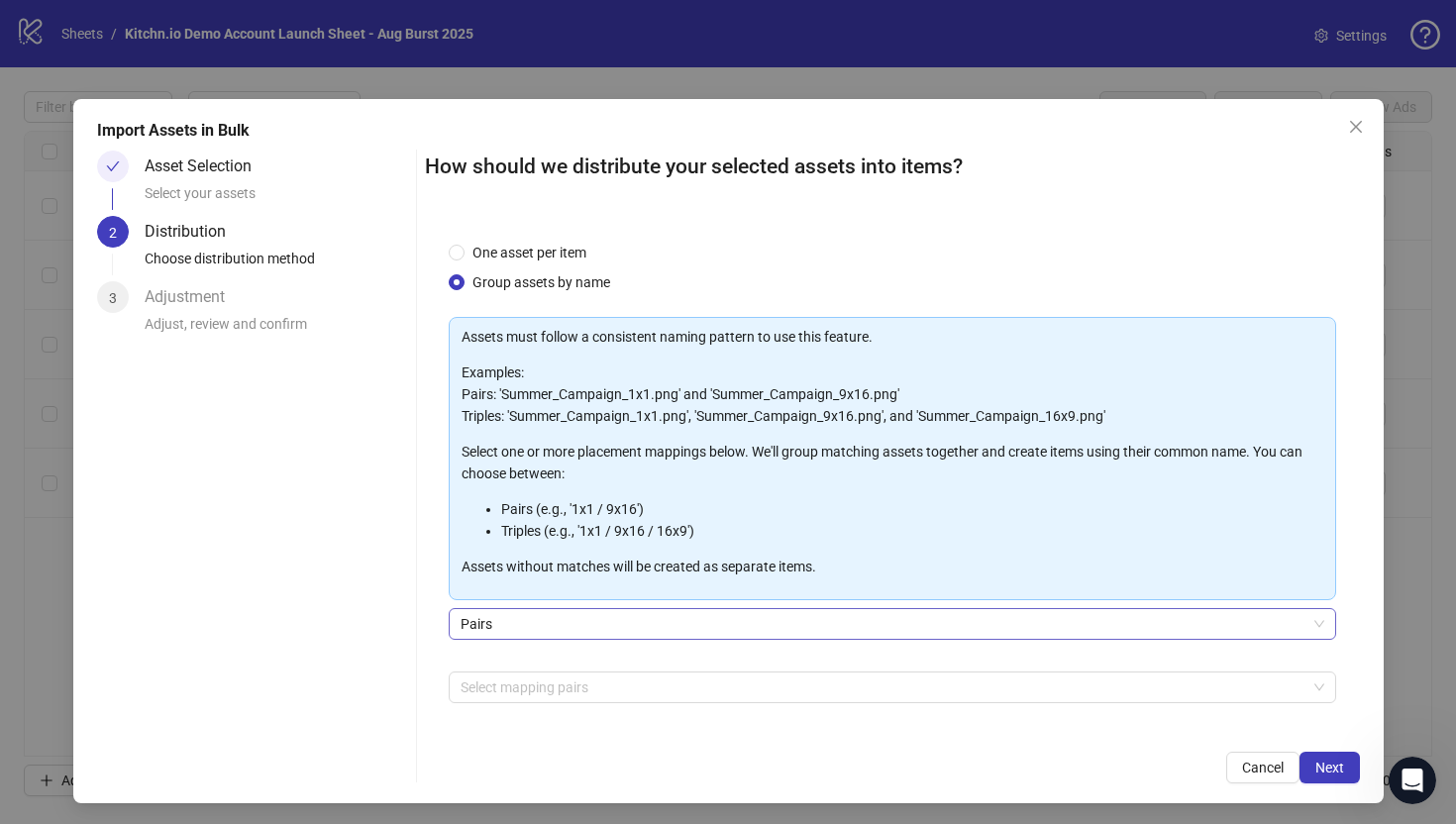 click on "Pairs" at bounding box center (892, 624) 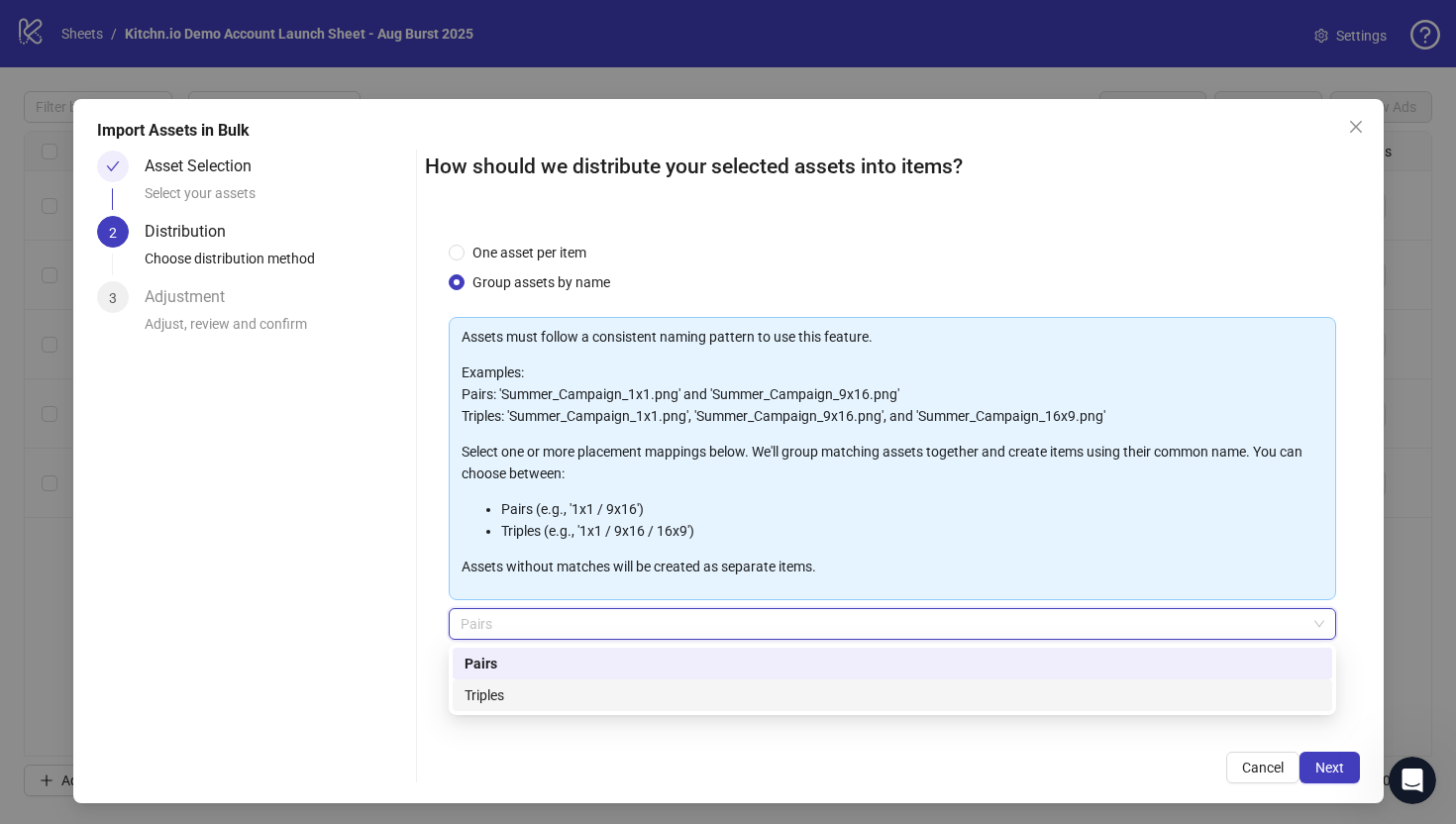 click on "Triples" at bounding box center (892, 695) 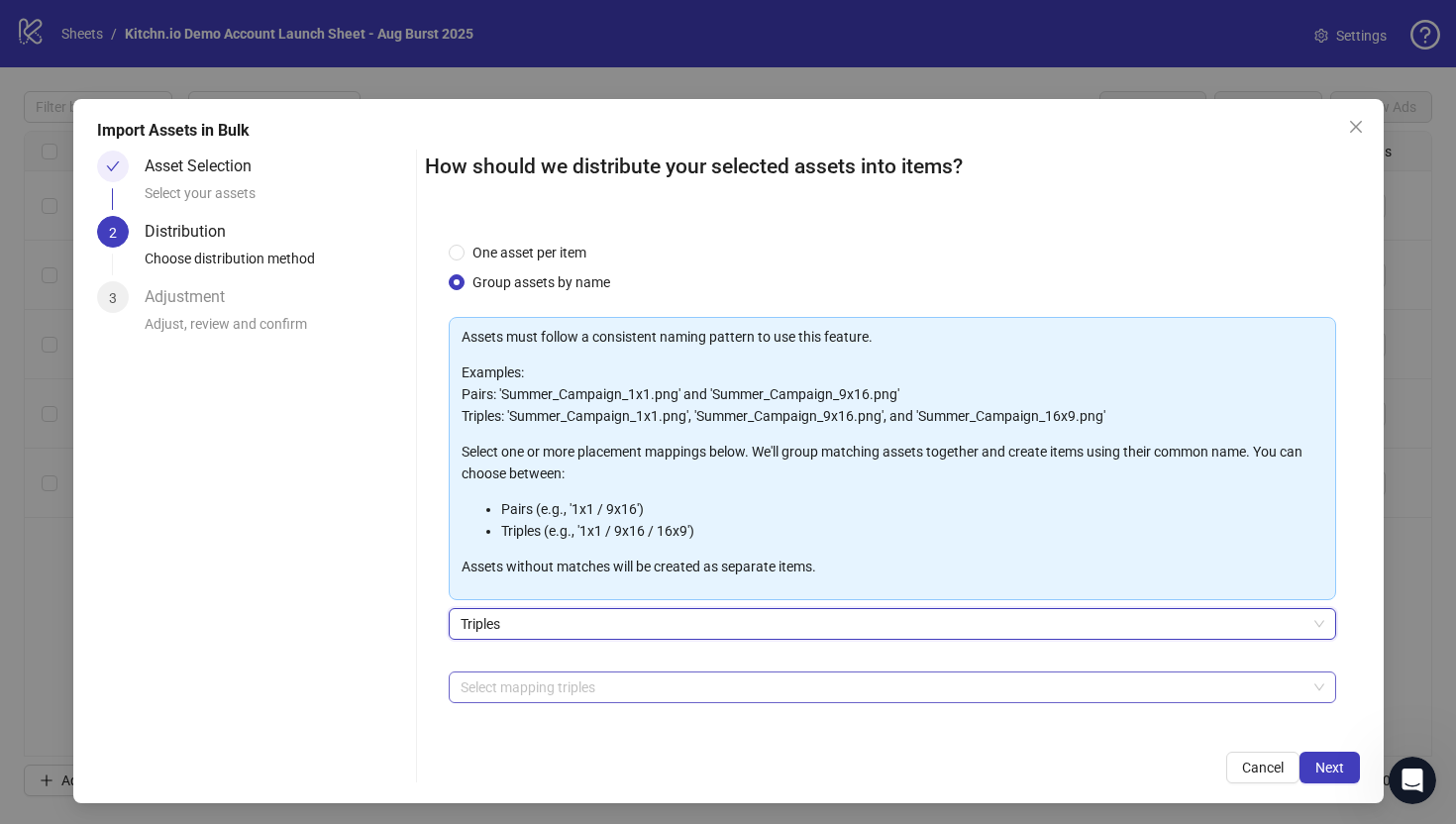 click at bounding box center [882, 687] 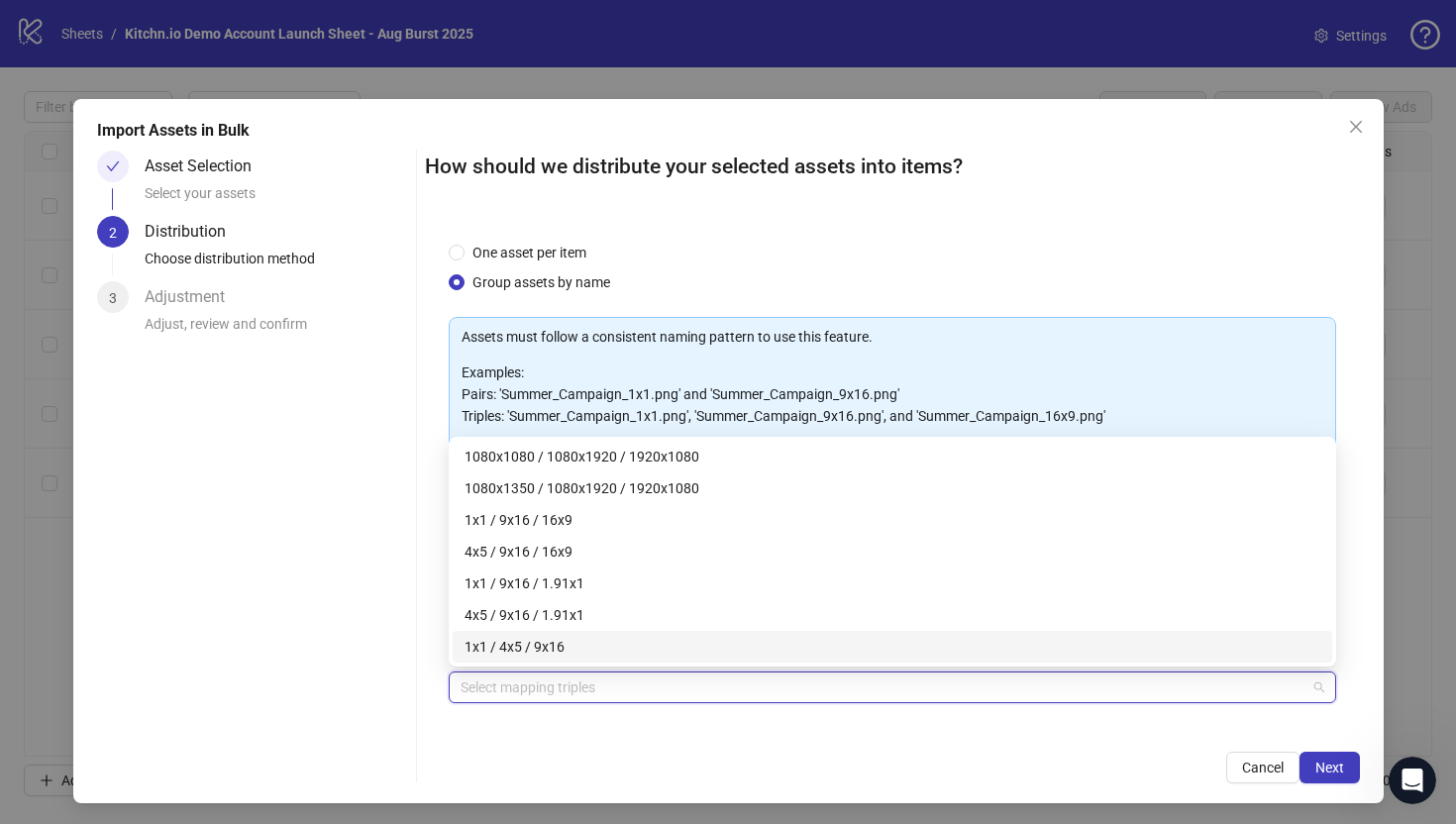 click at bounding box center (882, 687) 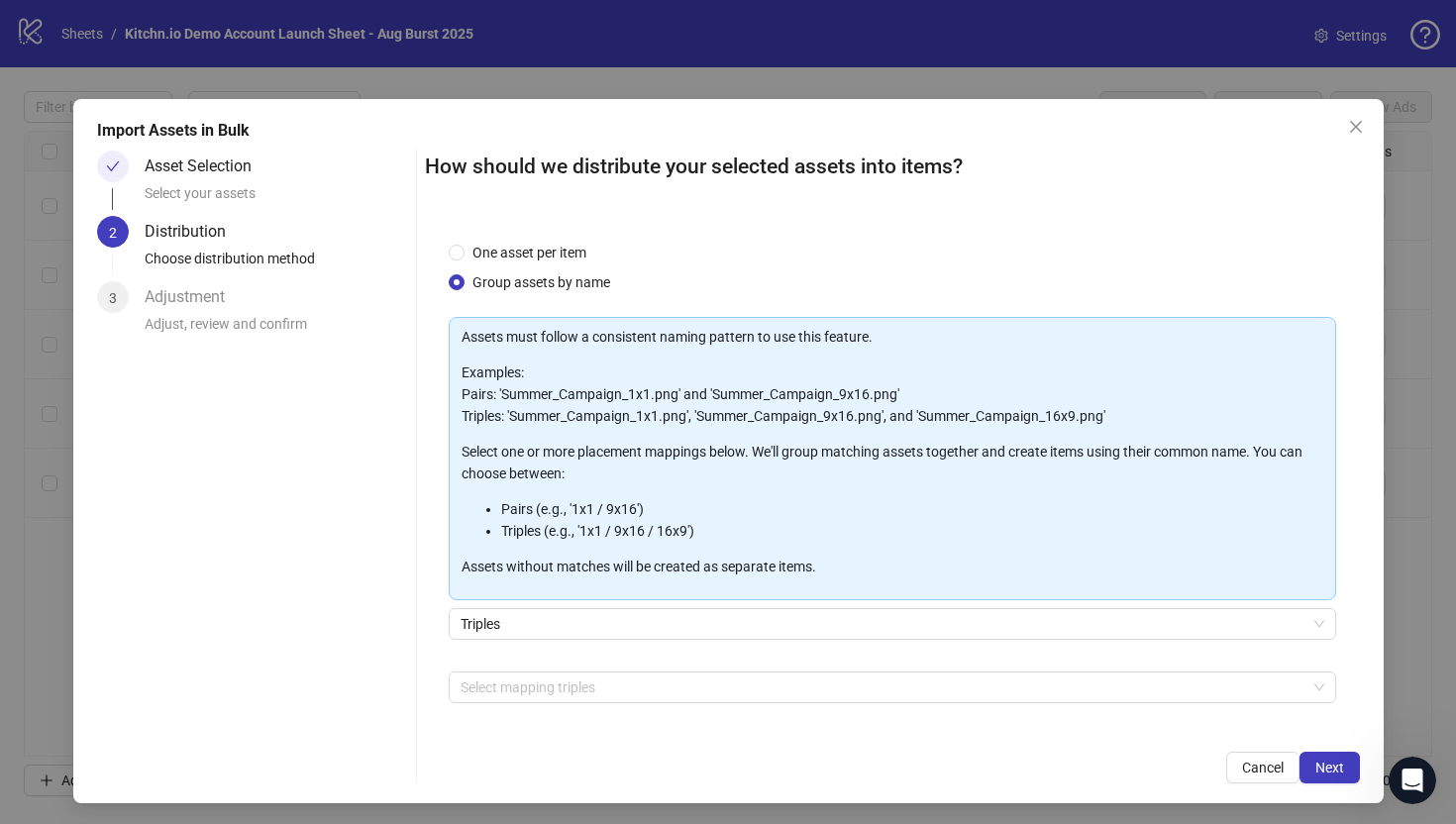 click on "How should we distribute your selected assets into items? One asset per item Group assets by name Assets must follow a consistent naming pattern to use this feature. Examples: Pairs: 'Summer_Campaign_1x1.png' and 'Summer_Campaign_9x16.png' Triples: 'Summer_Campaign_1x1.png', 'Summer_Campaign_9x16.png', and 'Summer_Campaign_16x9.png' Select one or more placement mappings below. We'll group matching assets together and create items using their common name. You can choose between: Pairs (e.g., '1x1 / 9x16') Triples (e.g., '1x1 / 9x16 / 16x9') Assets without matches will be created as separate items. Triples   Select mapping triples + Add Custom Triple Cancel Next" at bounding box center (892, 466) 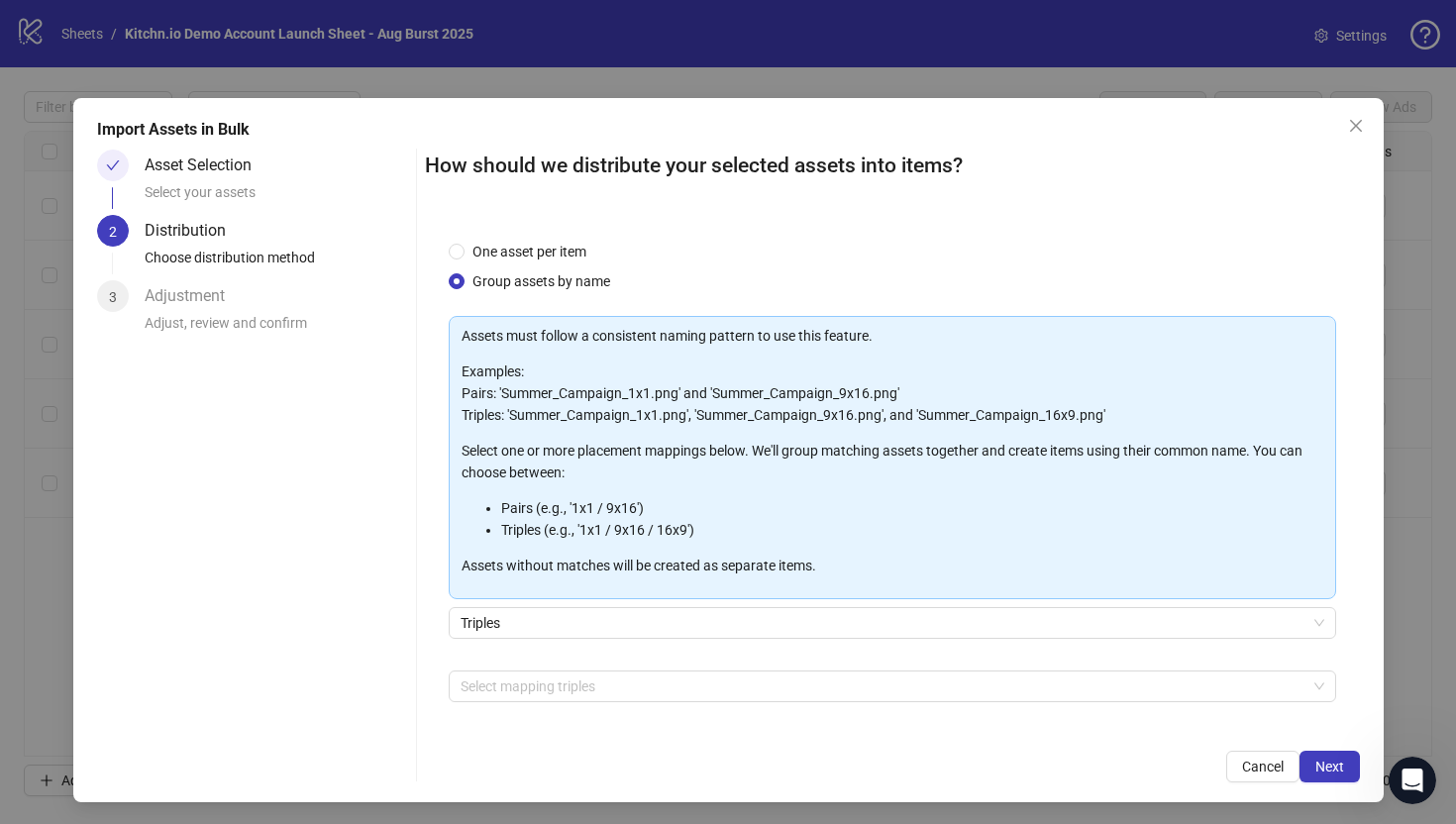 scroll, scrollTop: 3, scrollLeft: 0, axis: vertical 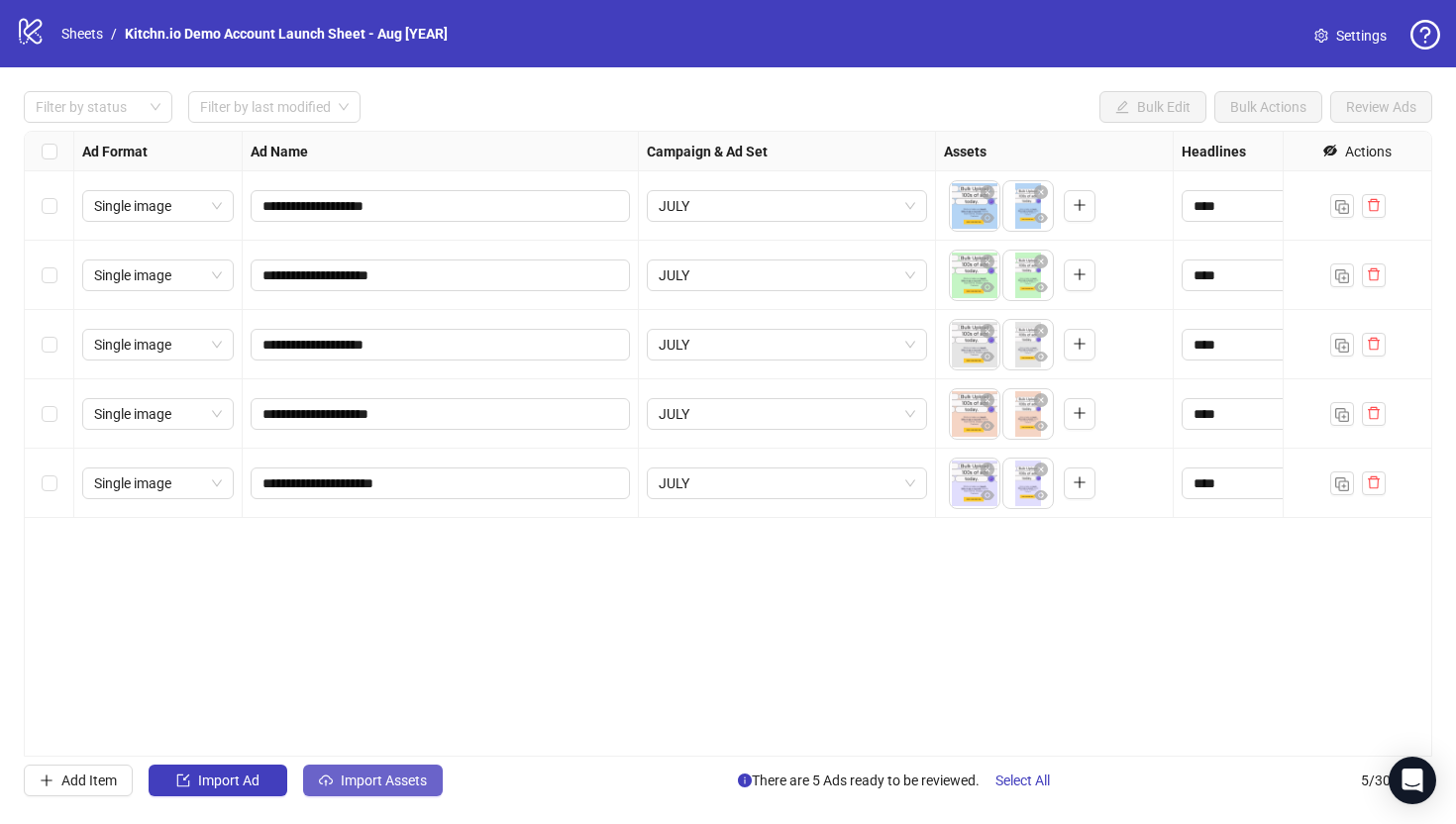 click on "Import Assets" at bounding box center [383, 780] 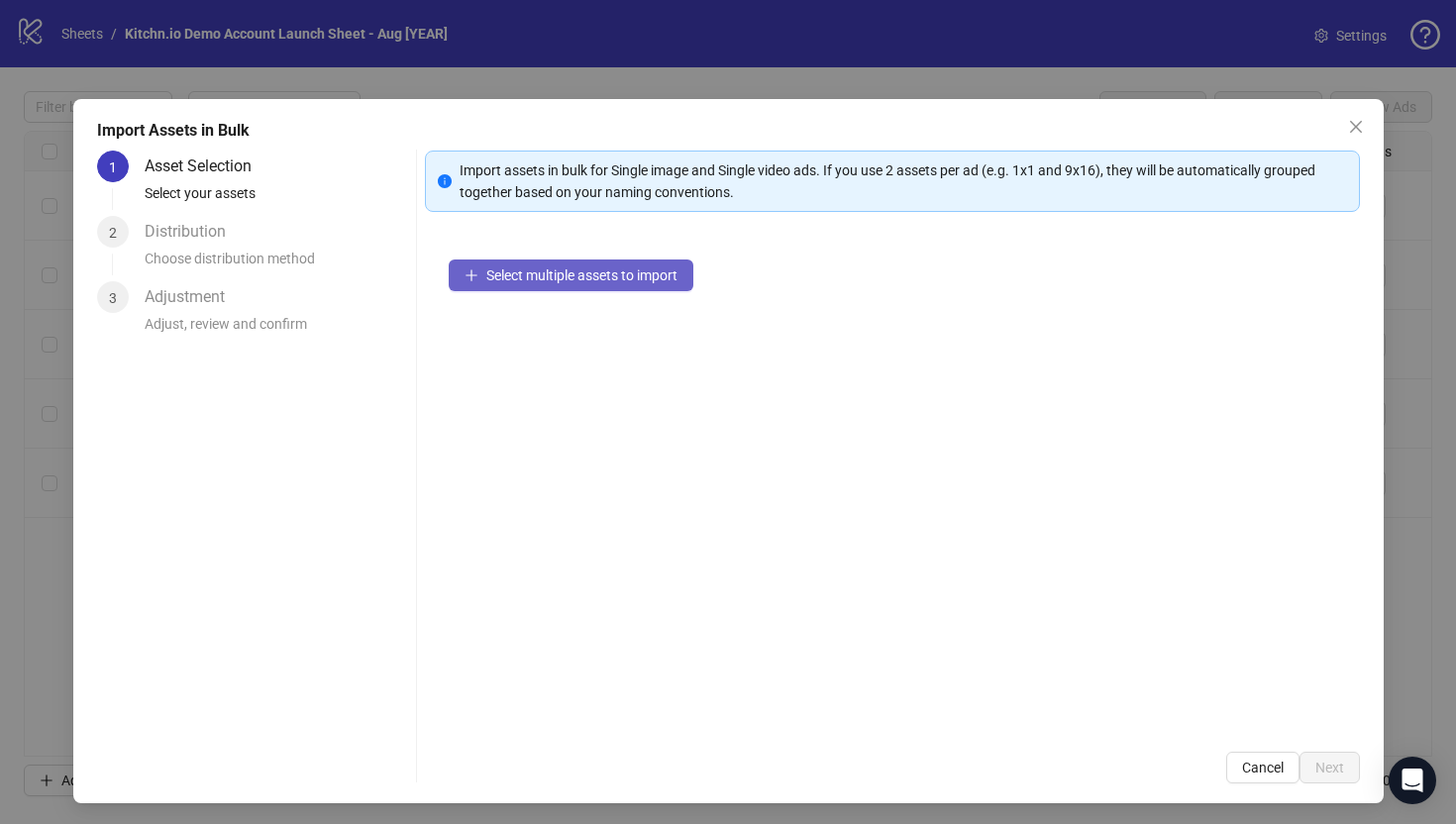 click on "Select multiple assets to import" at bounding box center [581, 275] 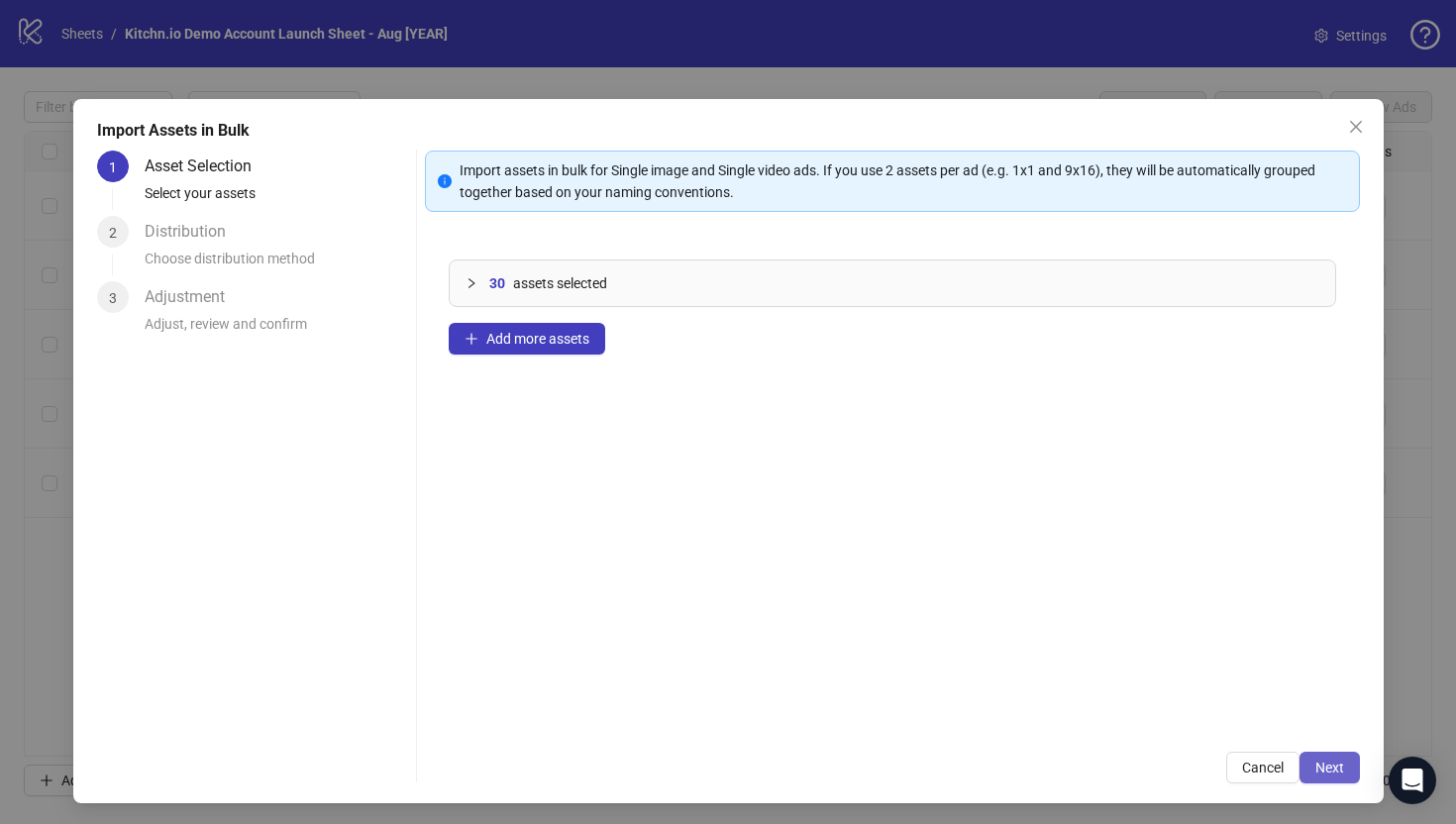 click on "Next" at bounding box center (1329, 768) 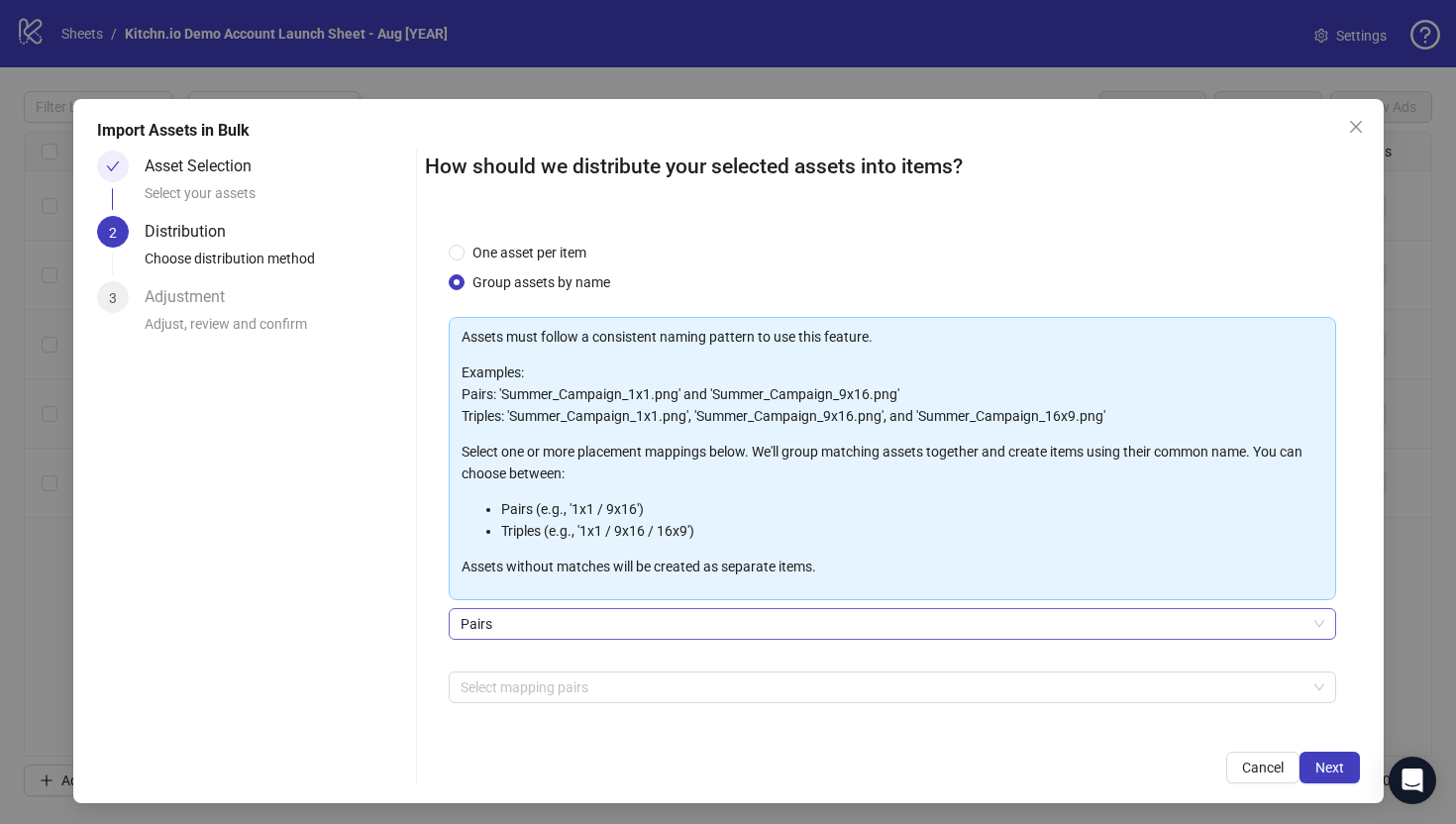 drag, startPoint x: 492, startPoint y: 623, endPoint x: 480, endPoint y: 615, distance: 14.422205 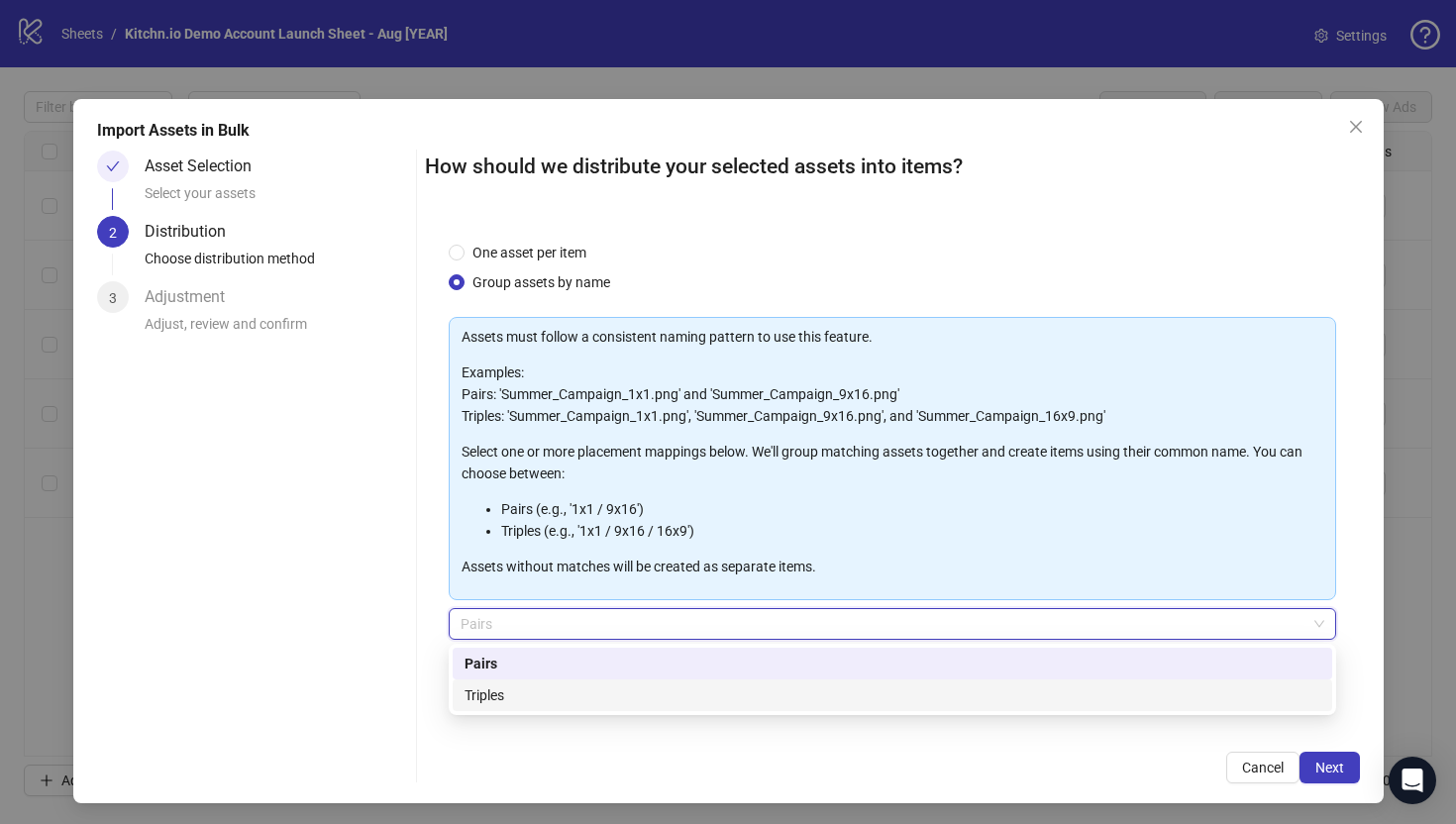 click on "Triples" at bounding box center (892, 695) 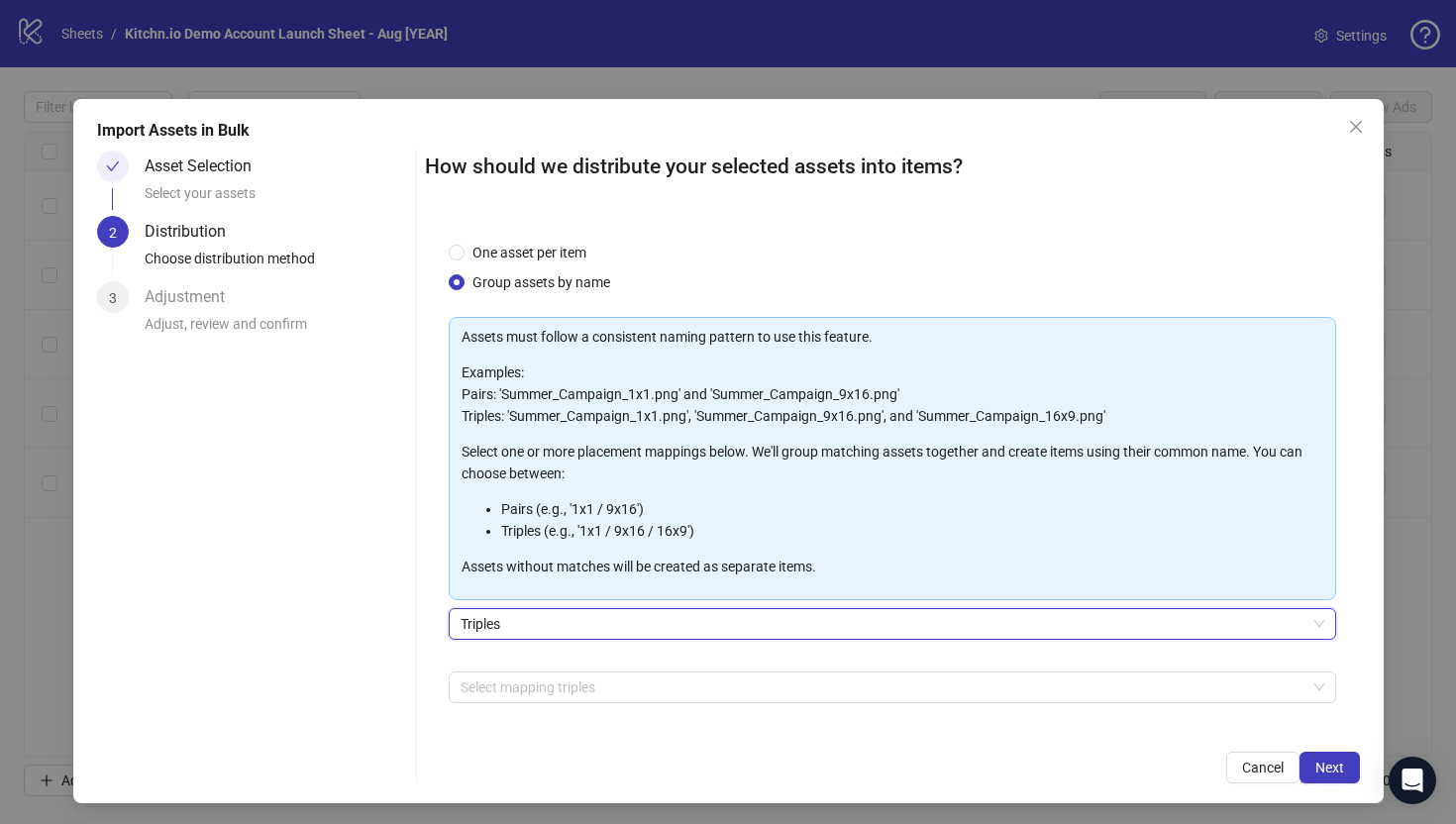 scroll, scrollTop: 3, scrollLeft: 0, axis: vertical 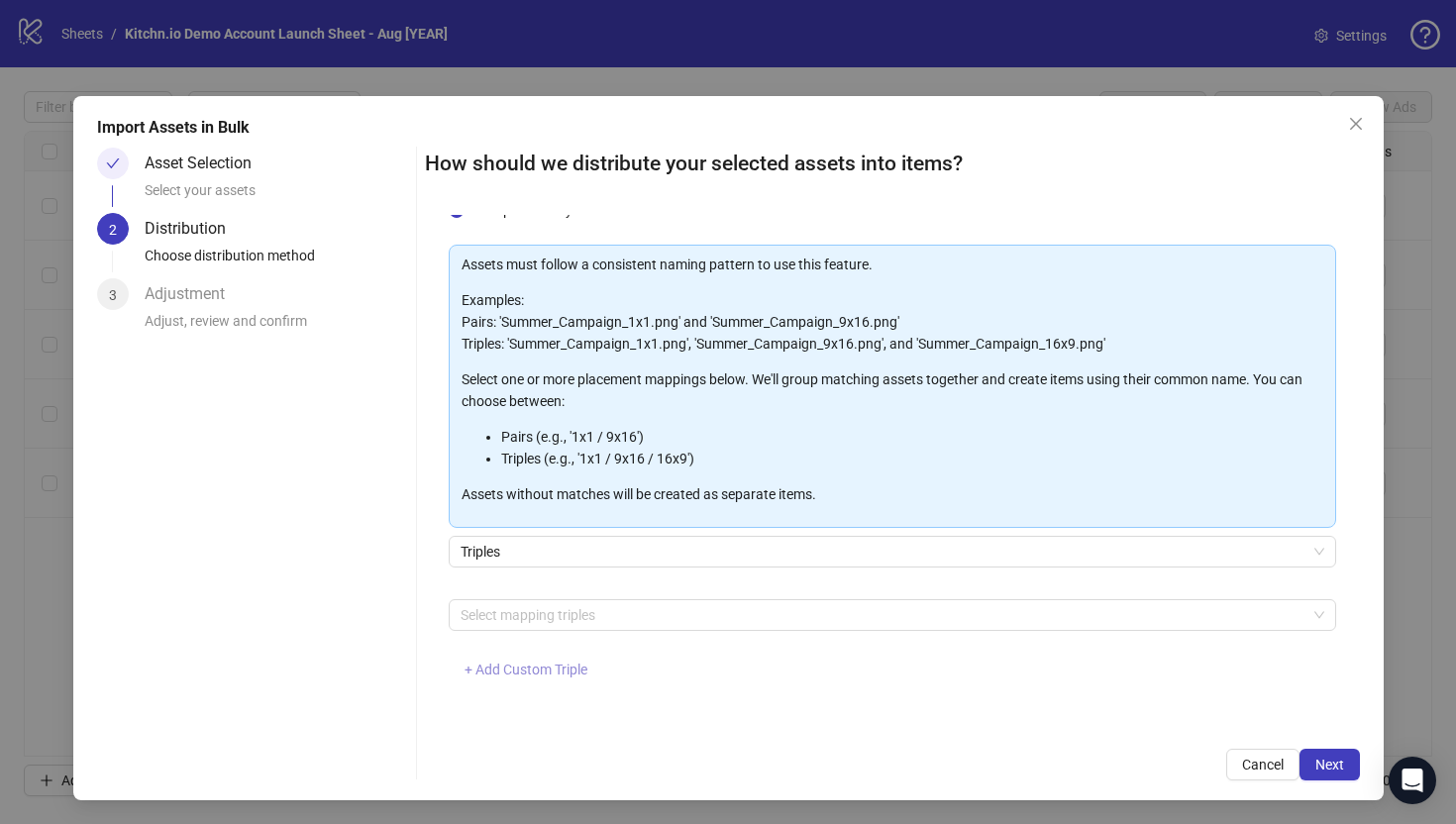 click on "+ Add Custom Triple" at bounding box center [526, 670] 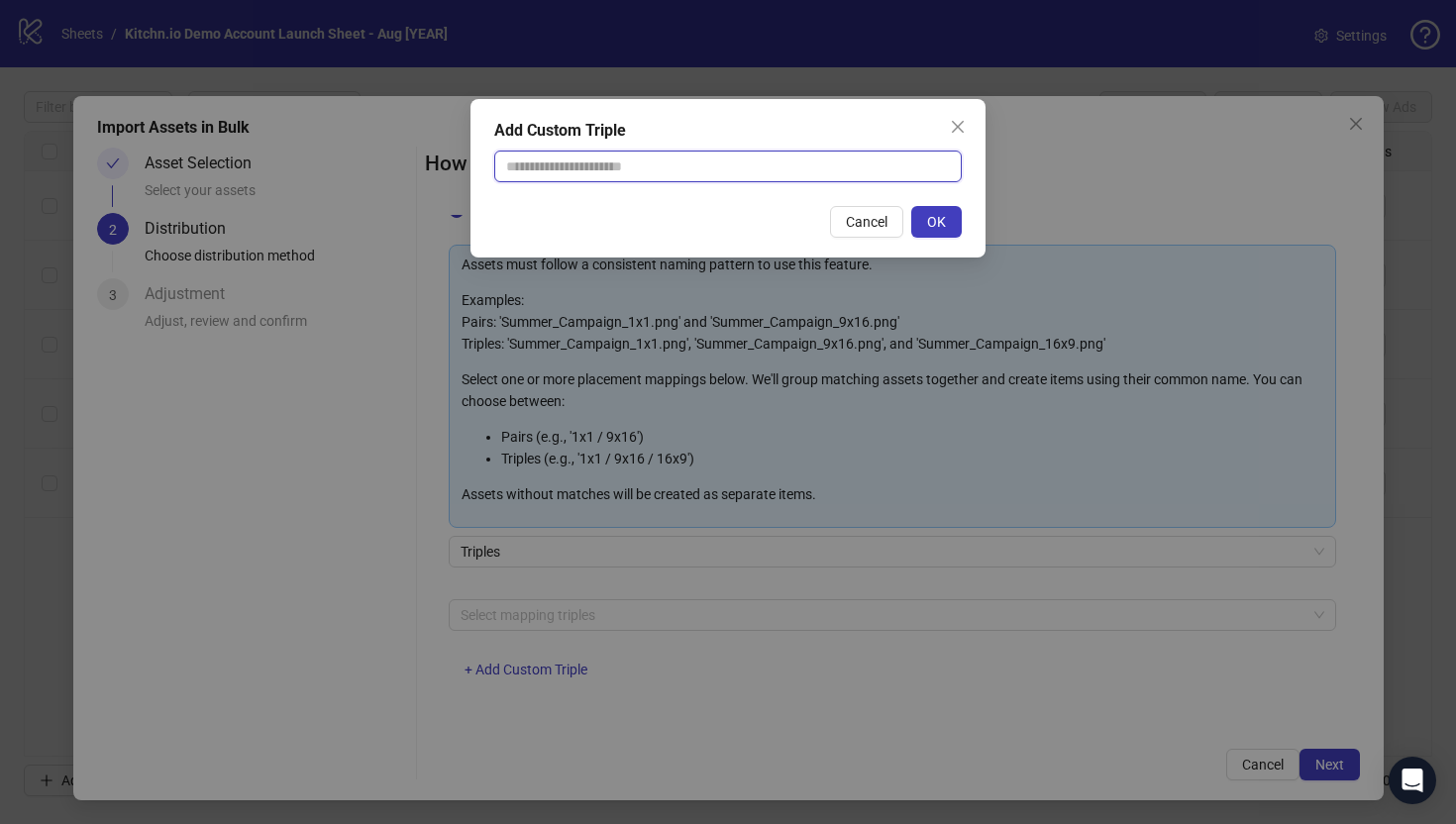 click at bounding box center [728, 166] 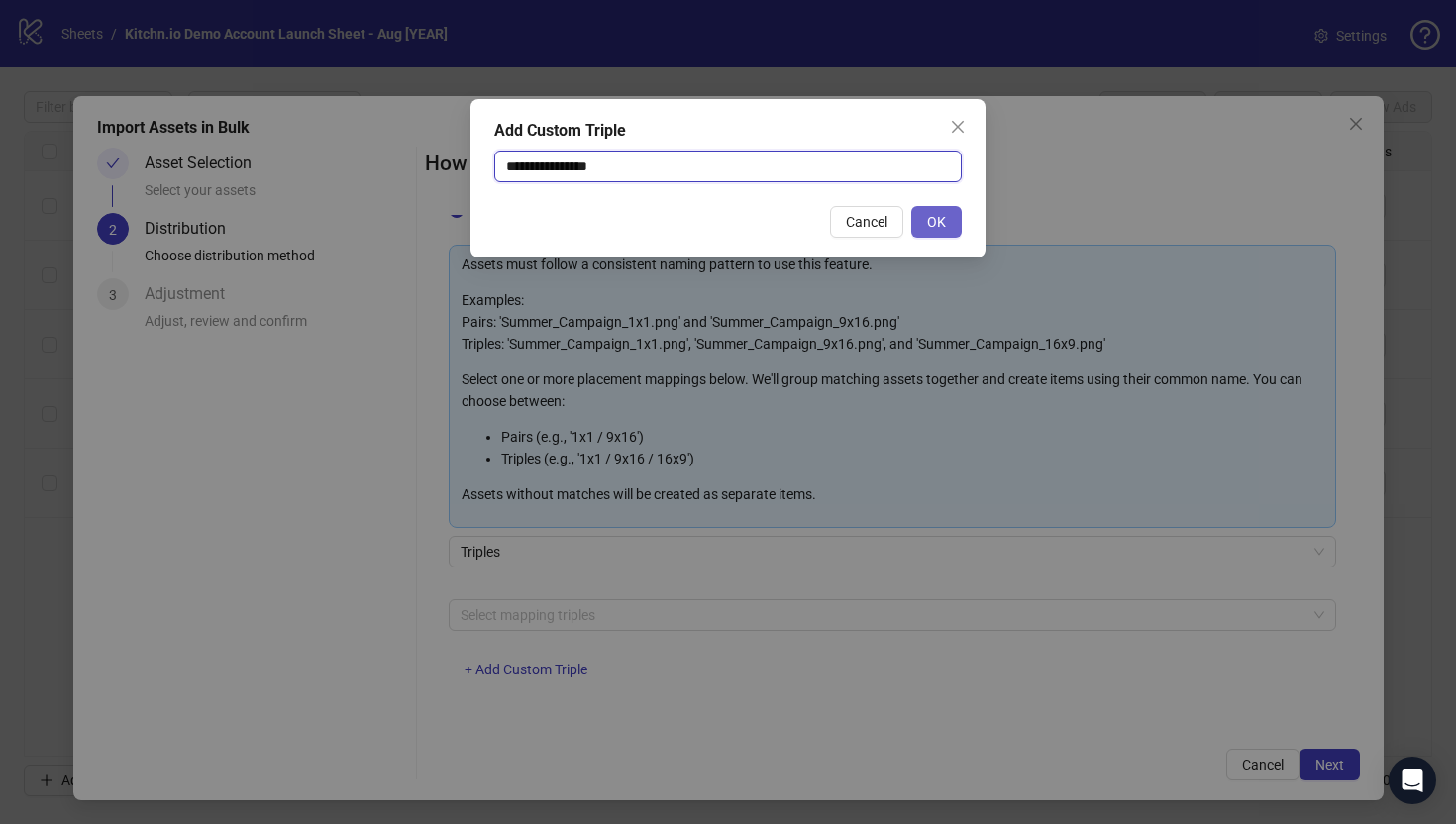 type on "**********" 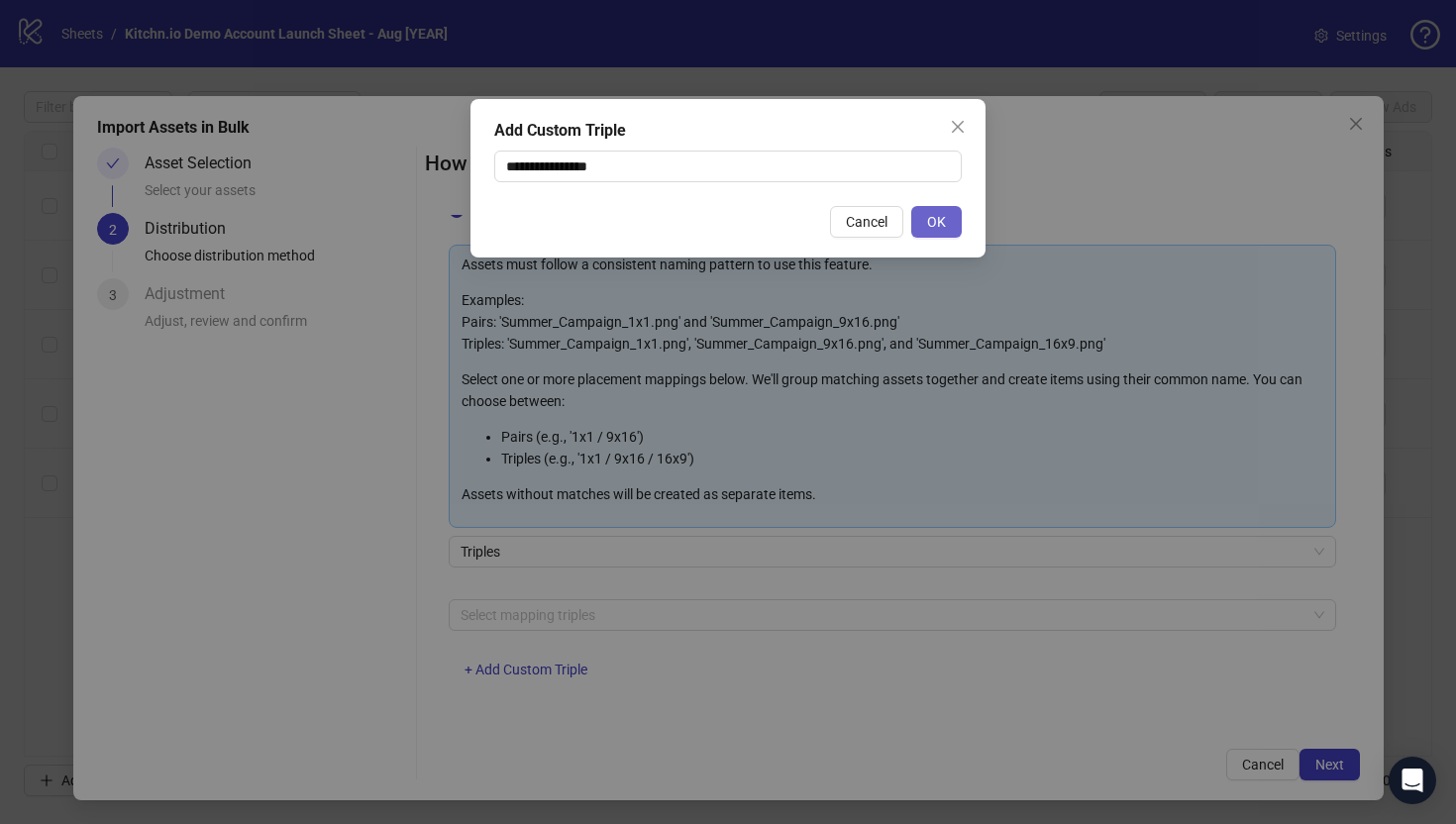 click on "OK" at bounding box center [936, 222] 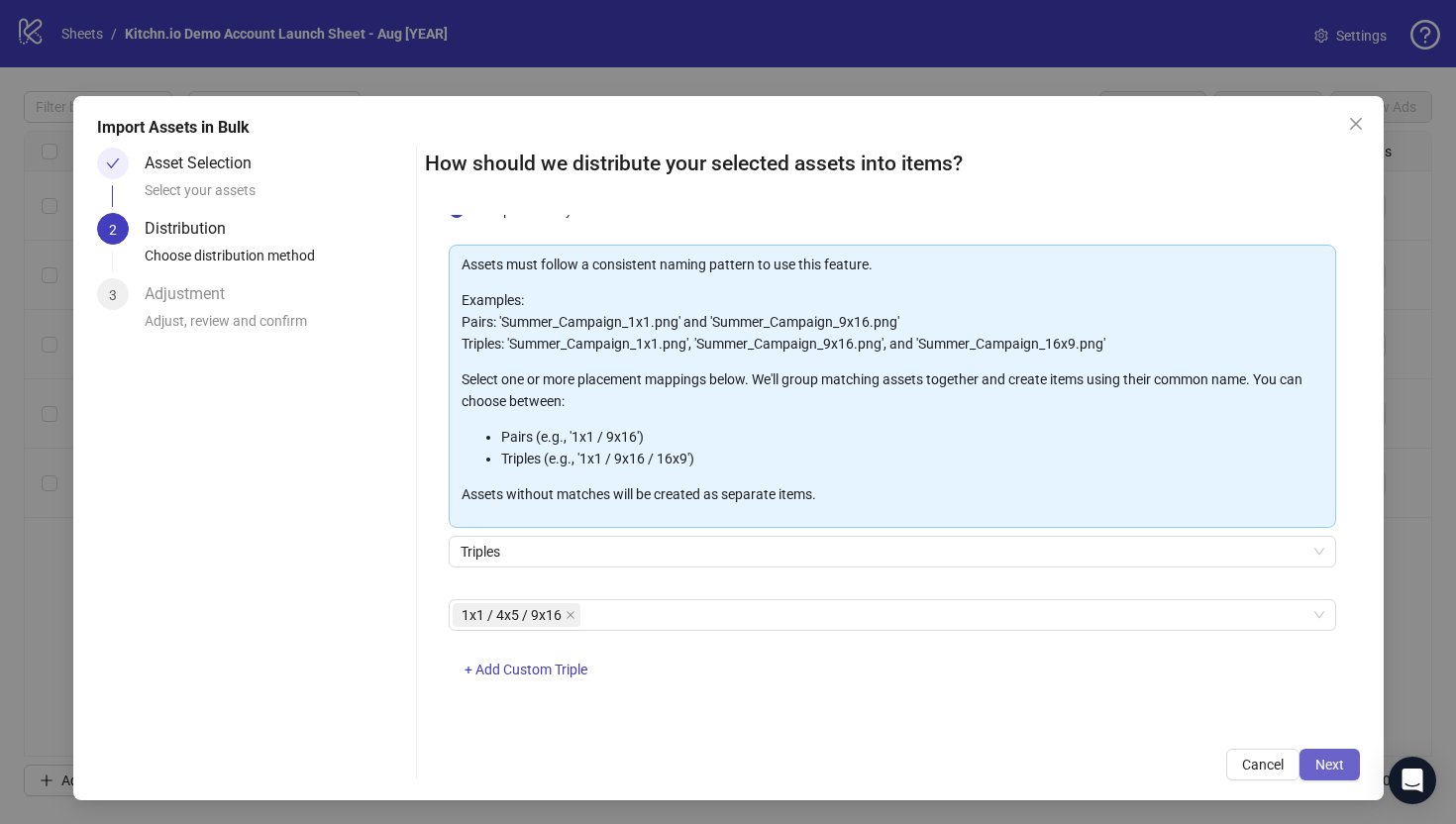 click on "Next" at bounding box center [1329, 765] 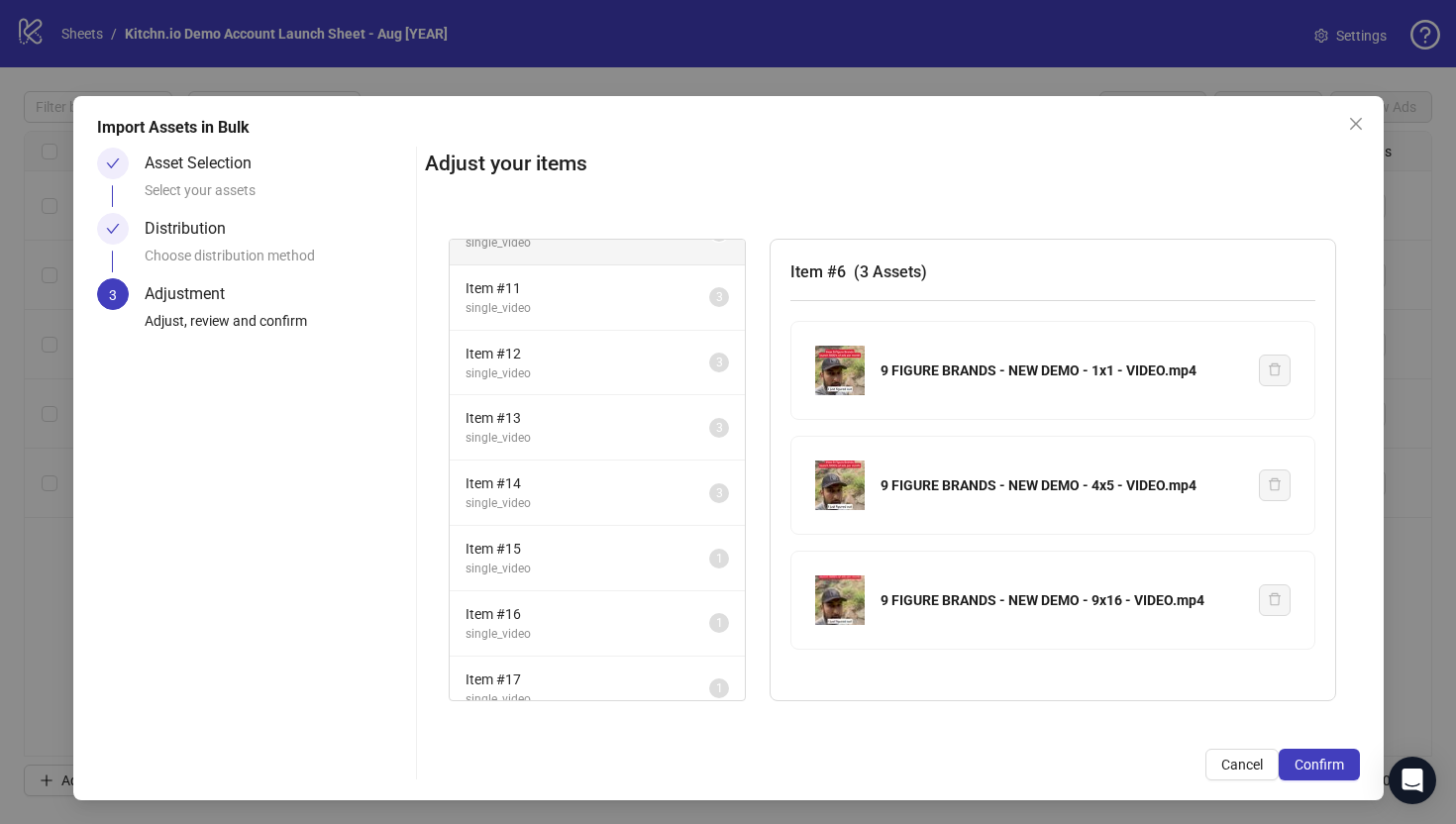 scroll, scrollTop: 0, scrollLeft: 0, axis: both 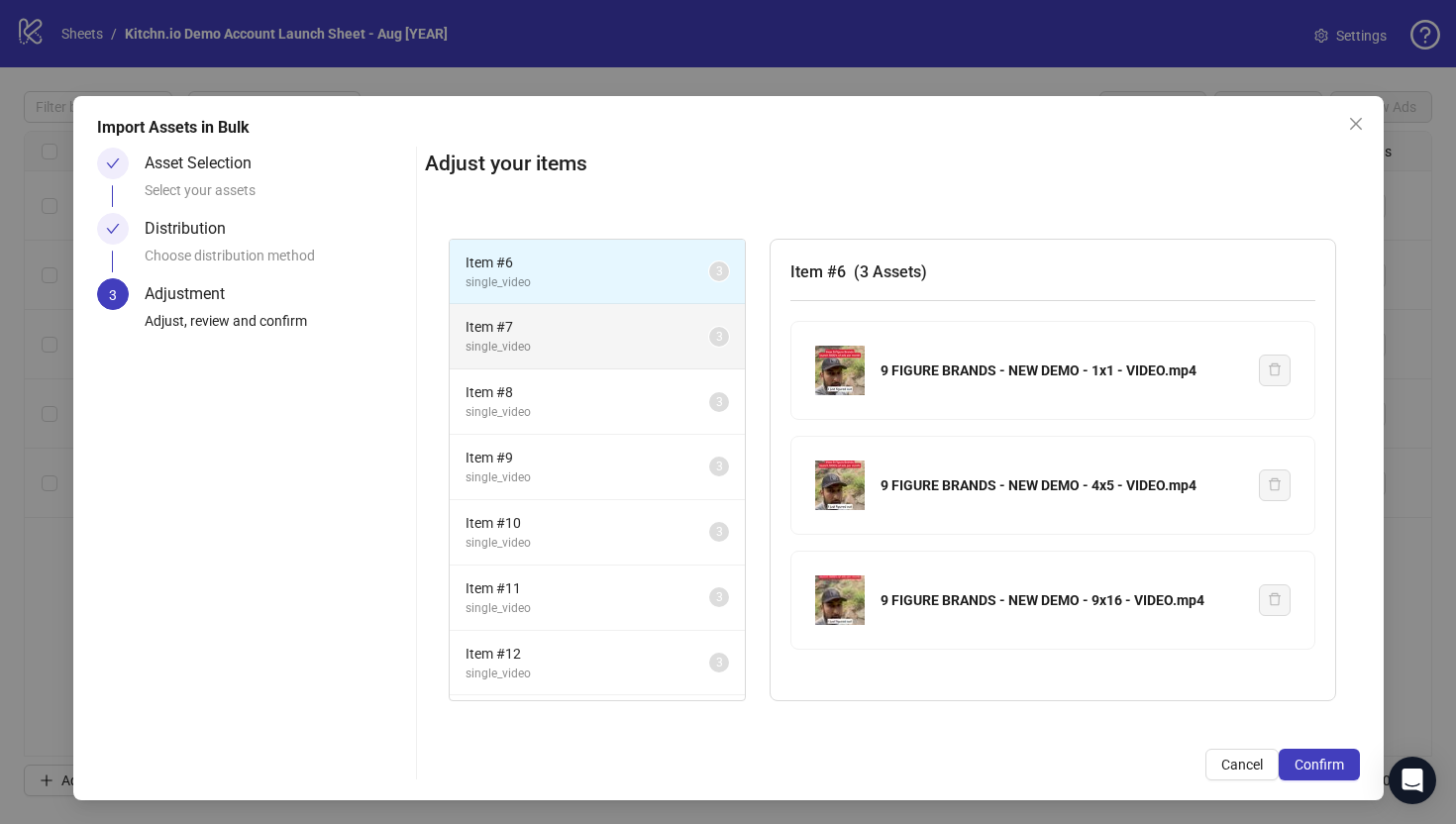 click on "single_video" at bounding box center (587, 347) 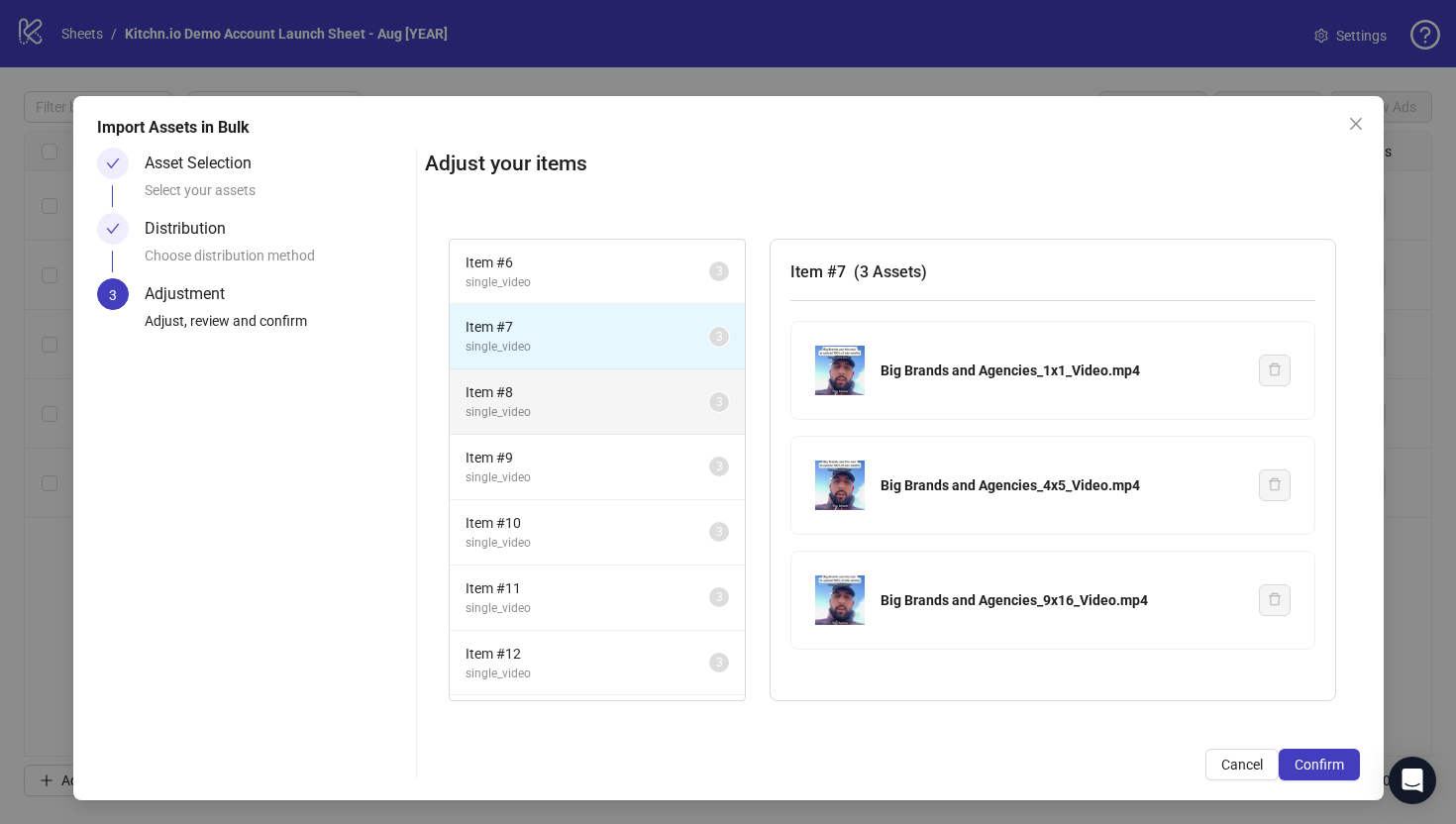click on "Item # 8" at bounding box center [587, 392] 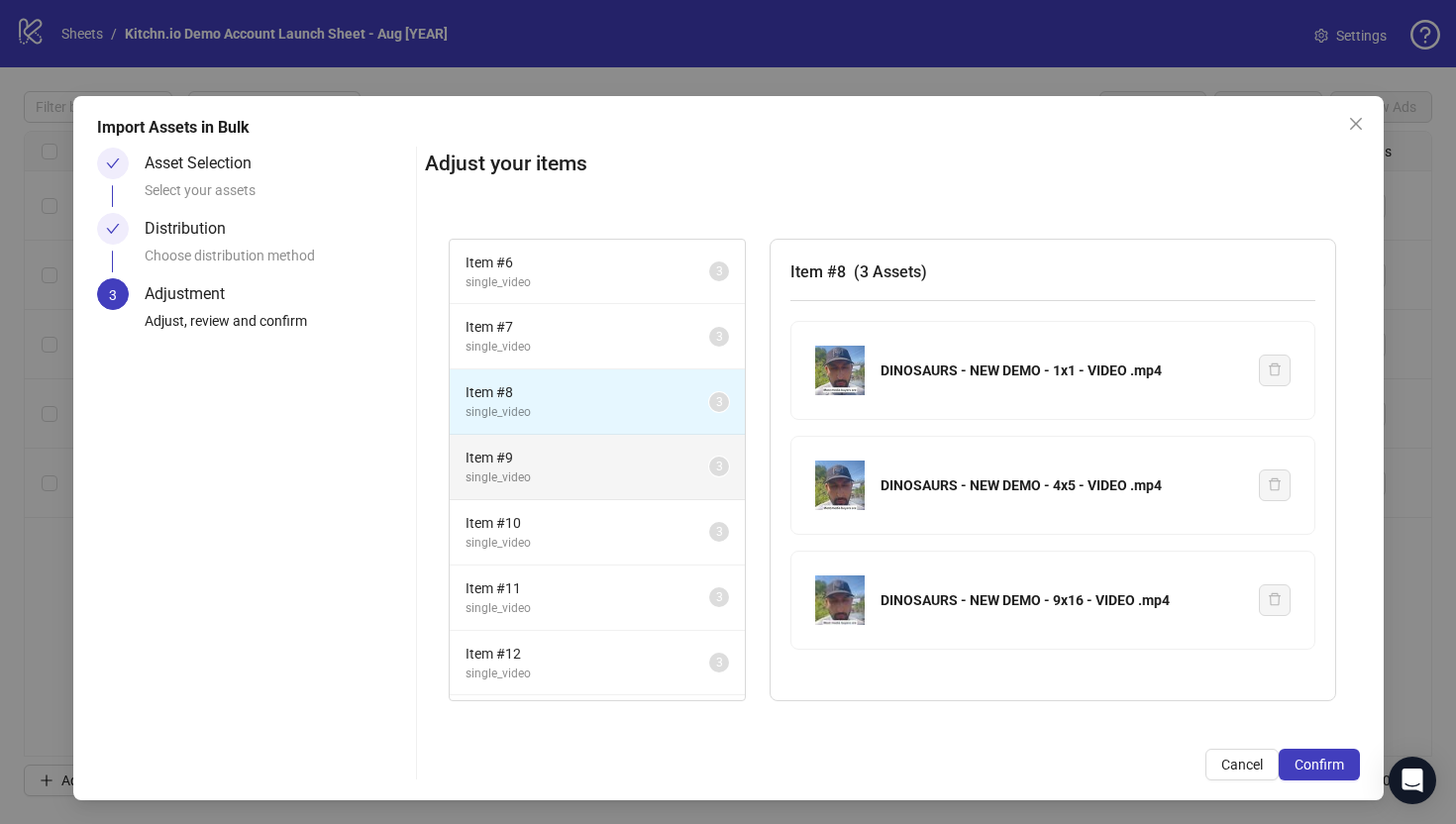 click on "single_video" at bounding box center [587, 477] 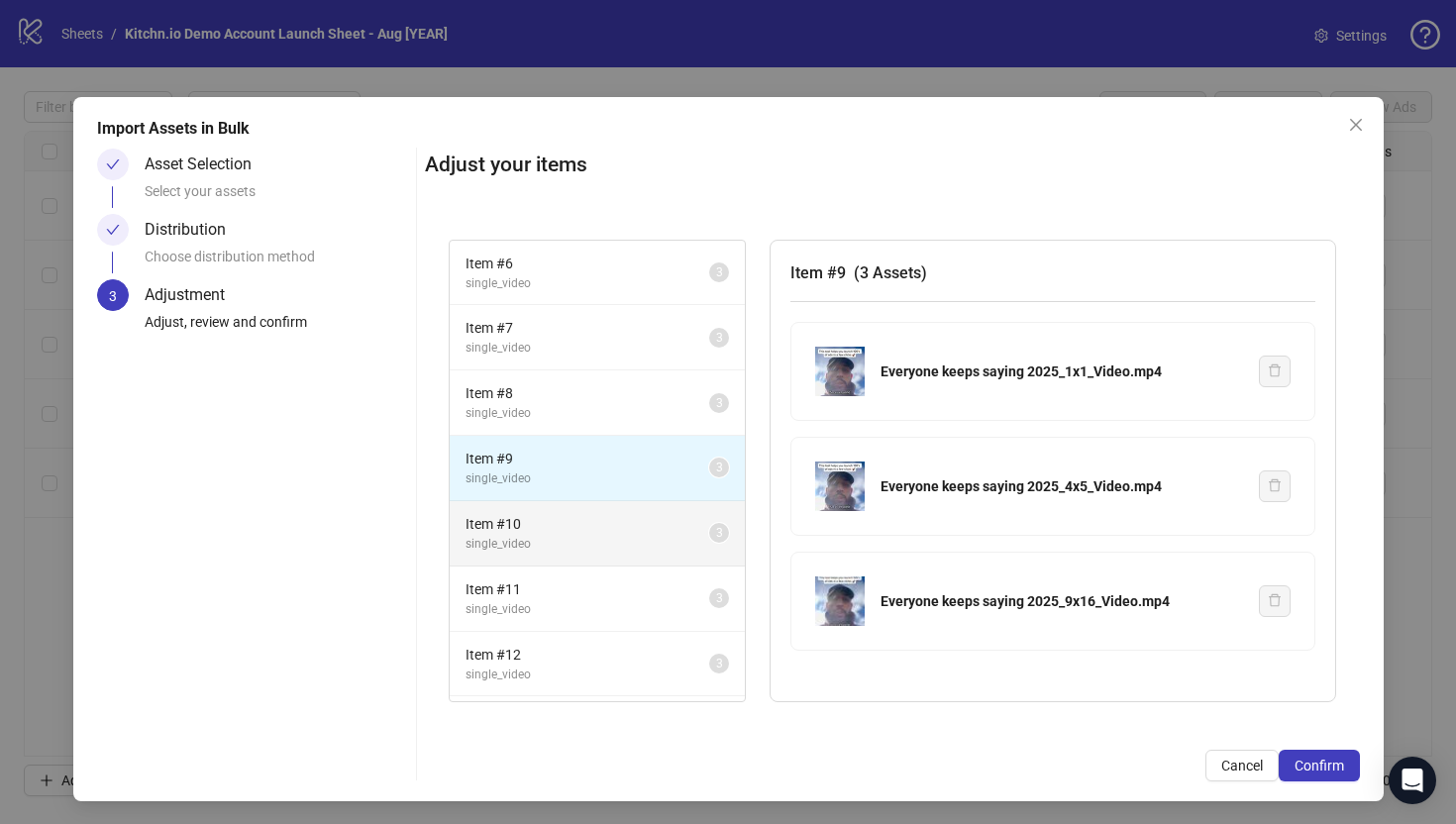 click on "Item # 10" at bounding box center [587, 524] 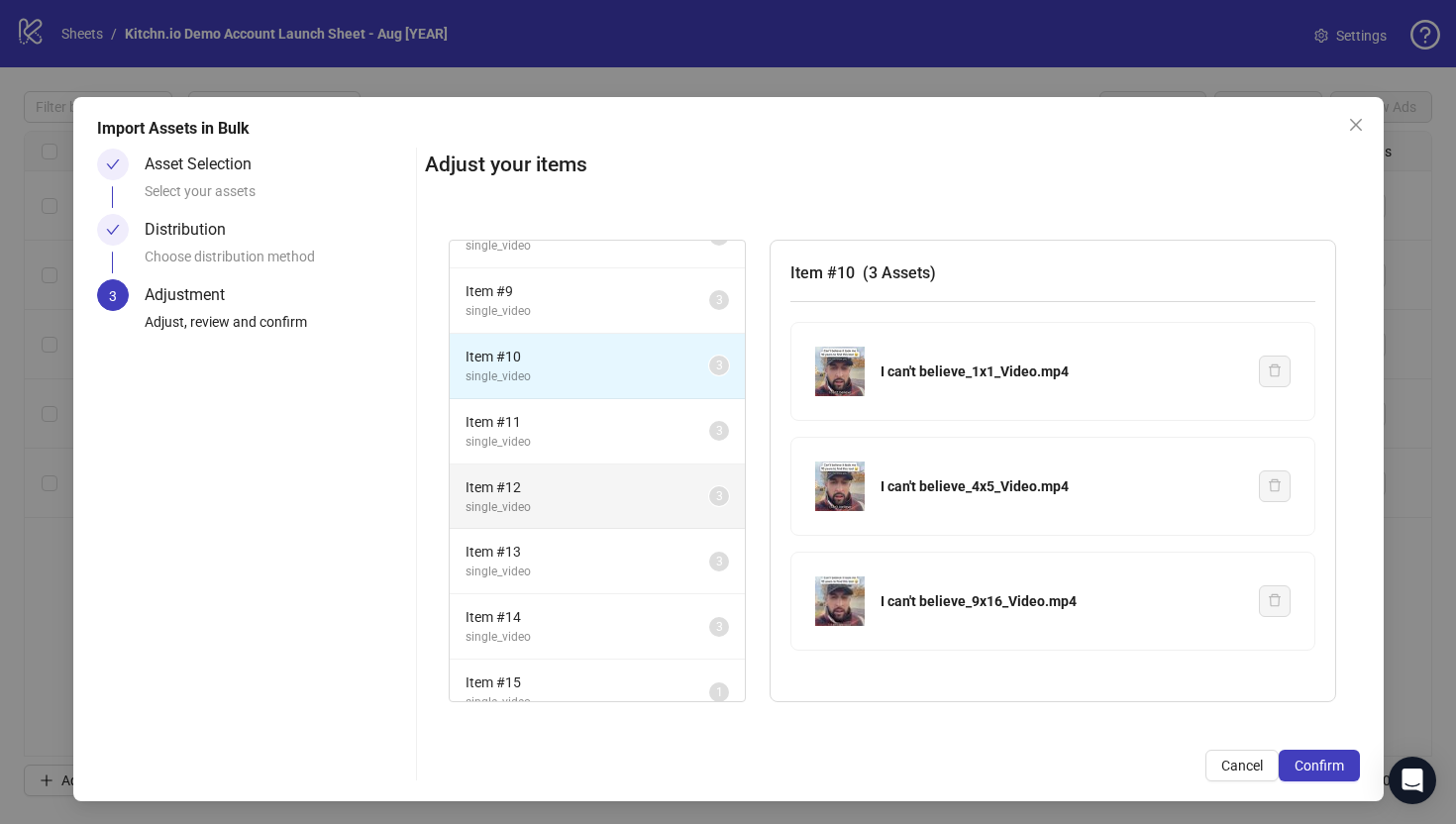 scroll, scrollTop: 197, scrollLeft: 0, axis: vertical 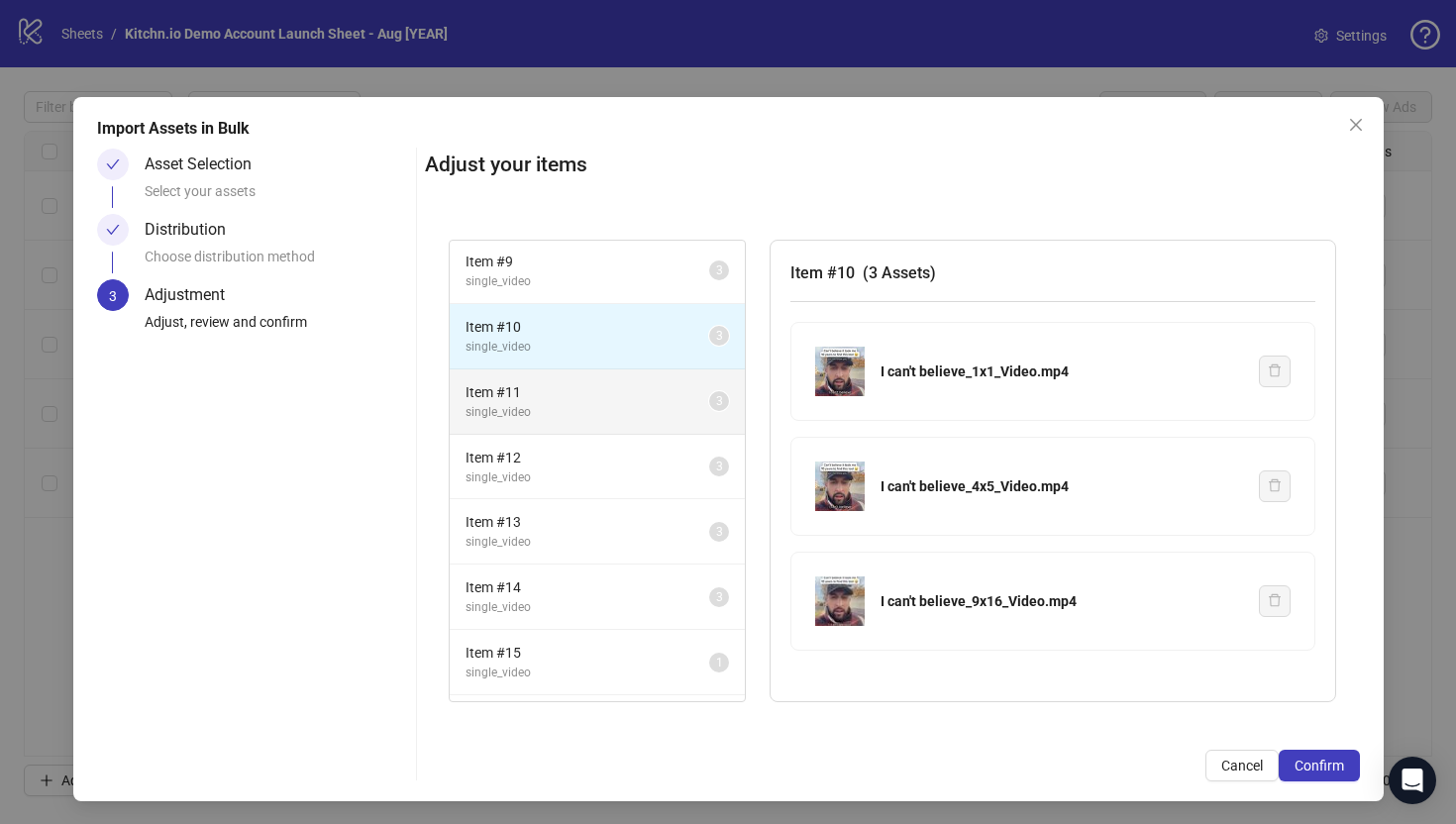 click on "Item # 11" at bounding box center [587, 392] 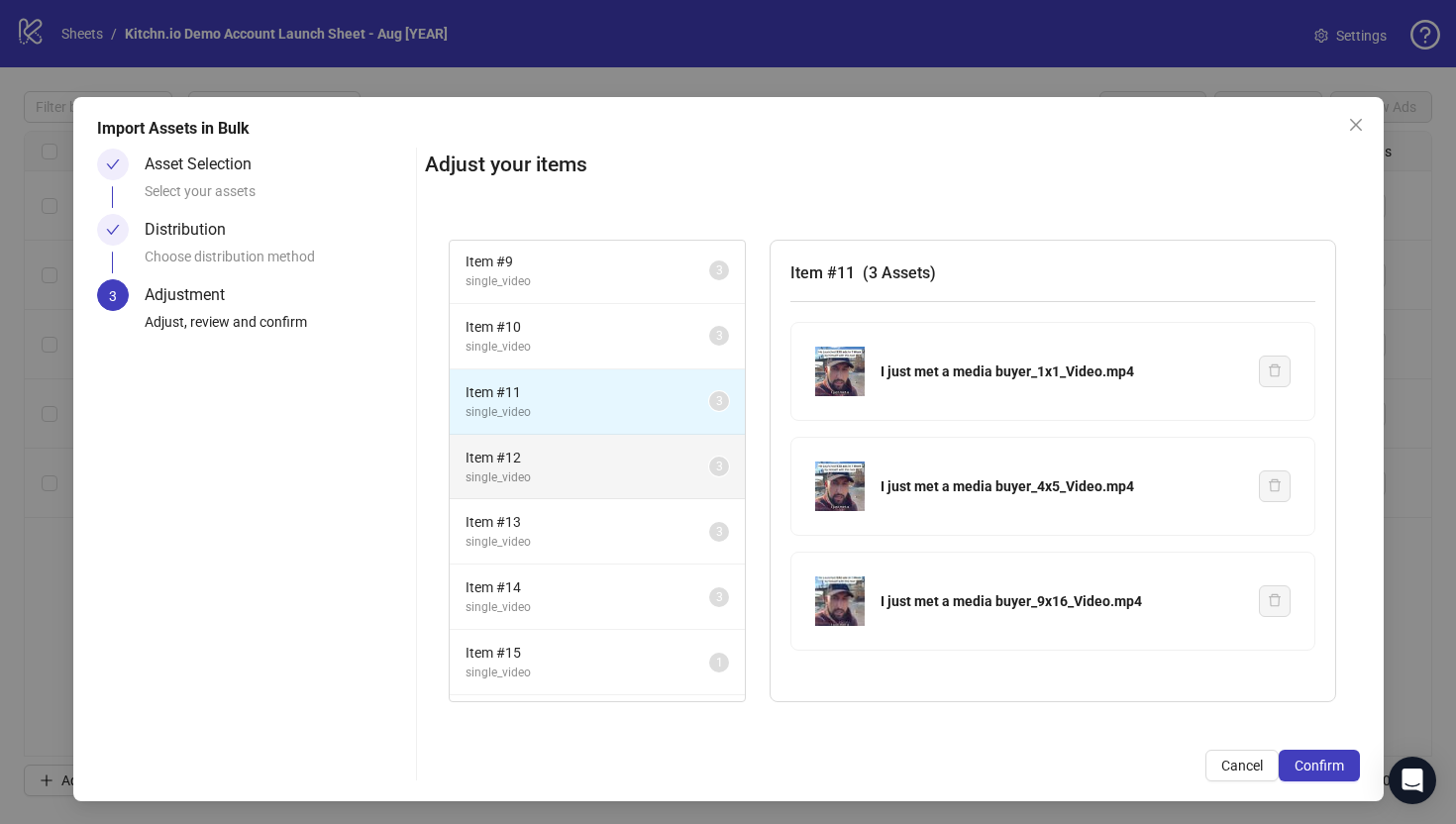 click on "Item # 12" at bounding box center [587, 458] 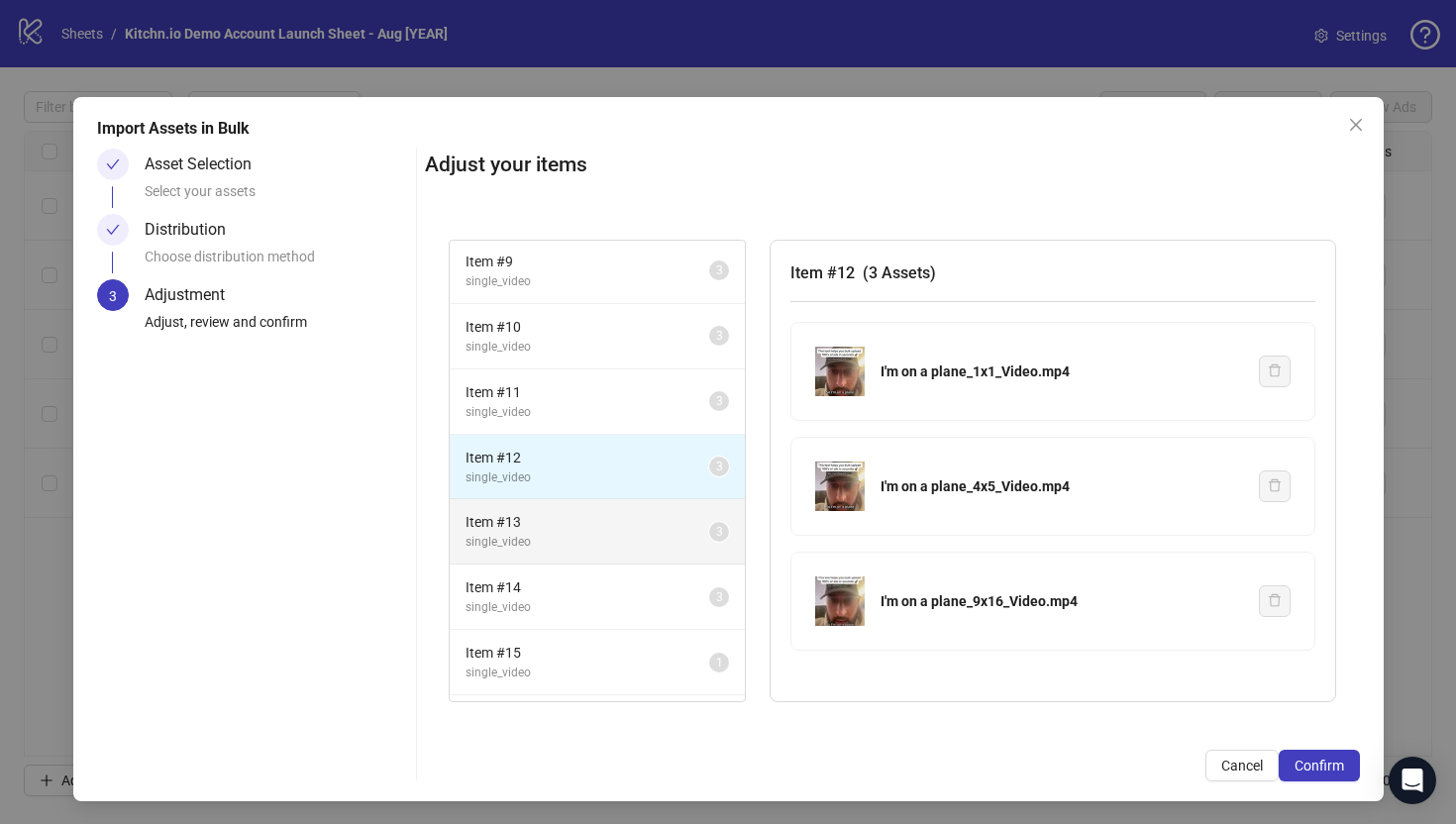 click on "Item # 13" at bounding box center (587, 522) 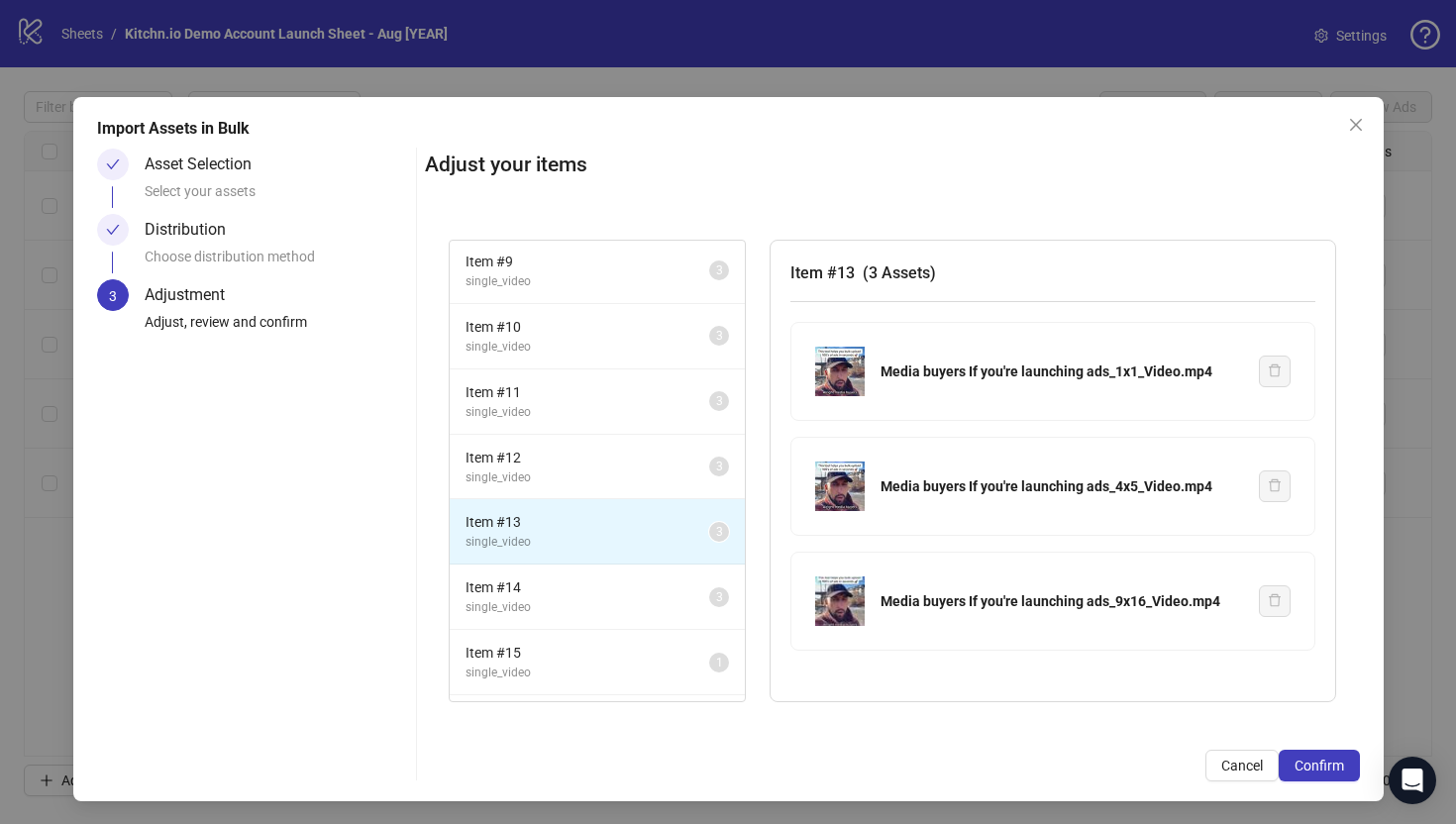 scroll, scrollTop: 320, scrollLeft: 0, axis: vertical 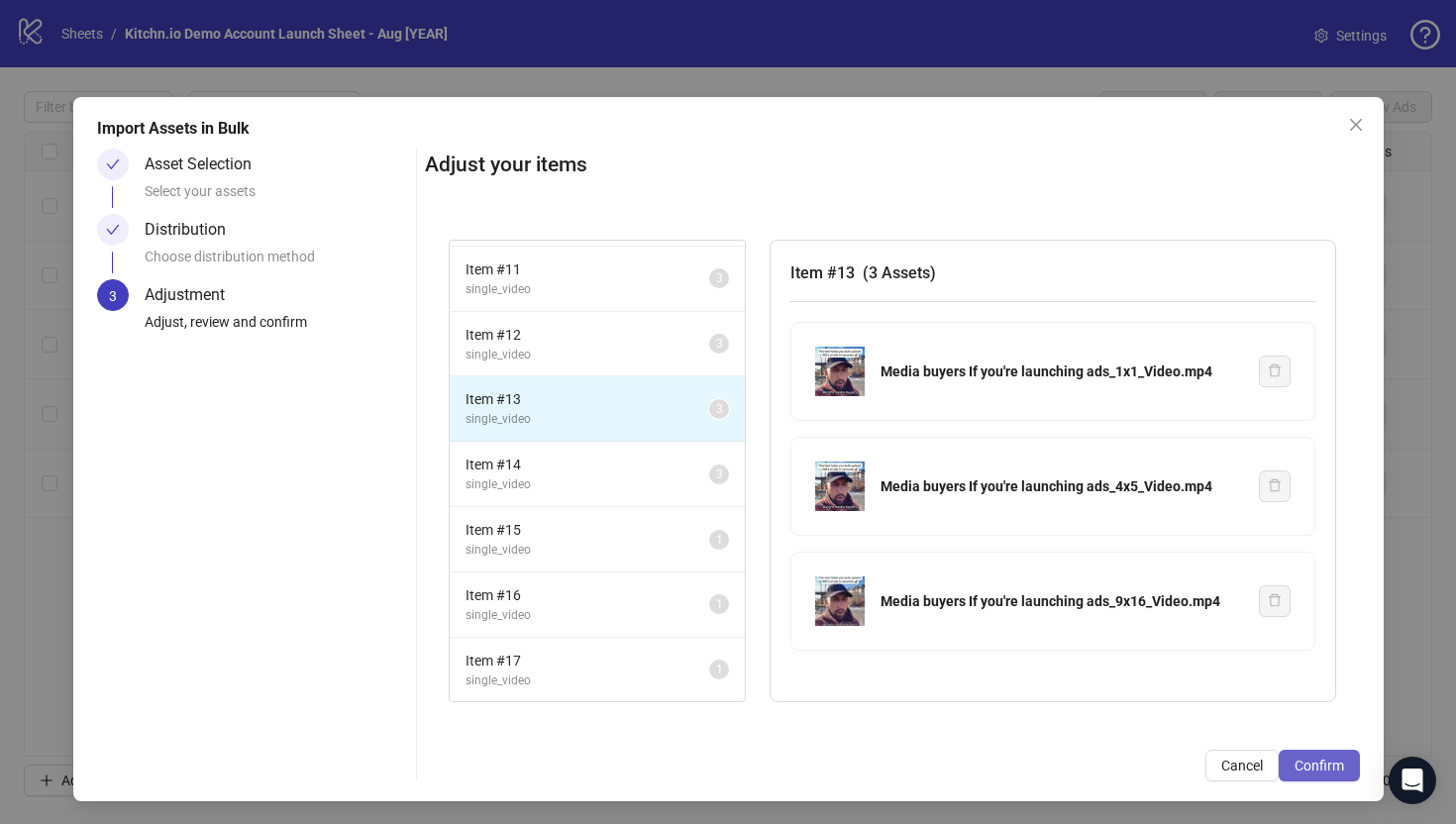 click on "Confirm" at bounding box center [1319, 766] 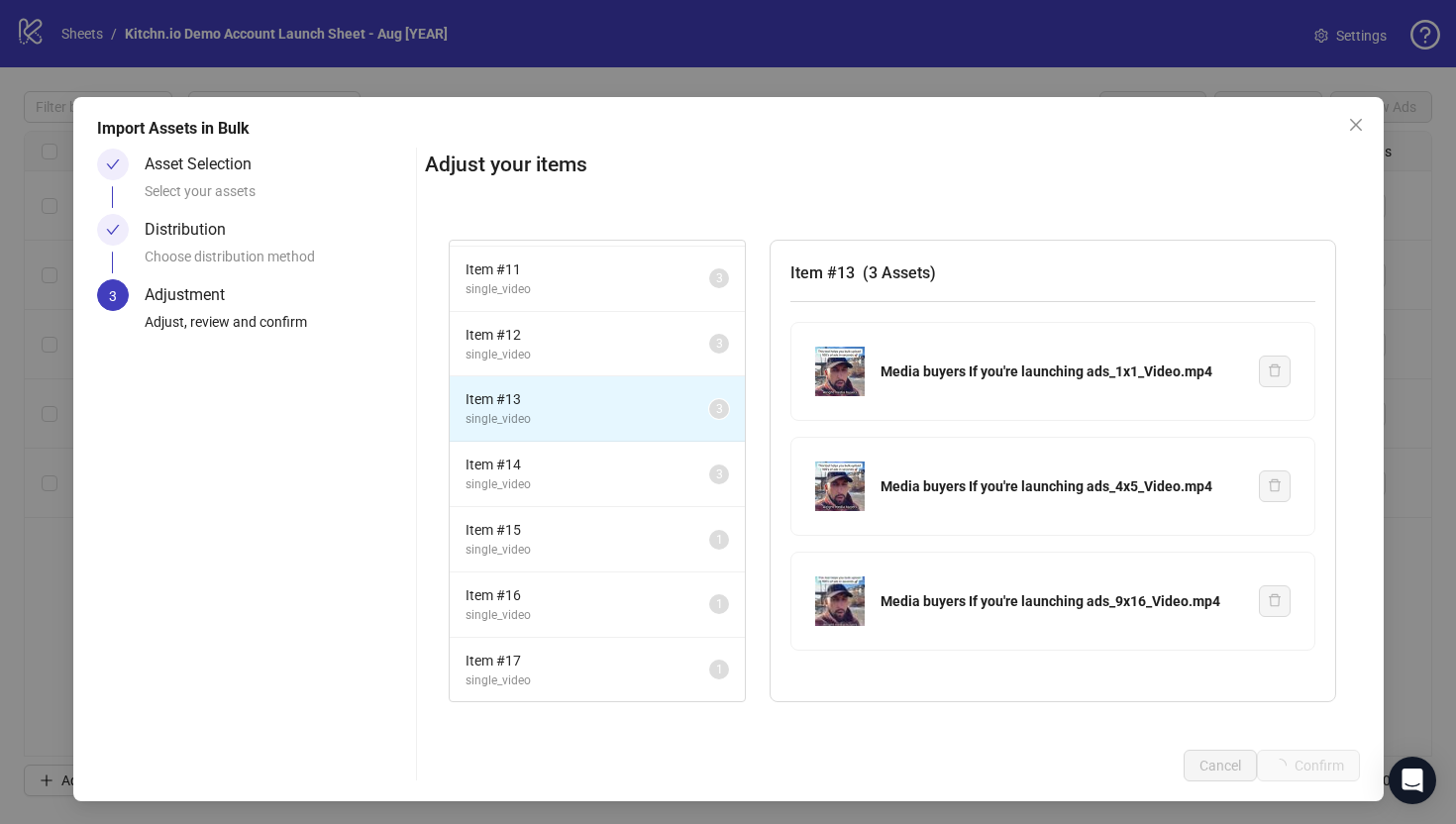 scroll, scrollTop: 1, scrollLeft: 0, axis: vertical 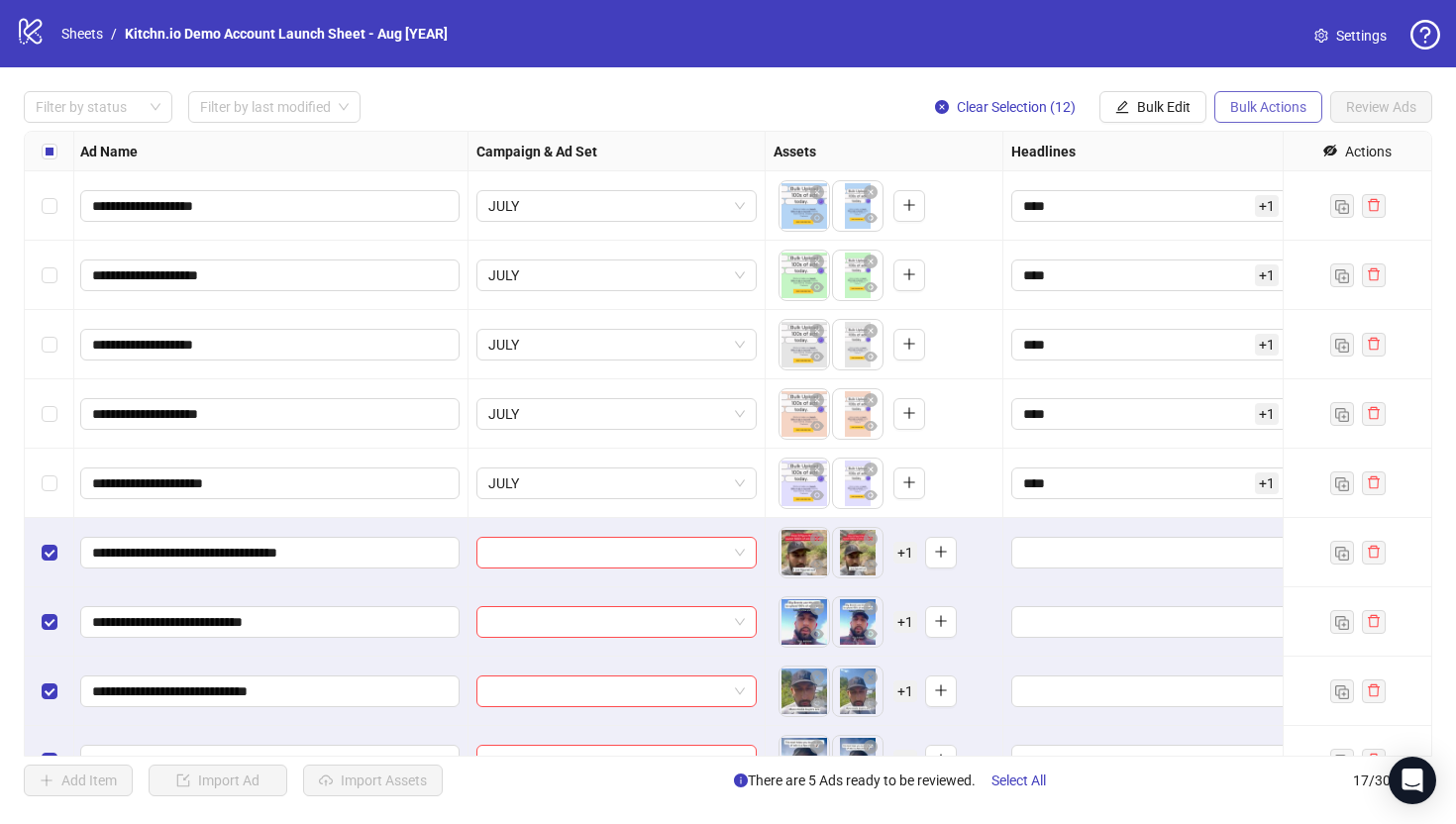 click on "Bulk Actions" at bounding box center (1268, 107) 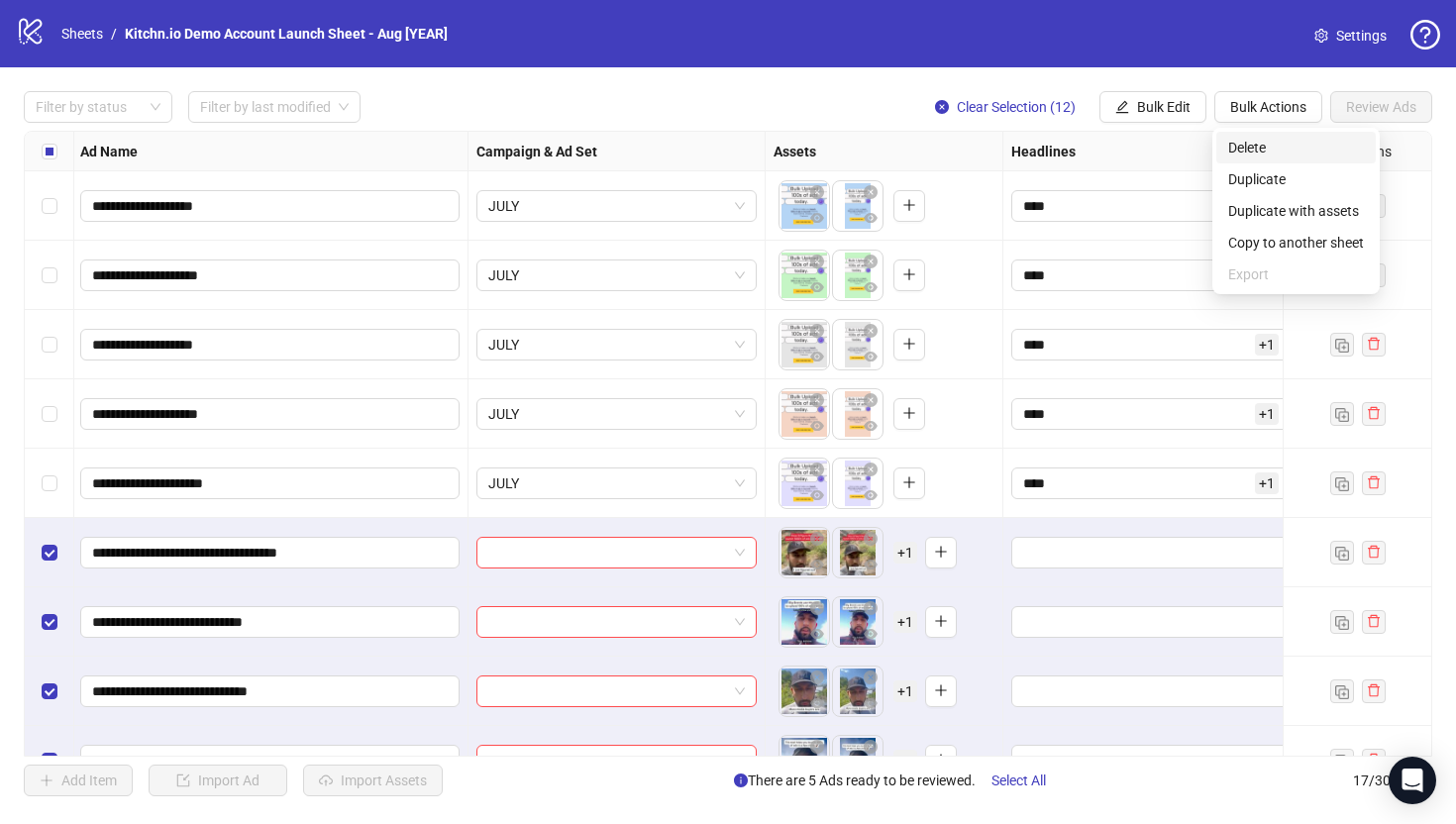 click on "Delete" at bounding box center [1296, 148] 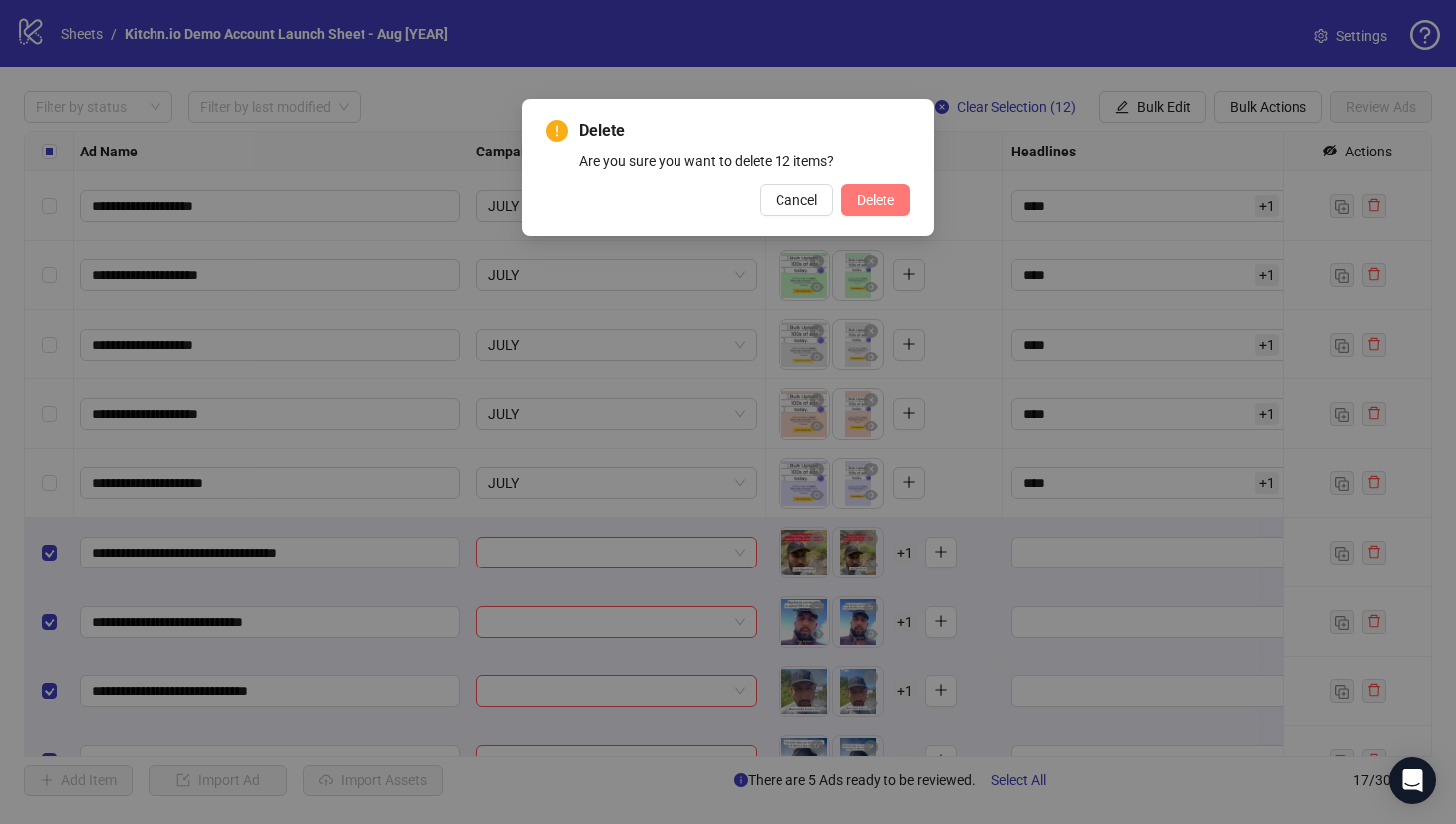 click on "Delete" at bounding box center (876, 200) 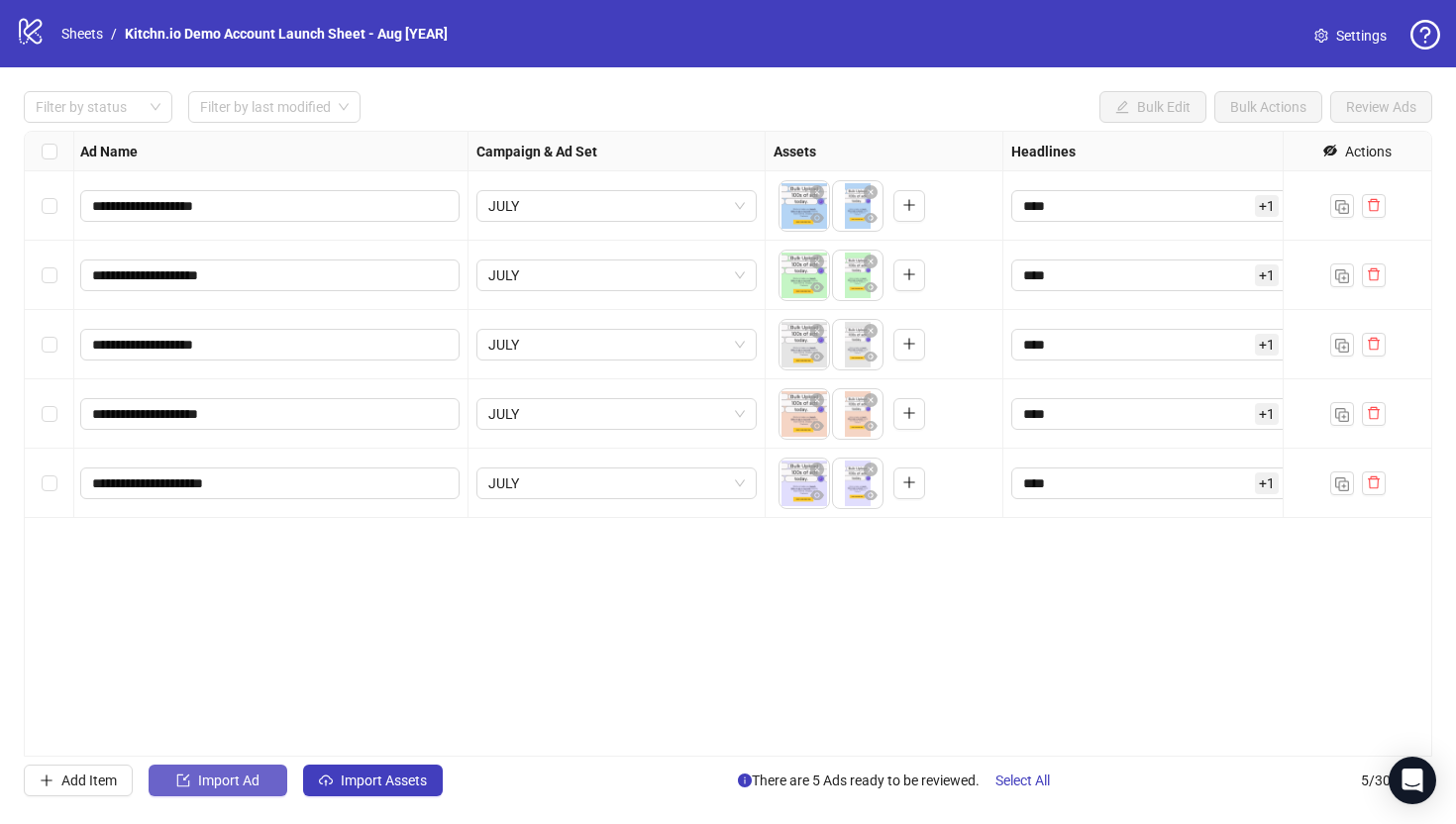 click on "Import Ad" at bounding box center [229, 780] 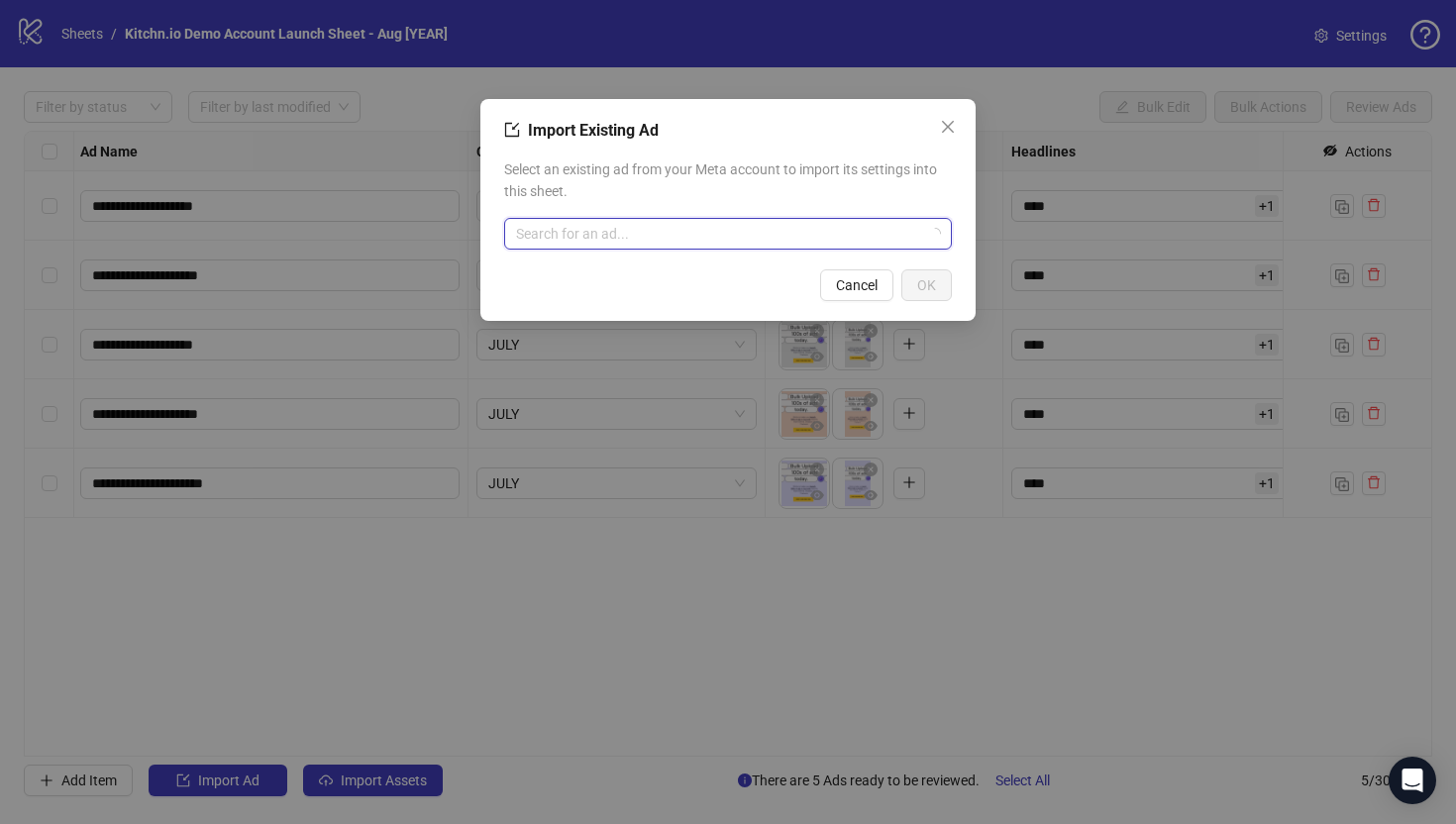 click at bounding box center (719, 234) 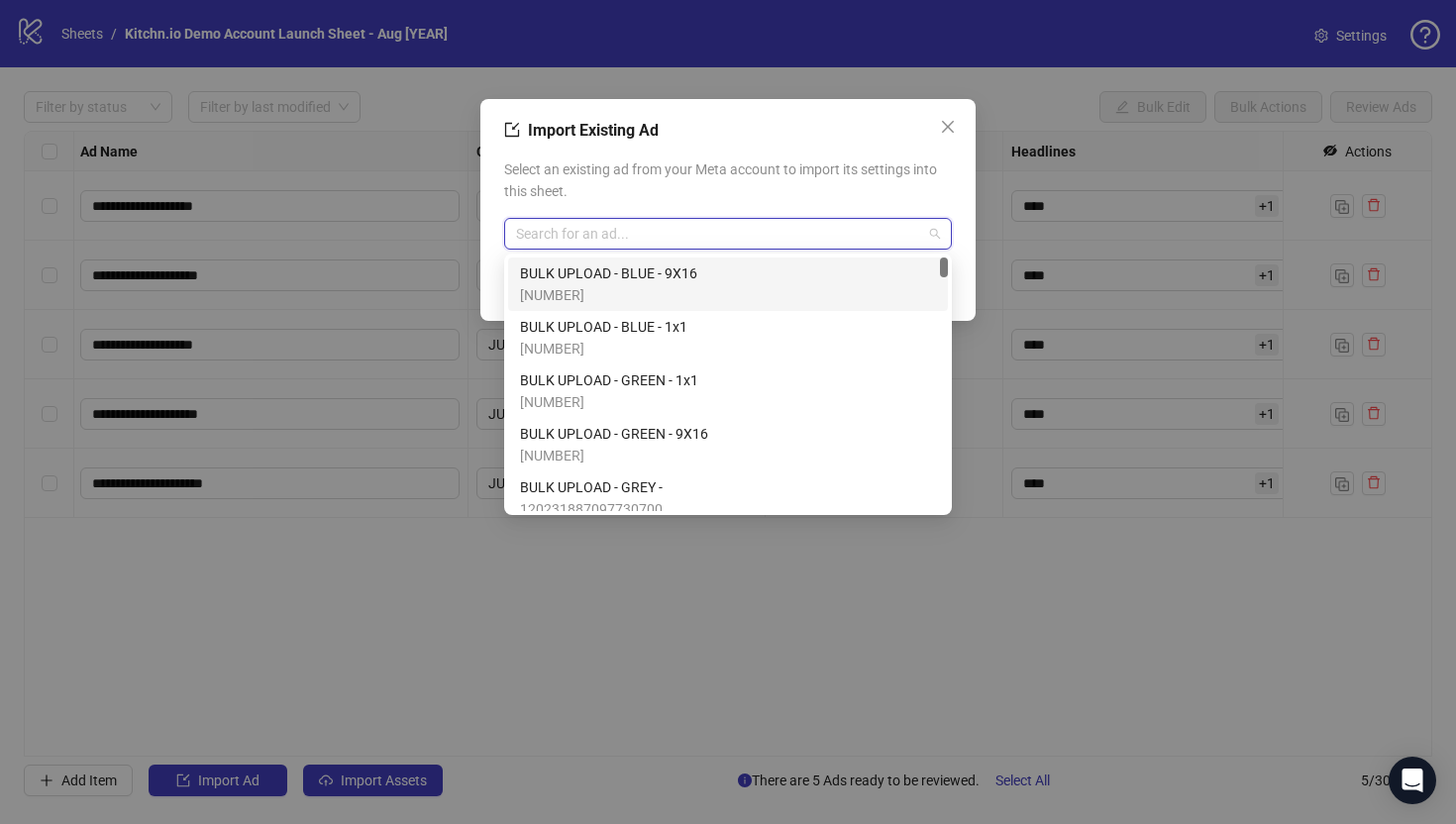 click on "120231888622390700" at bounding box center (608, 295) 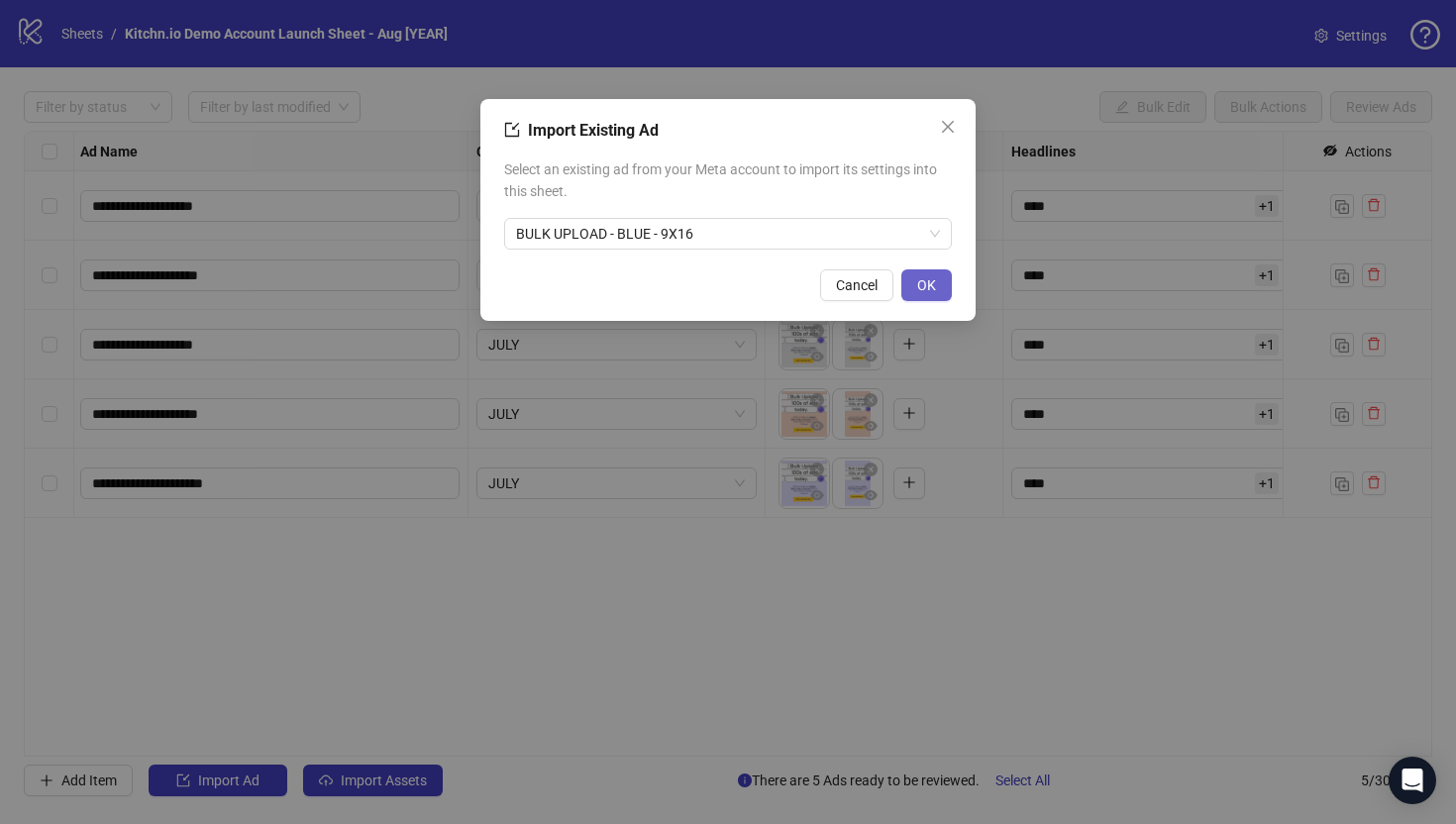 click on "OK" at bounding box center (926, 285) 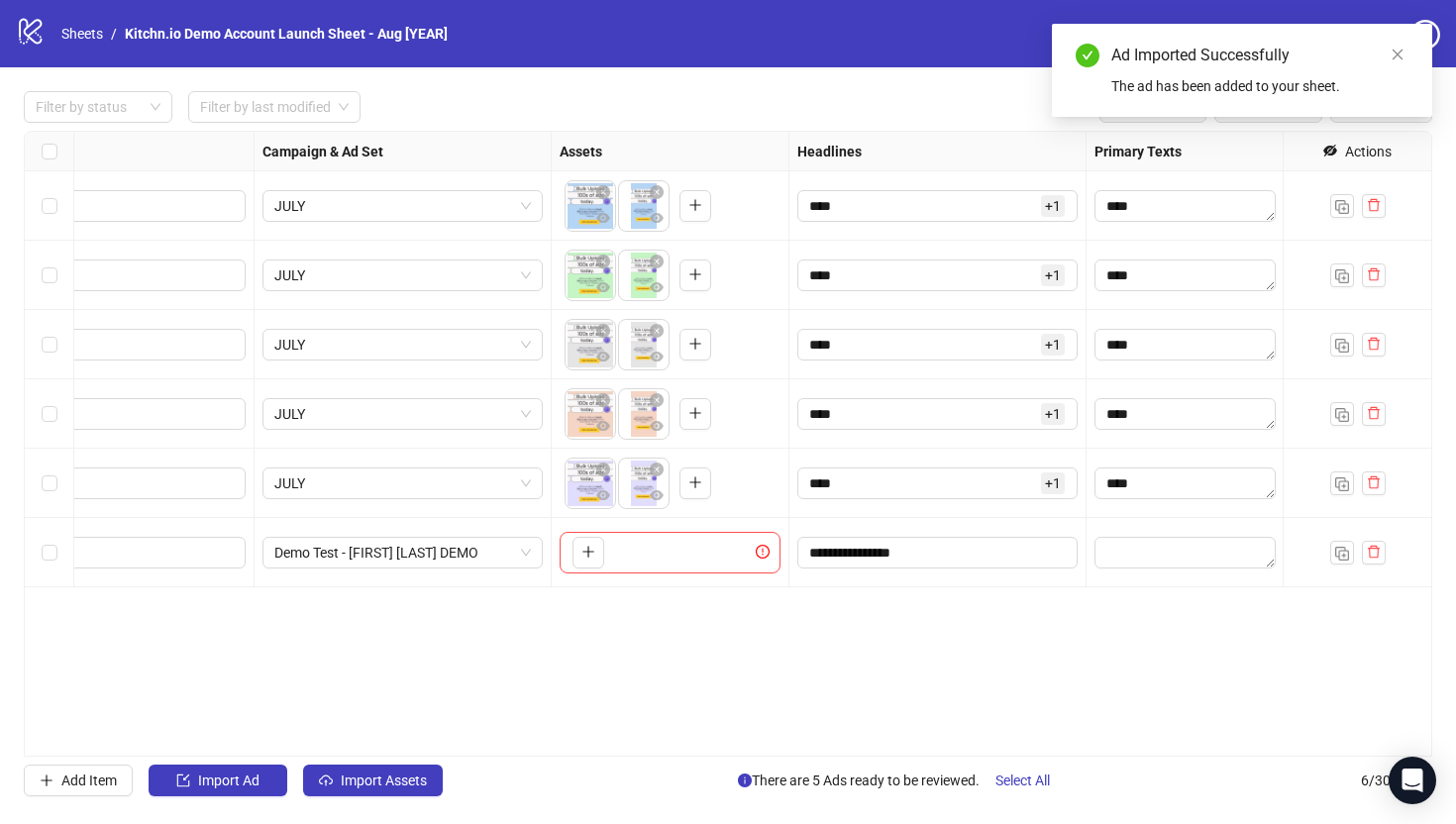 scroll, scrollTop: 0, scrollLeft: 380, axis: horizontal 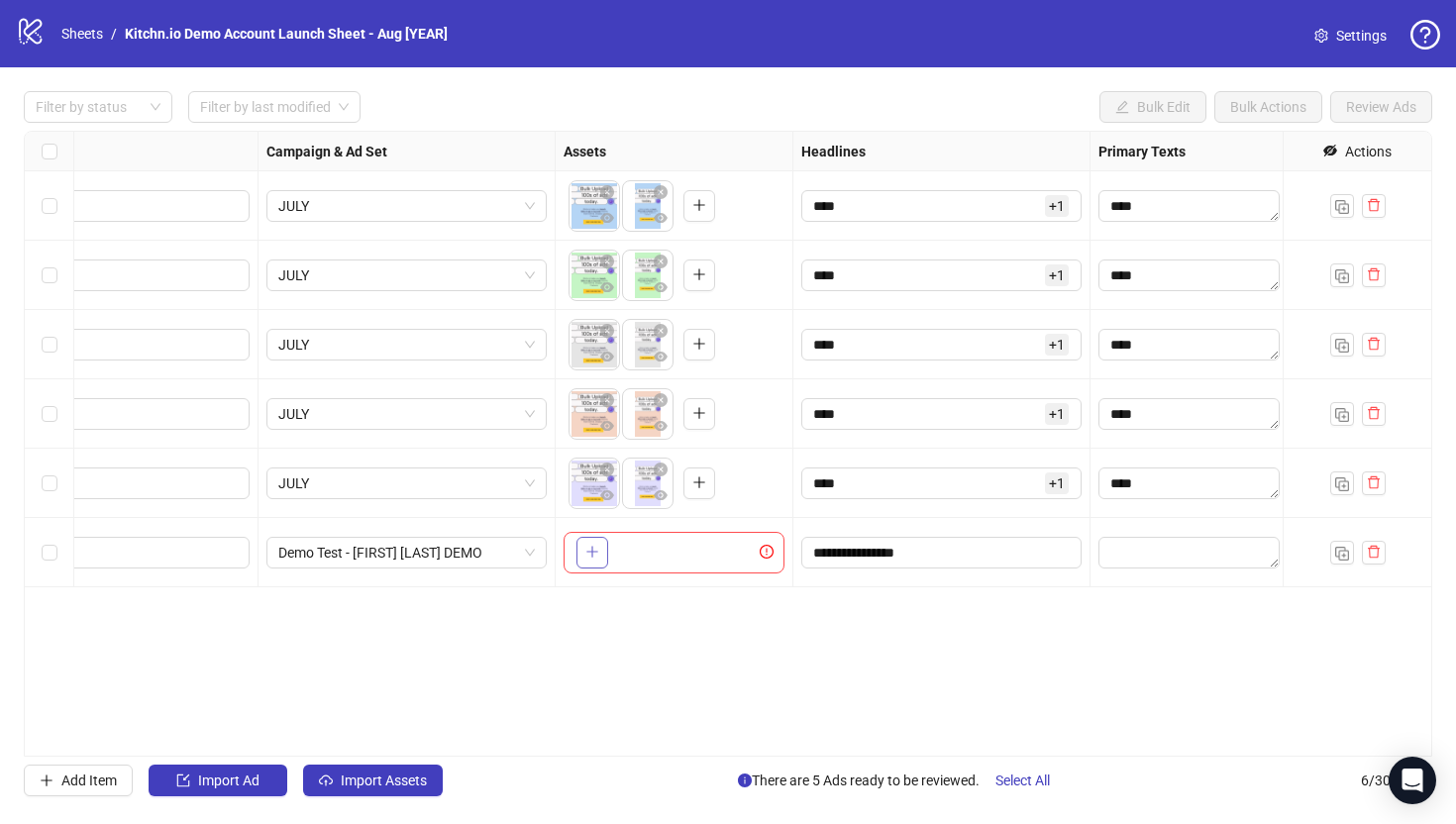 click 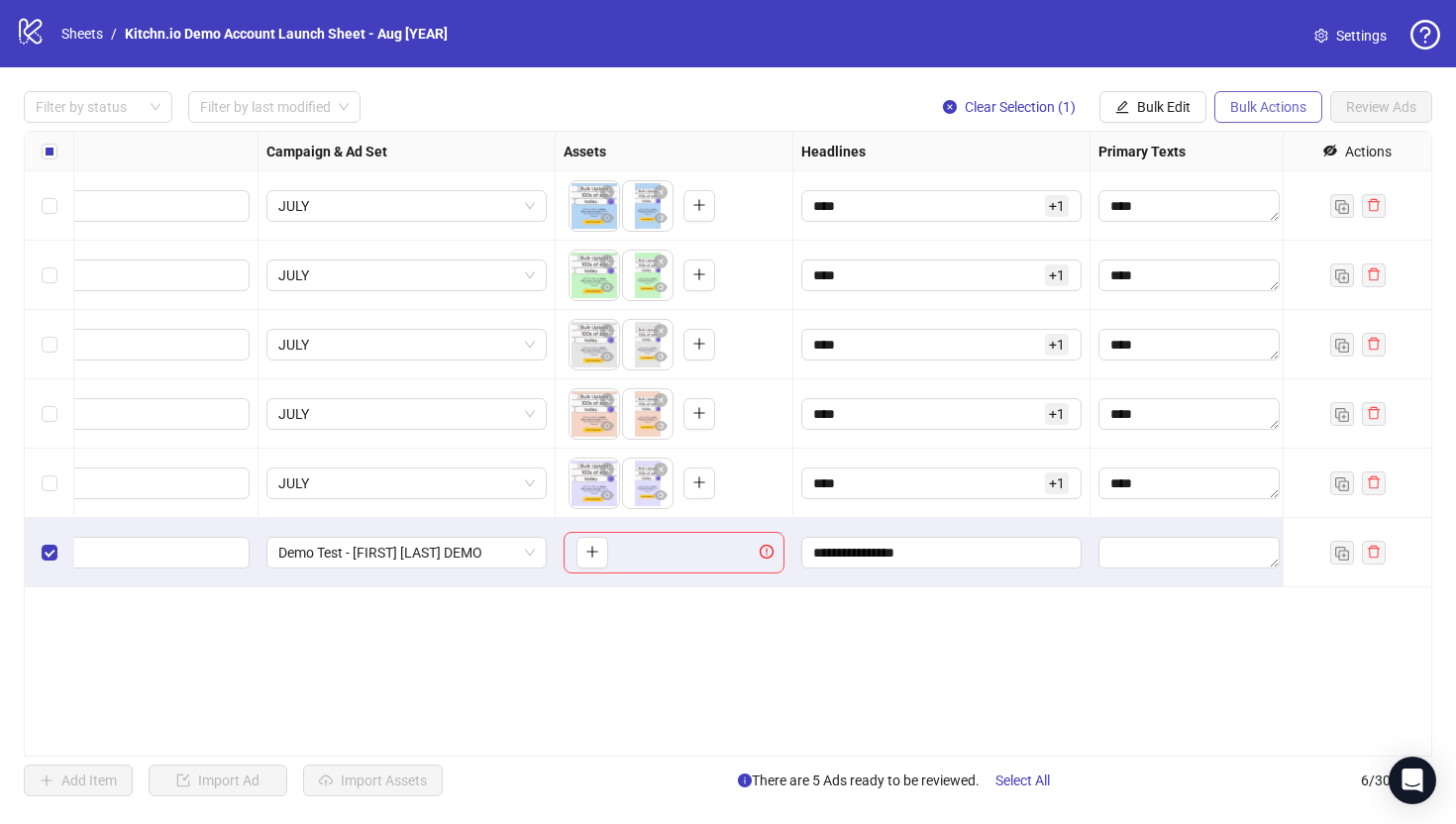 click on "Bulk Actions" at bounding box center [1268, 107] 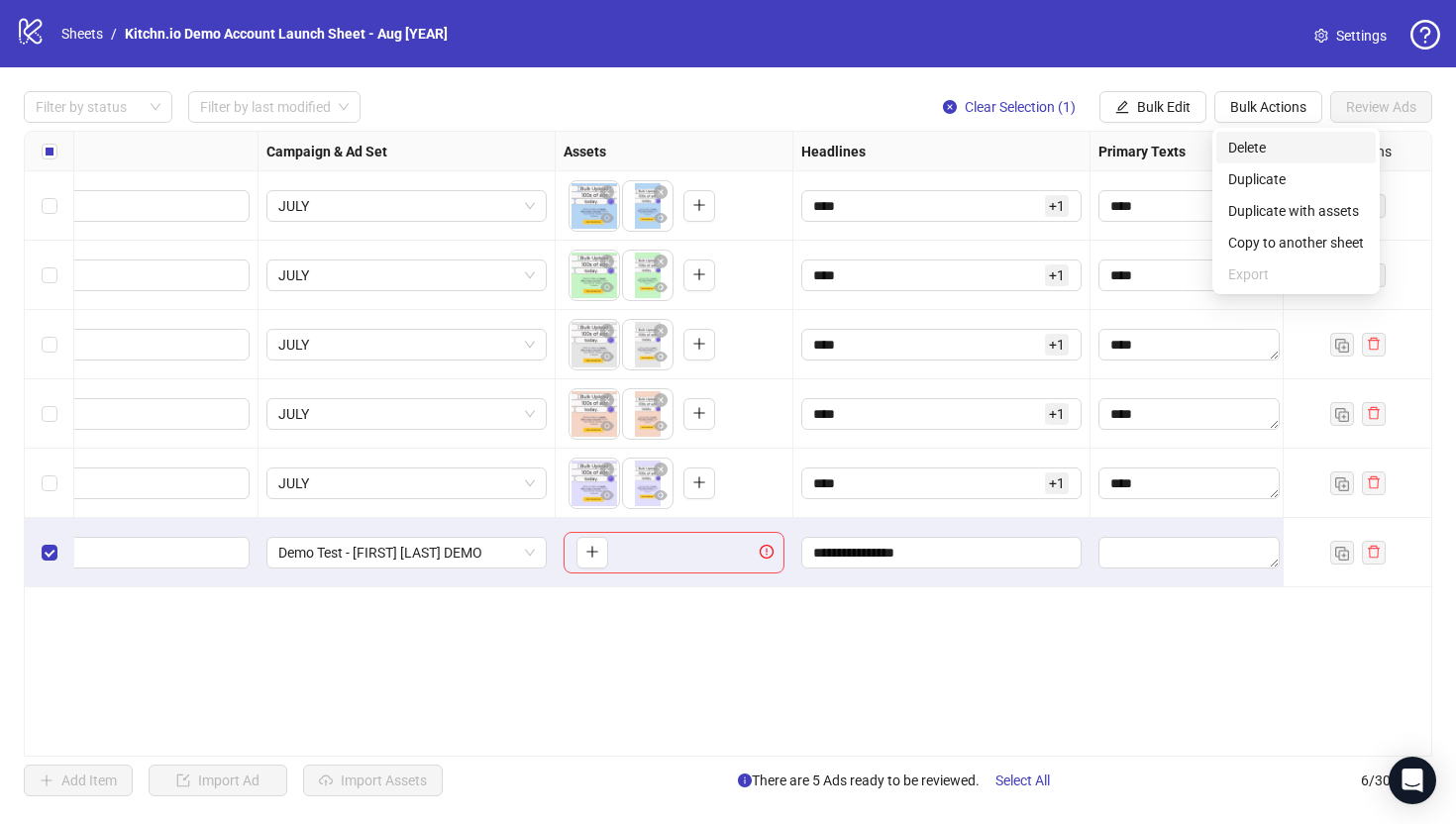 click on "Delete" at bounding box center (1296, 148) 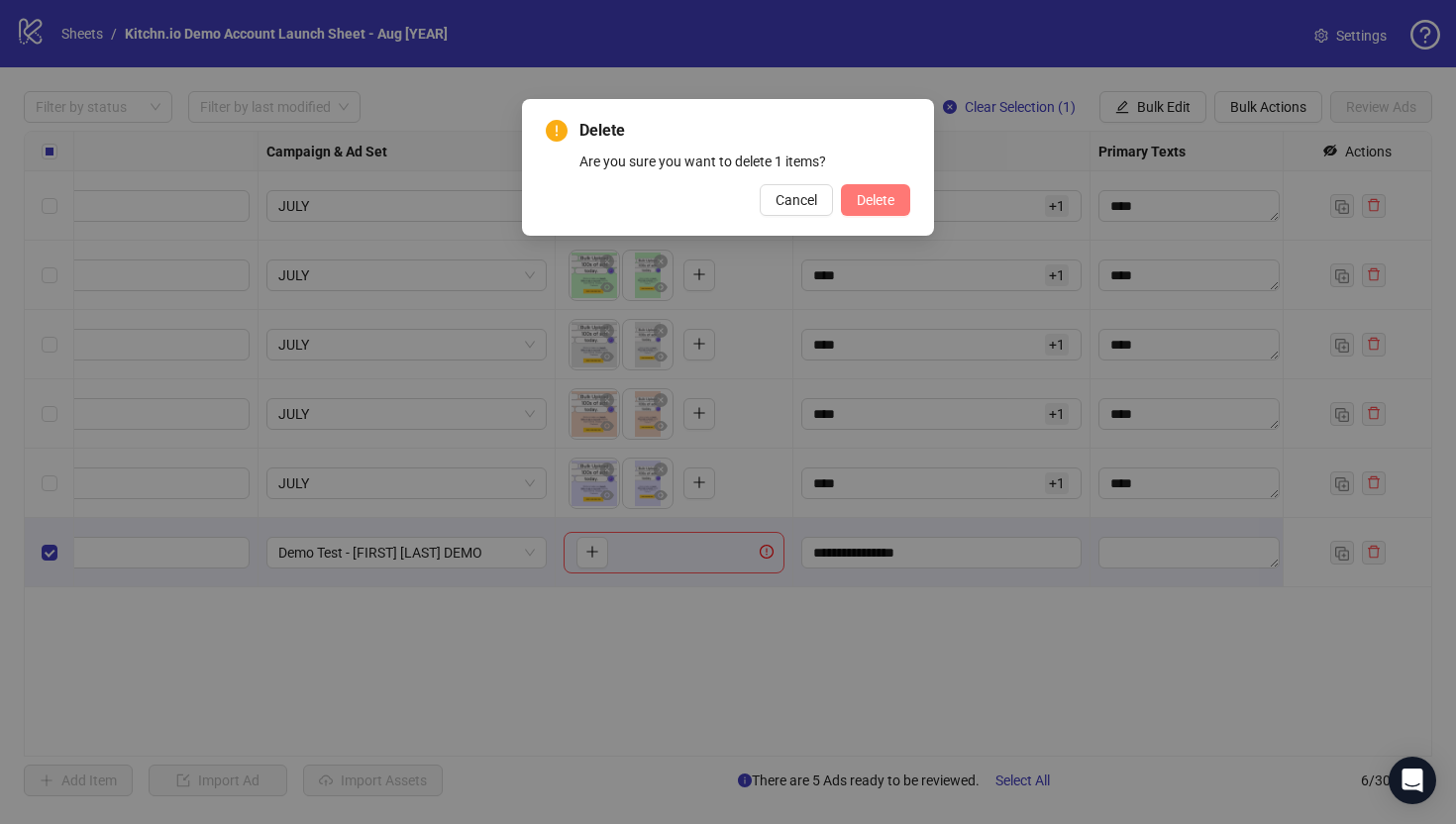 click on "Delete" at bounding box center (876, 200) 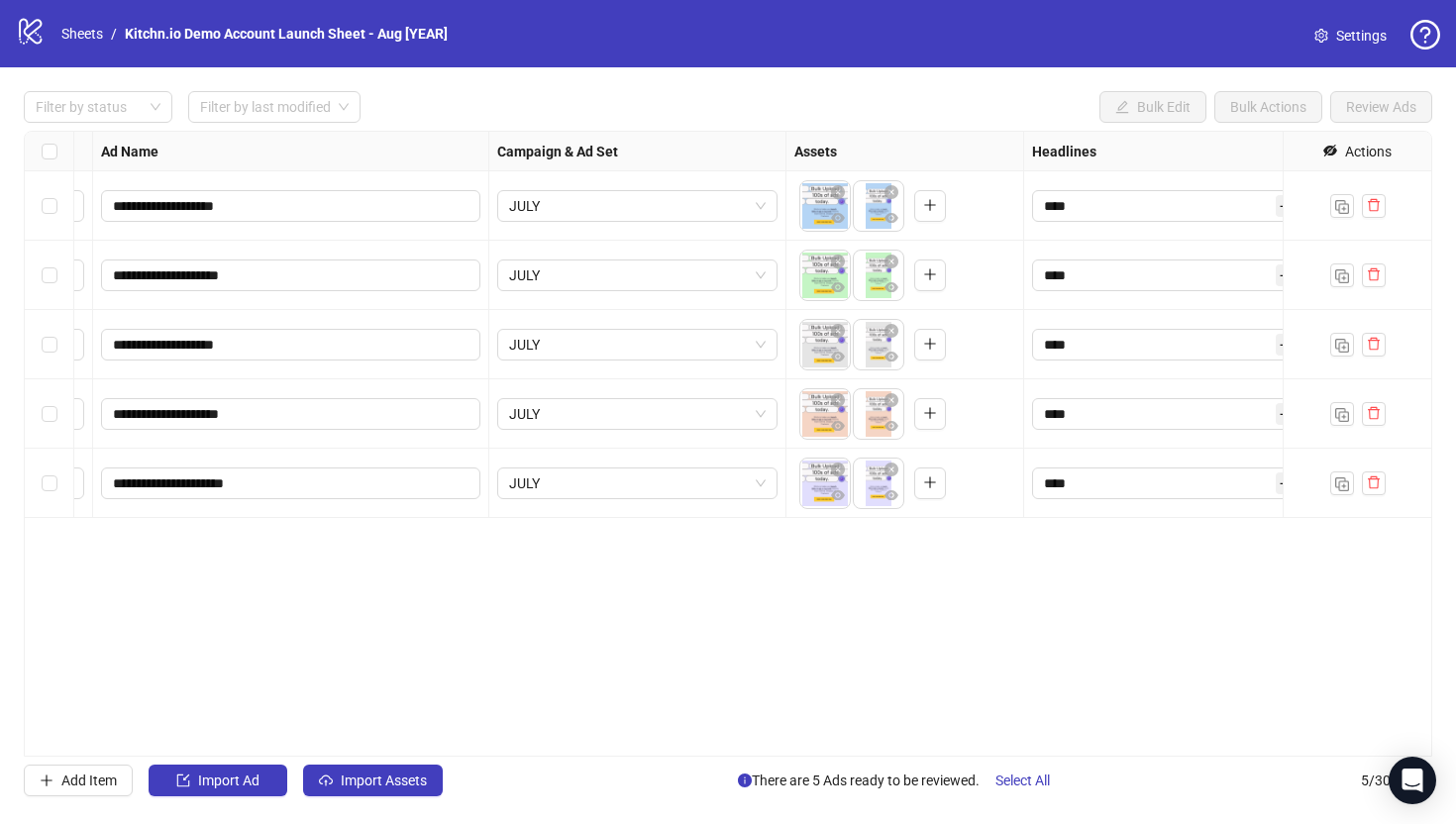 scroll, scrollTop: 0, scrollLeft: 0, axis: both 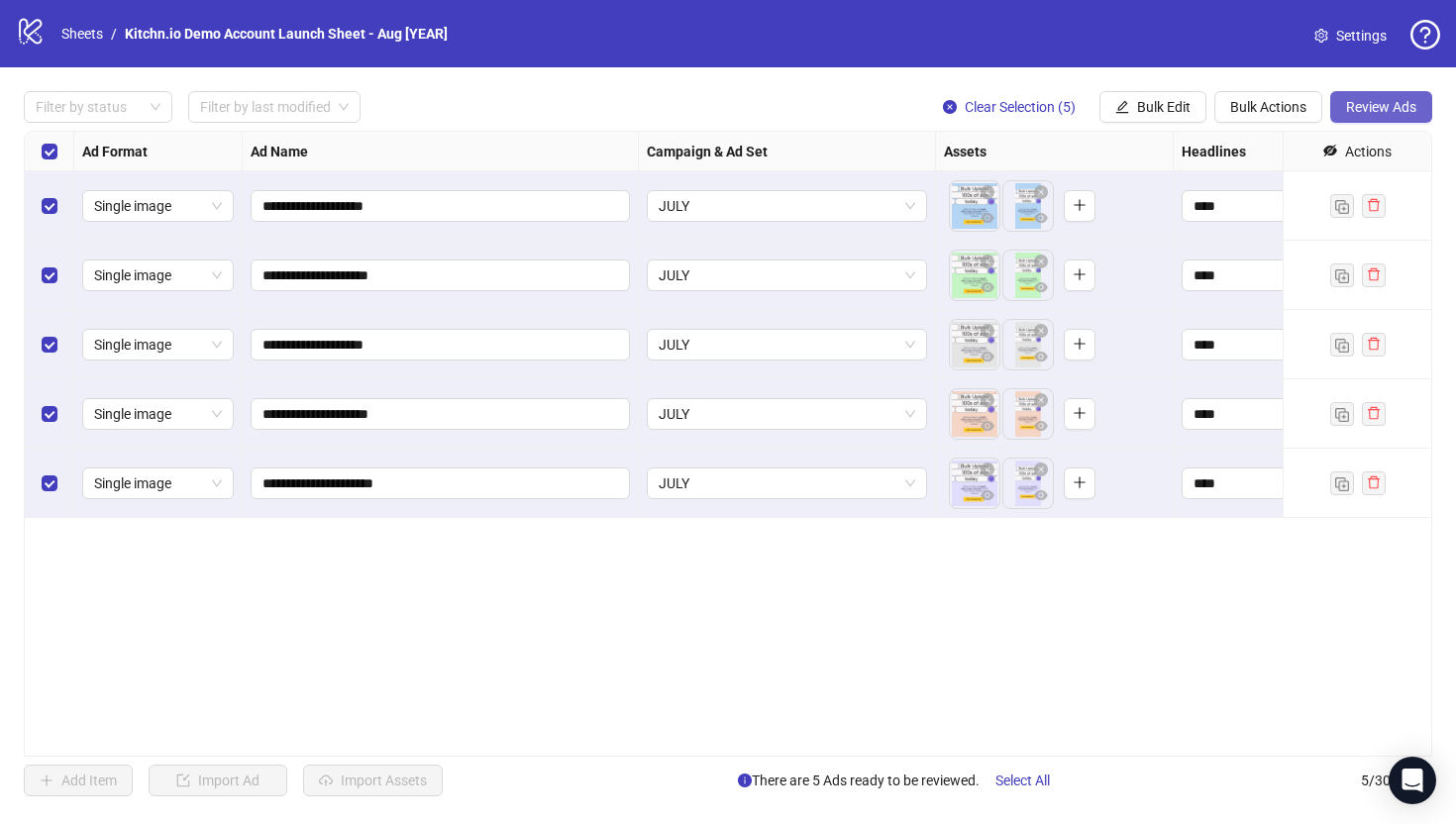 click on "Review Ads" at bounding box center (1381, 107) 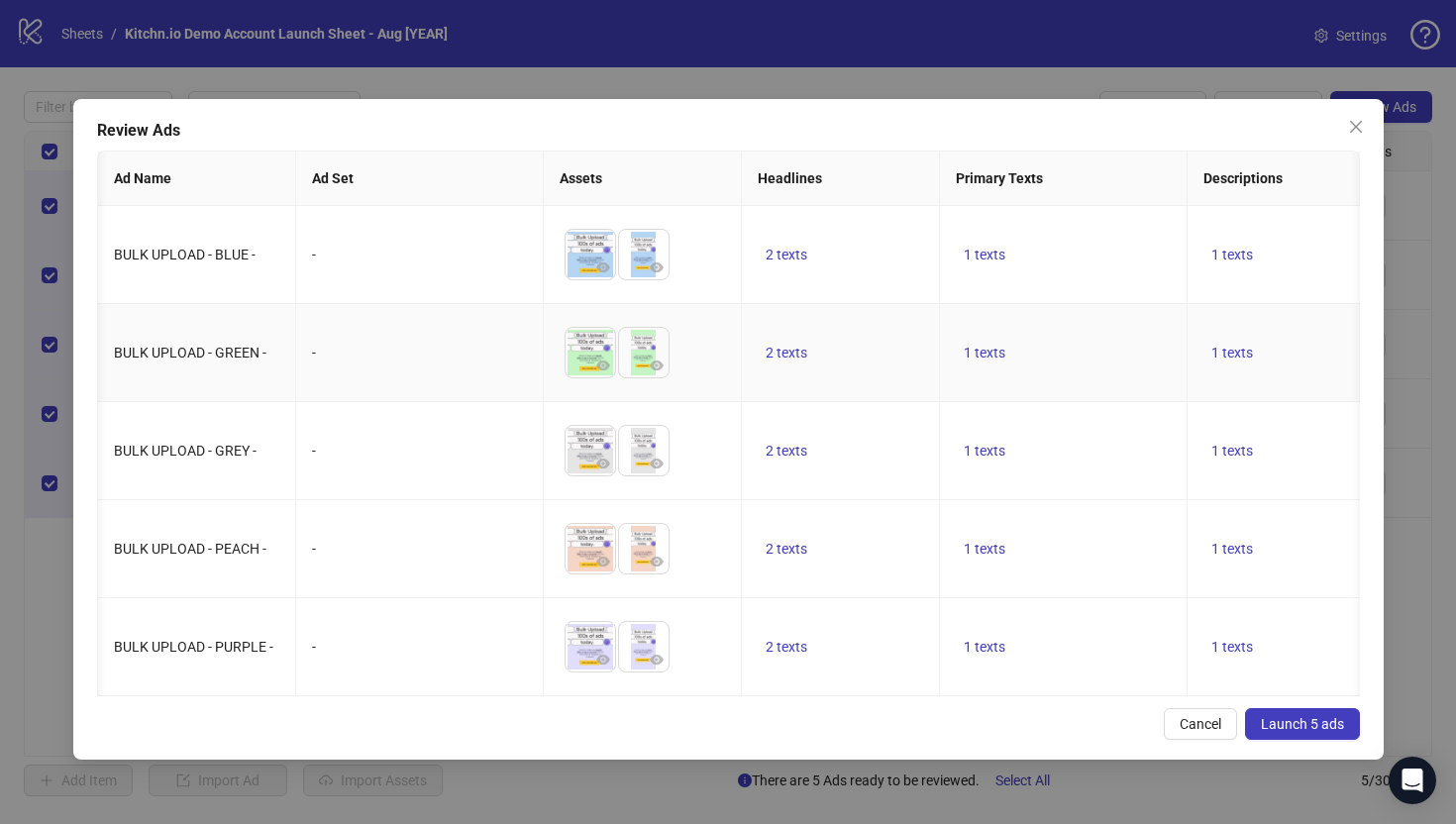 scroll, scrollTop: 0, scrollLeft: 225, axis: horizontal 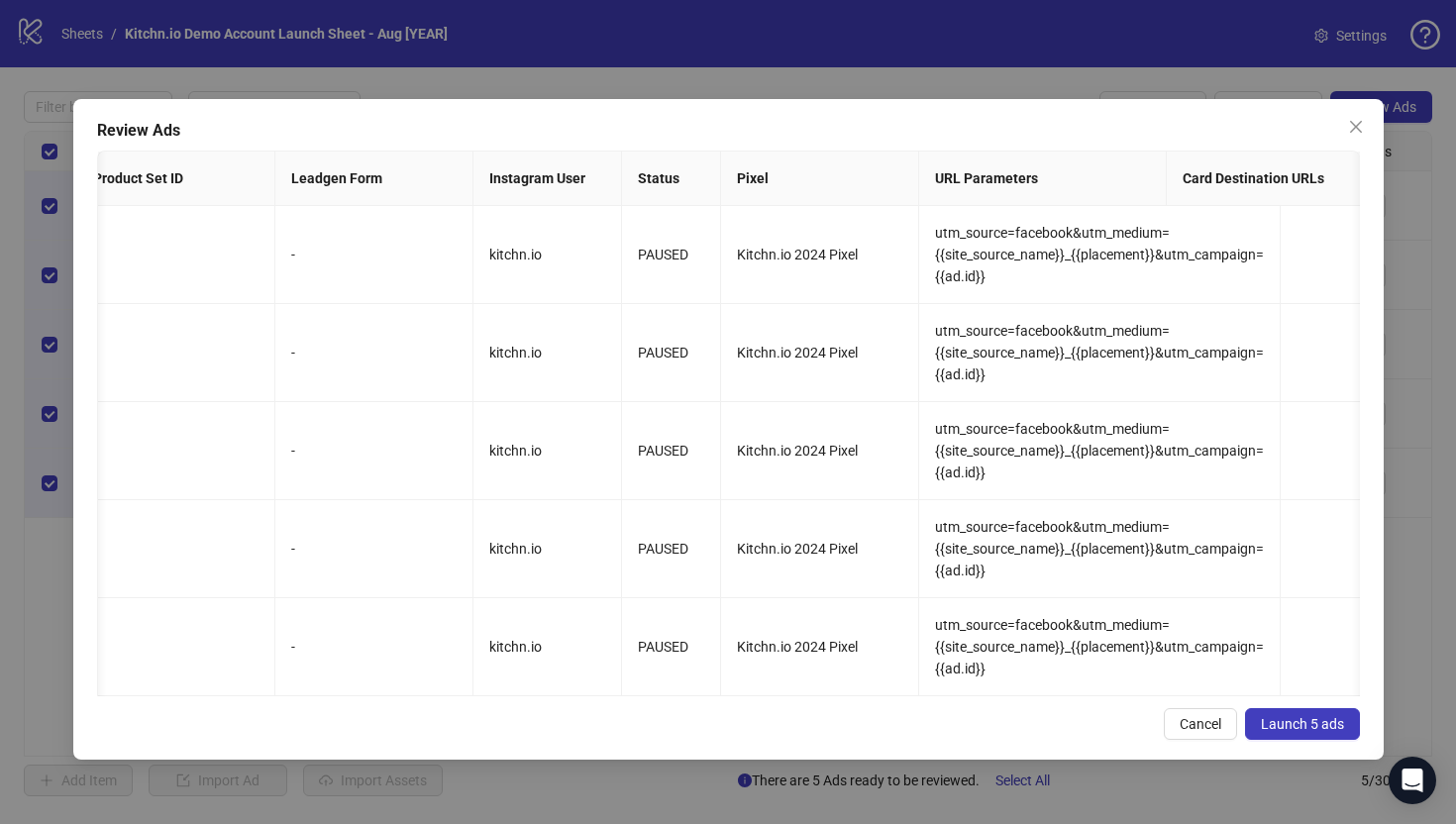 click on "Launch 5 ads" at bounding box center (1302, 724) 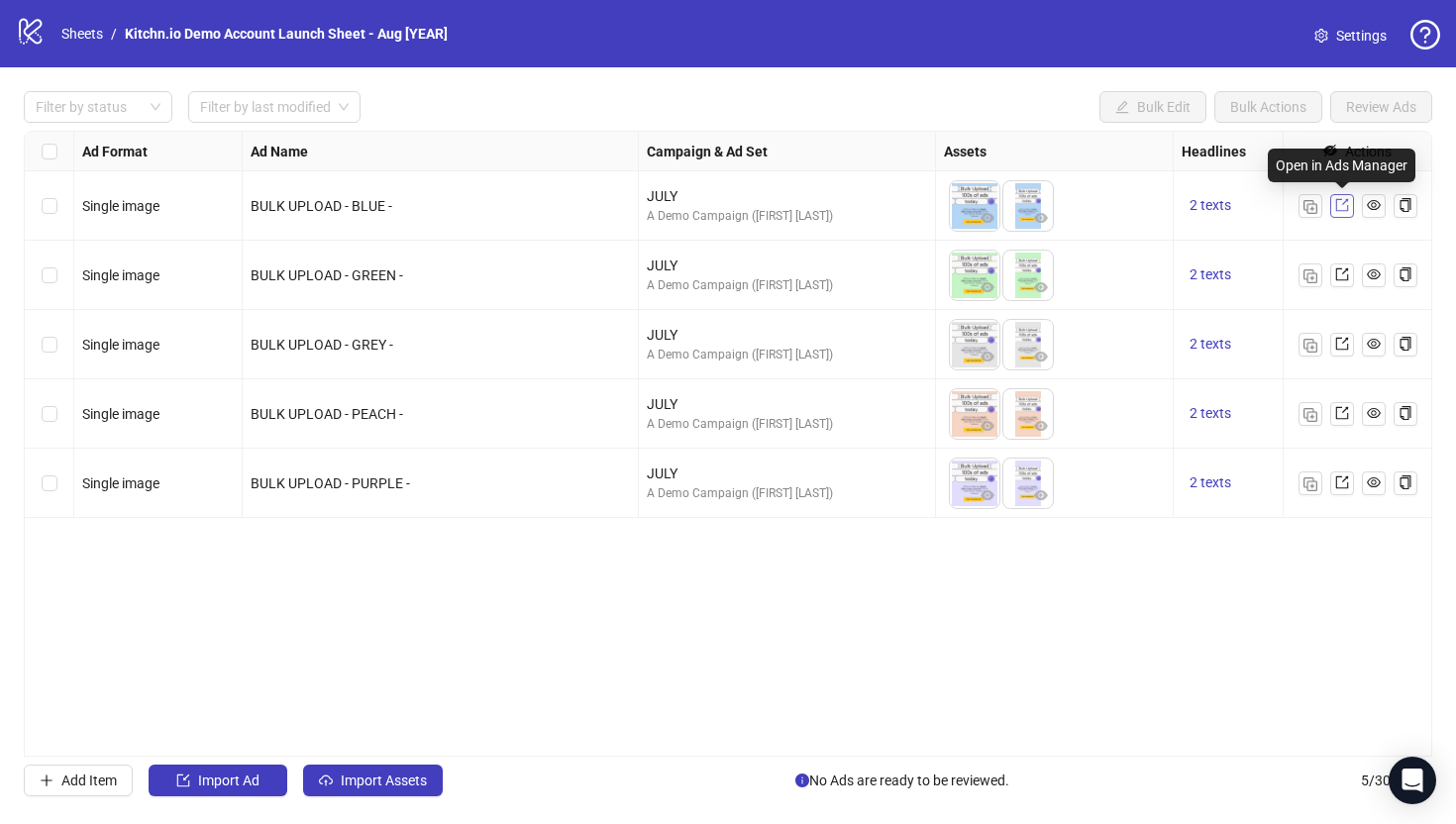 click 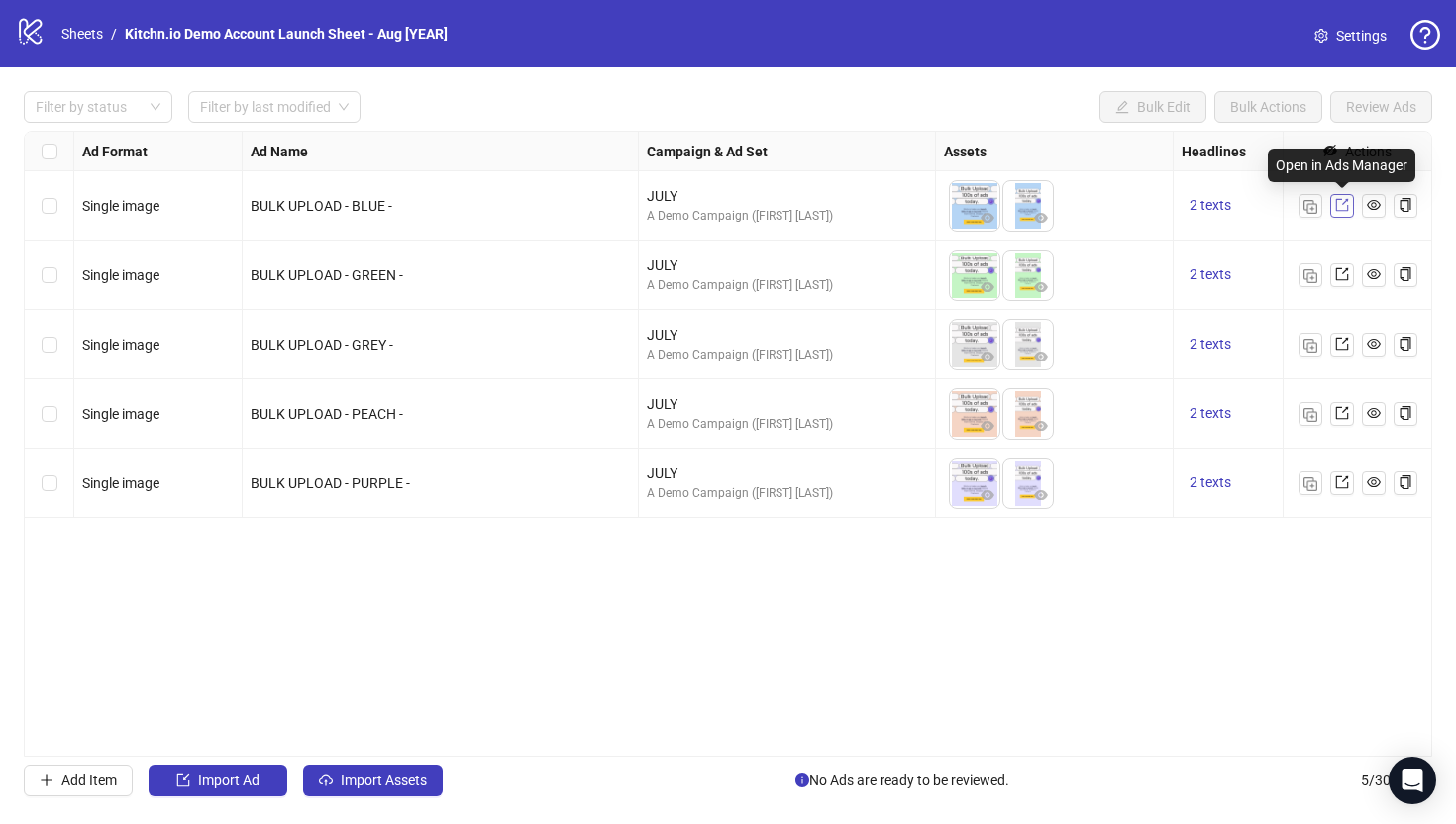 click 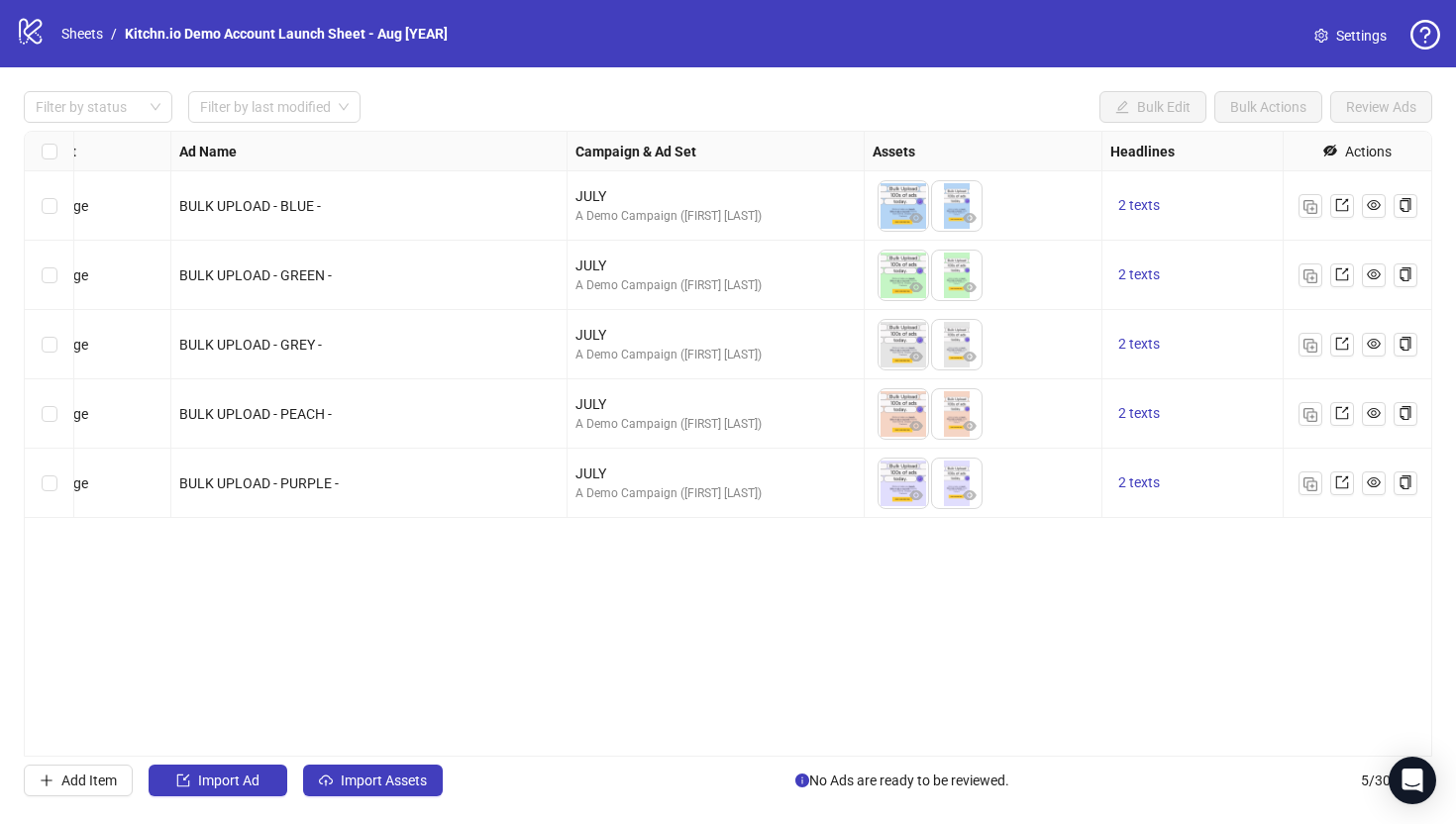 scroll, scrollTop: 0, scrollLeft: 0, axis: both 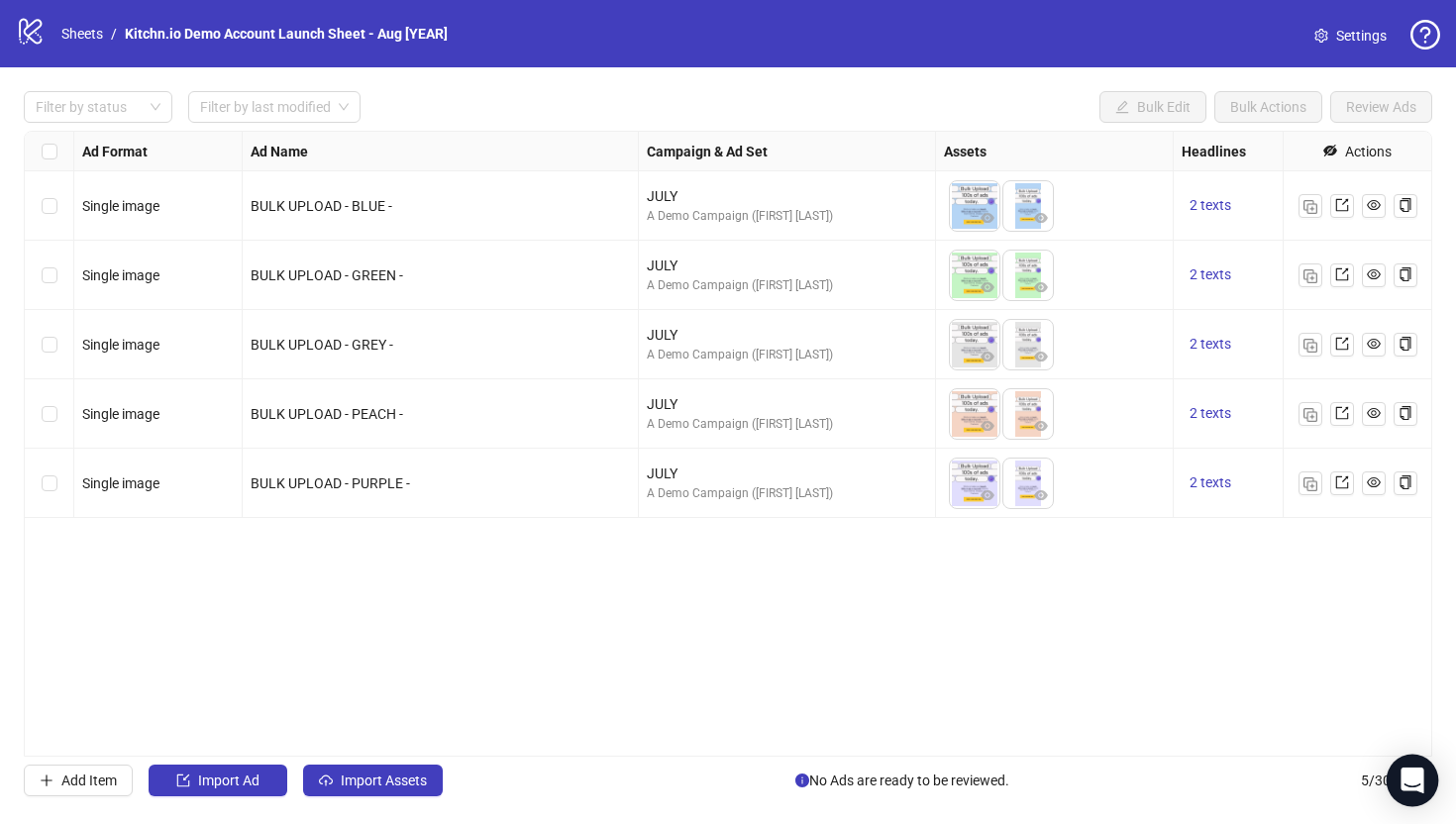 click 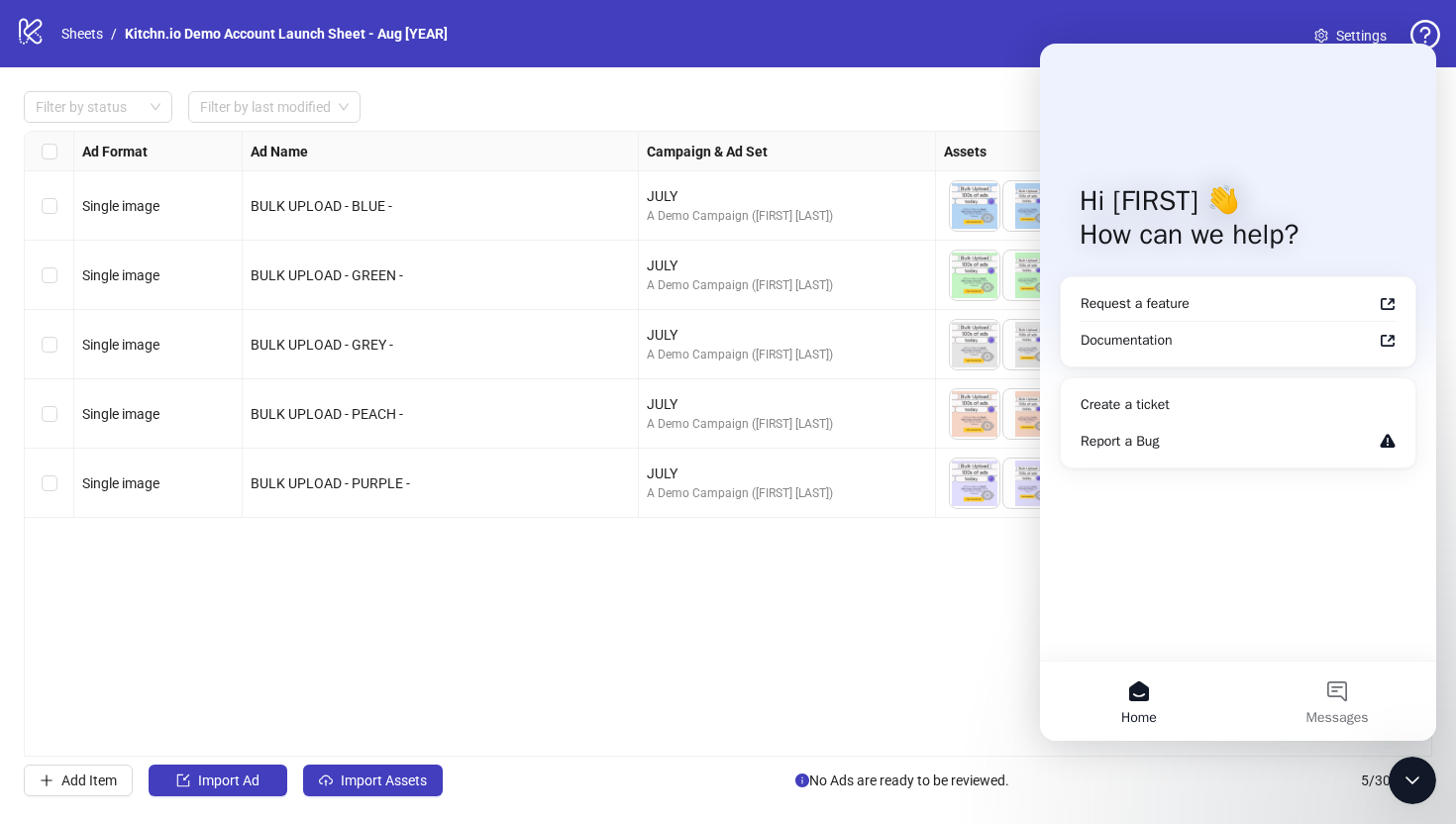 scroll, scrollTop: 0, scrollLeft: 0, axis: both 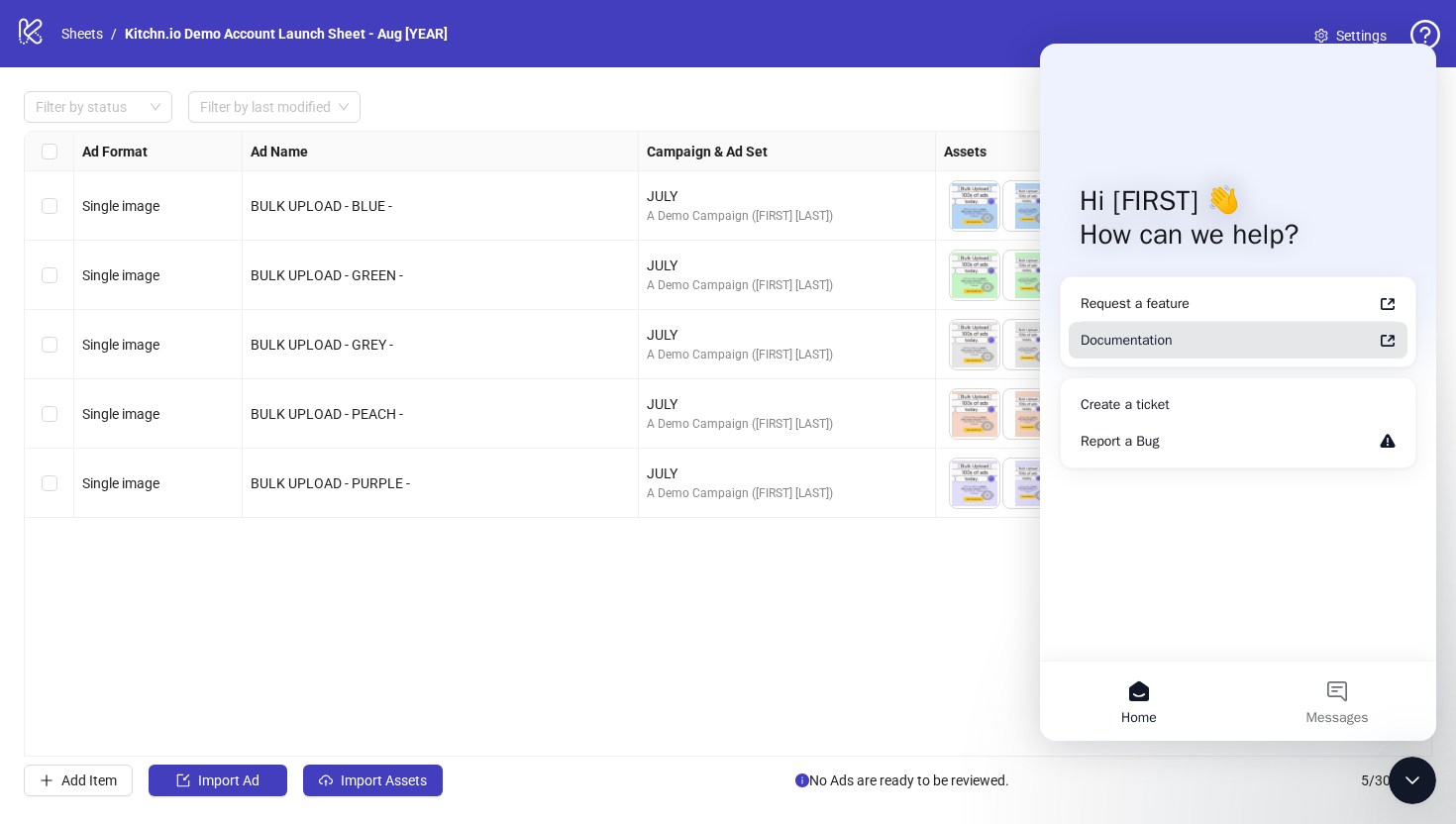click on "Documentation" at bounding box center (1226, 340) 